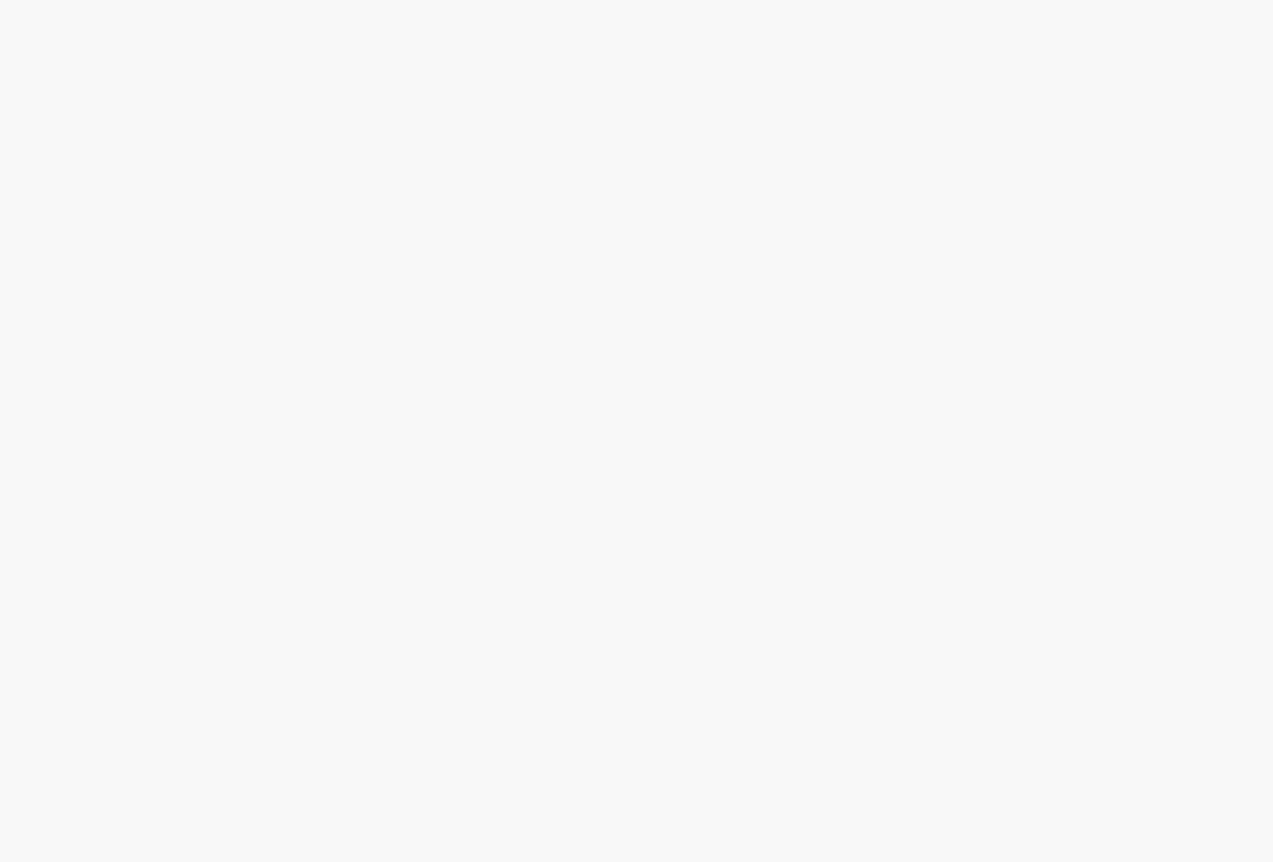 scroll, scrollTop: 0, scrollLeft: 0, axis: both 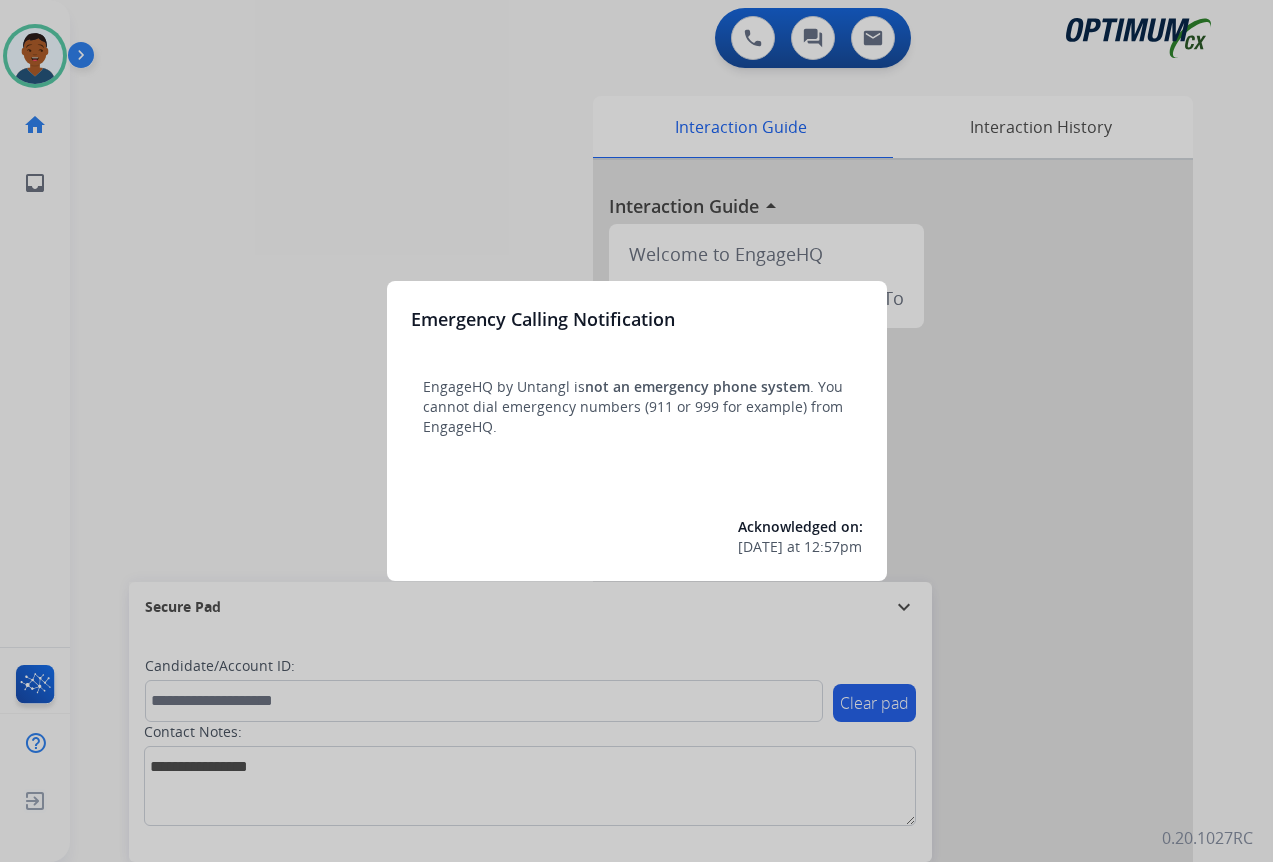 click at bounding box center (636, 431) 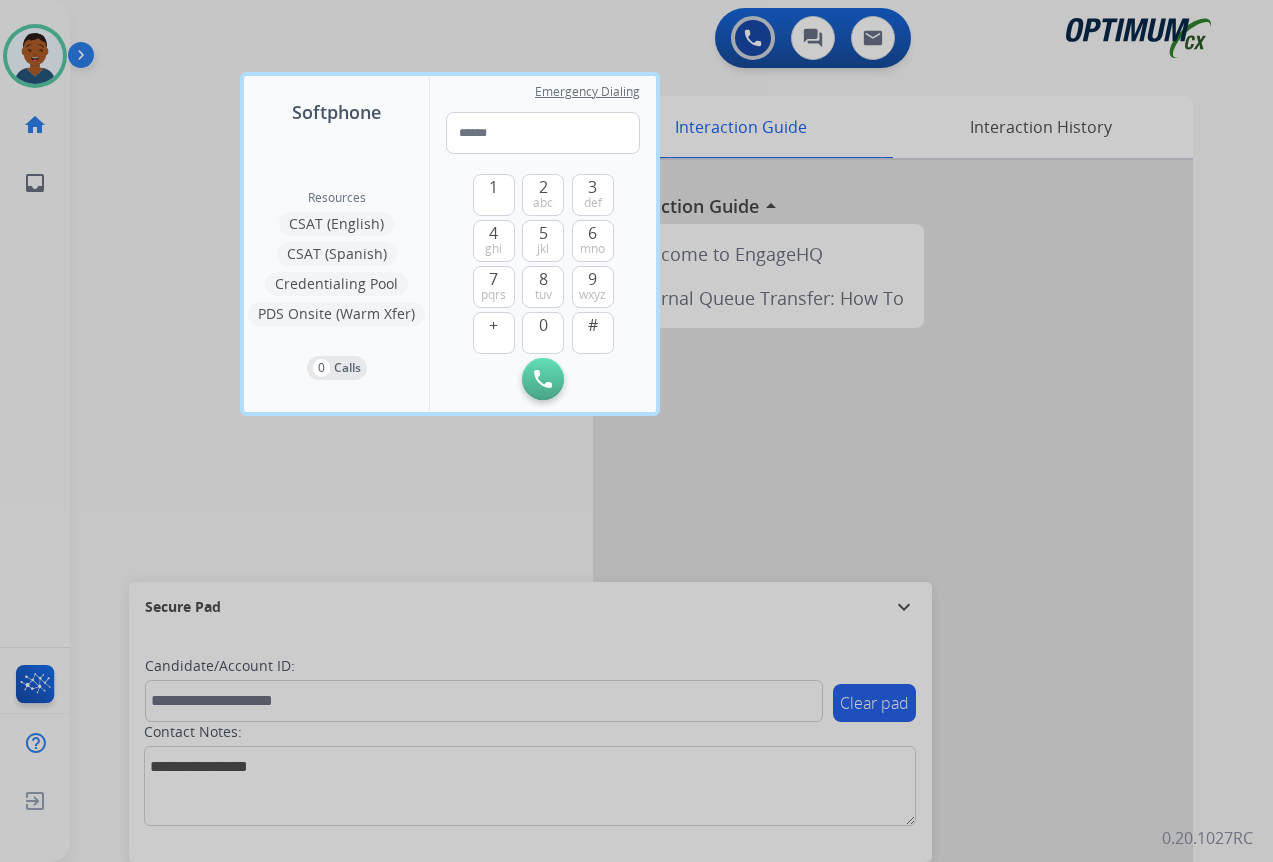 click at bounding box center [636, 431] 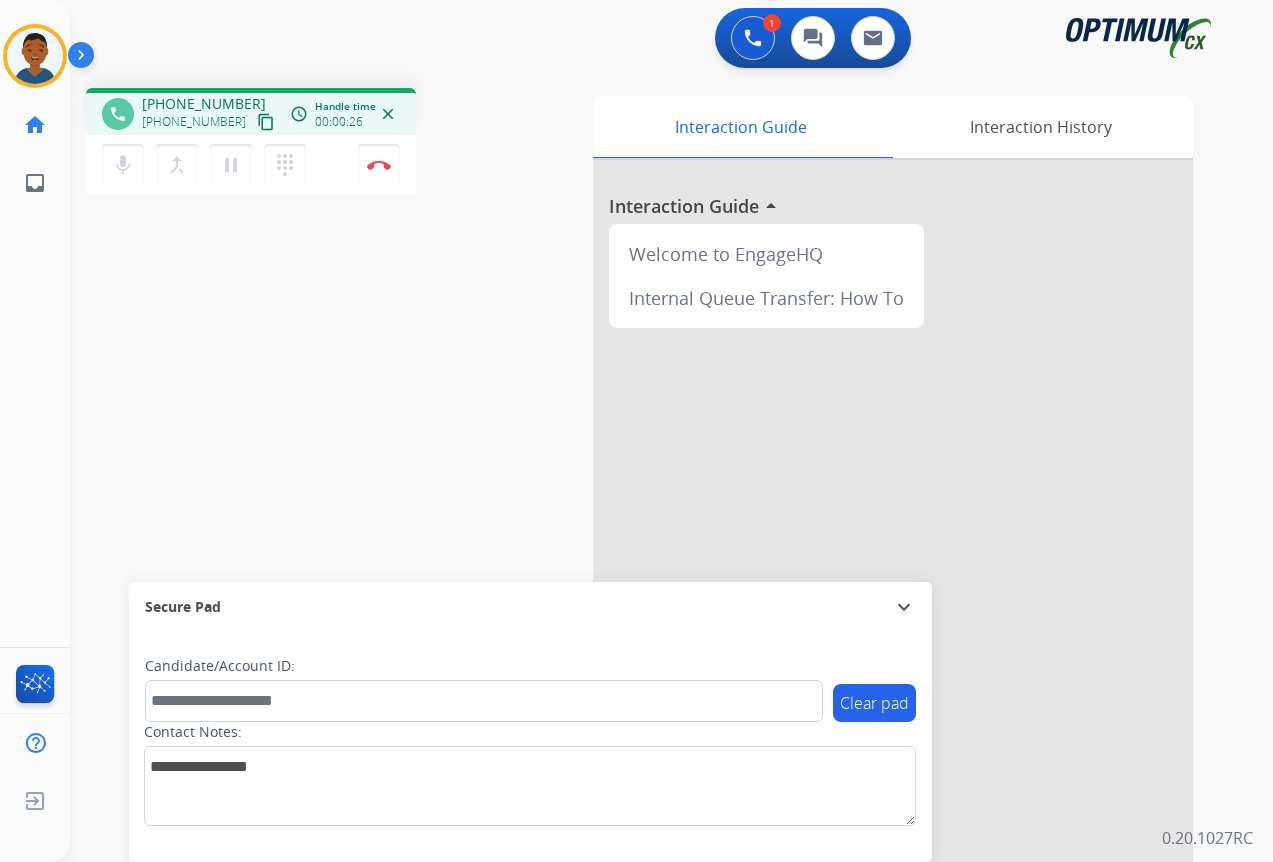 click on "content_copy" at bounding box center (266, 122) 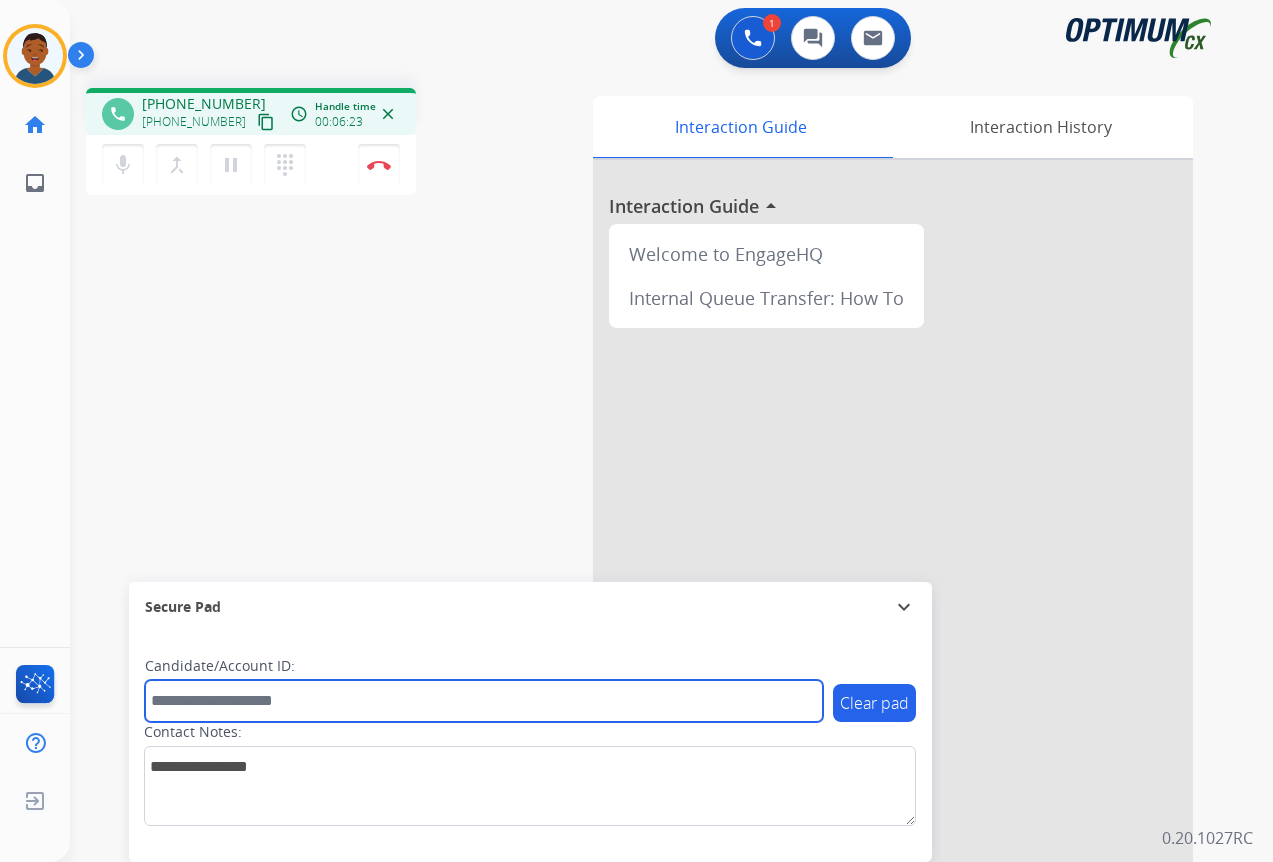 click at bounding box center (484, 701) 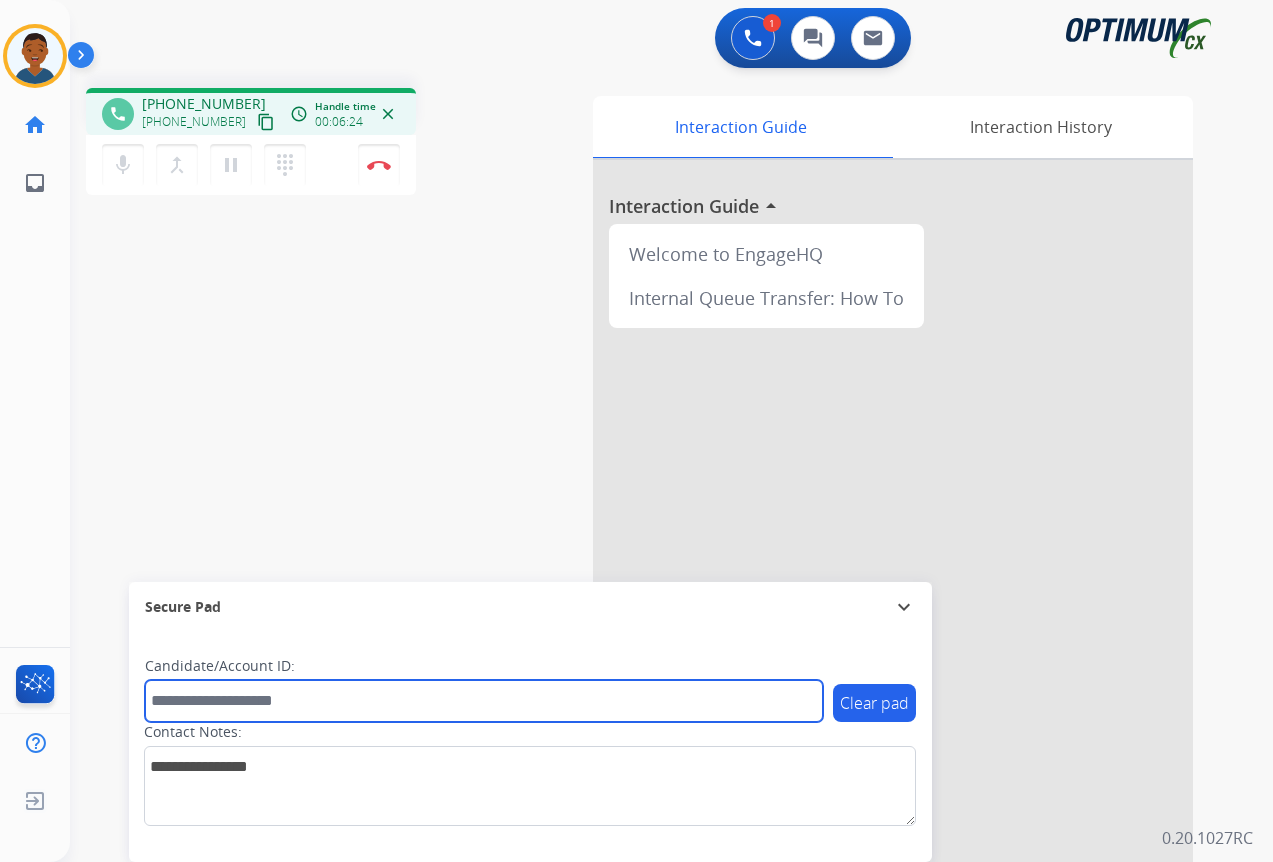 paste on "*******" 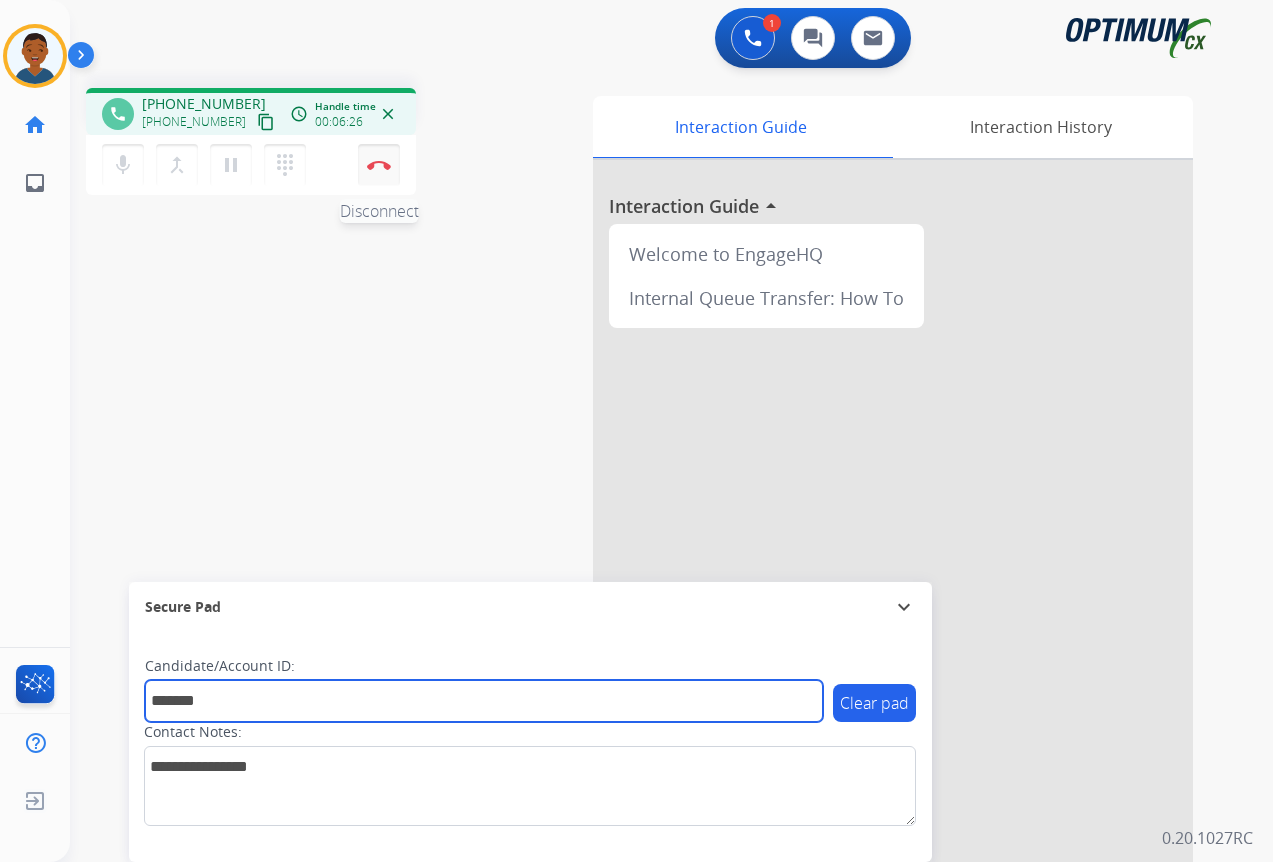 type on "*******" 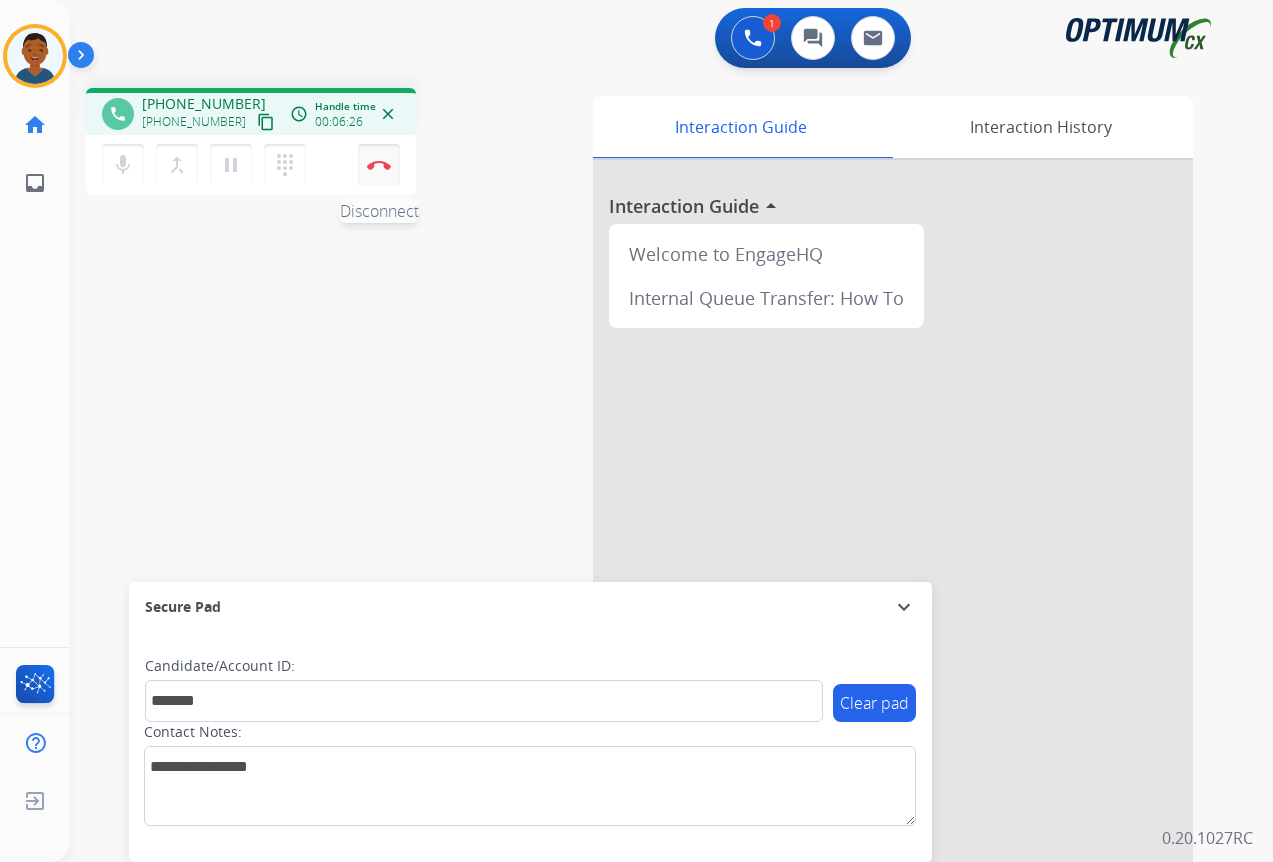 click at bounding box center [379, 165] 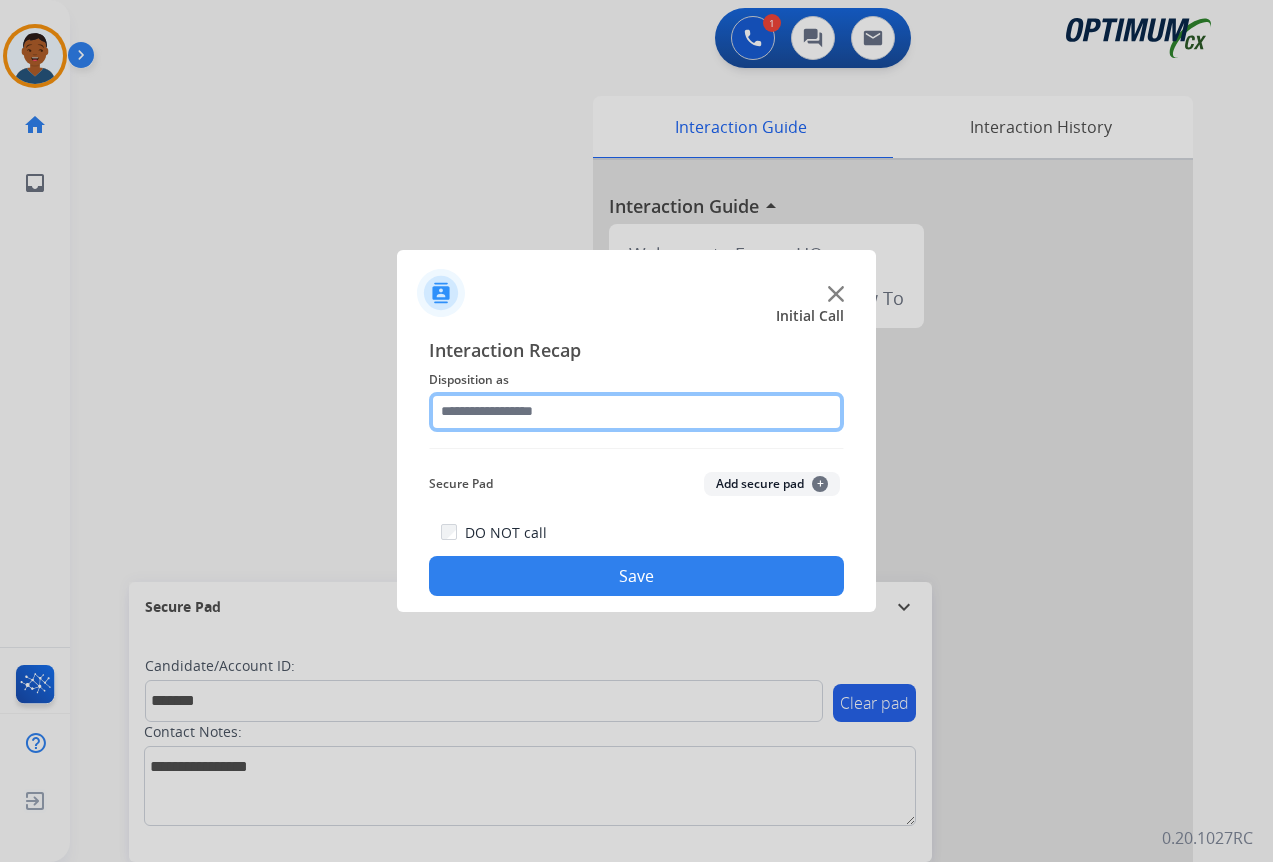click 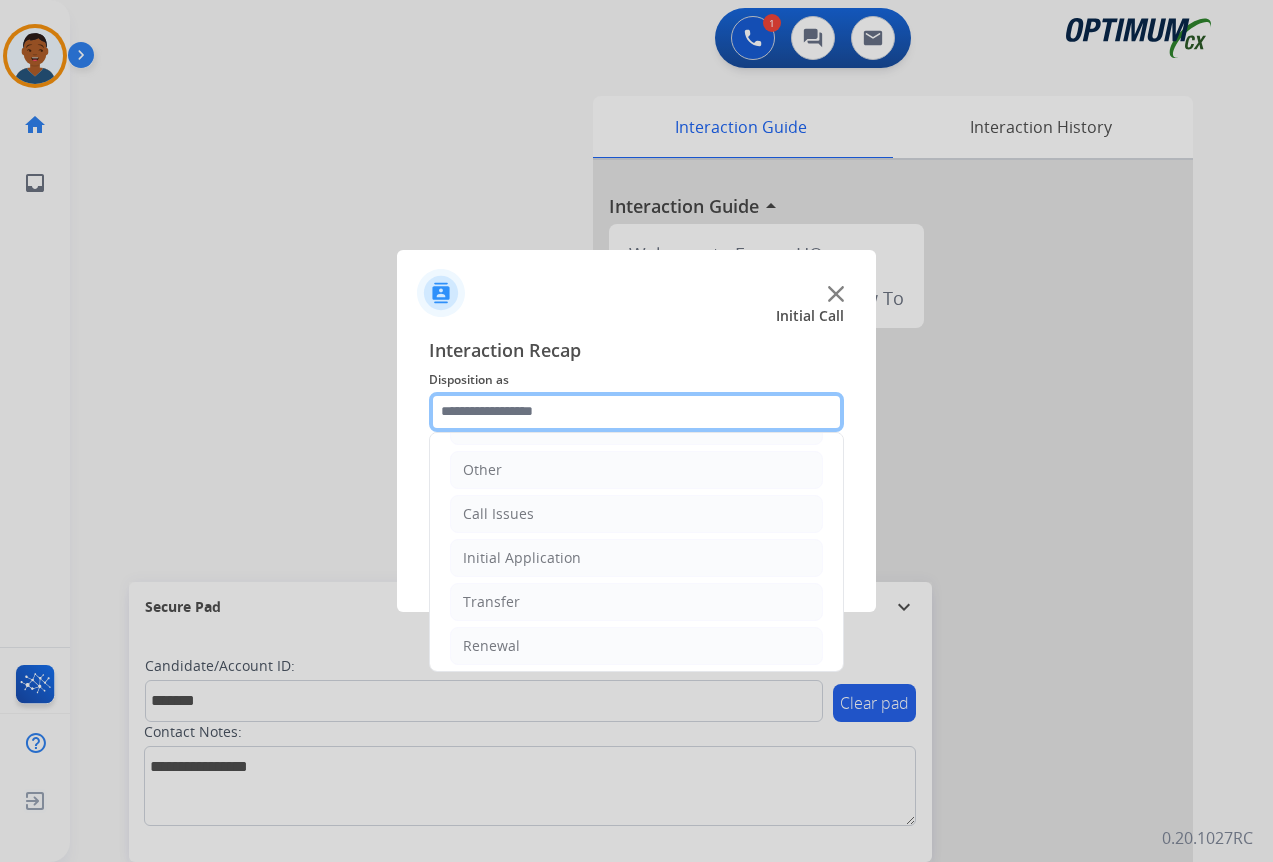scroll, scrollTop: 136, scrollLeft: 0, axis: vertical 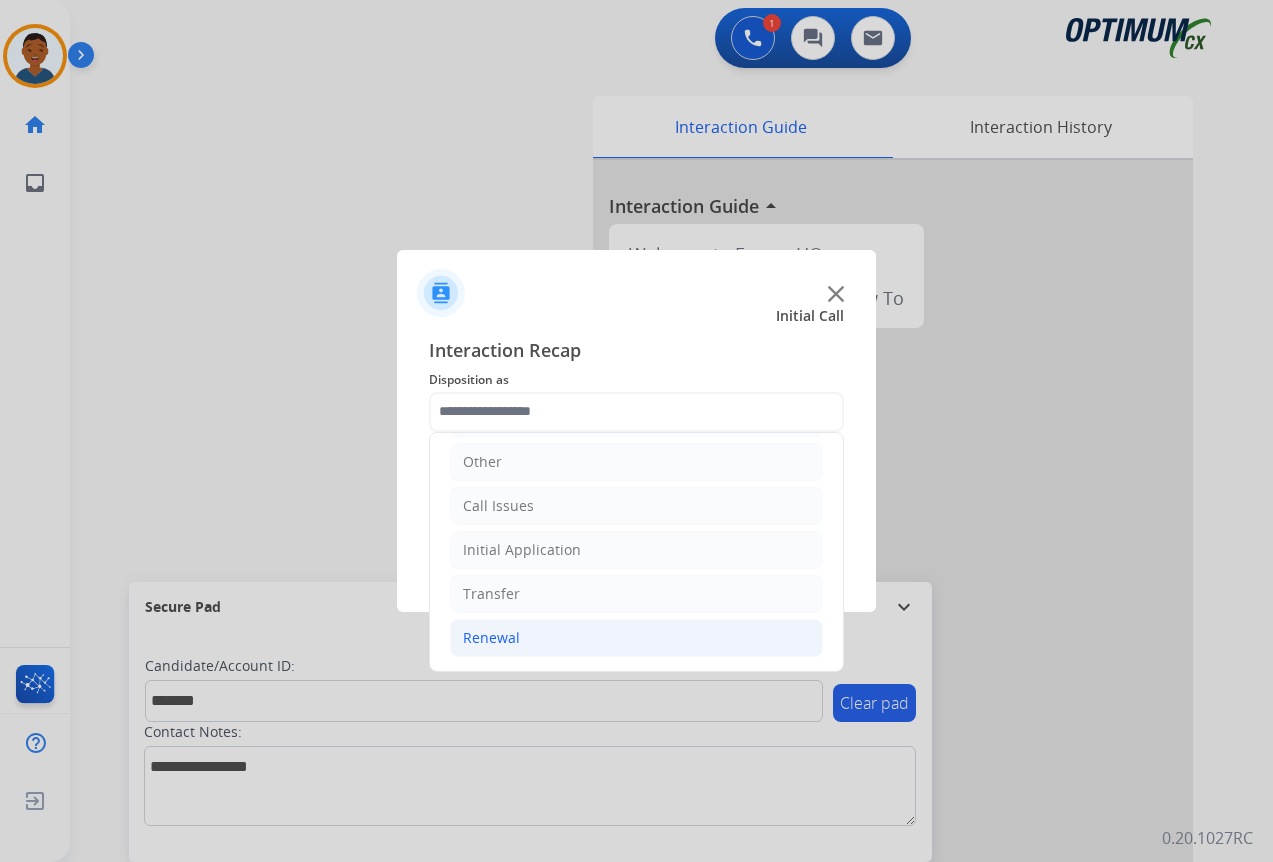 click on "Renewal" 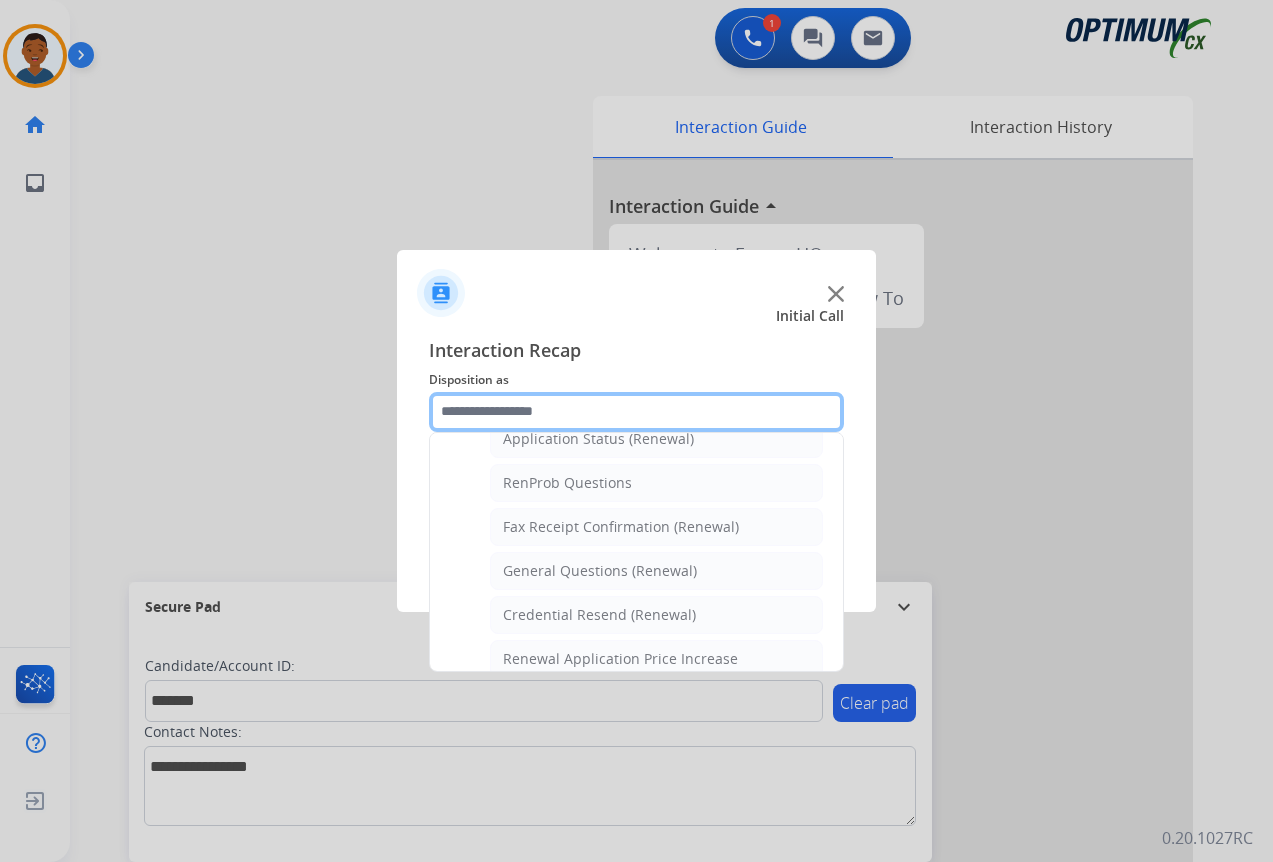 scroll, scrollTop: 536, scrollLeft: 0, axis: vertical 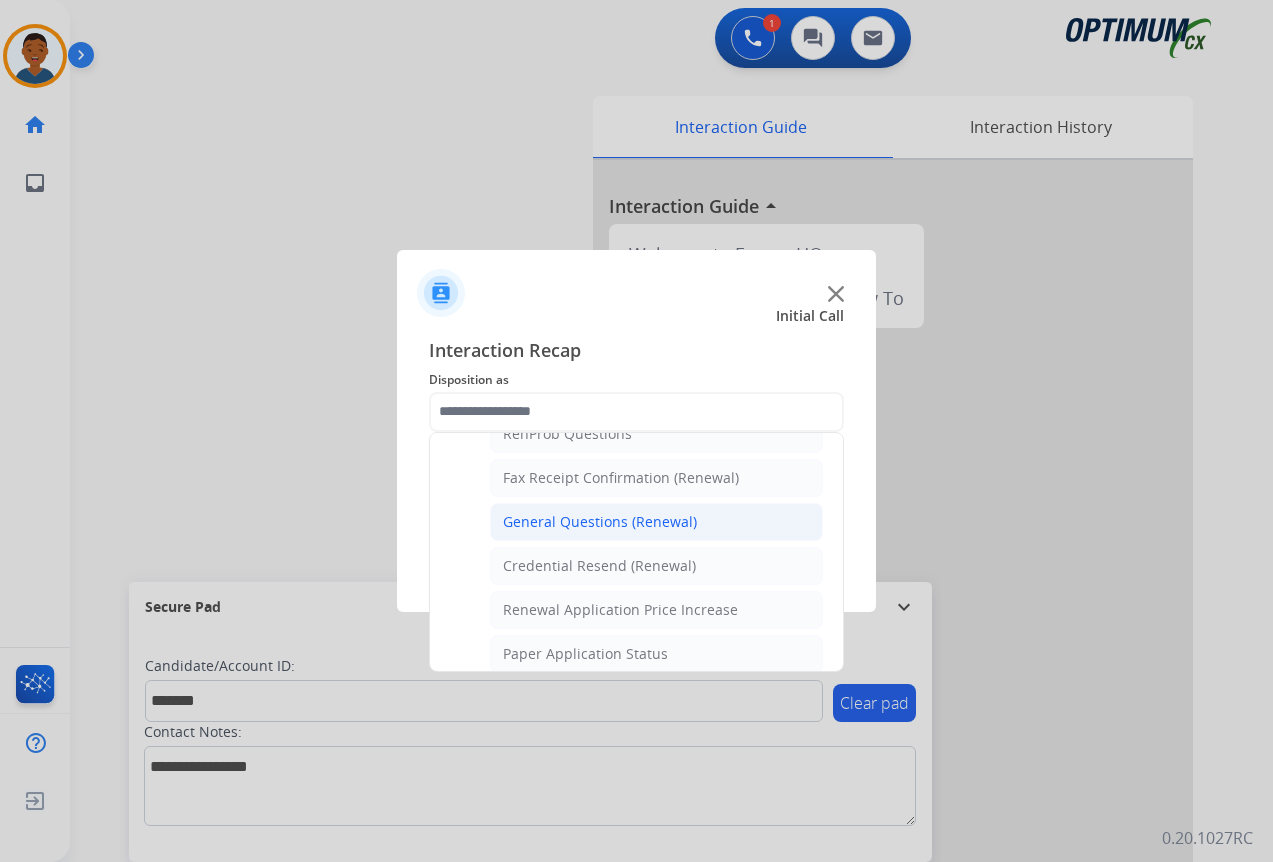 click on "General Questions (Renewal)" 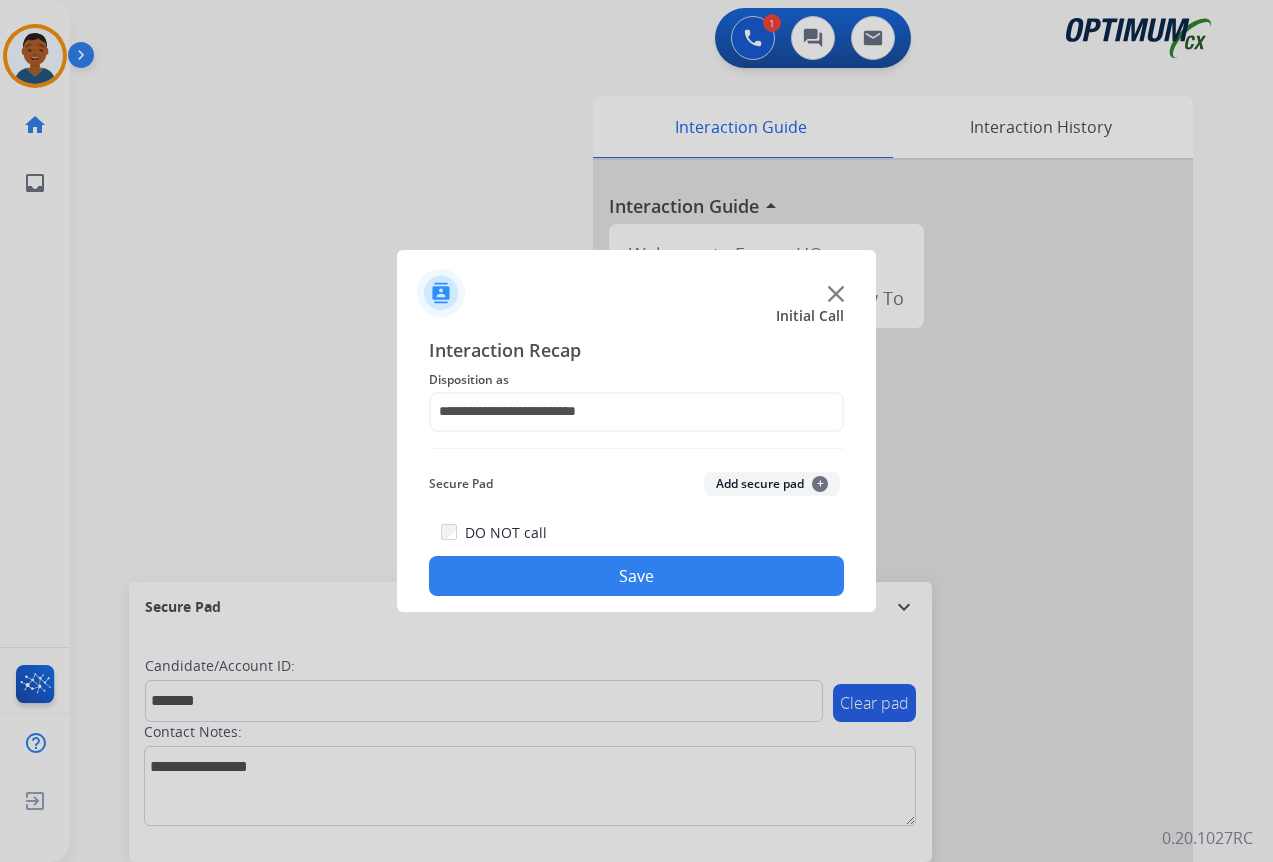 click on "Add secure pad  +" 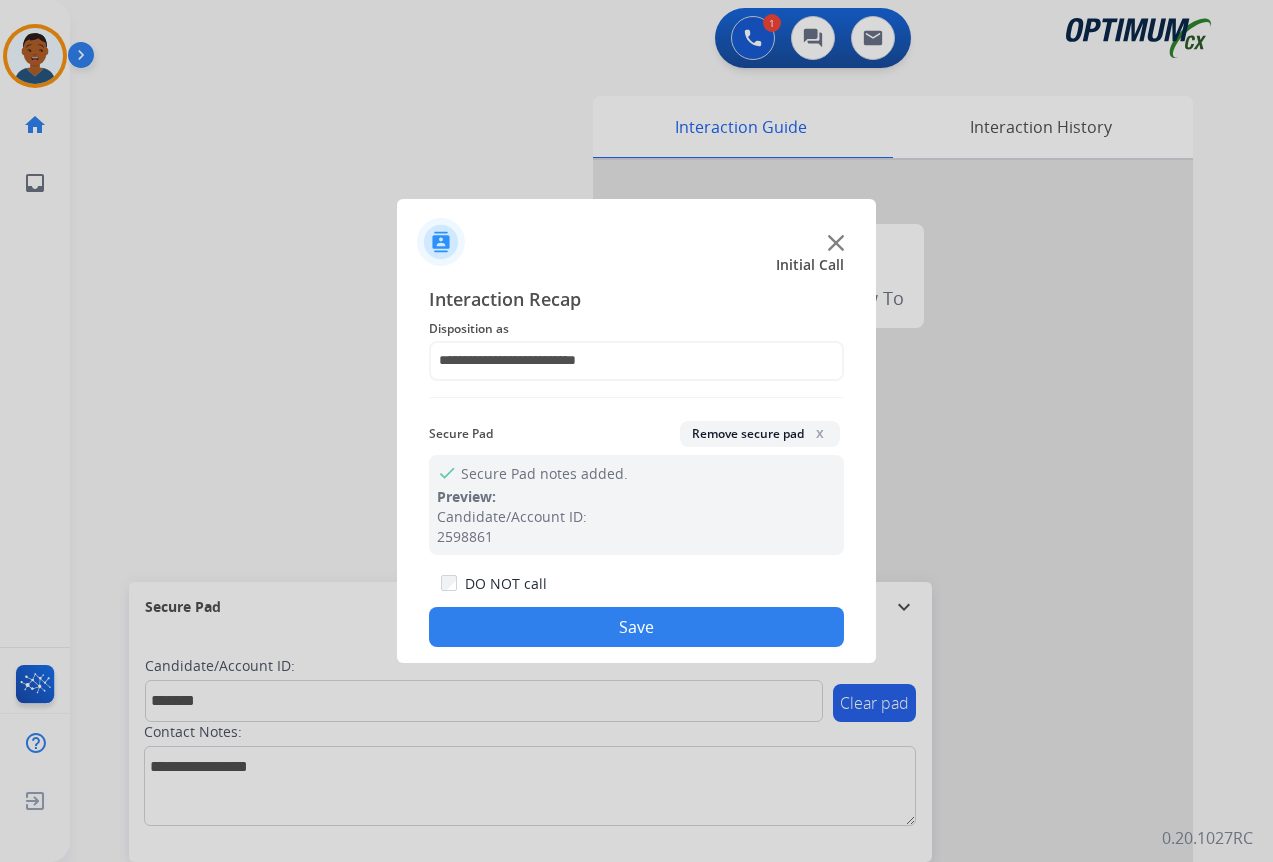 drag, startPoint x: 649, startPoint y: 629, endPoint x: 582, endPoint y: 619, distance: 67.74216 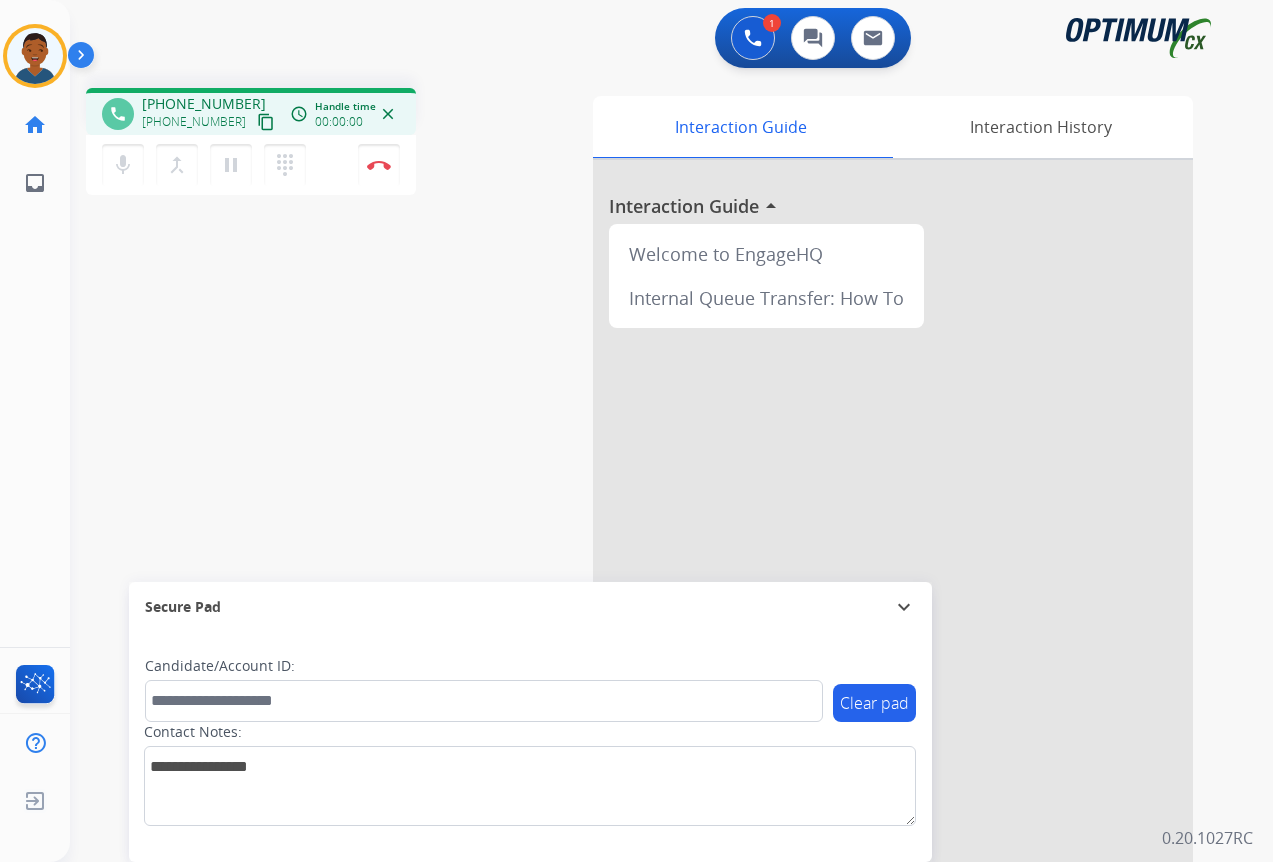 click on "content_copy" at bounding box center (266, 122) 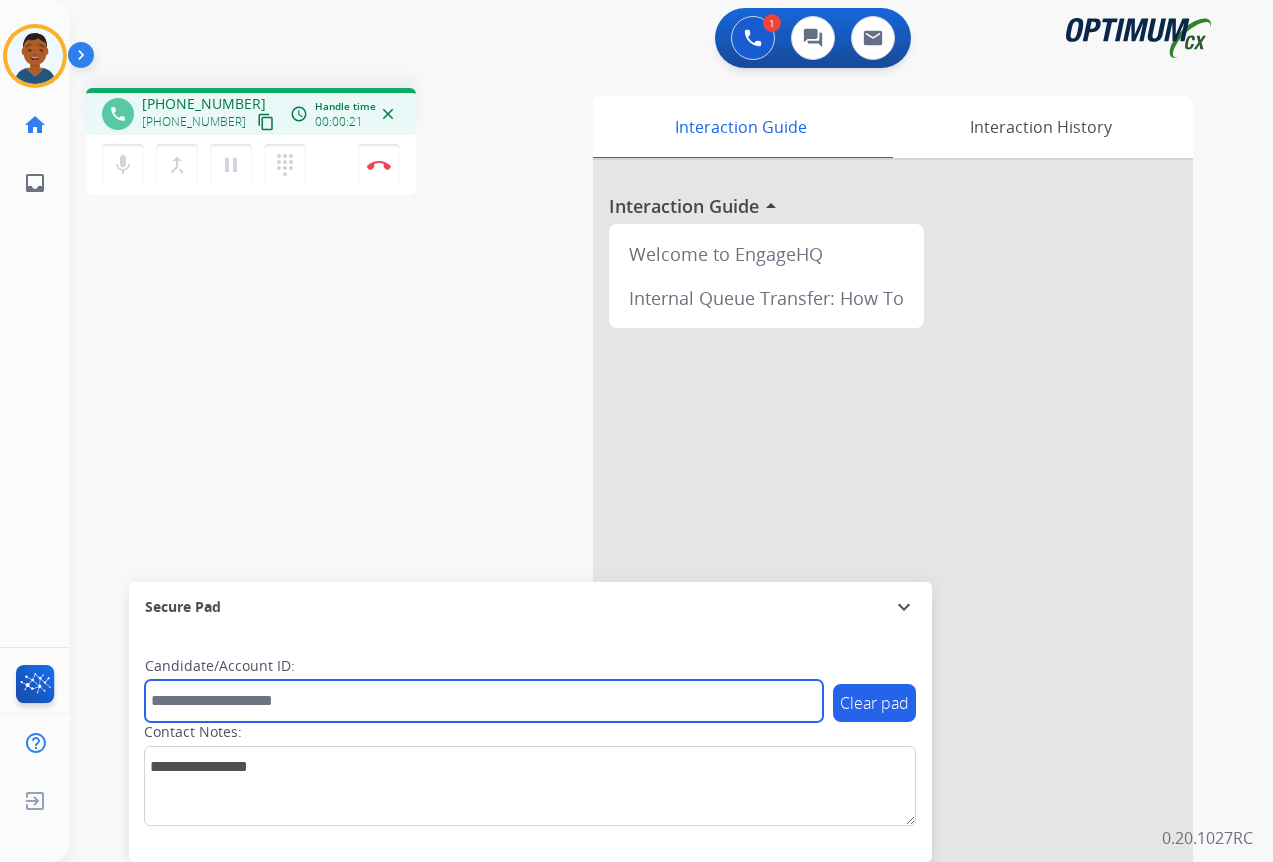 click at bounding box center [484, 701] 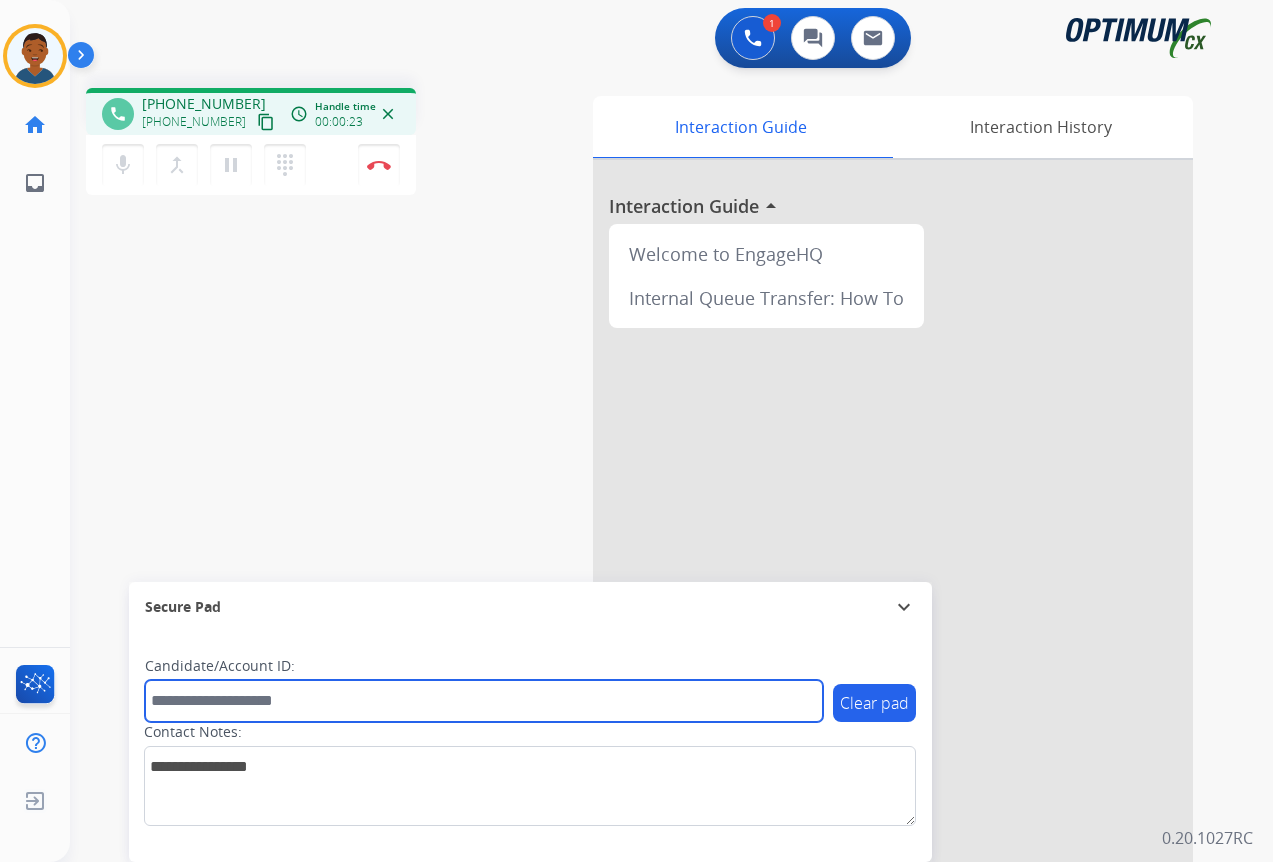 paste on "*******" 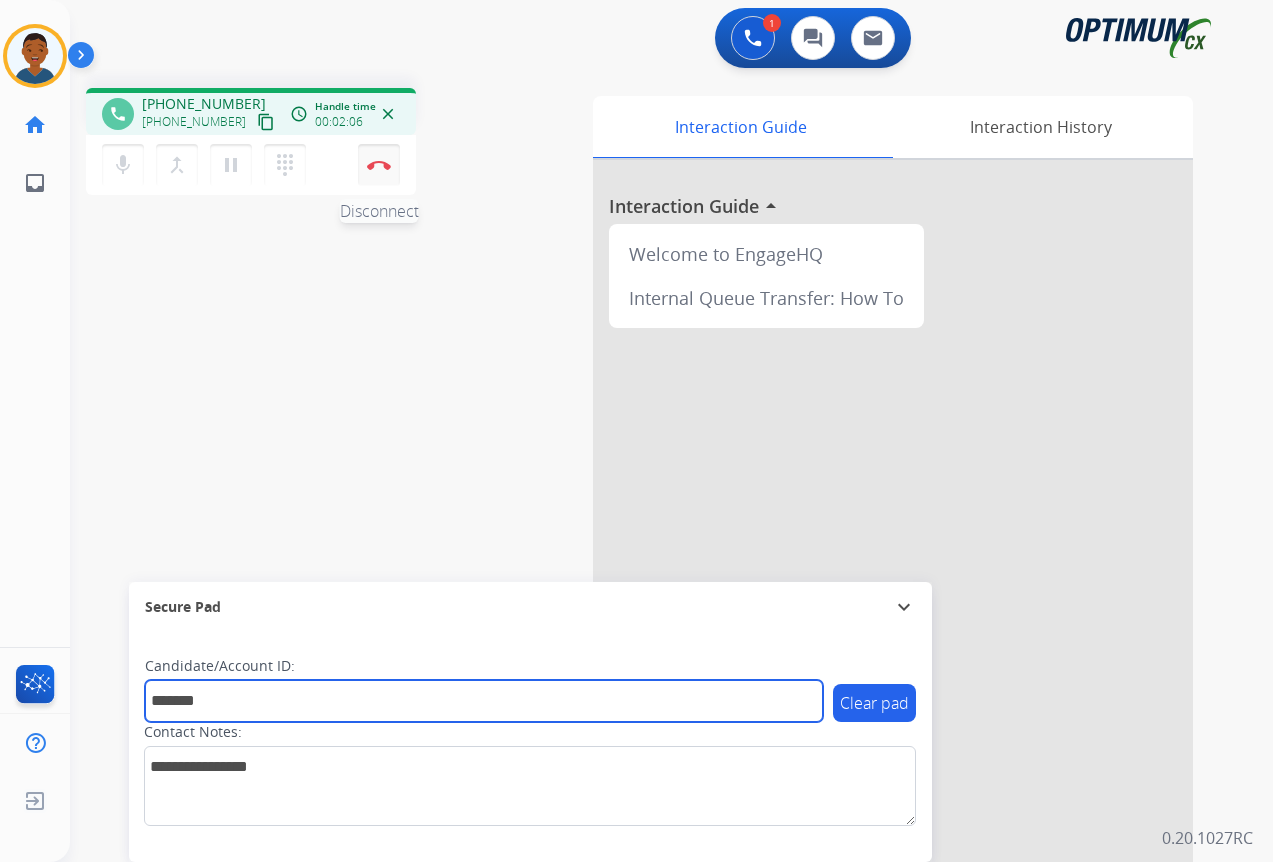 type on "*******" 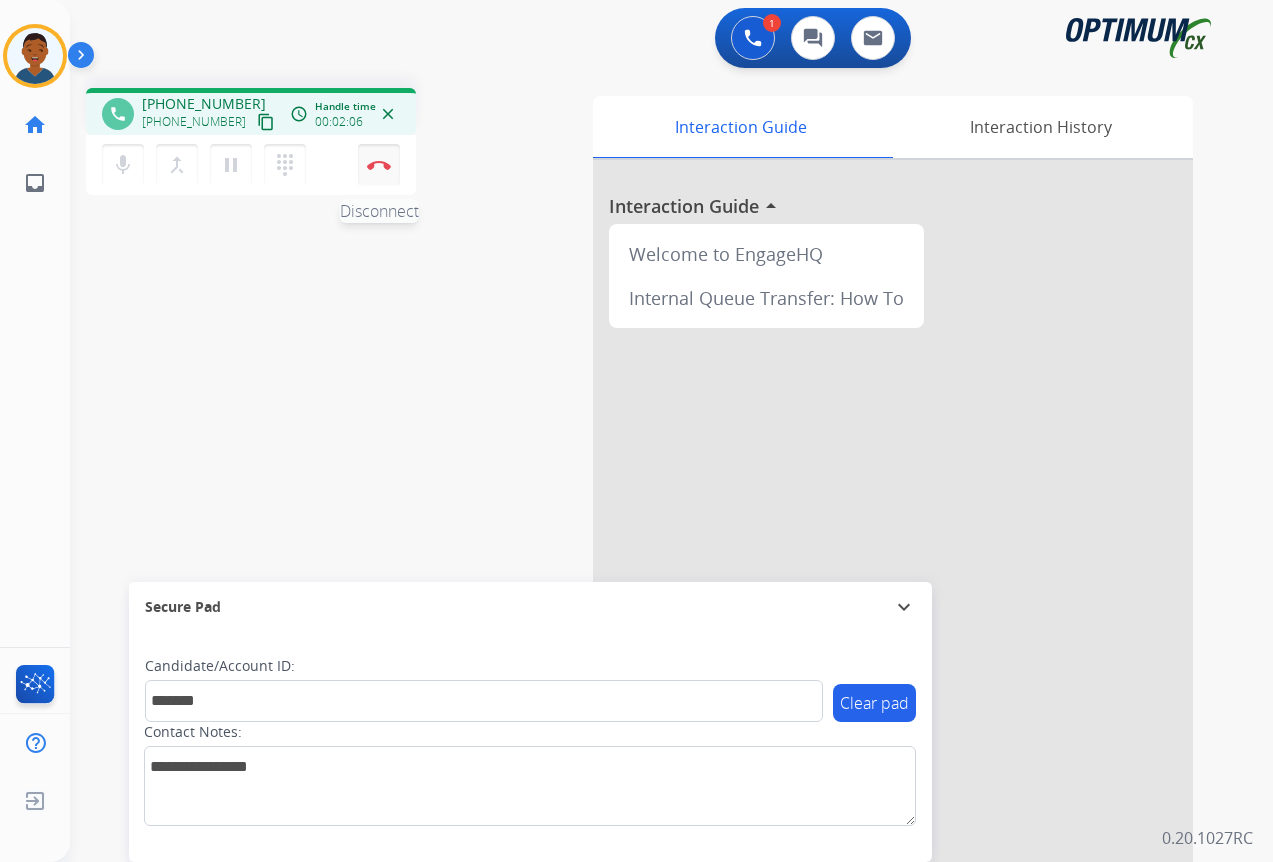 click on "Disconnect" at bounding box center [379, 165] 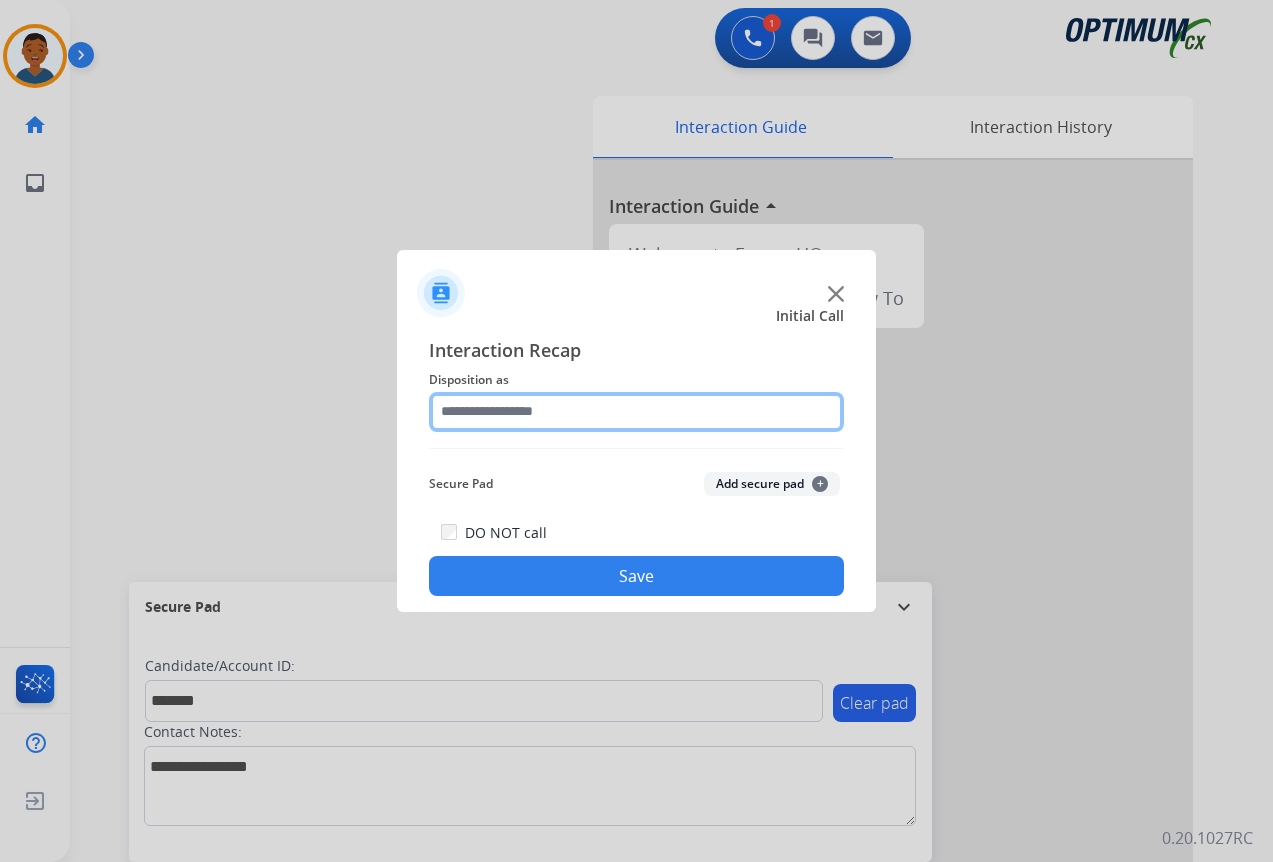 click 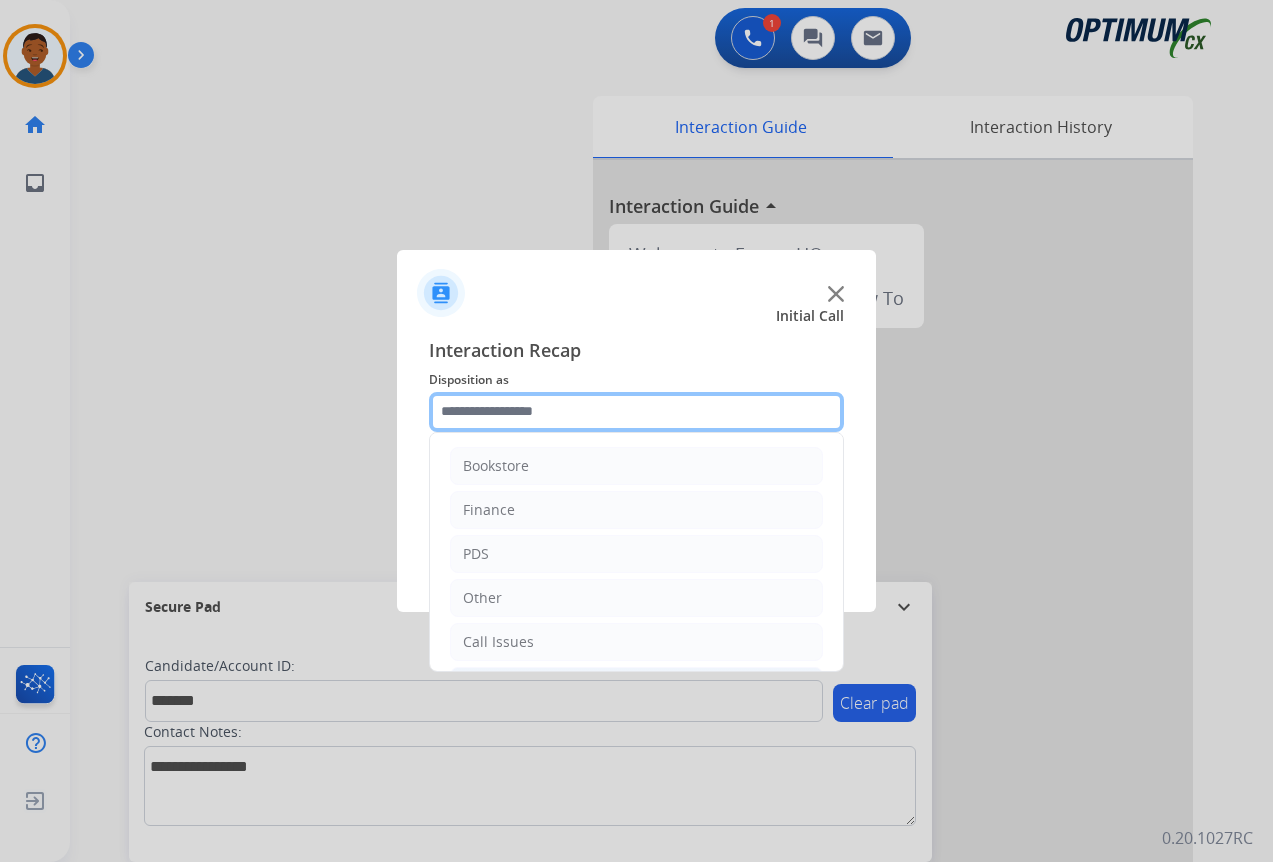 scroll, scrollTop: 136, scrollLeft: 0, axis: vertical 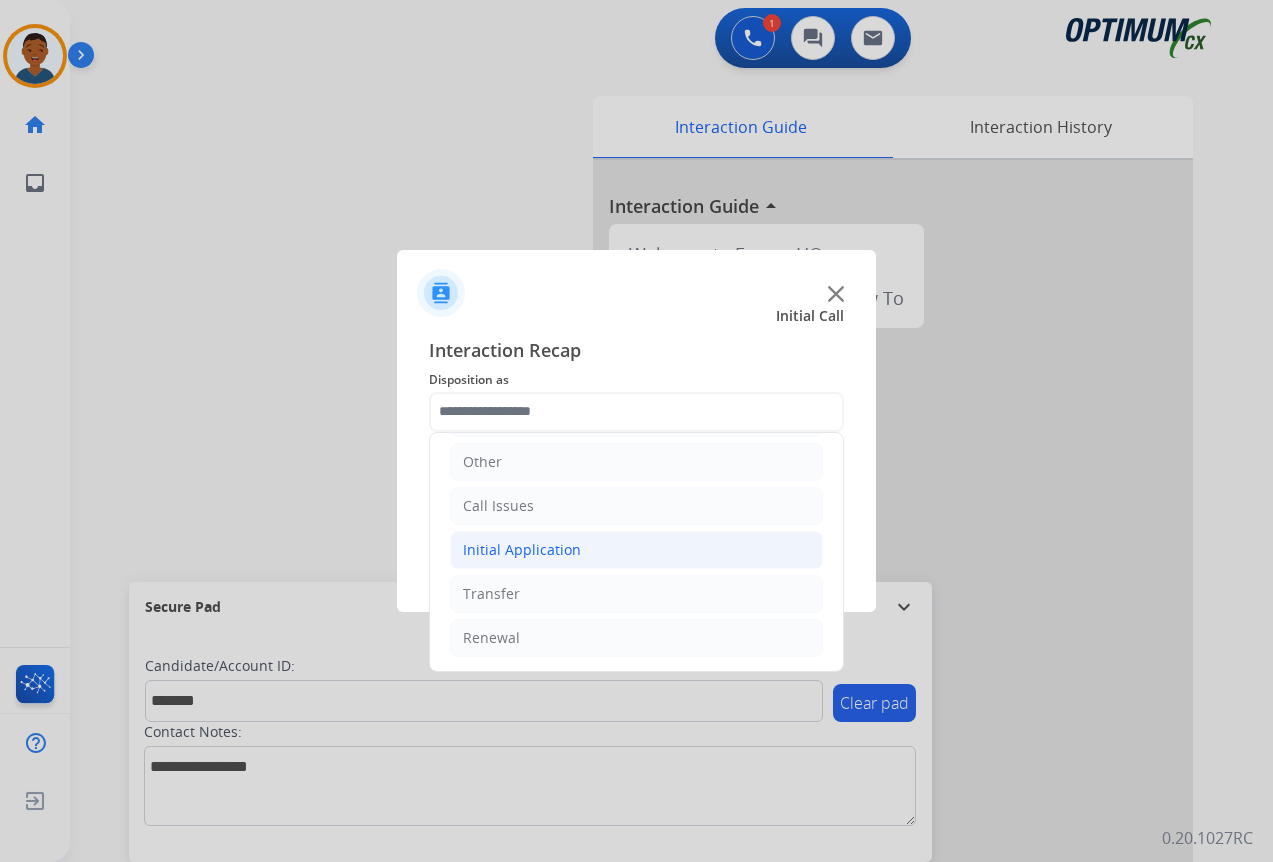 click on "Initial Application" 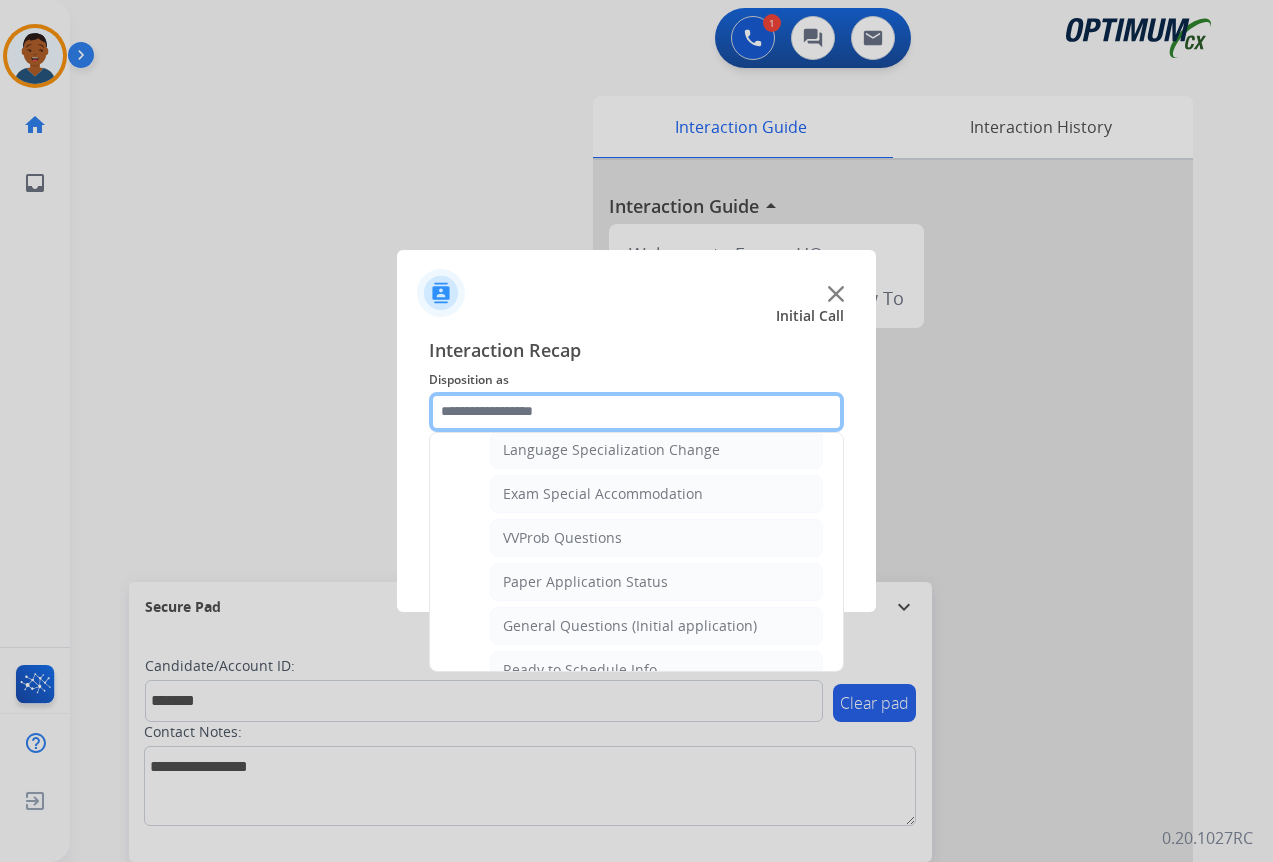 scroll, scrollTop: 1036, scrollLeft: 0, axis: vertical 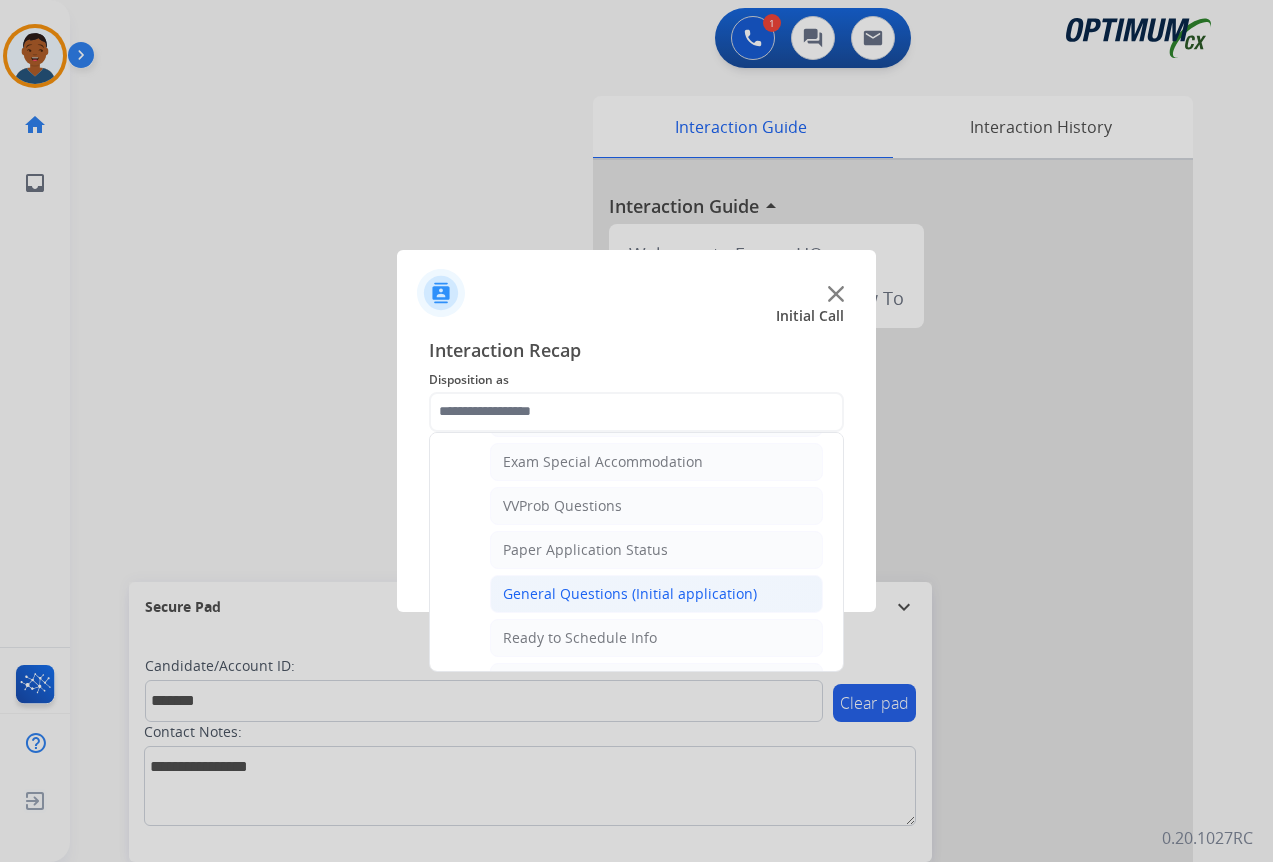 click on "General Questions (Initial application)" 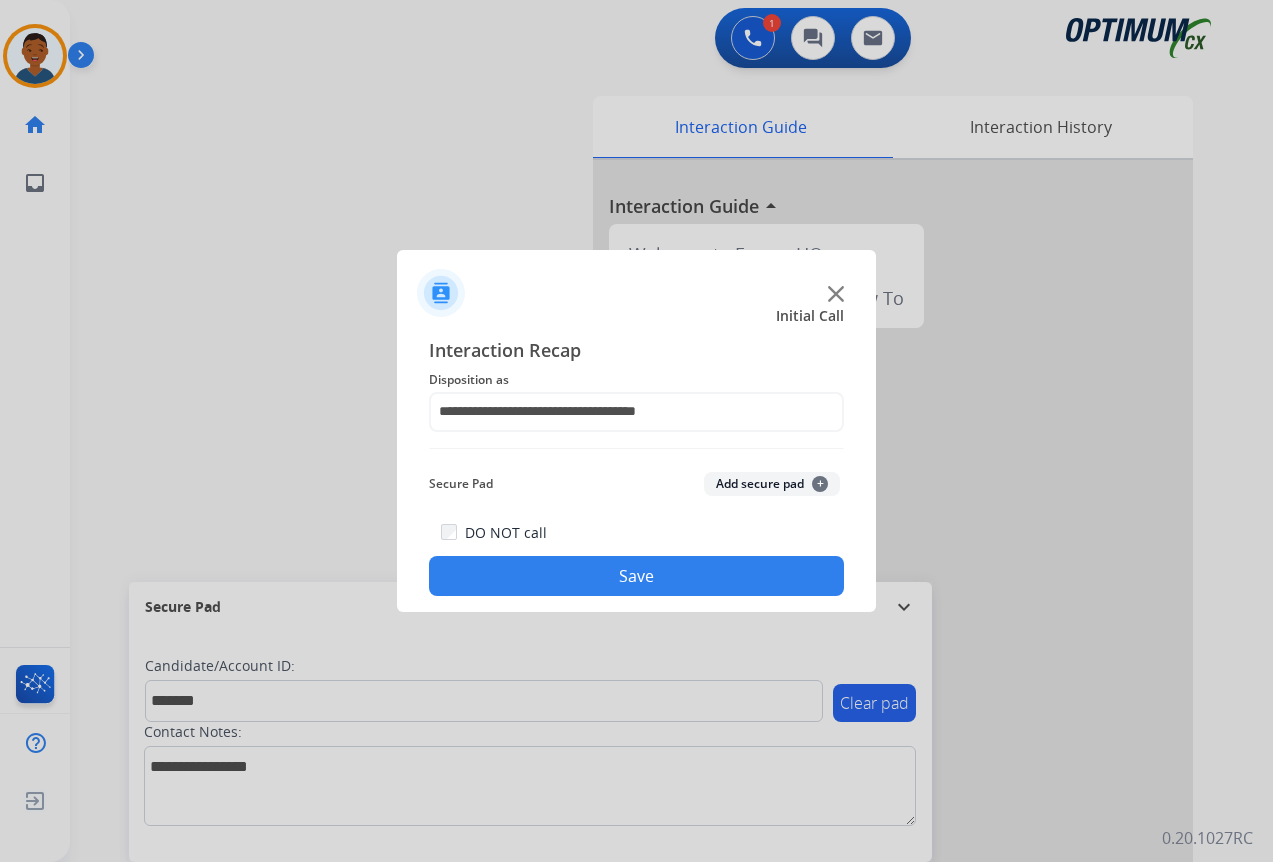click on "Add secure pad  +" 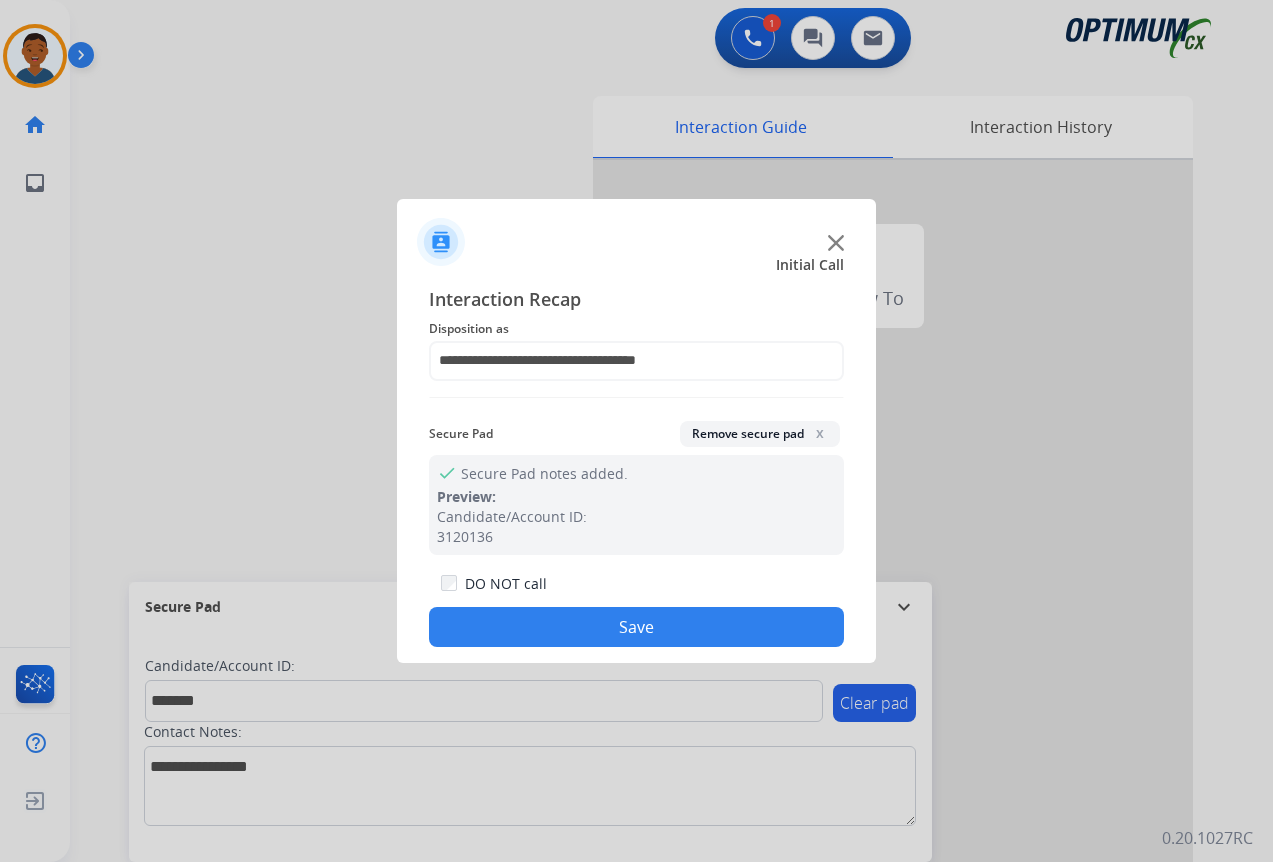 click on "Save" 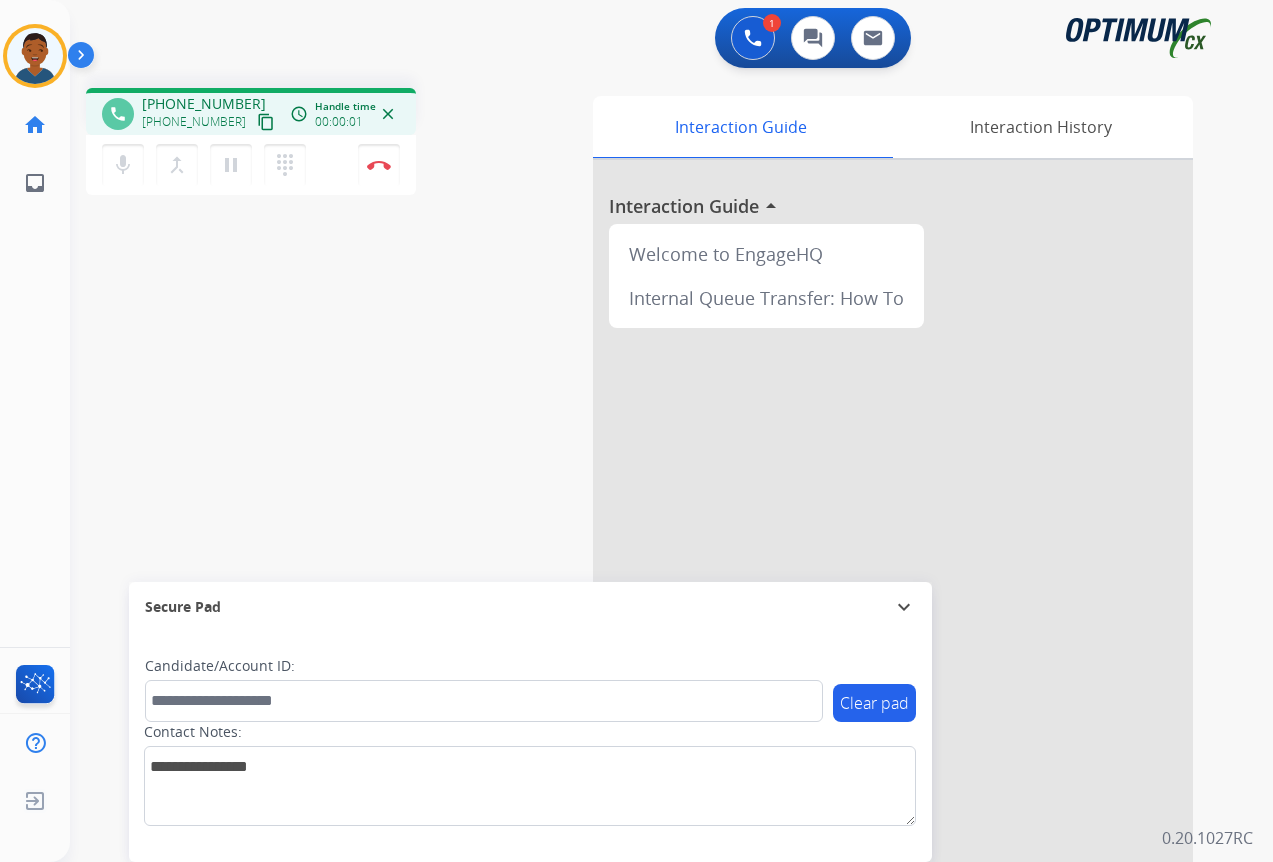 click on "content_copy" at bounding box center [266, 122] 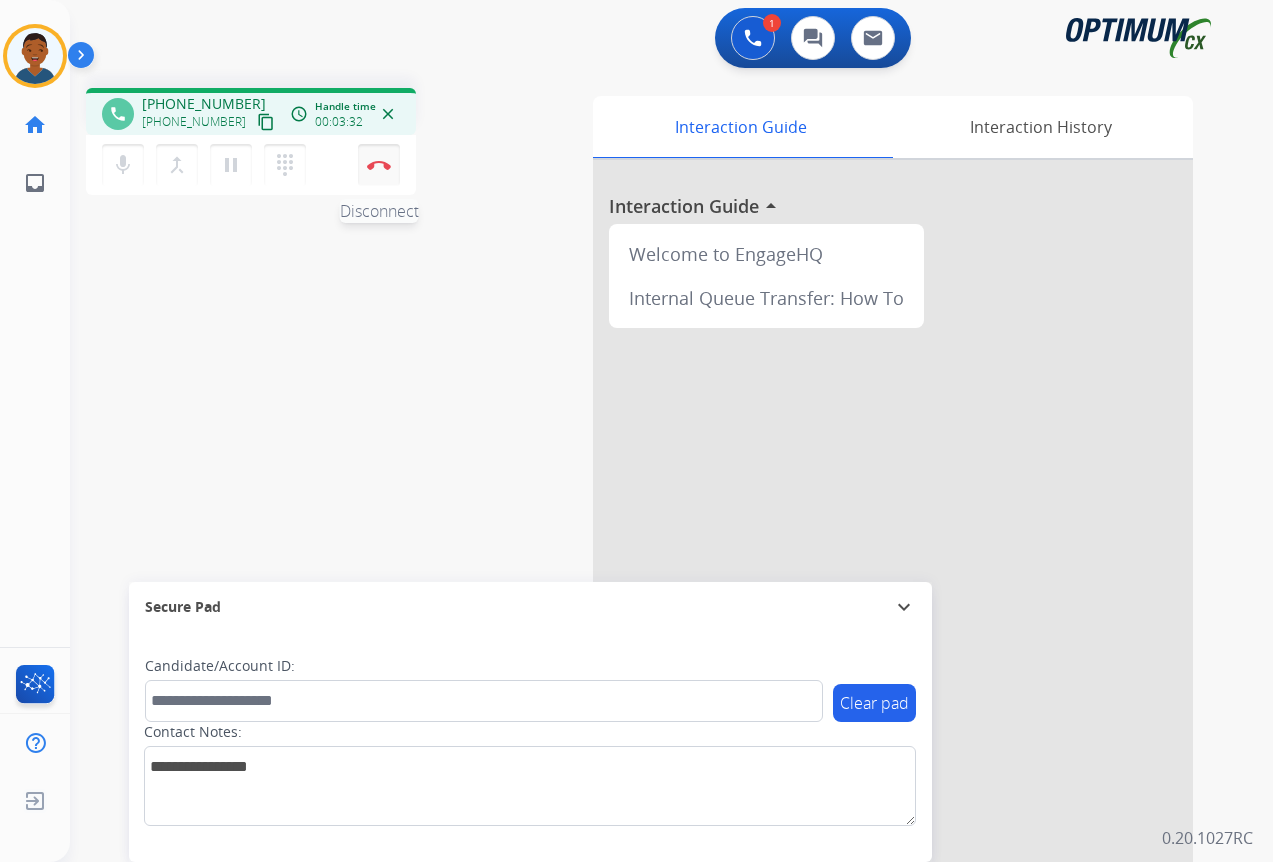 click on "Disconnect" at bounding box center (379, 165) 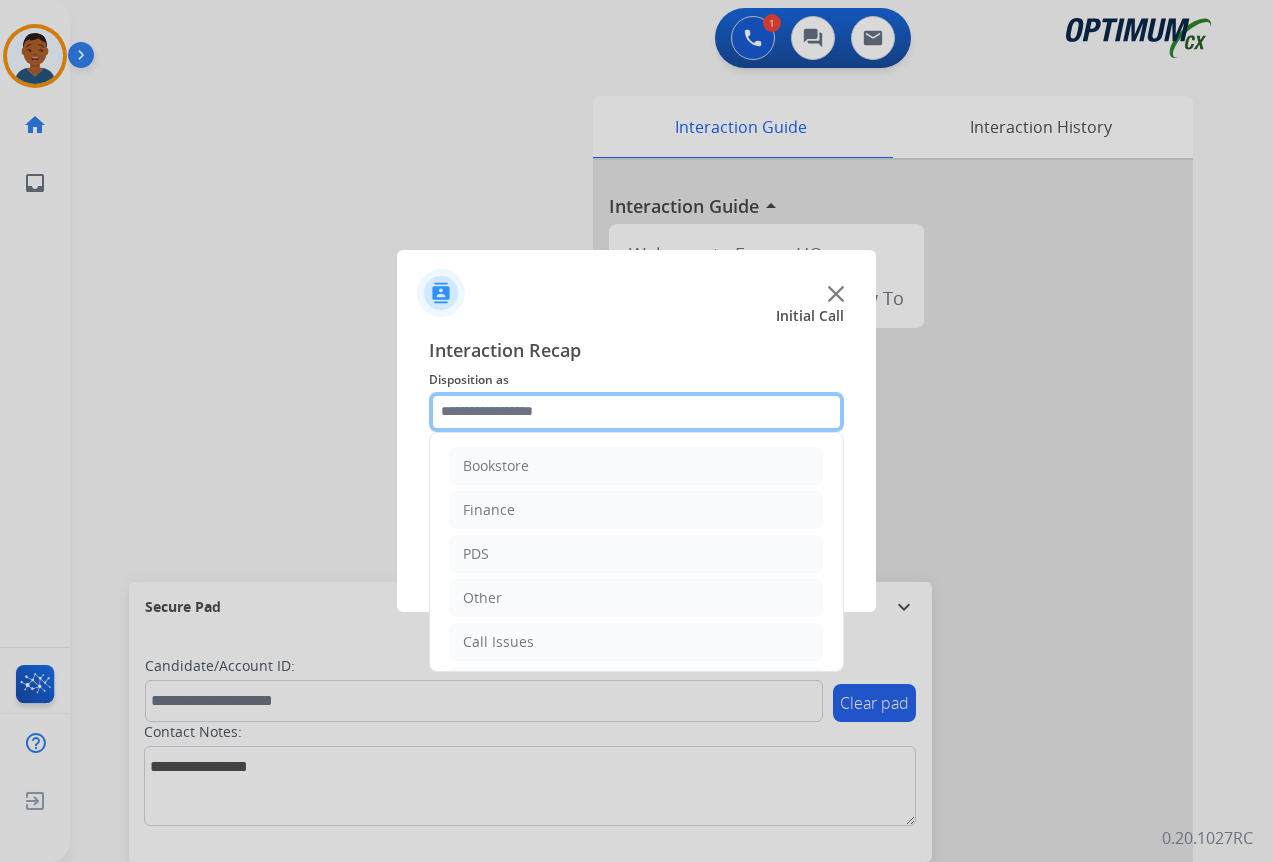 click 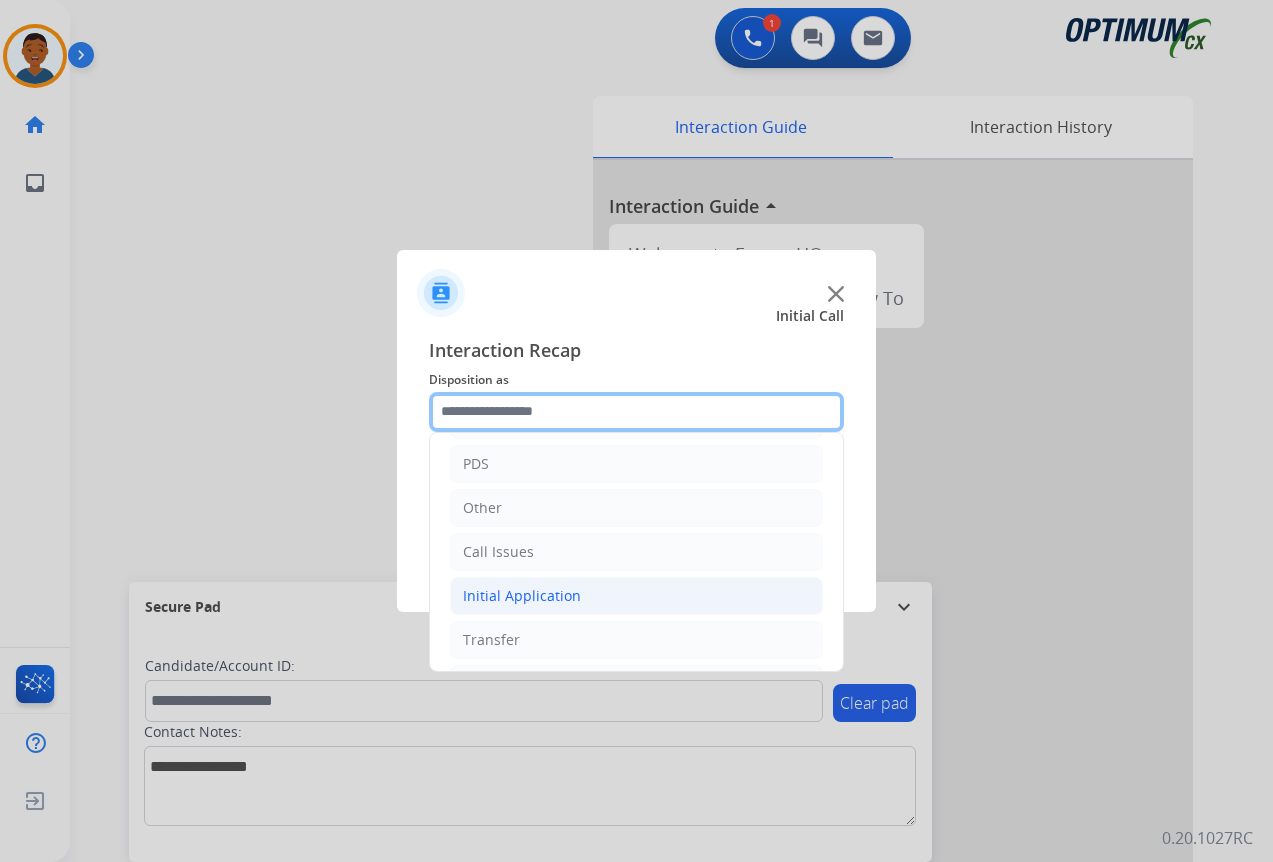 scroll, scrollTop: 136, scrollLeft: 0, axis: vertical 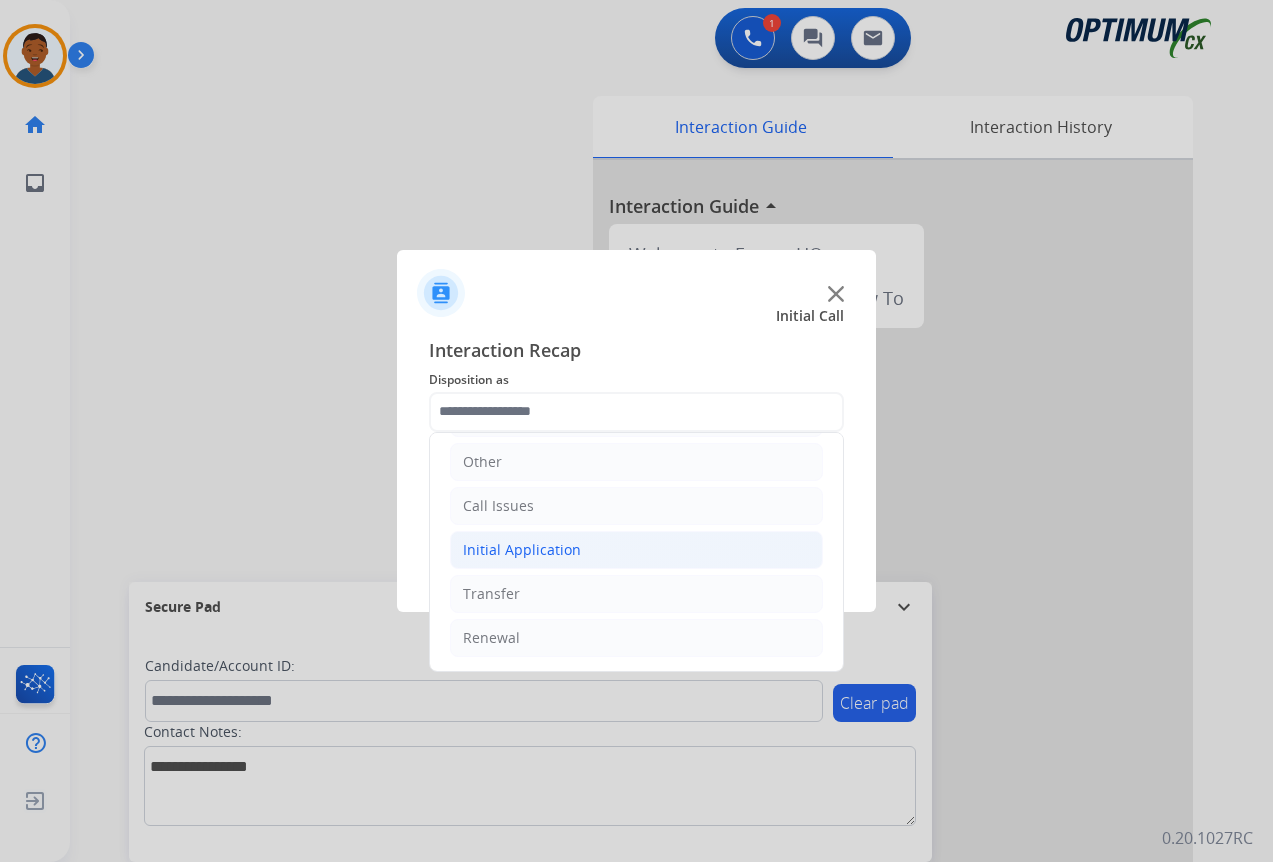 click on "Initial Application" 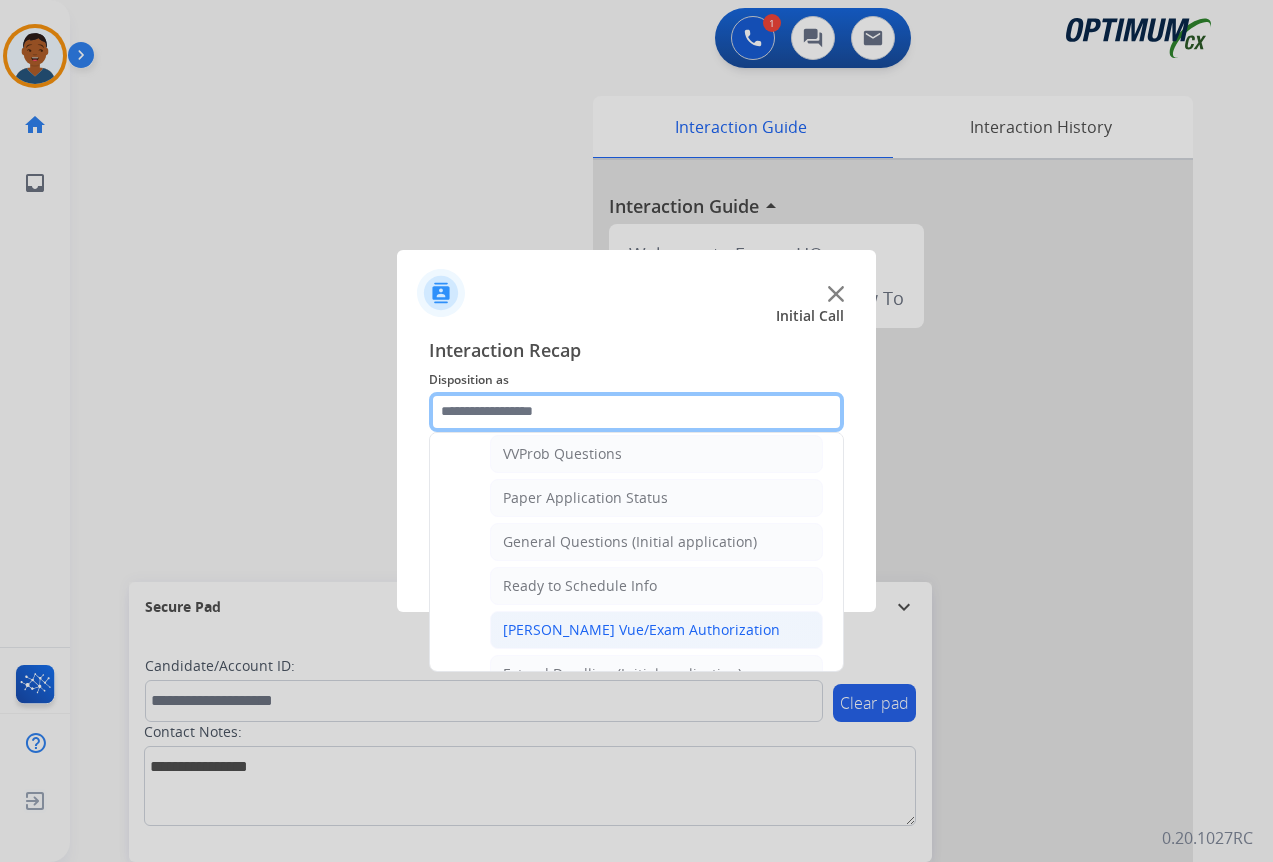 scroll, scrollTop: 1136, scrollLeft: 0, axis: vertical 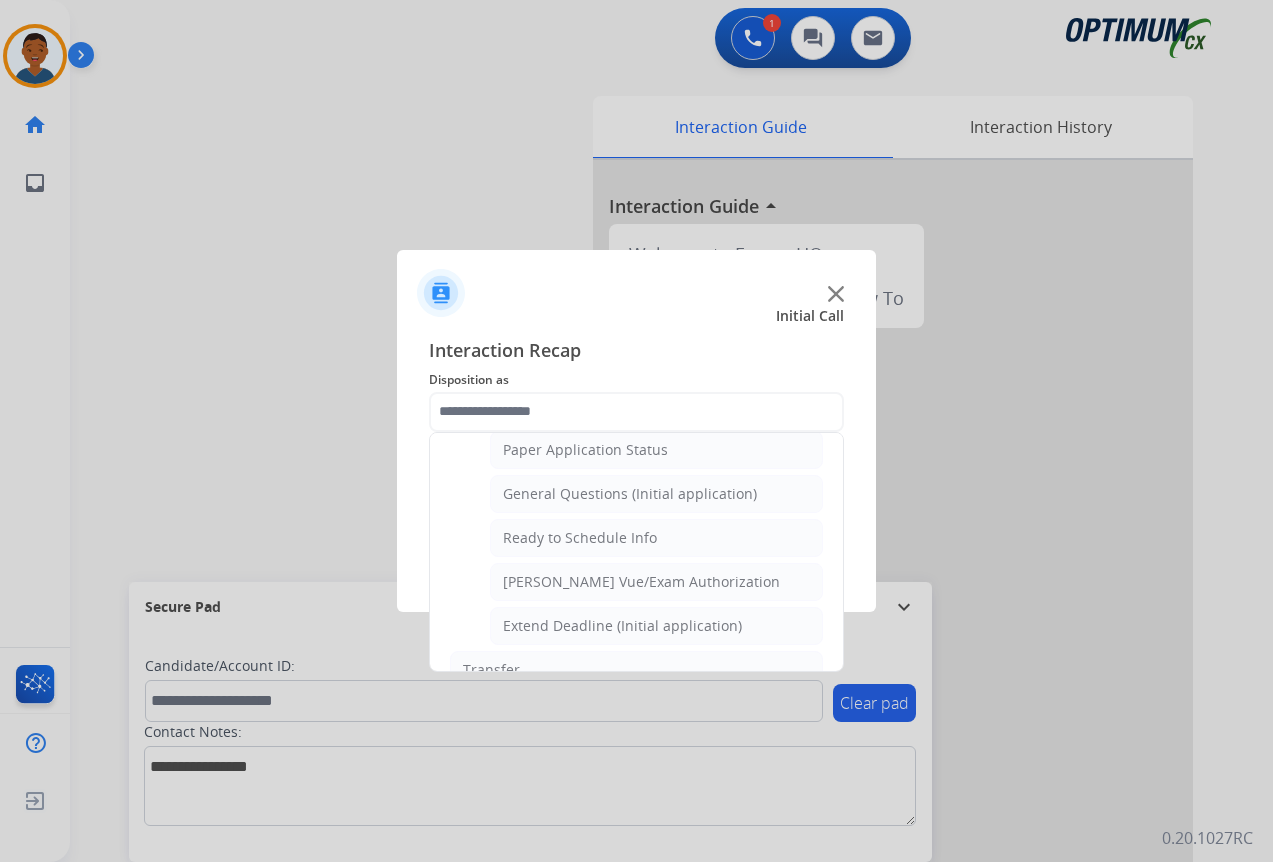 click on "General Questions (Initial application)" 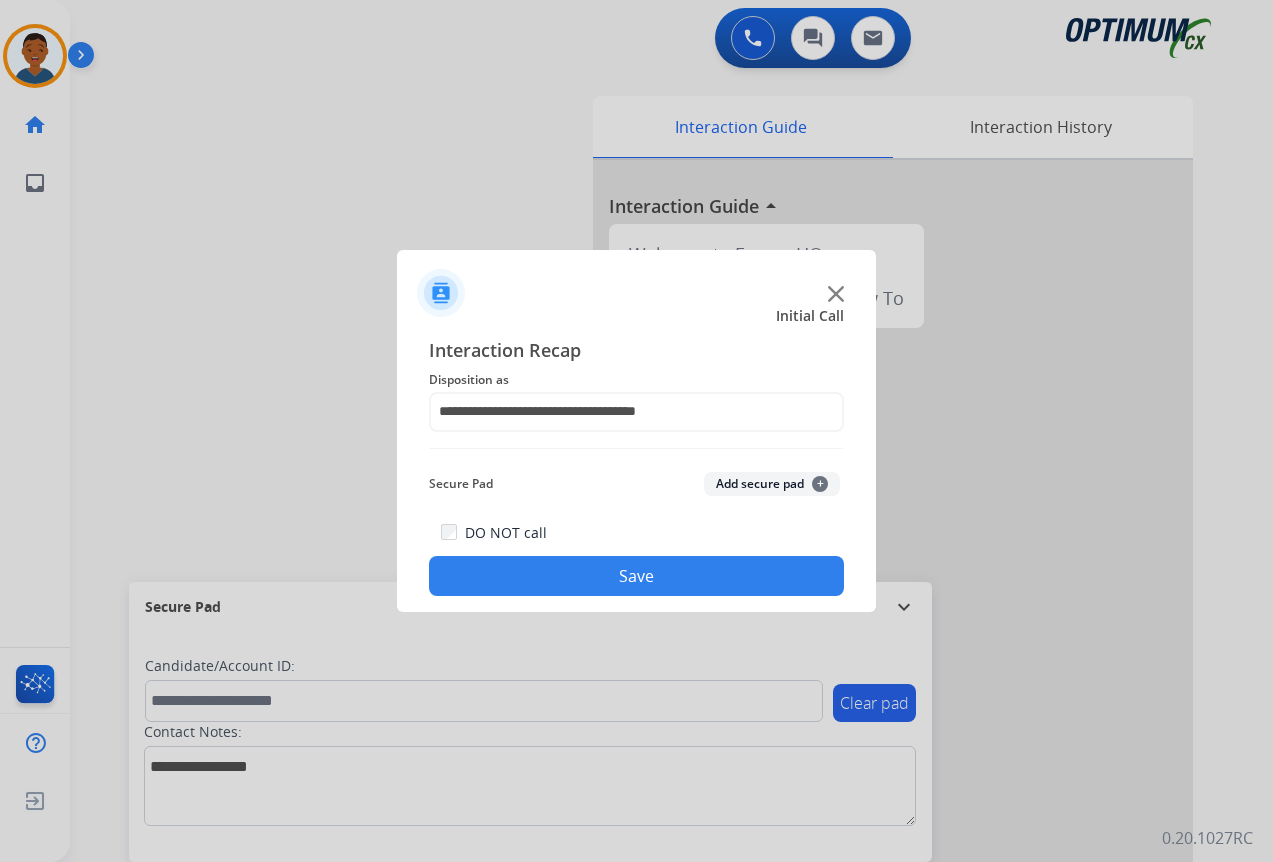 click on "Save" 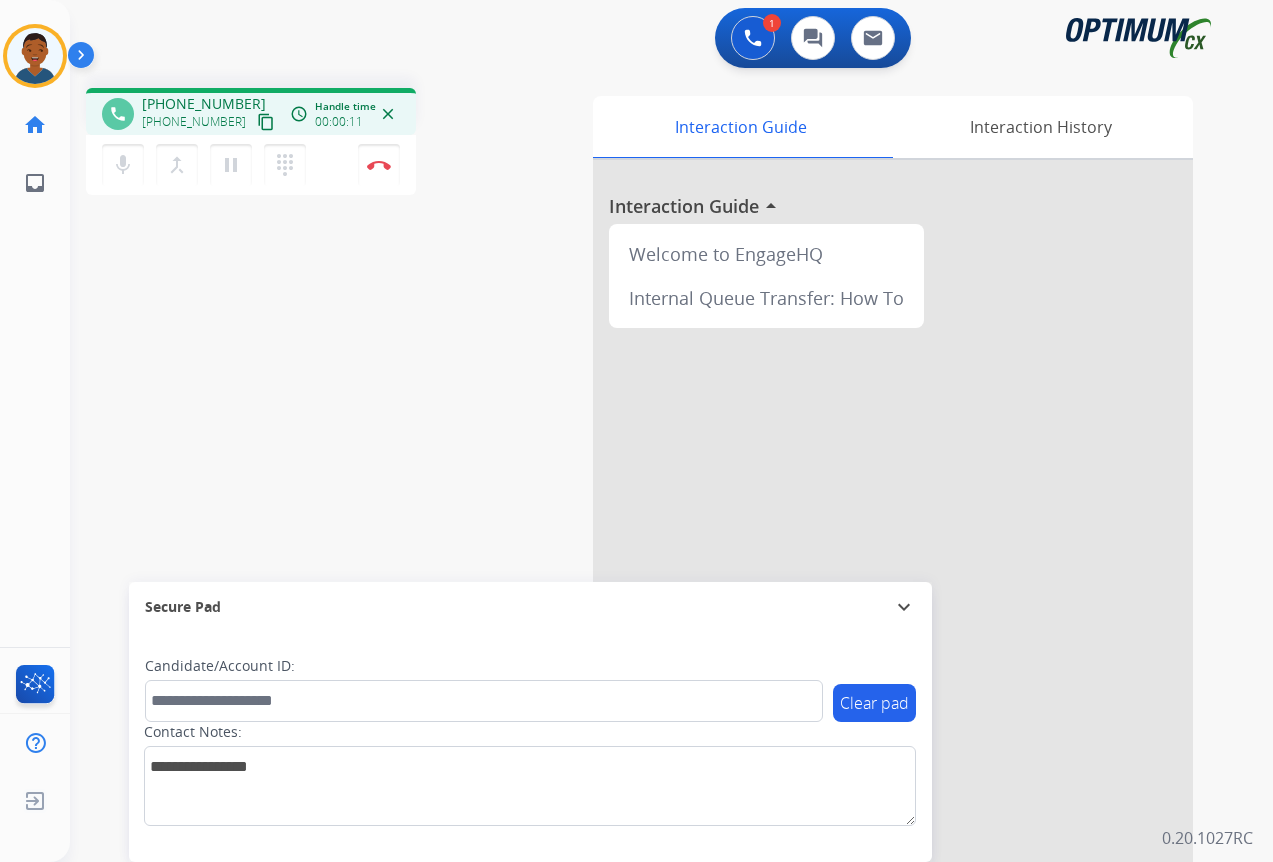 click on "content_copy" at bounding box center (266, 122) 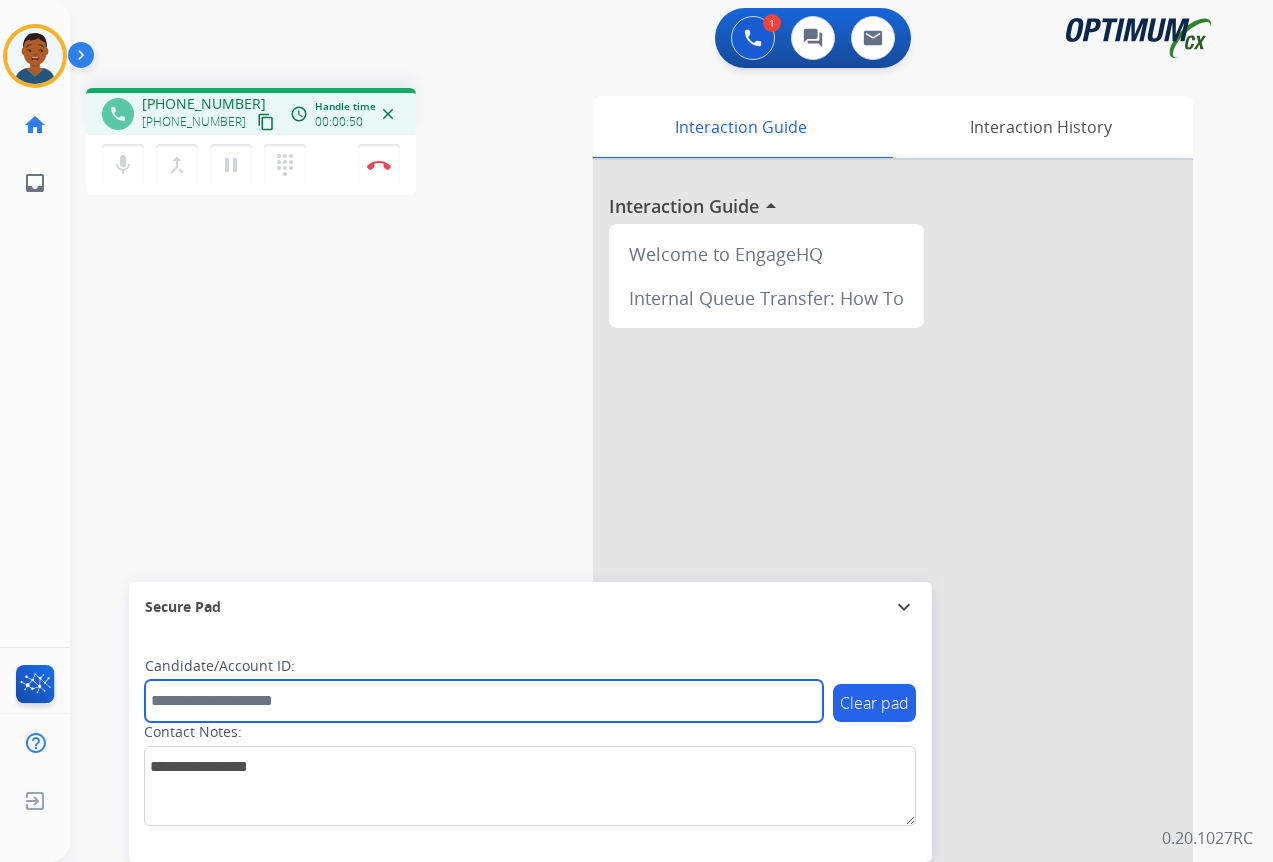 click at bounding box center [484, 701] 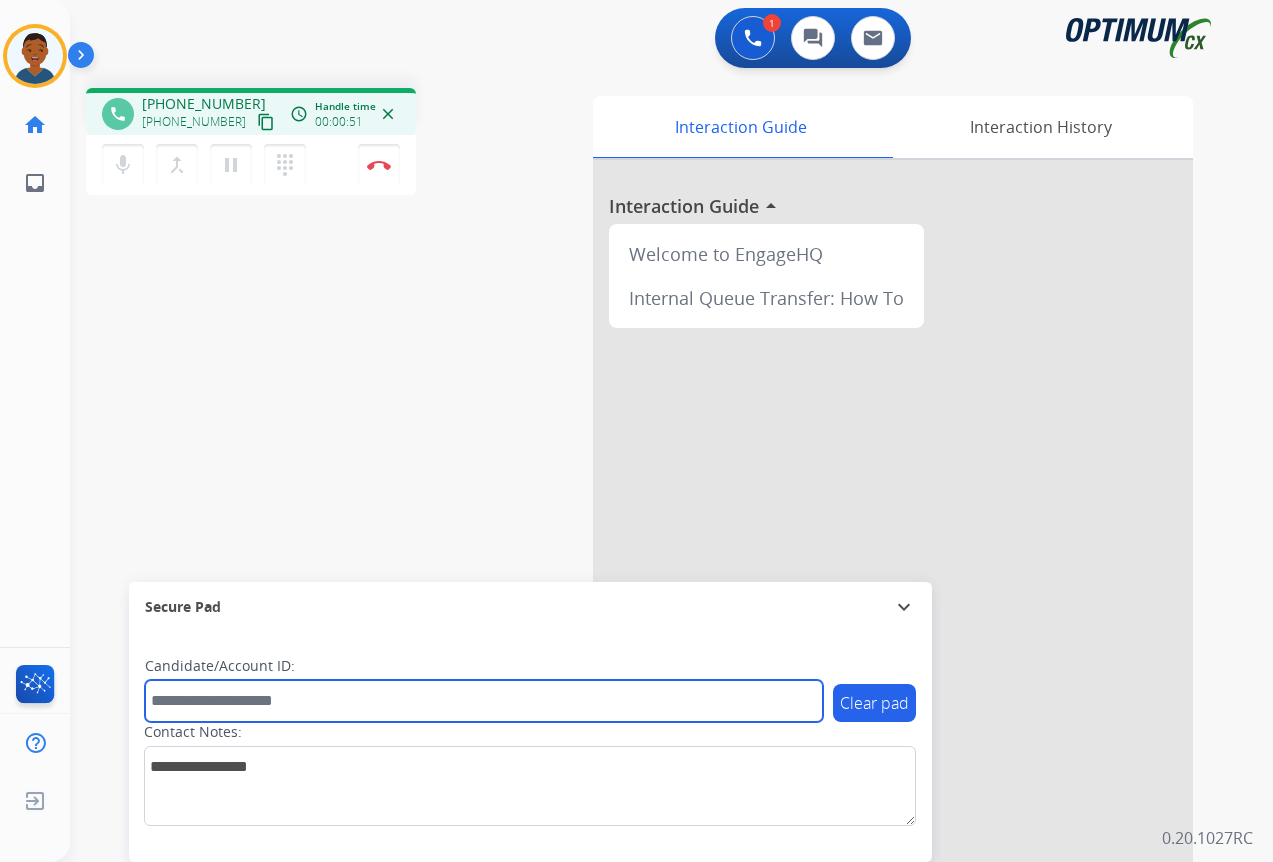 paste on "*******" 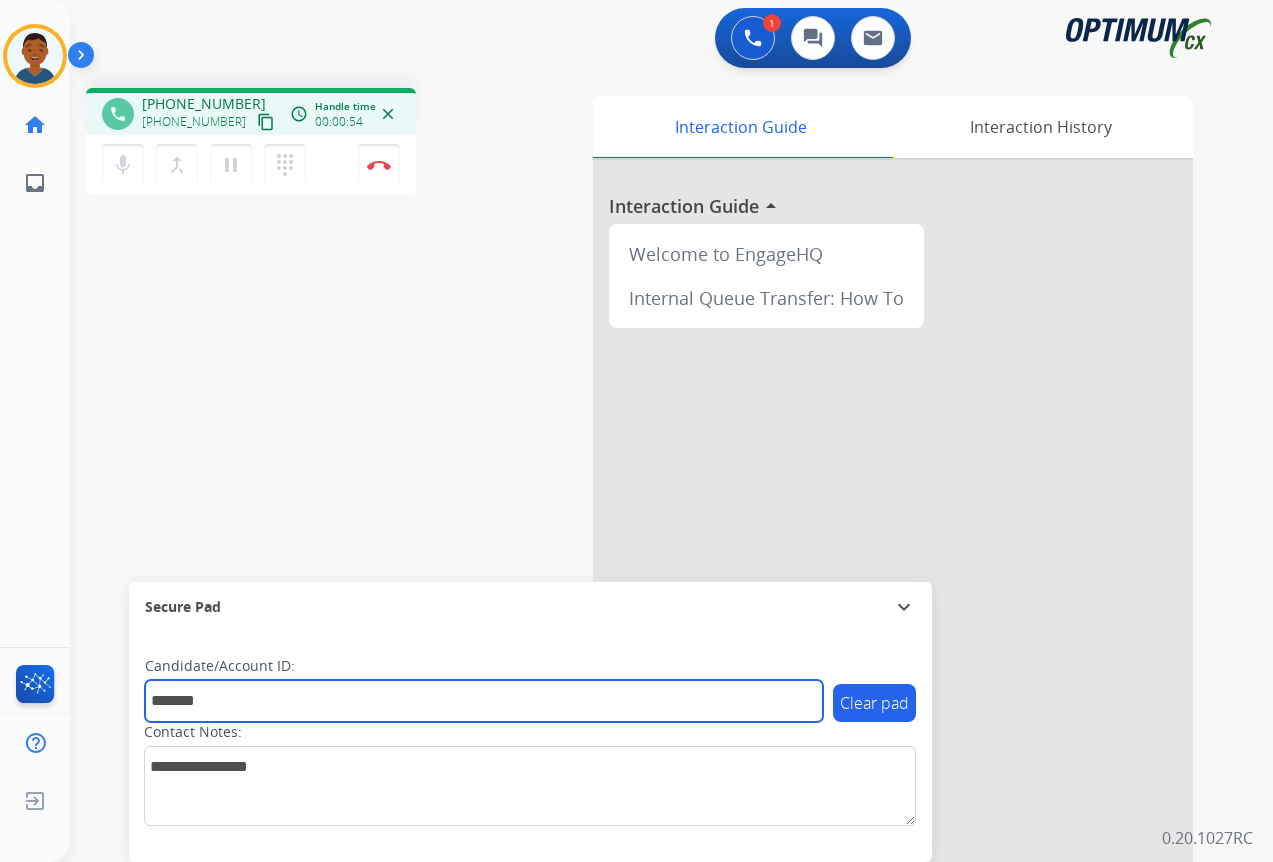 type on "*******" 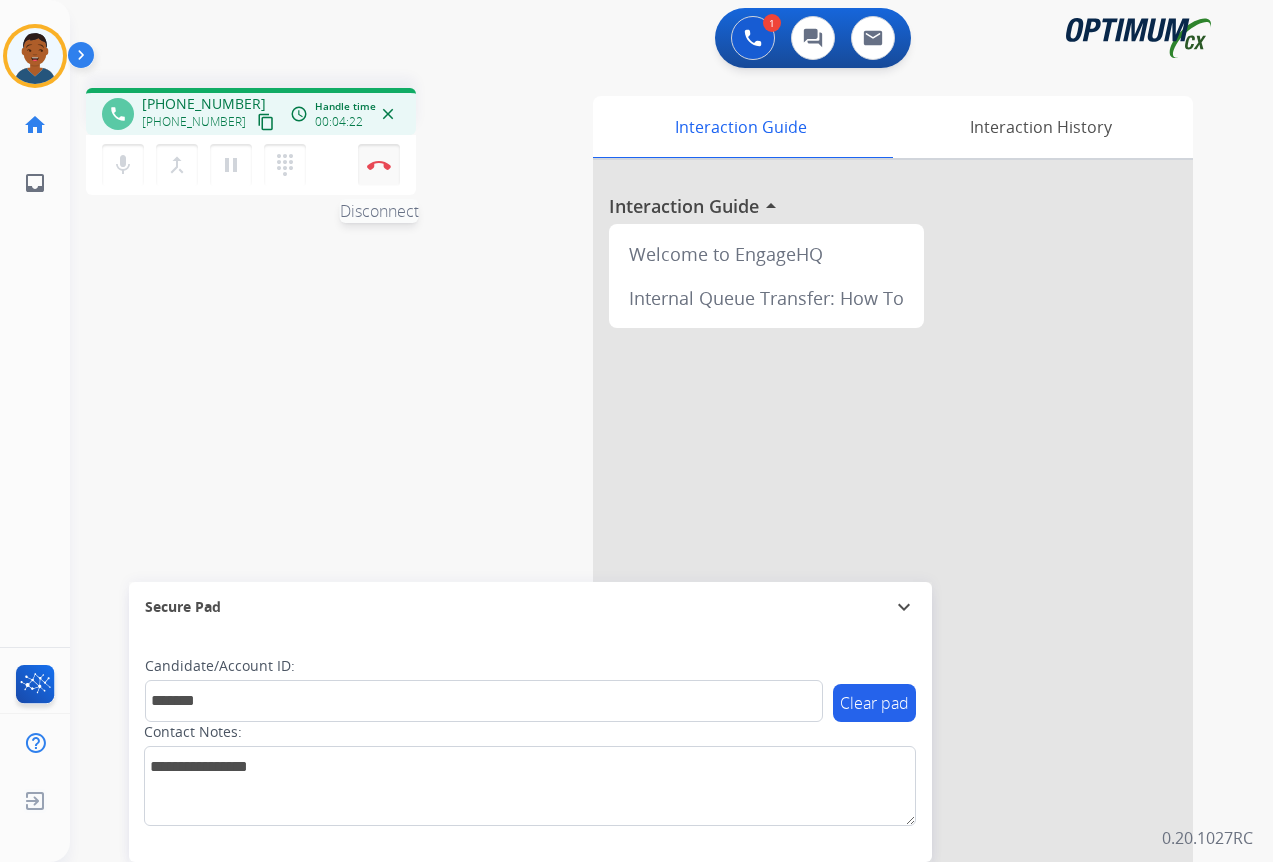 click at bounding box center (379, 165) 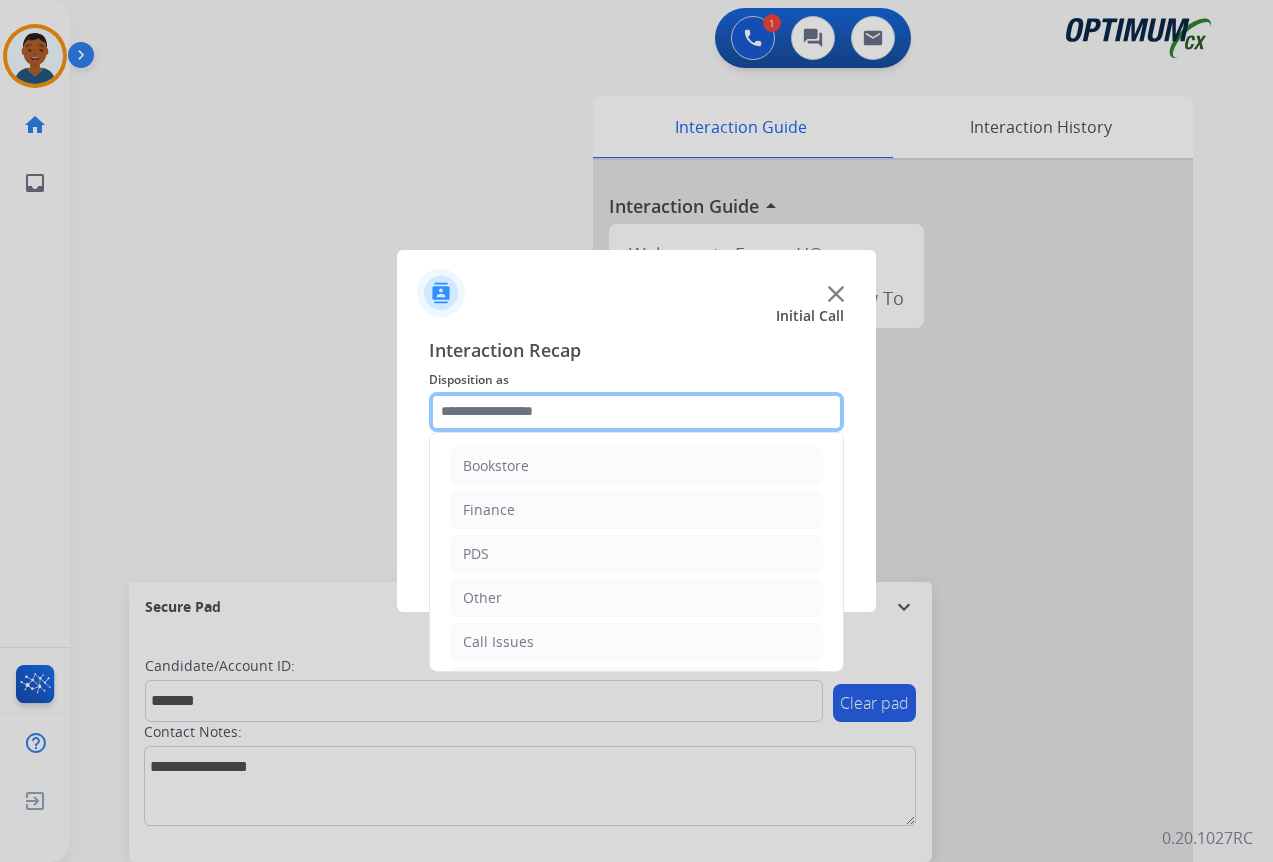 click 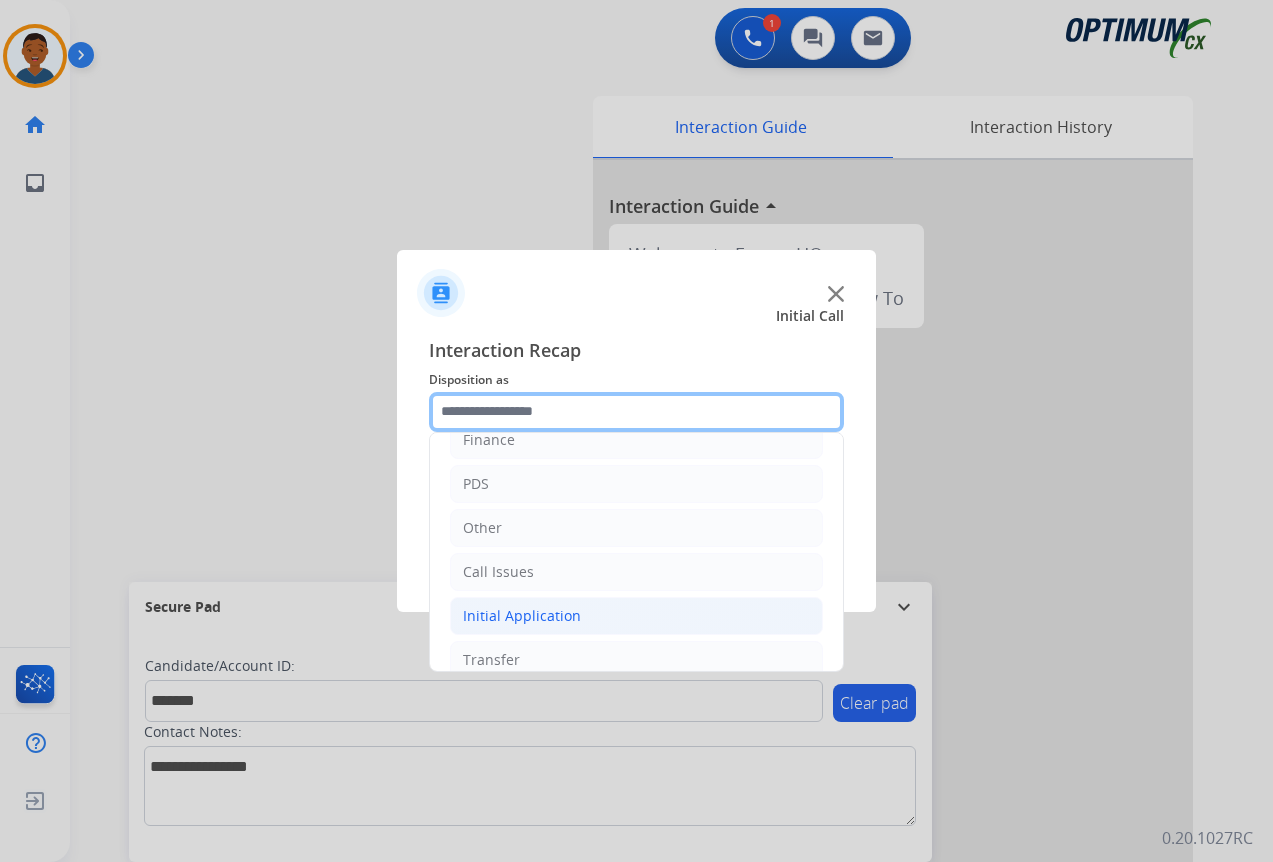 scroll, scrollTop: 136, scrollLeft: 0, axis: vertical 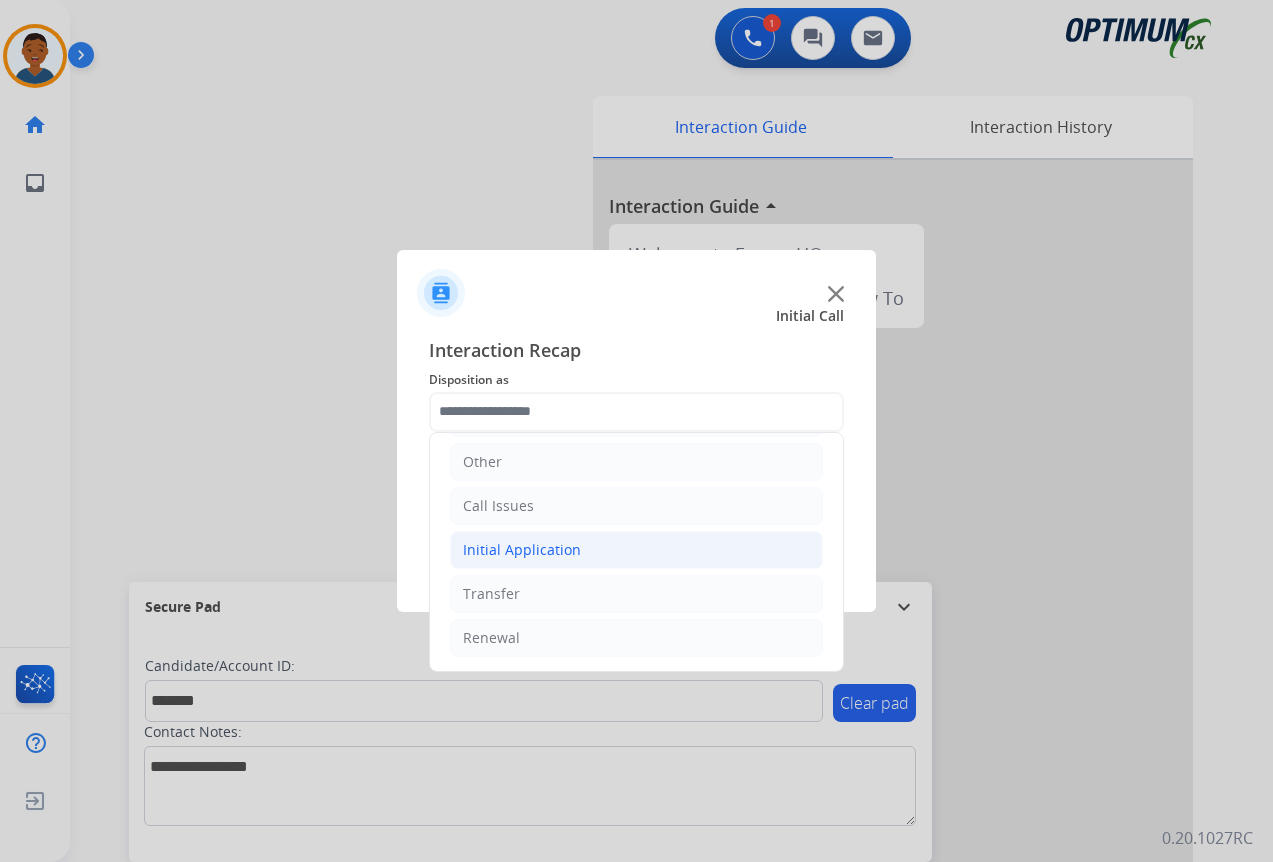 click on "Initial Application" 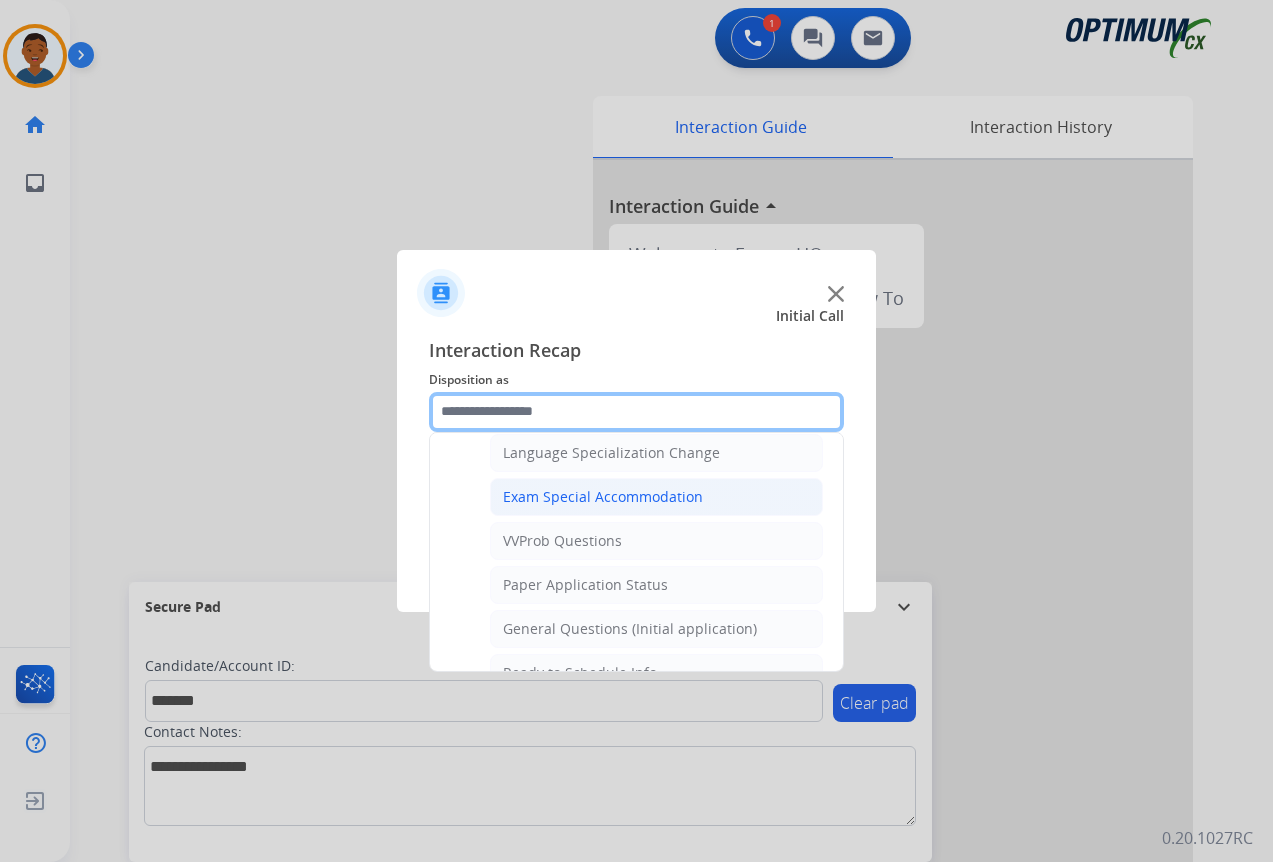 scroll, scrollTop: 1036, scrollLeft: 0, axis: vertical 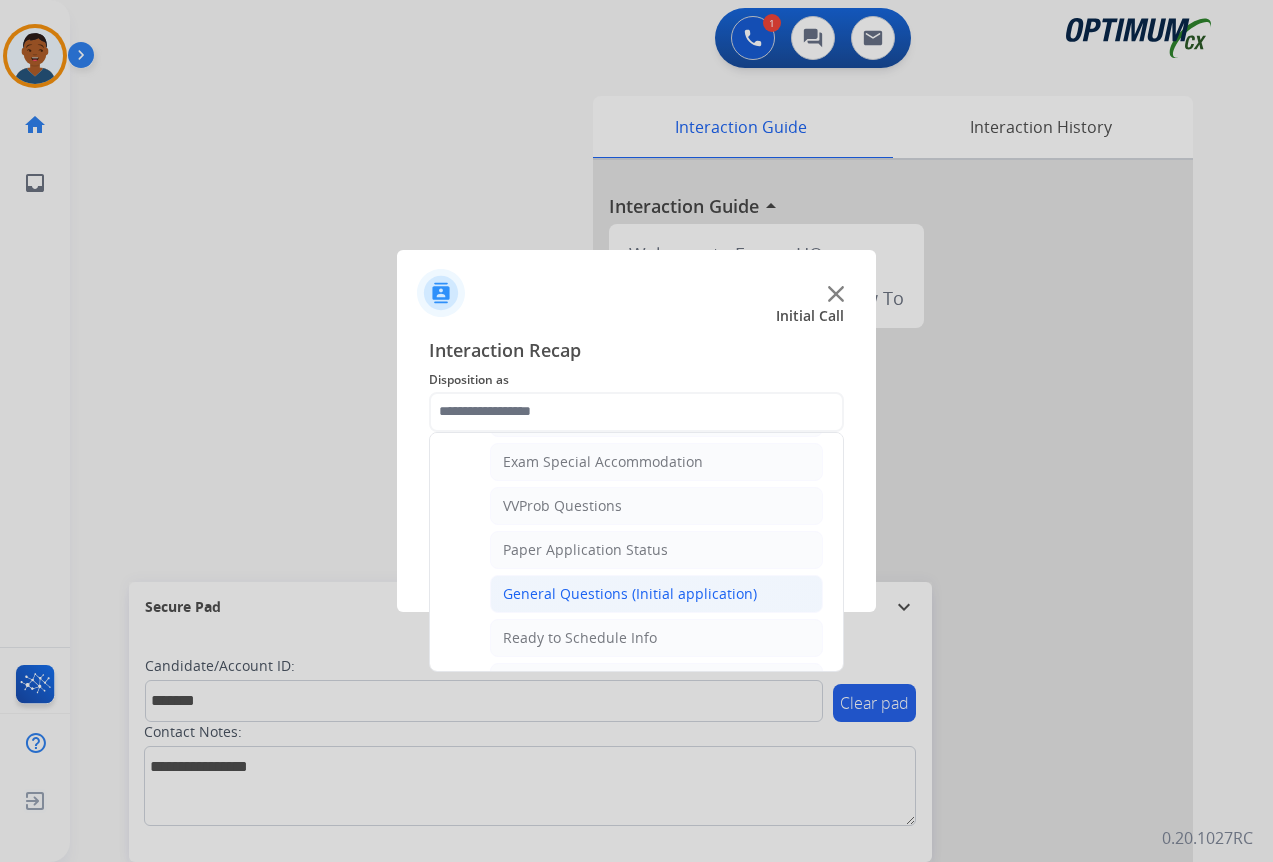 click on "General Questions (Initial application)" 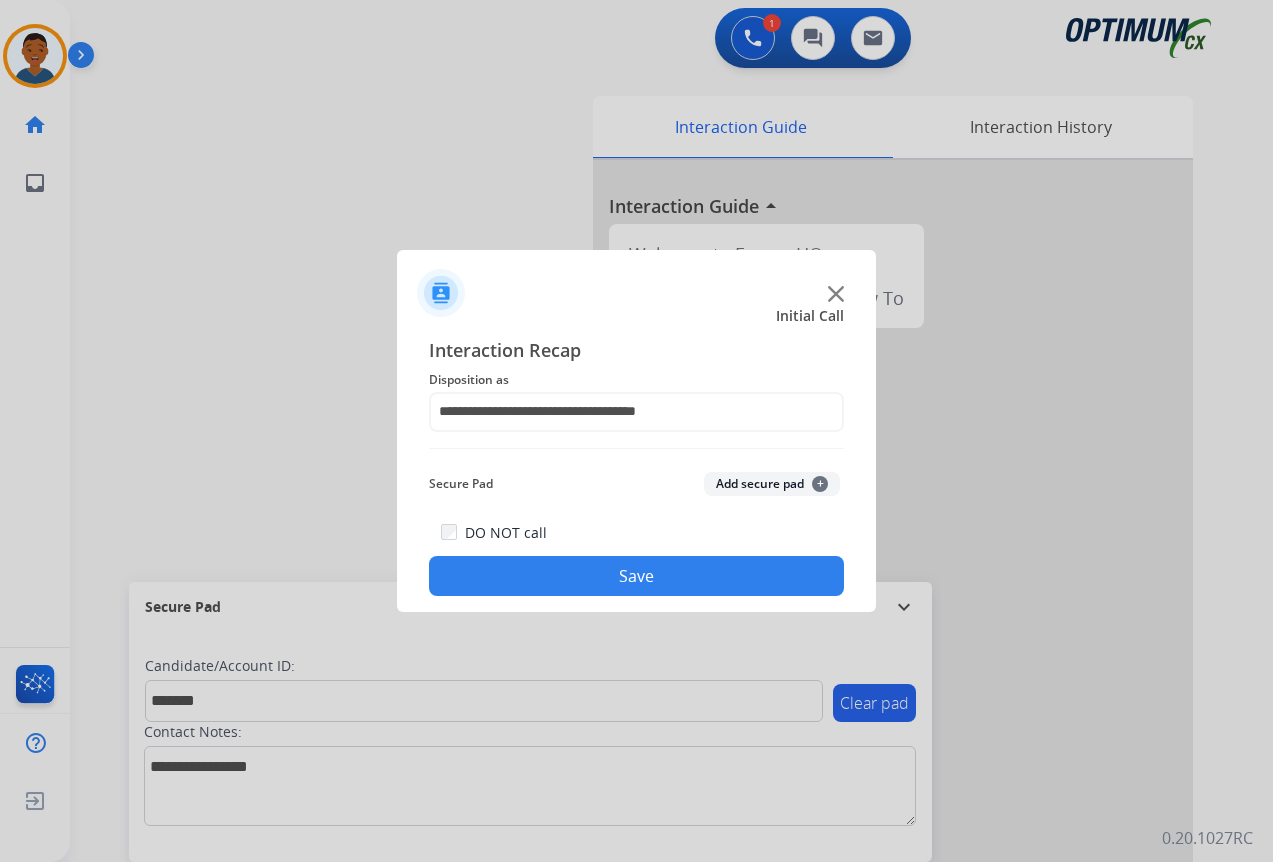 click on "Add secure pad  +" 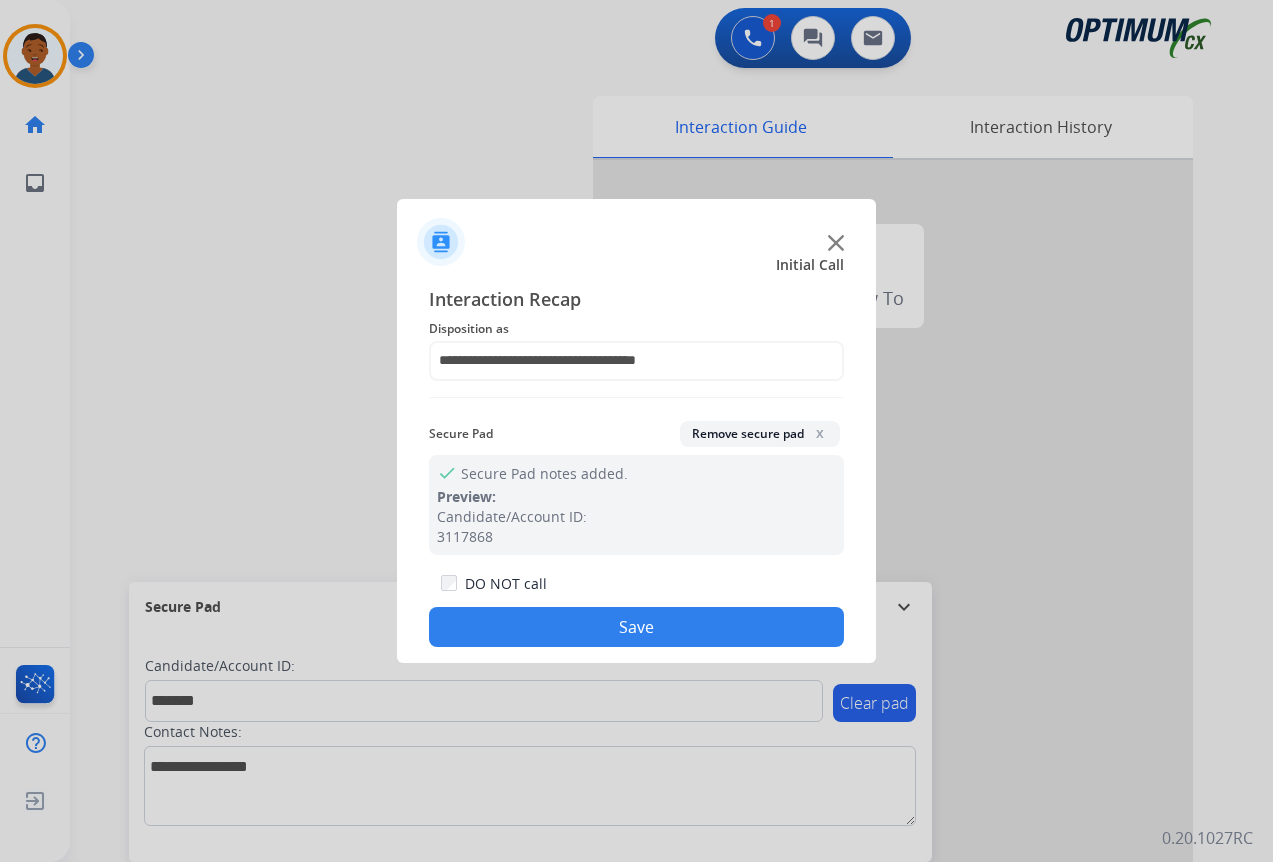 click on "Save" 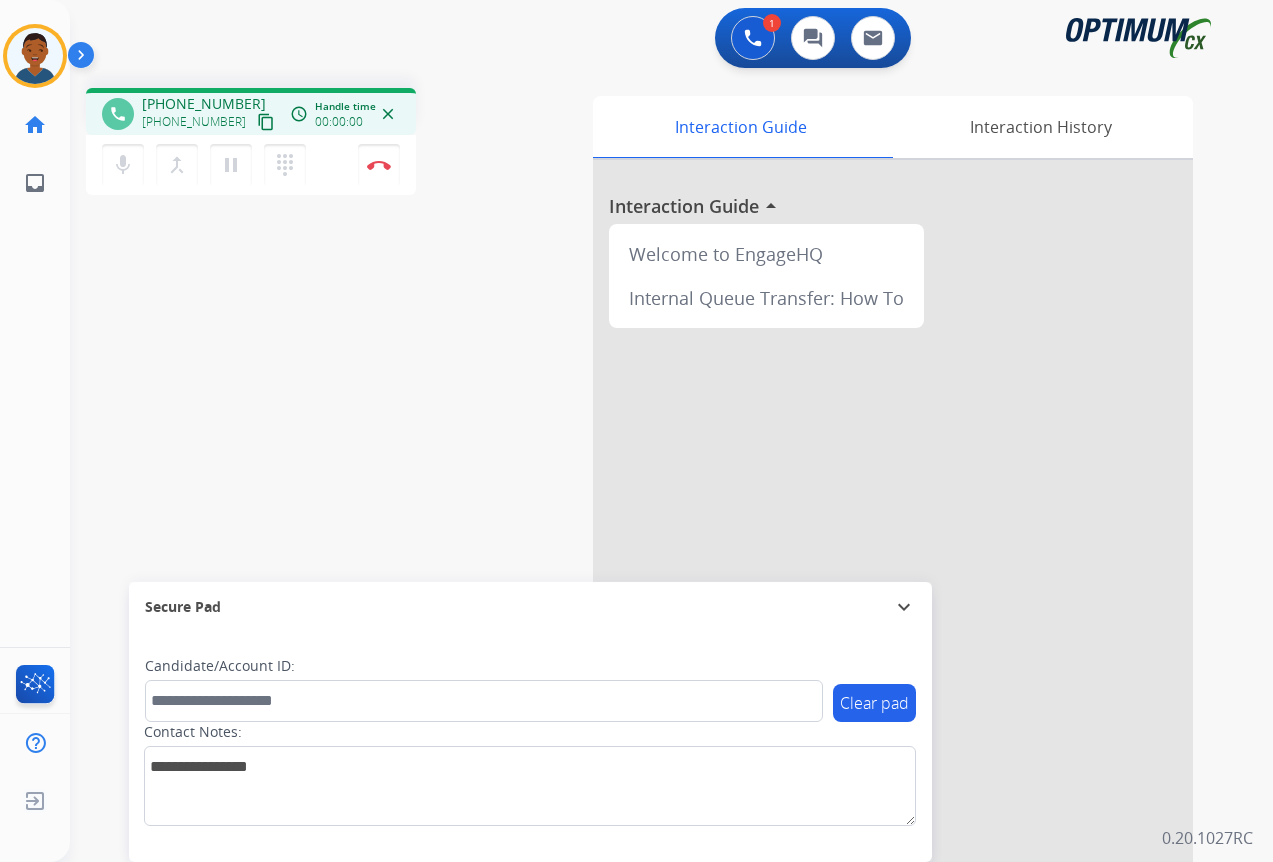 click on "content_copy" at bounding box center [266, 122] 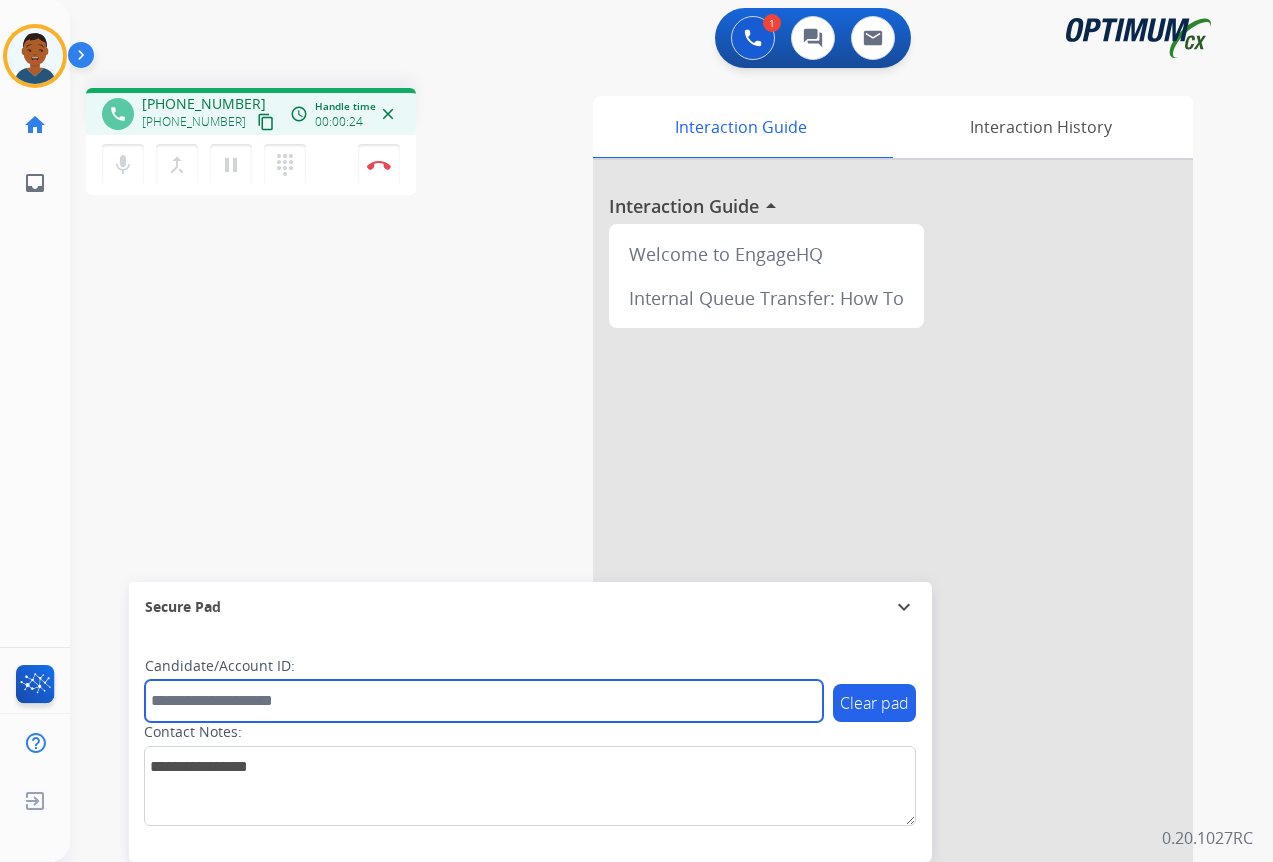 click at bounding box center (484, 701) 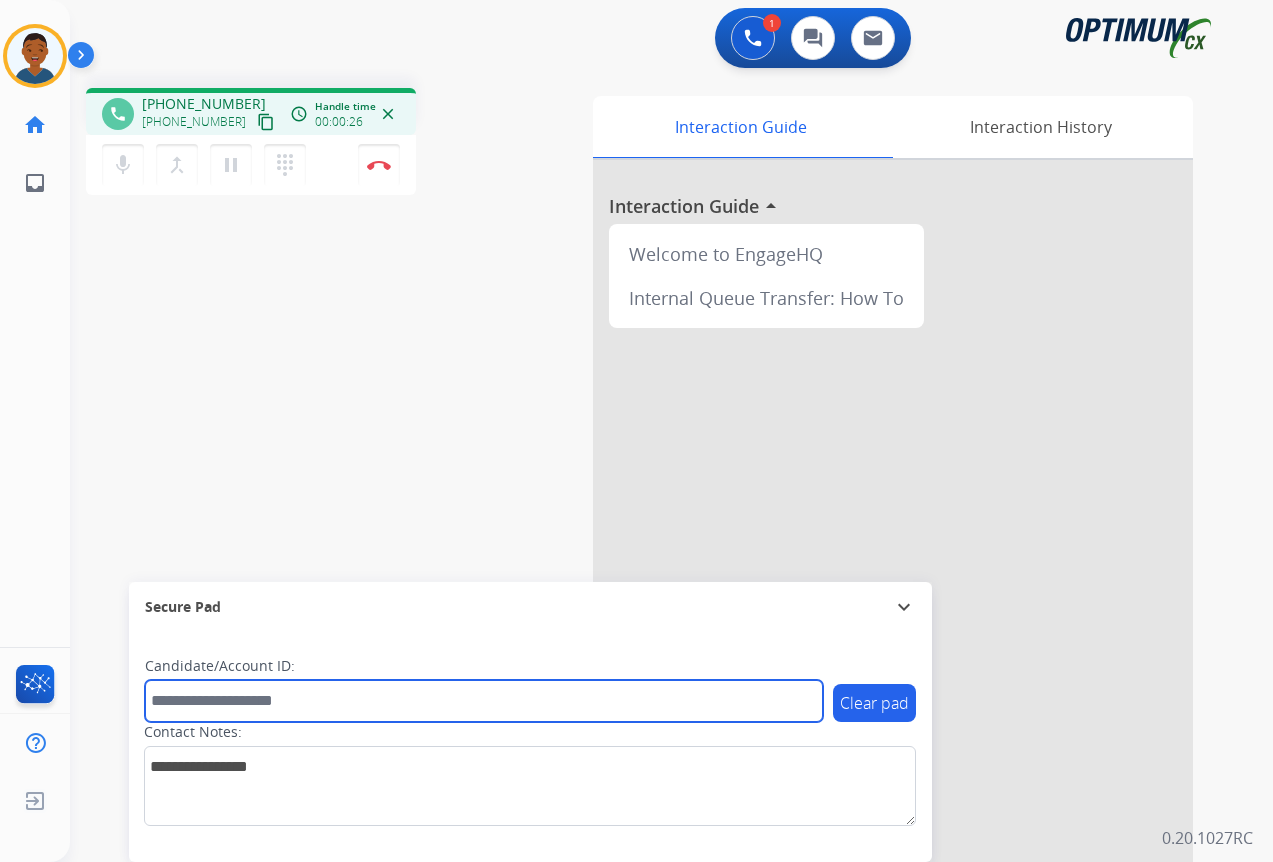 paste on "*******" 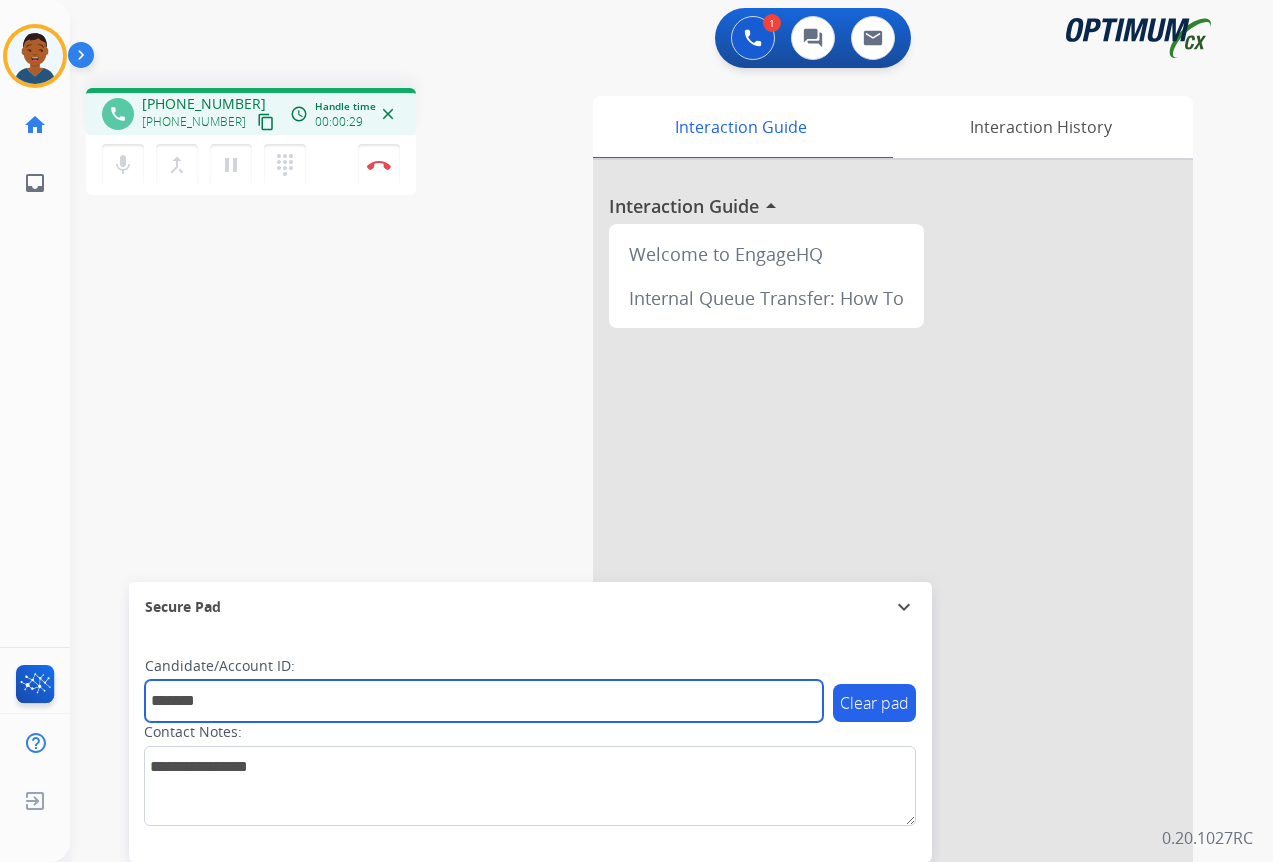 type on "*******" 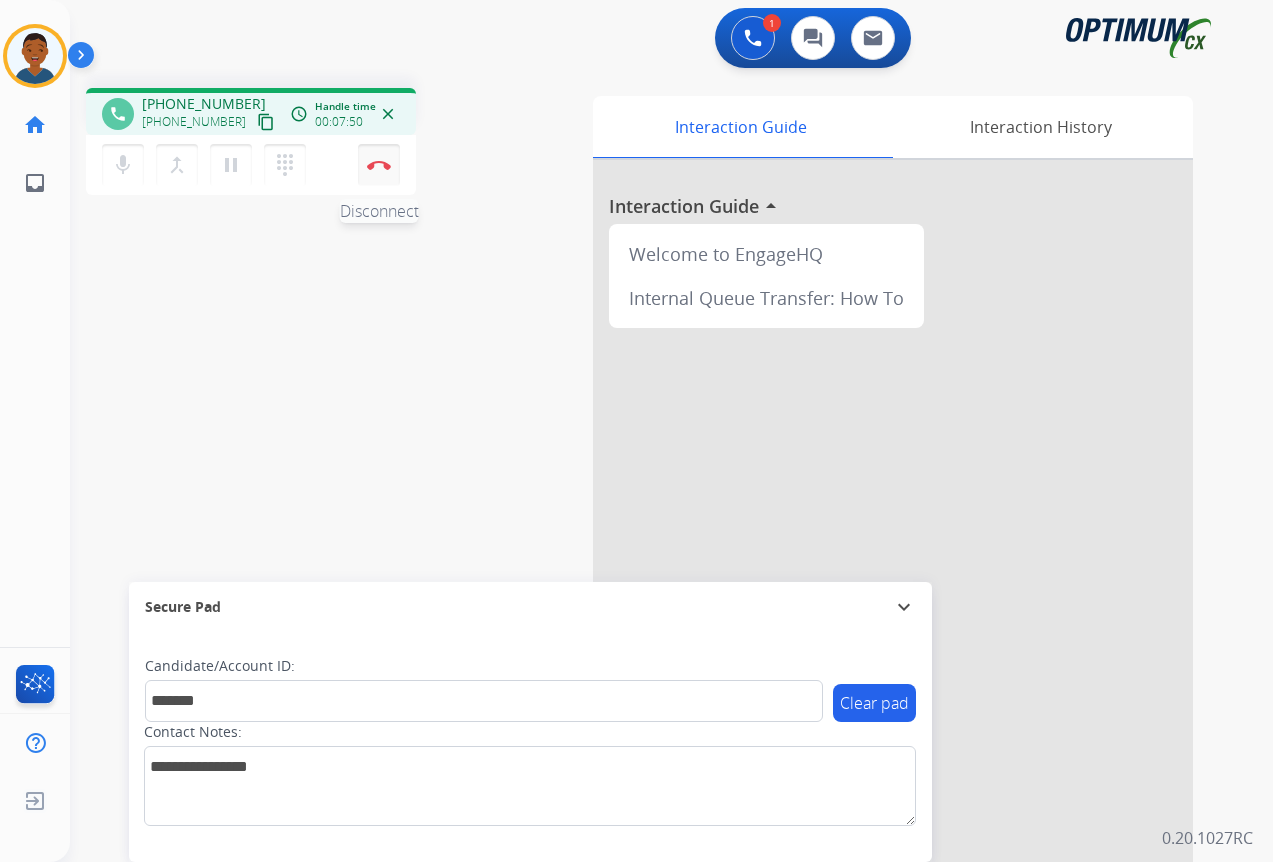 click at bounding box center [379, 165] 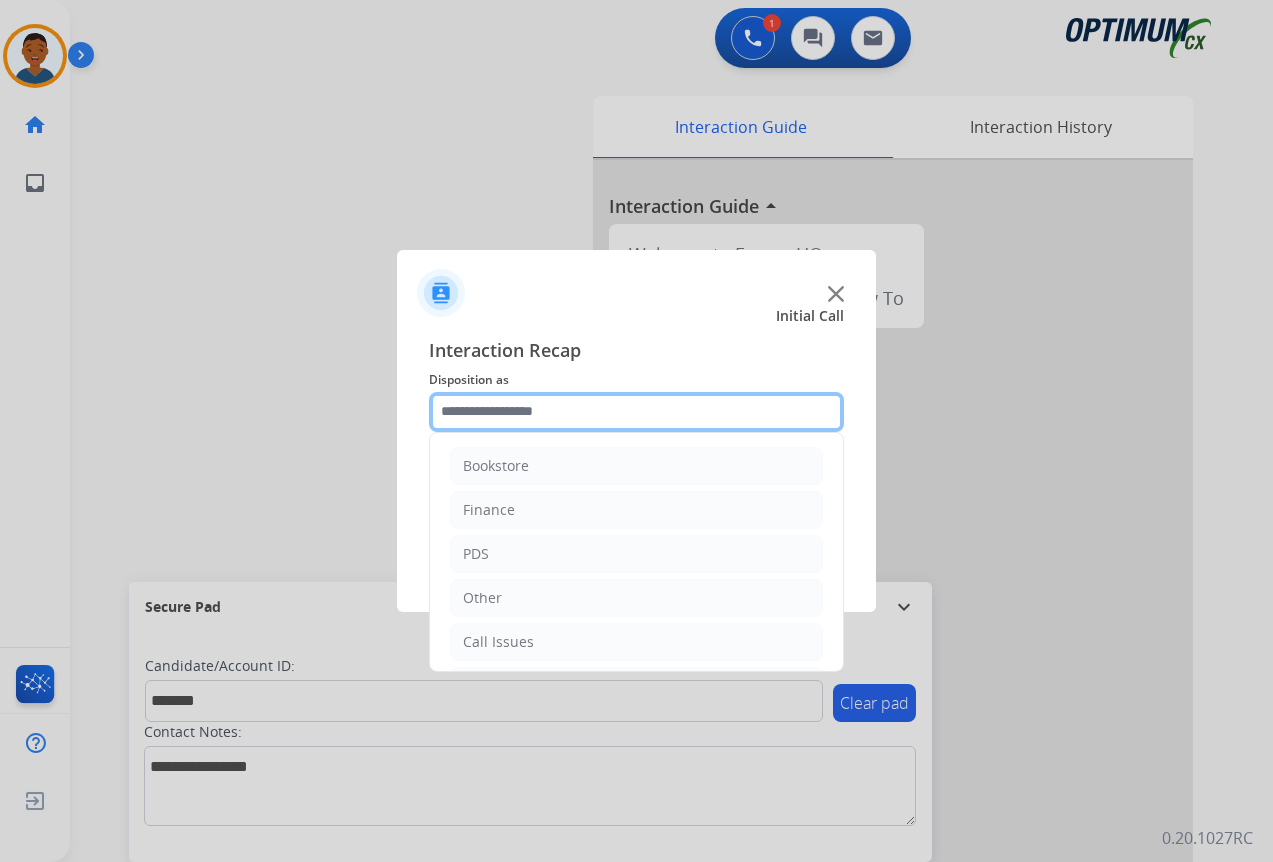 click 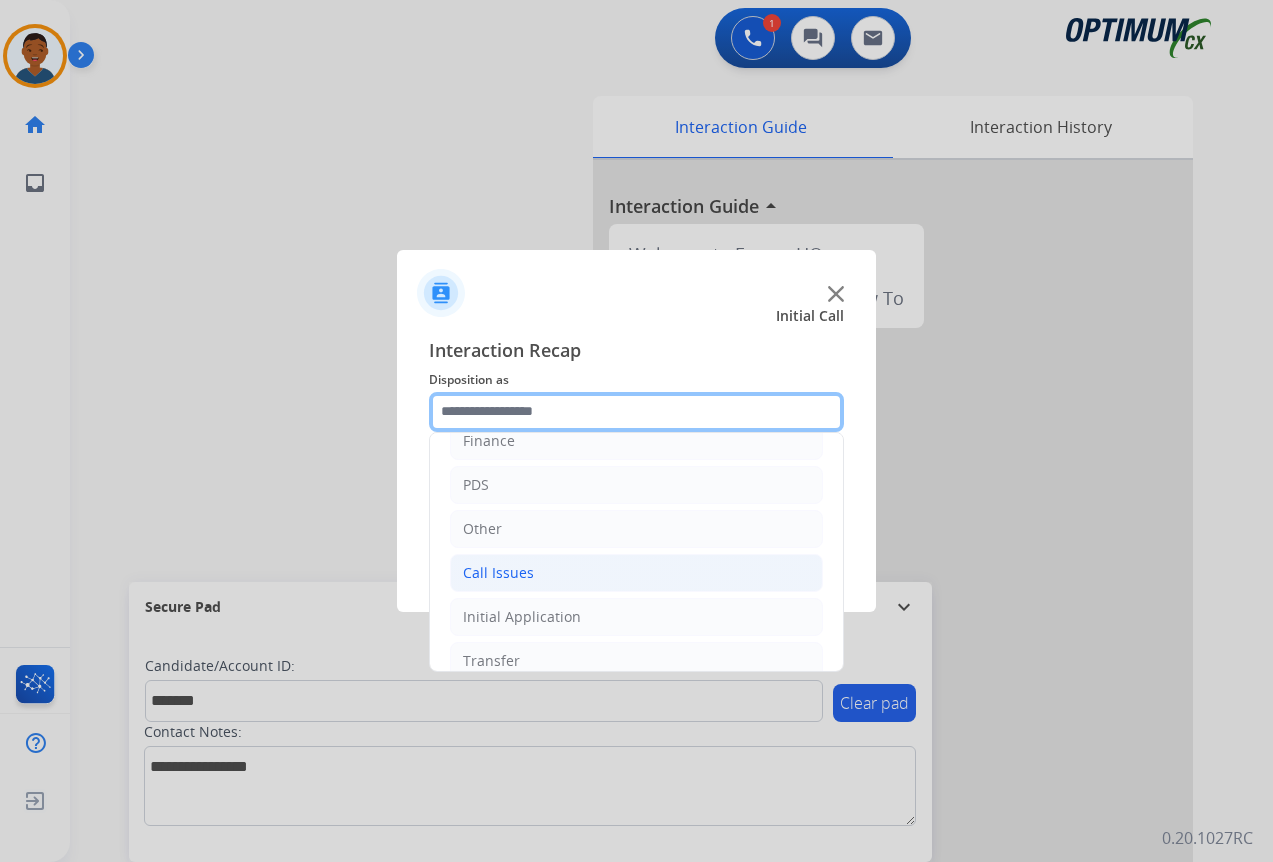 scroll, scrollTop: 136, scrollLeft: 0, axis: vertical 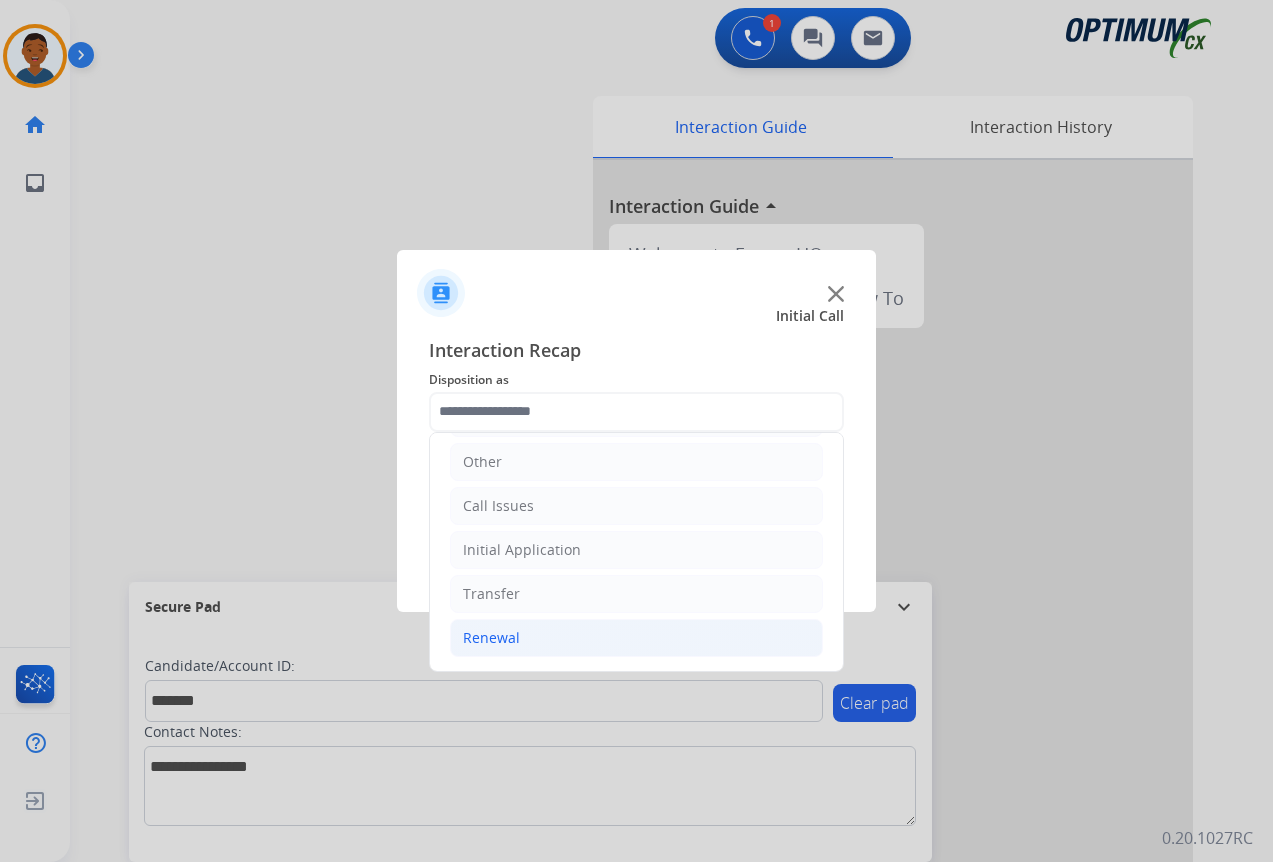 click on "Renewal" 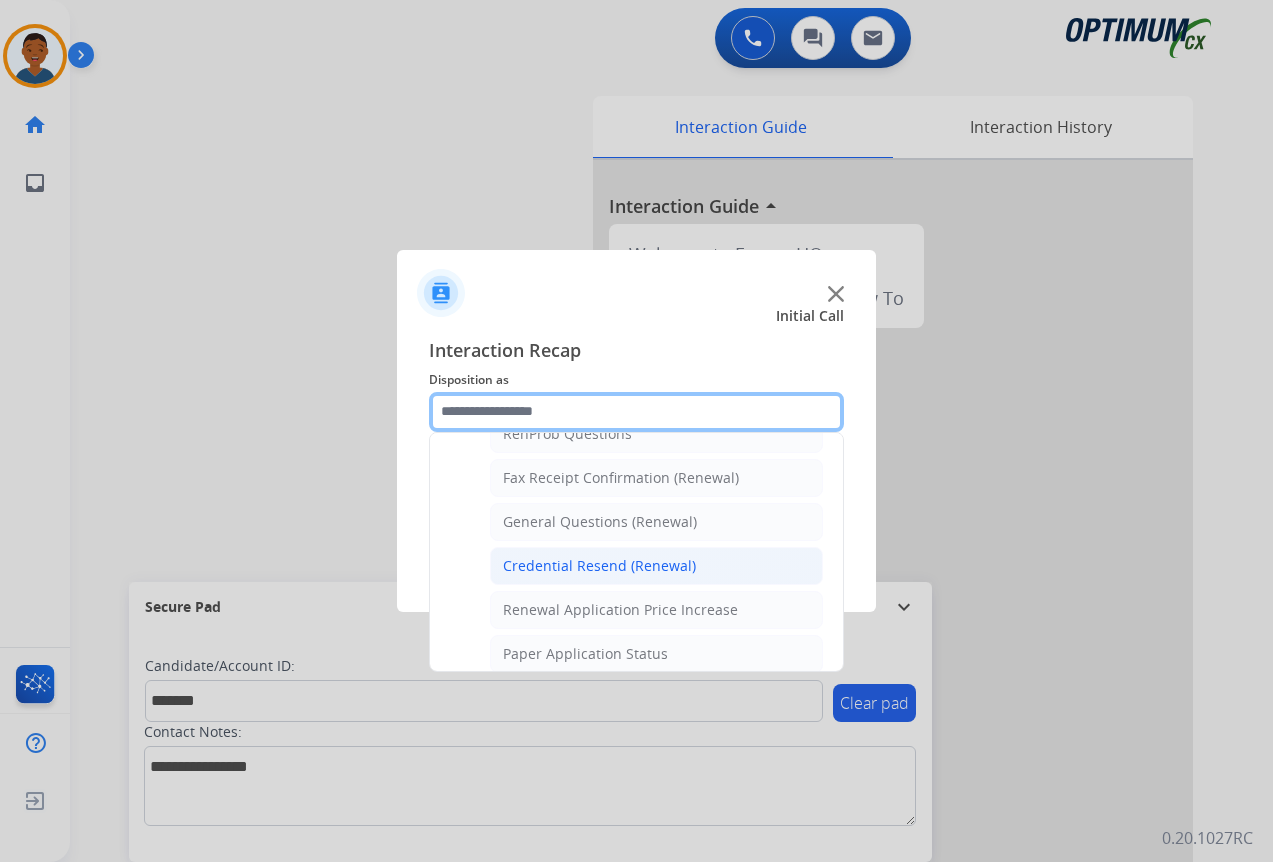 scroll, scrollTop: 636, scrollLeft: 0, axis: vertical 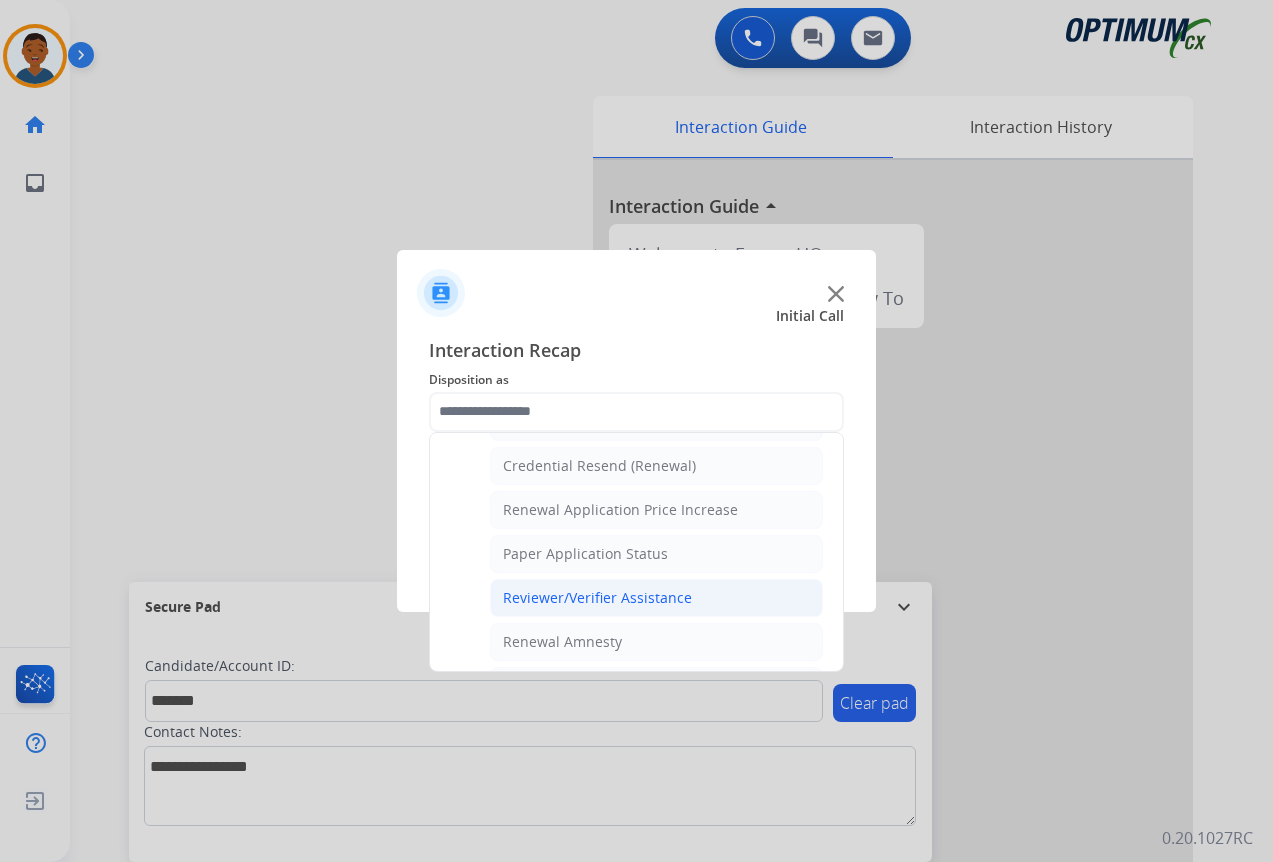 click on "Reviewer/Verifier Assistance" 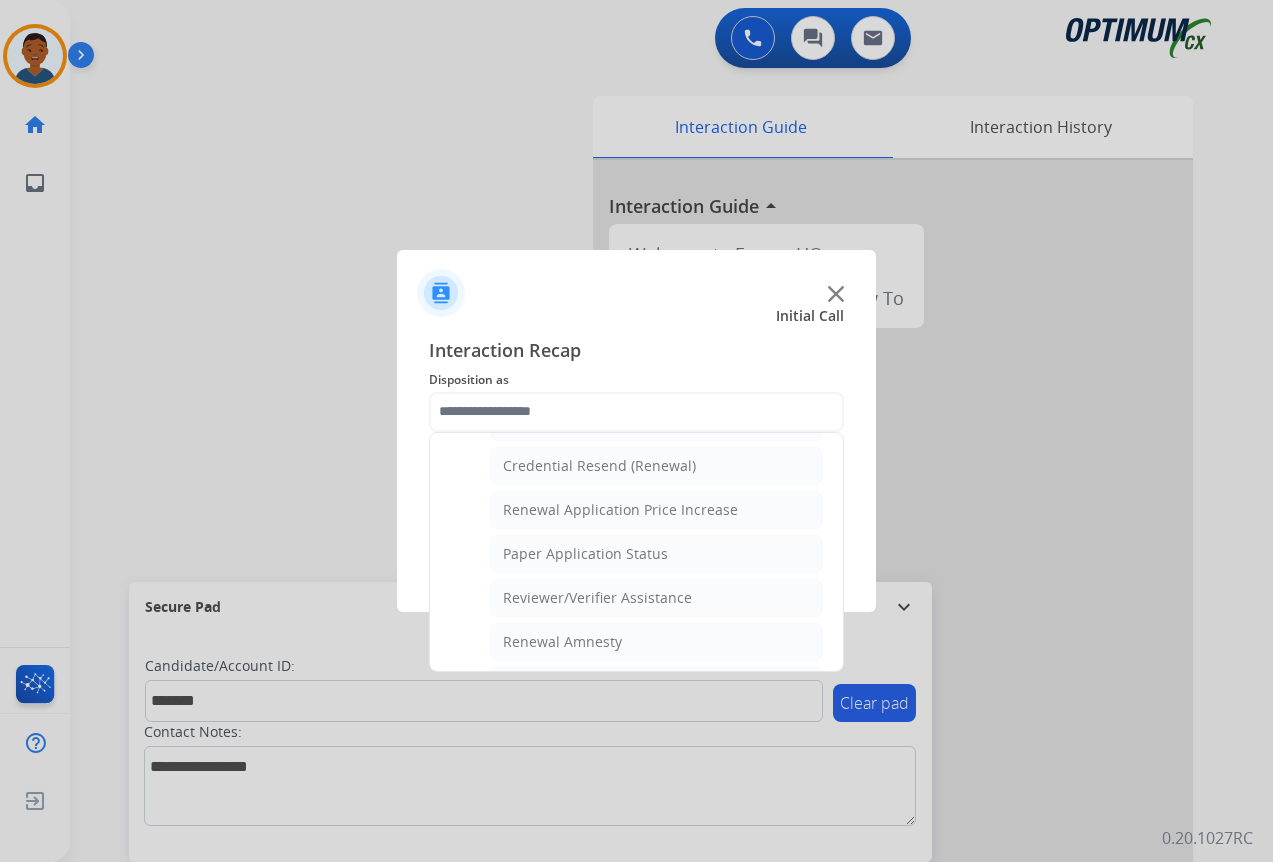 type on "**********" 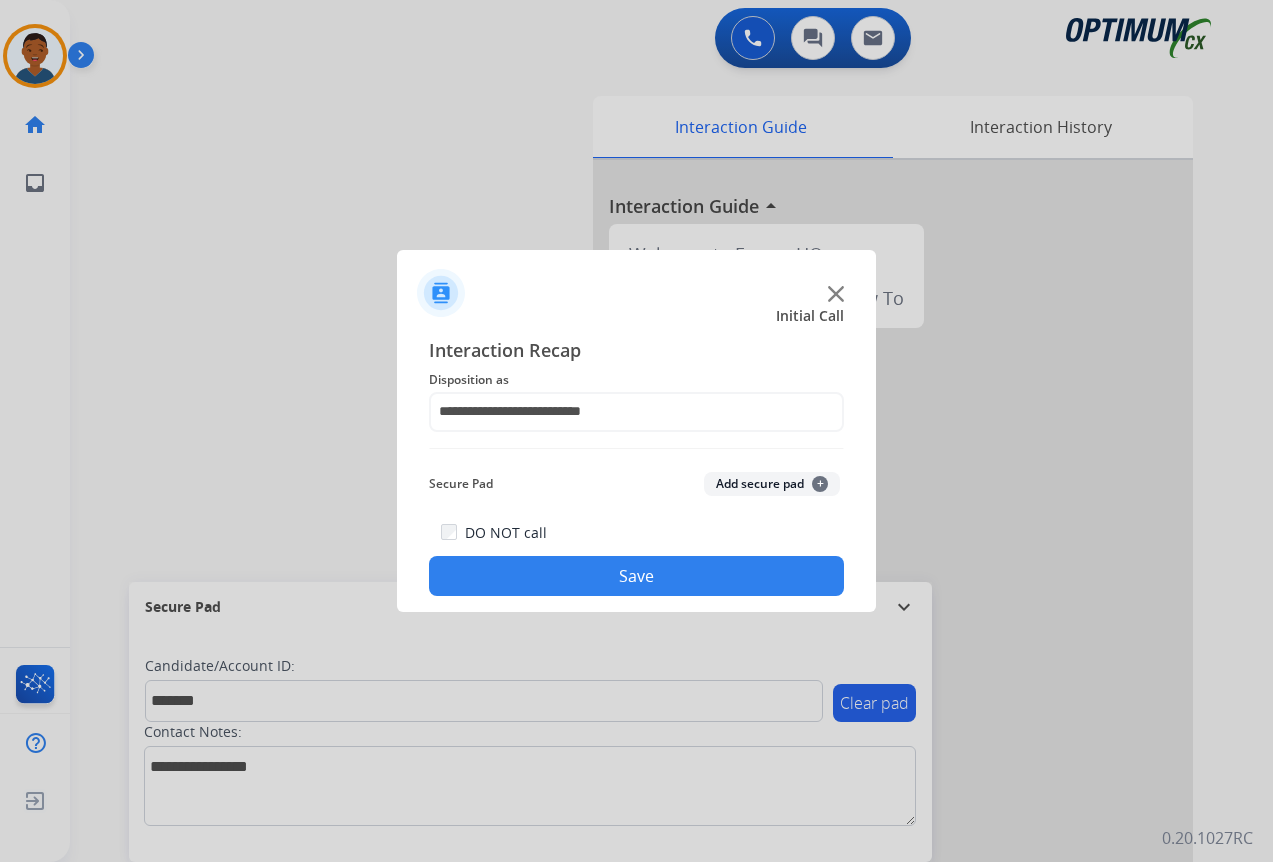 click on "Add secure pad  +" 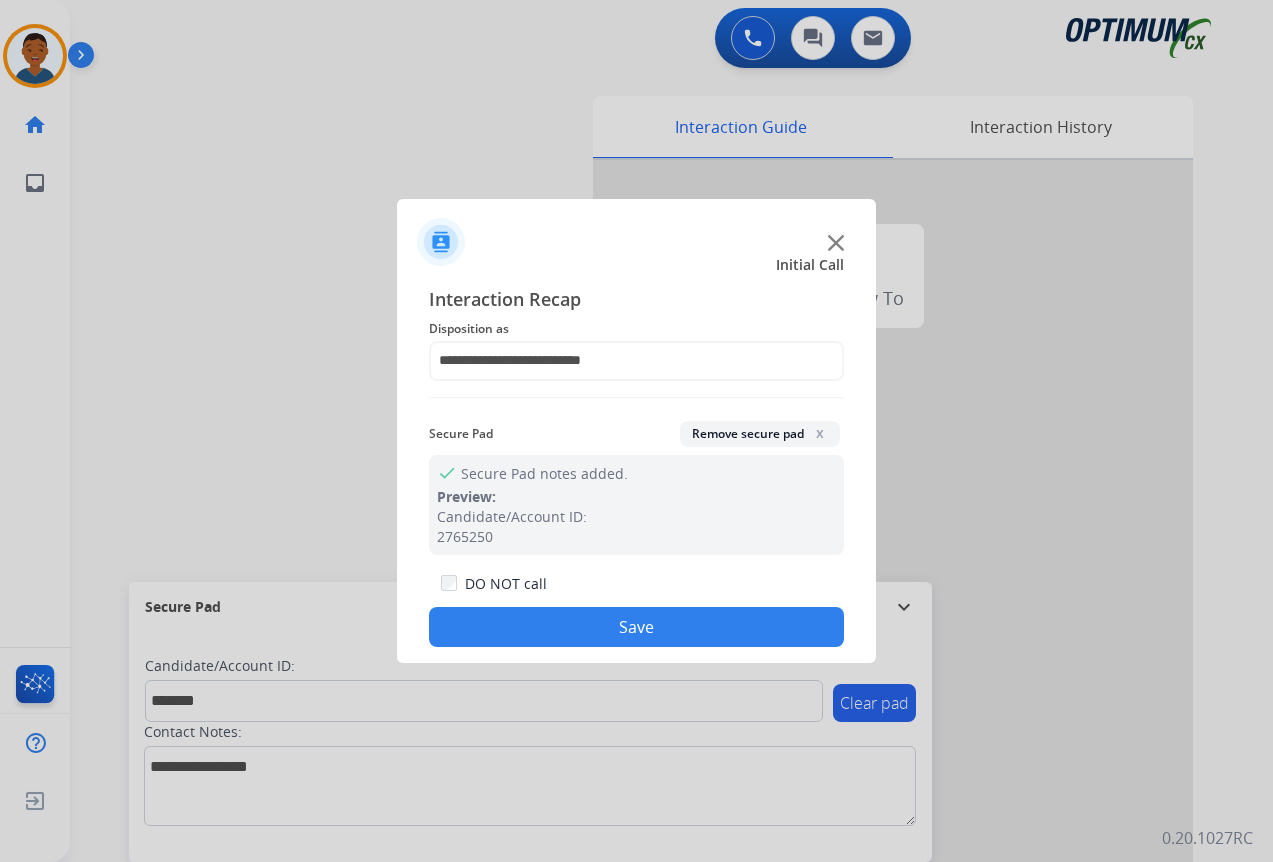 click on "Save" 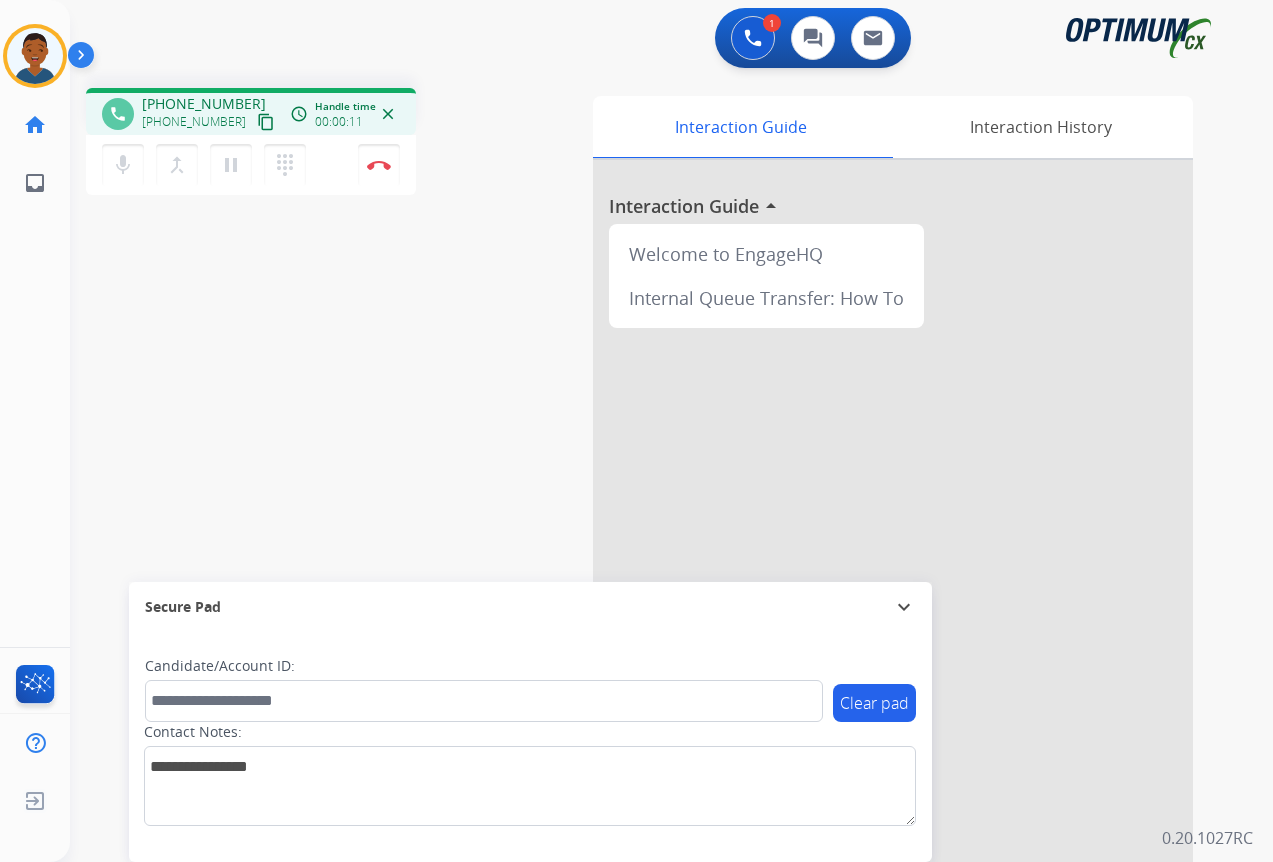 click on "content_copy" at bounding box center [266, 122] 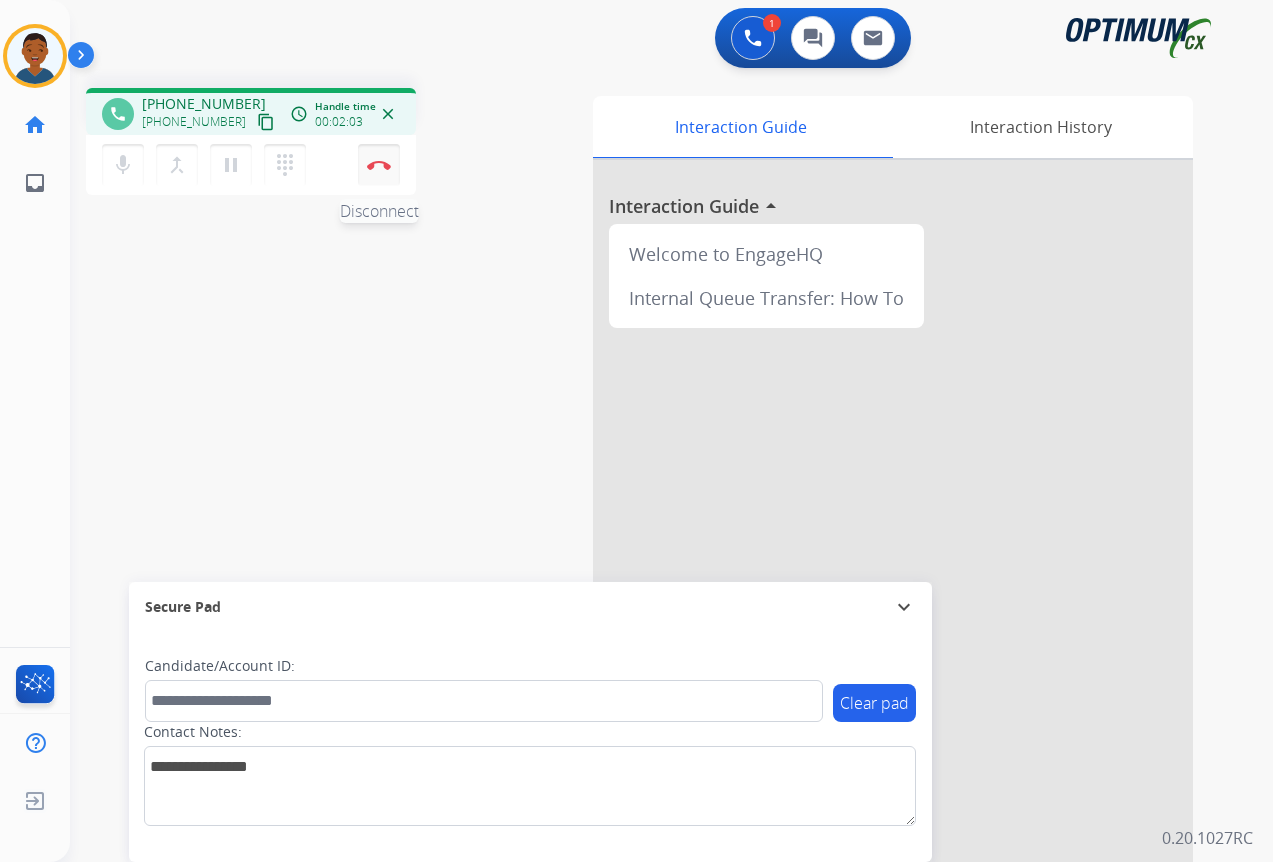 click at bounding box center (379, 165) 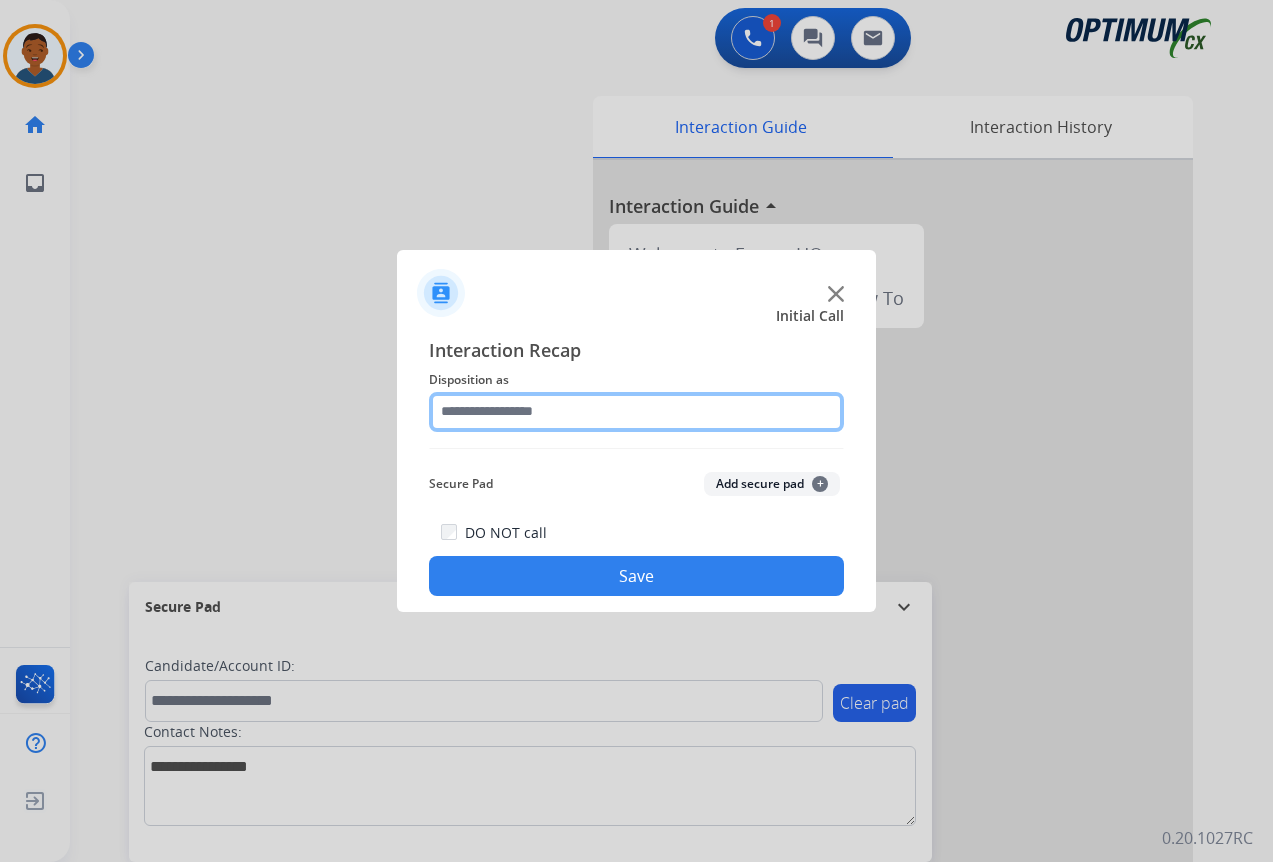 click 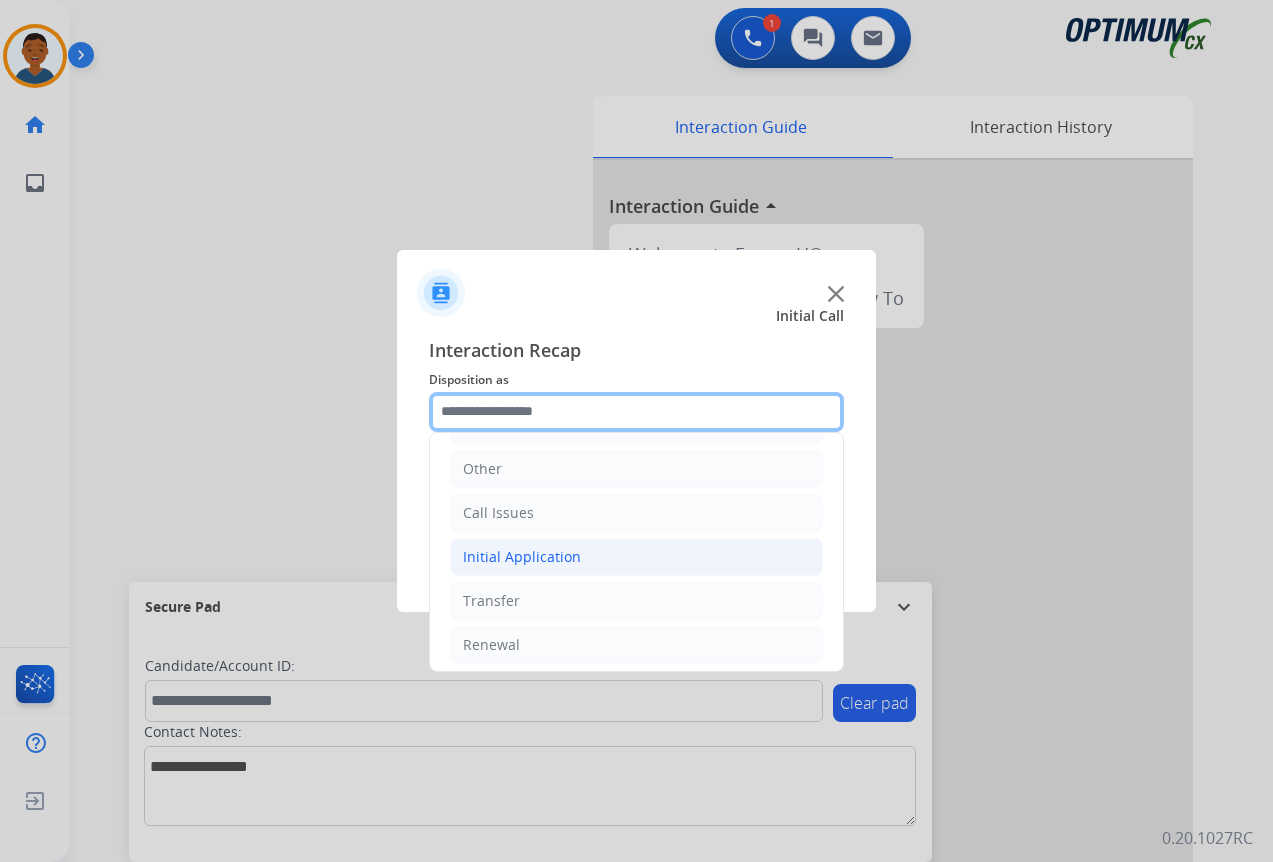 scroll, scrollTop: 136, scrollLeft: 0, axis: vertical 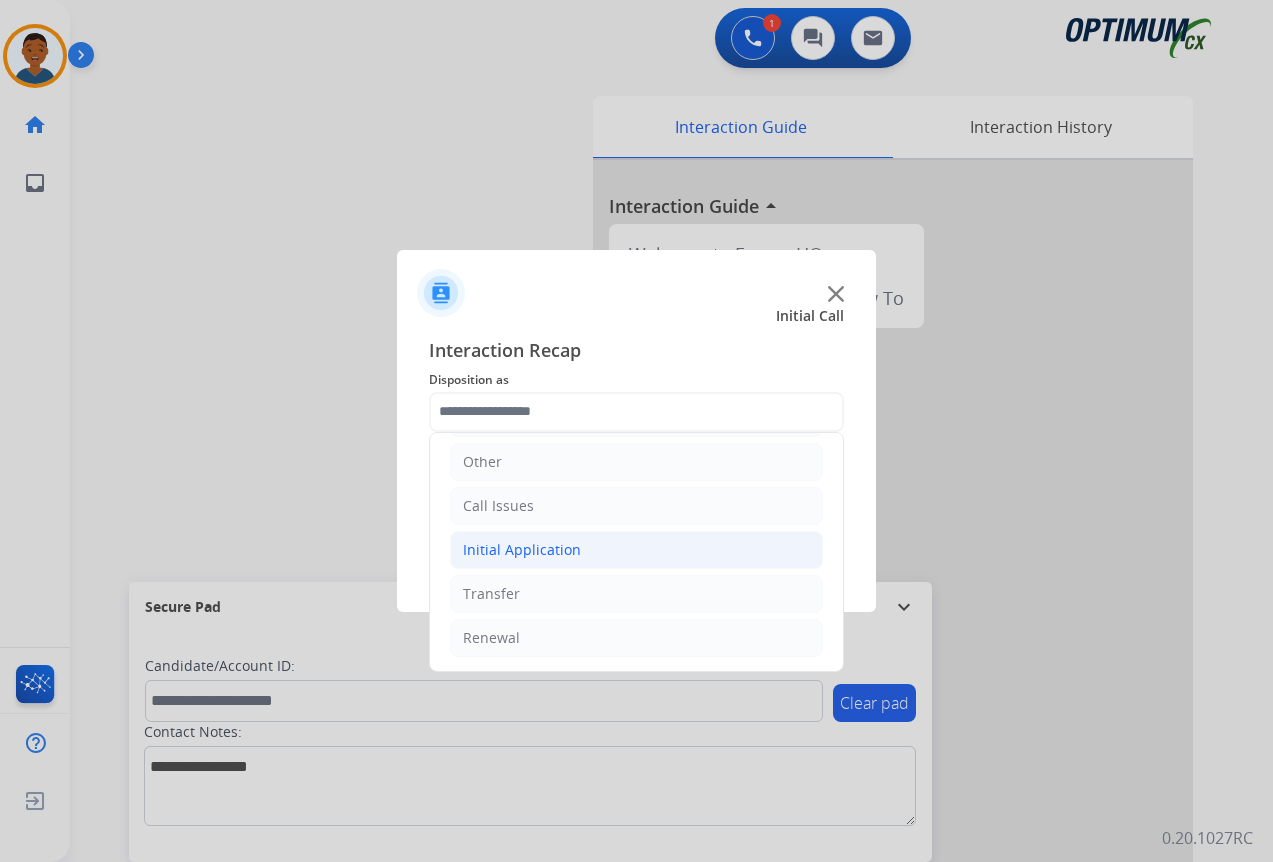 click on "Initial Application" 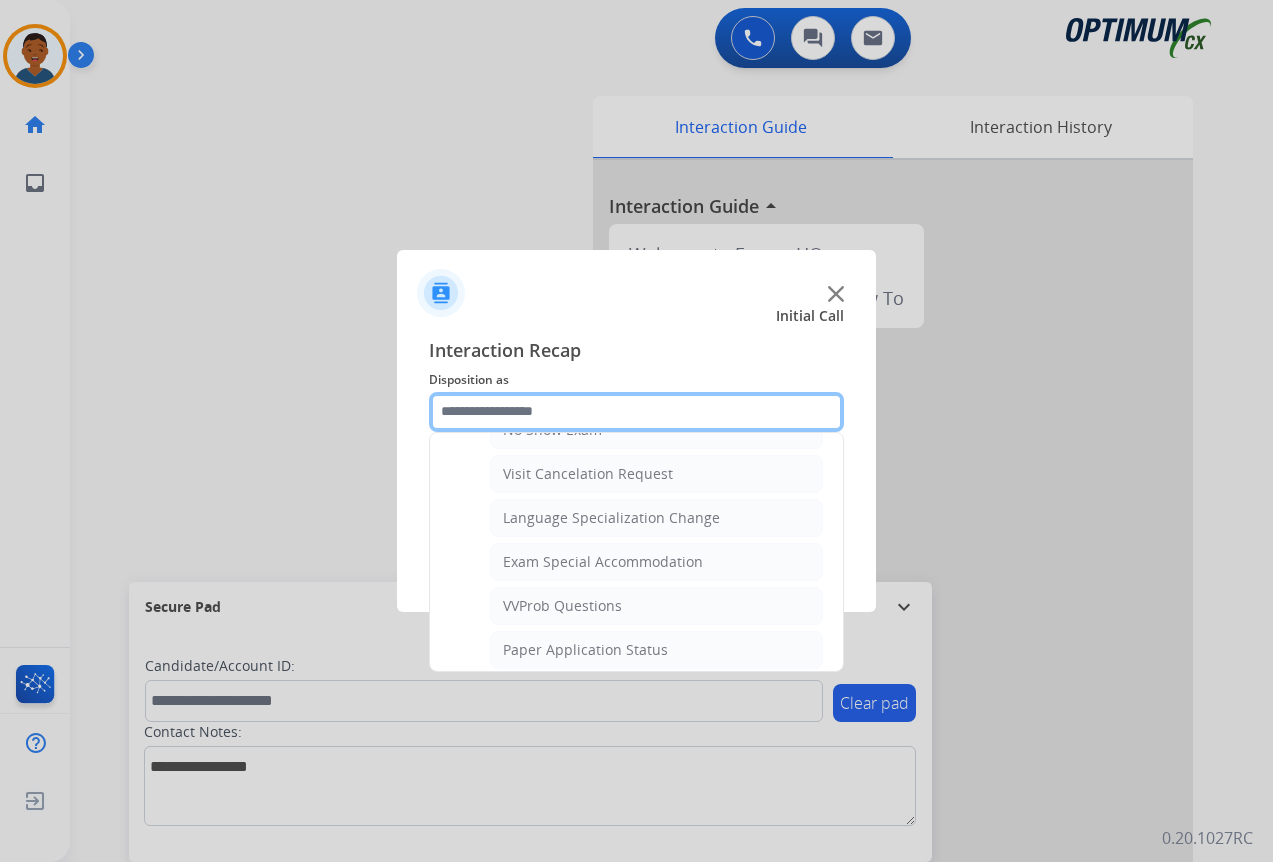 scroll, scrollTop: 1036, scrollLeft: 0, axis: vertical 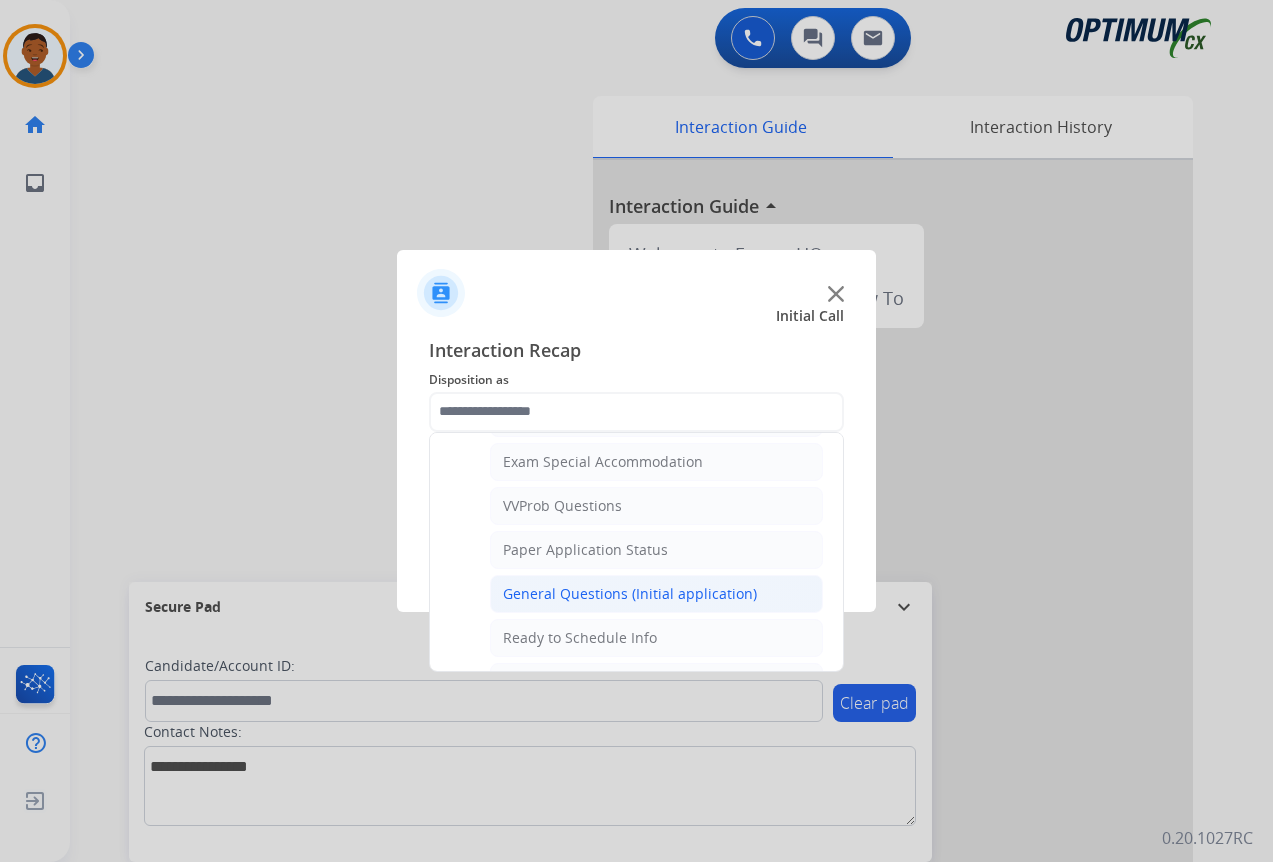 click on "General Questions (Initial application)" 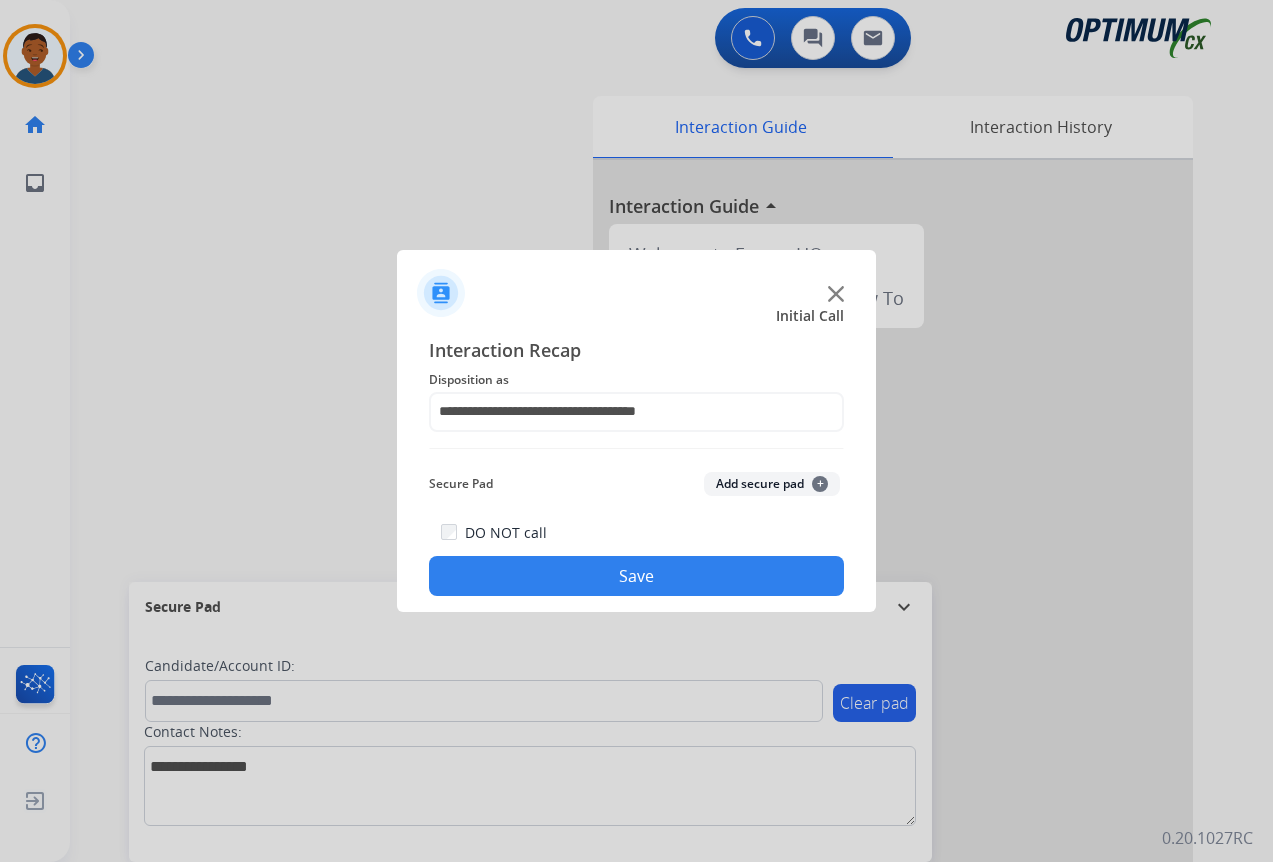 click on "Save" 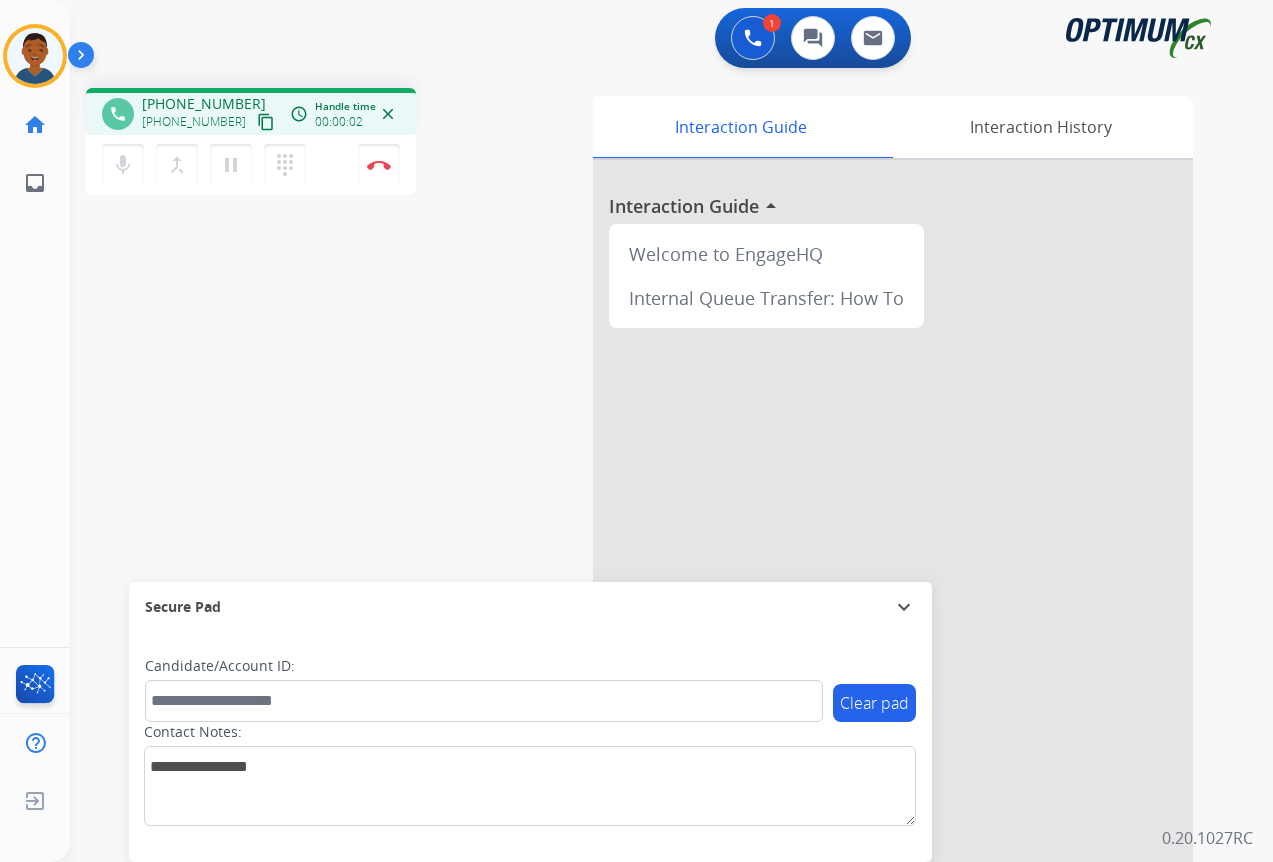 click on "content_copy" at bounding box center [266, 122] 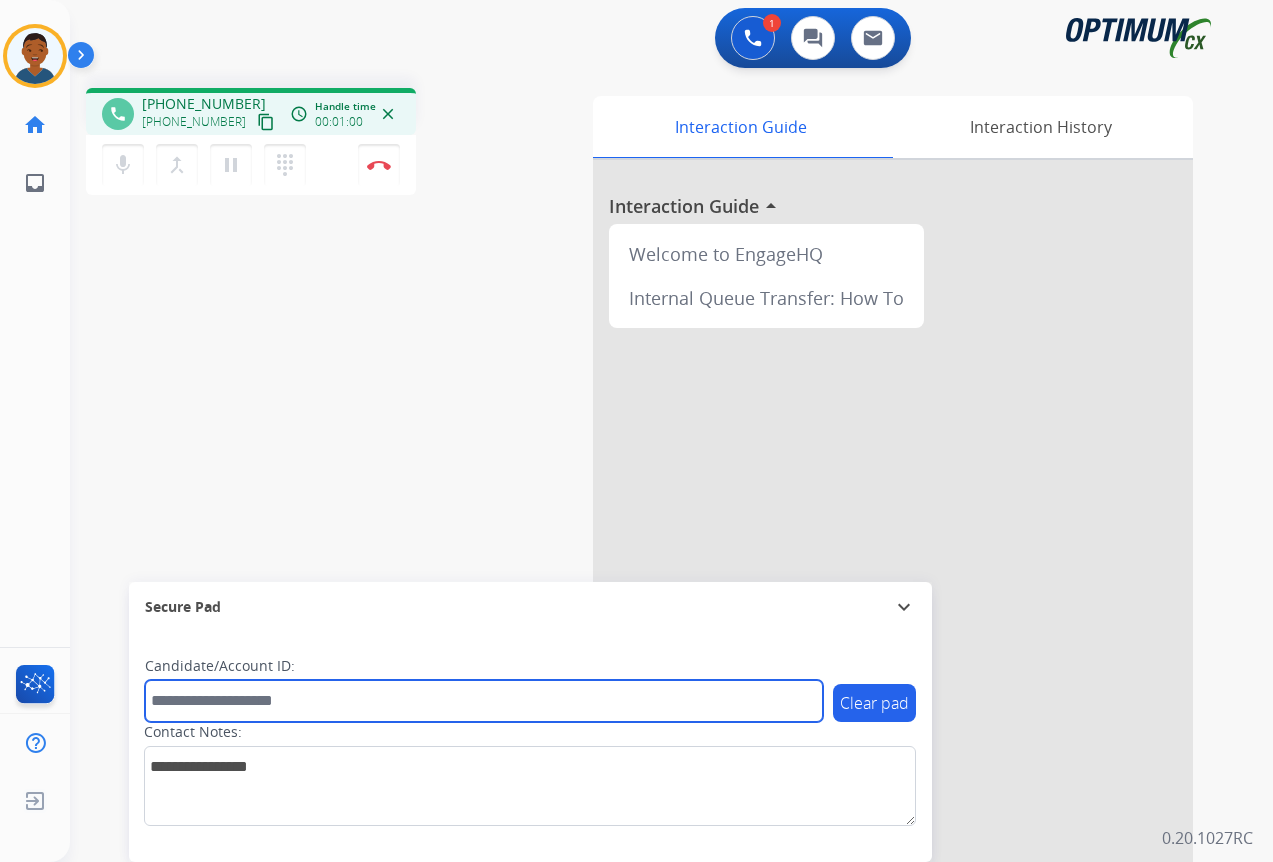 click at bounding box center [484, 701] 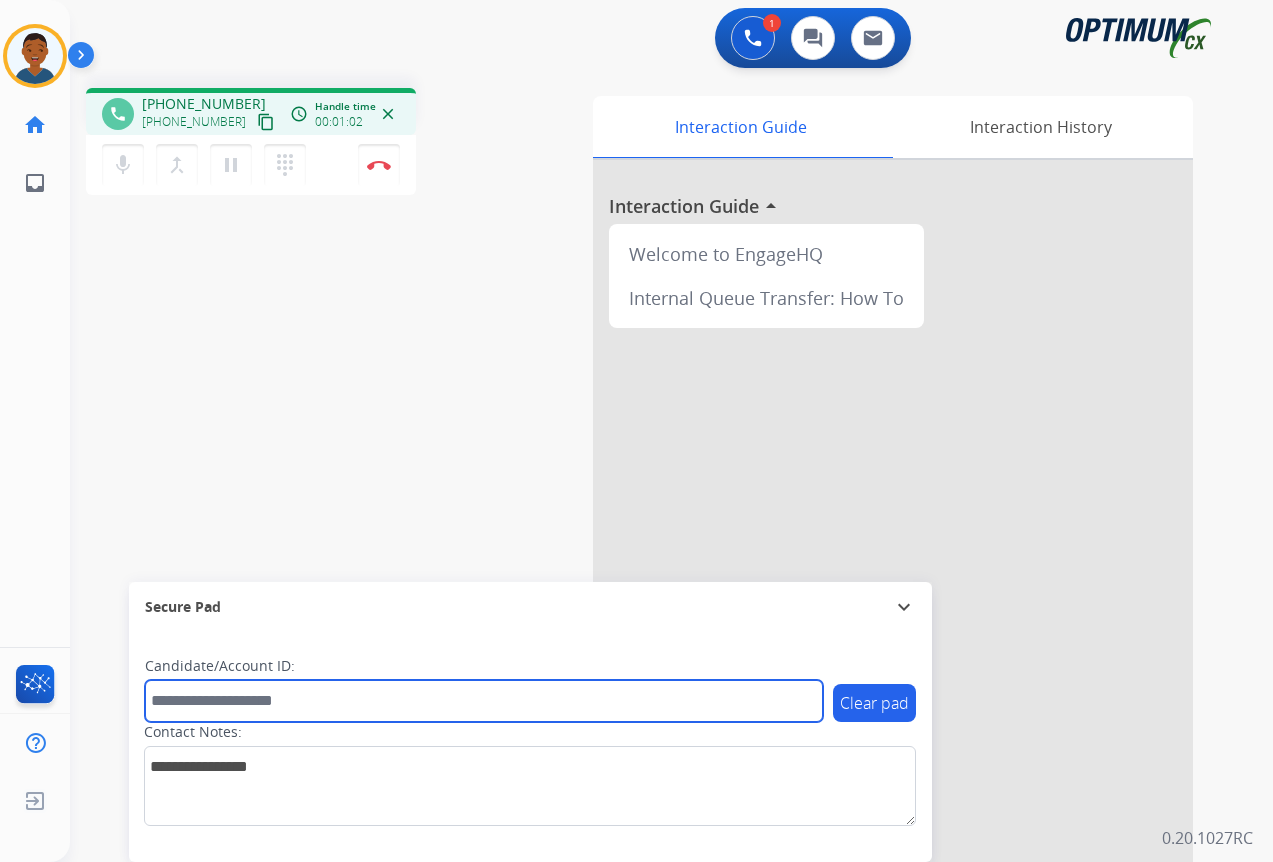 paste on "*******" 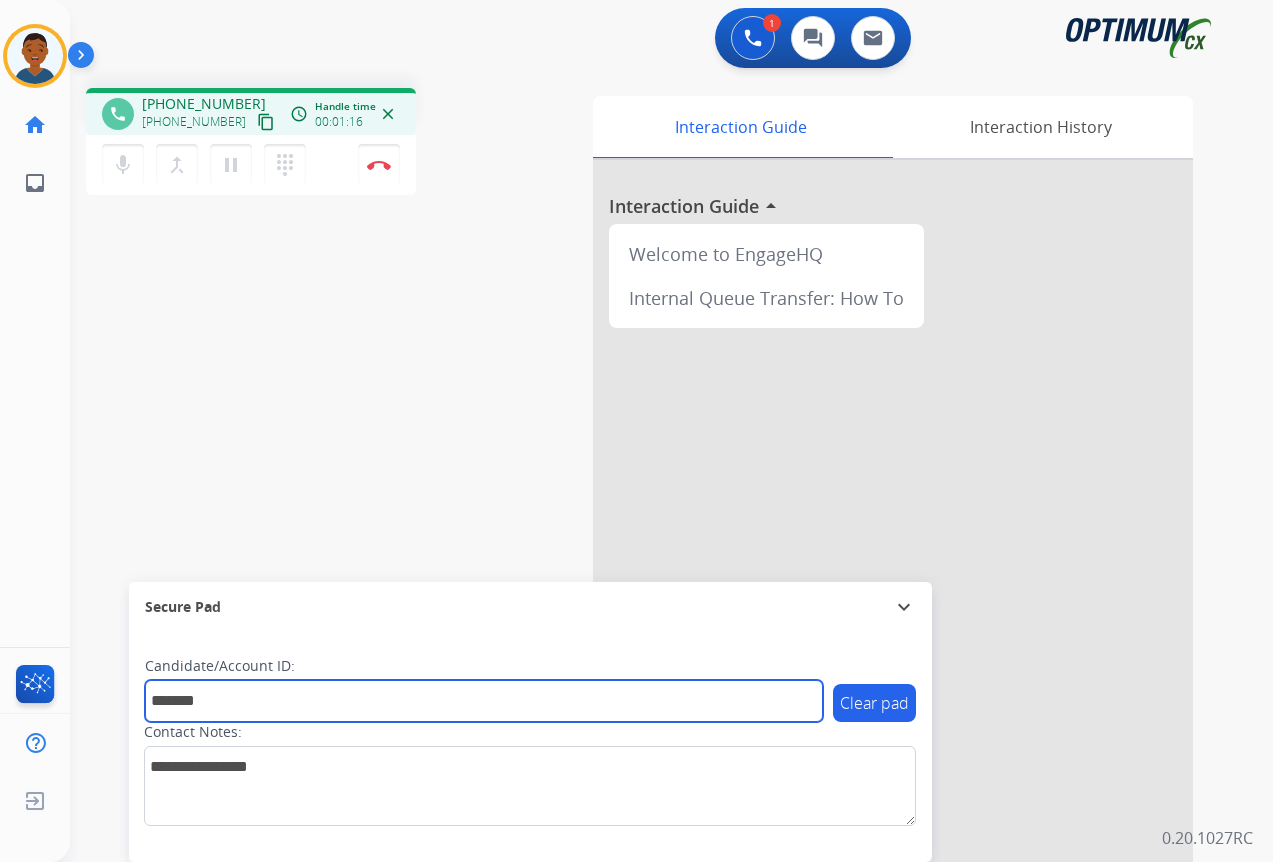 type on "*******" 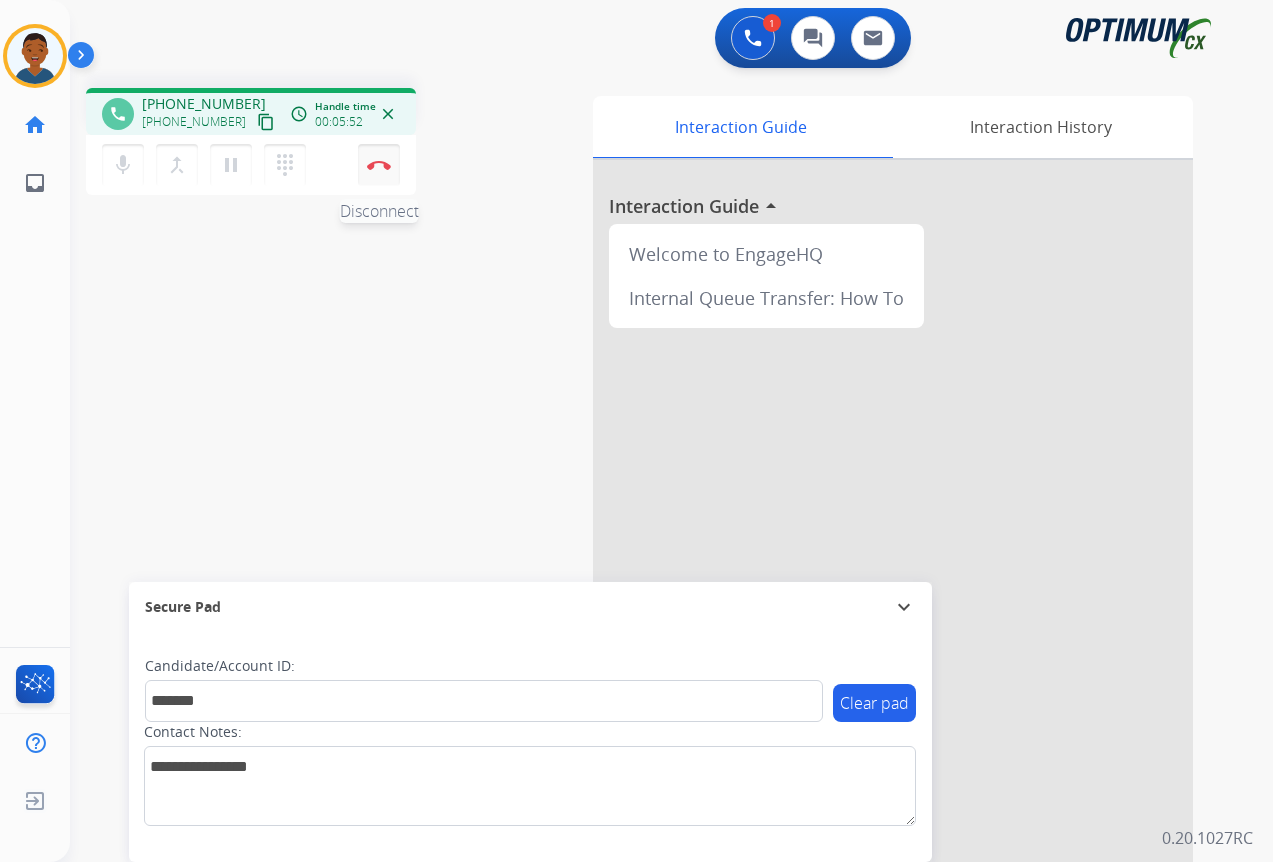 click at bounding box center [379, 165] 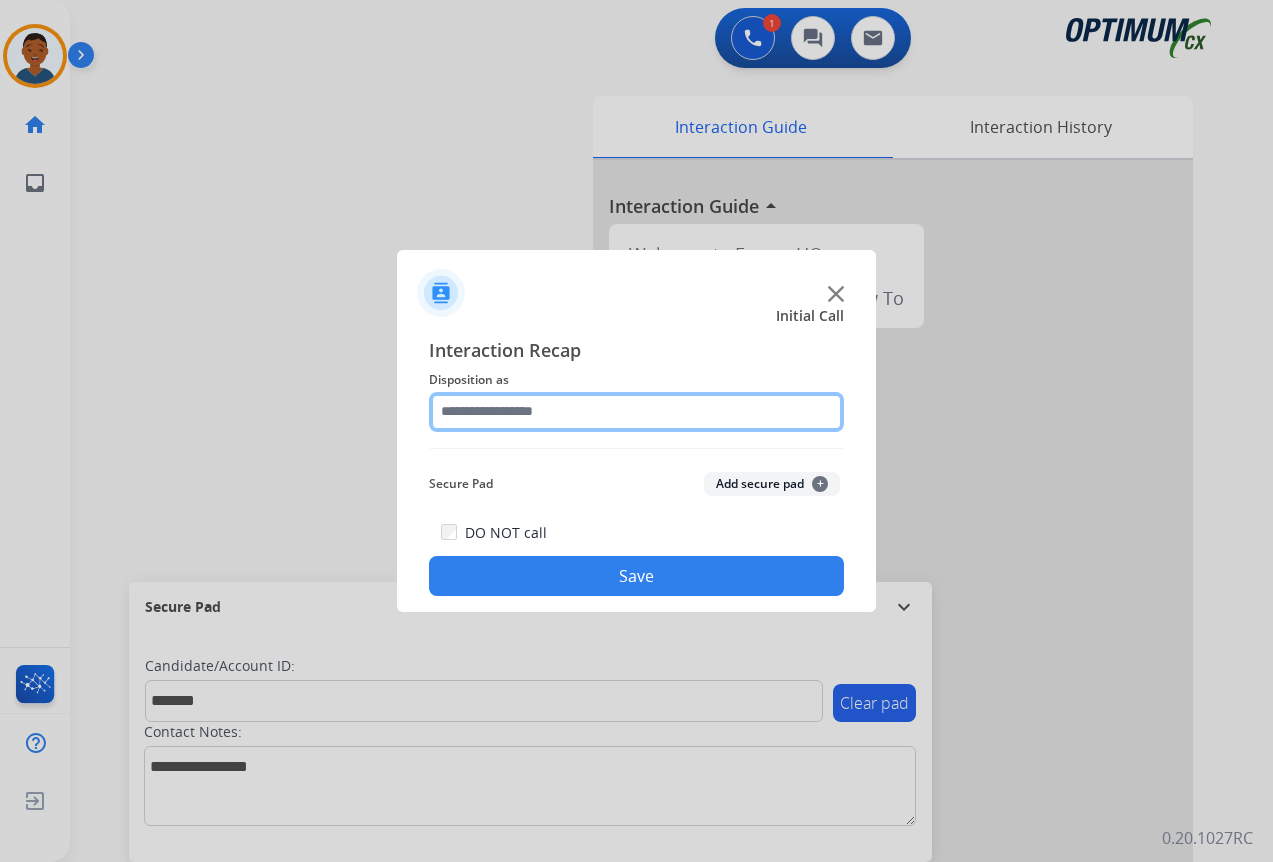click 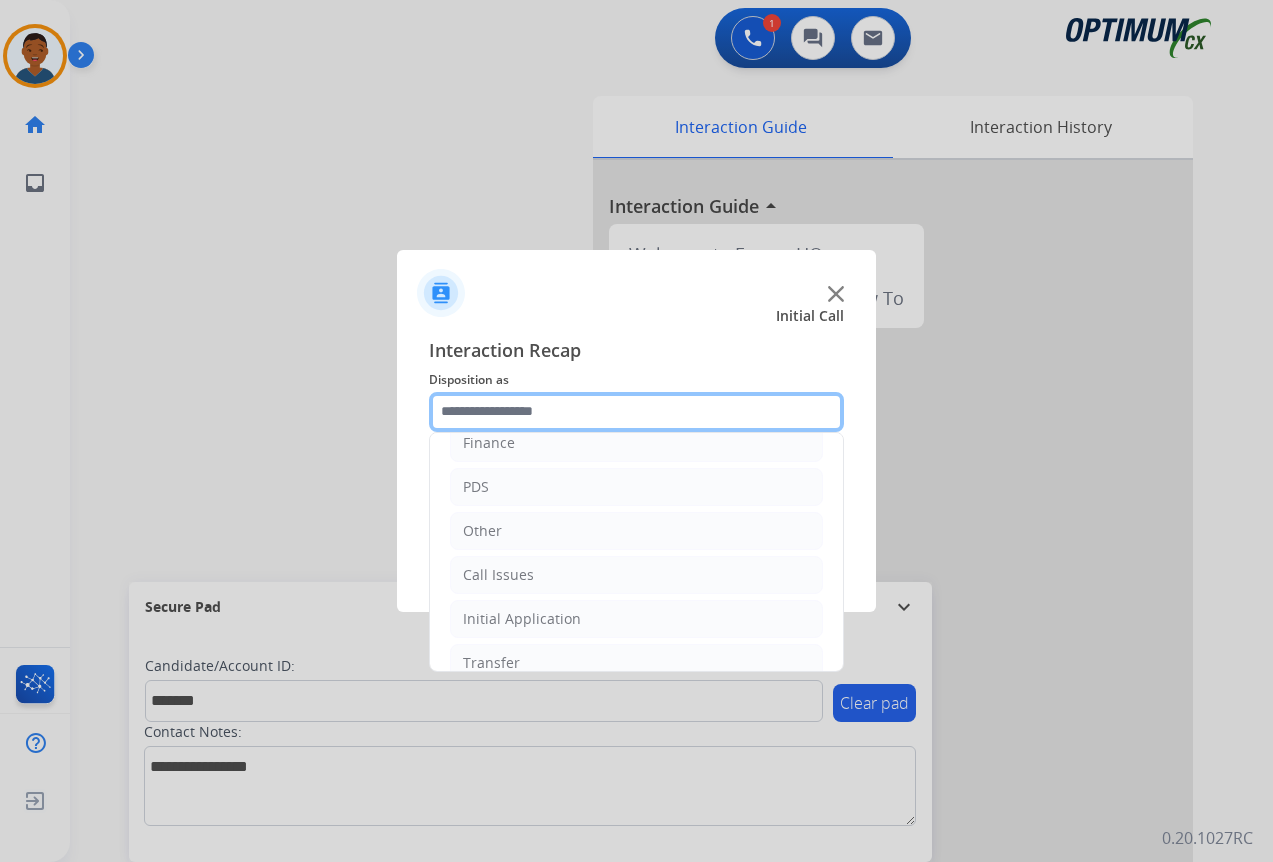 scroll, scrollTop: 136, scrollLeft: 0, axis: vertical 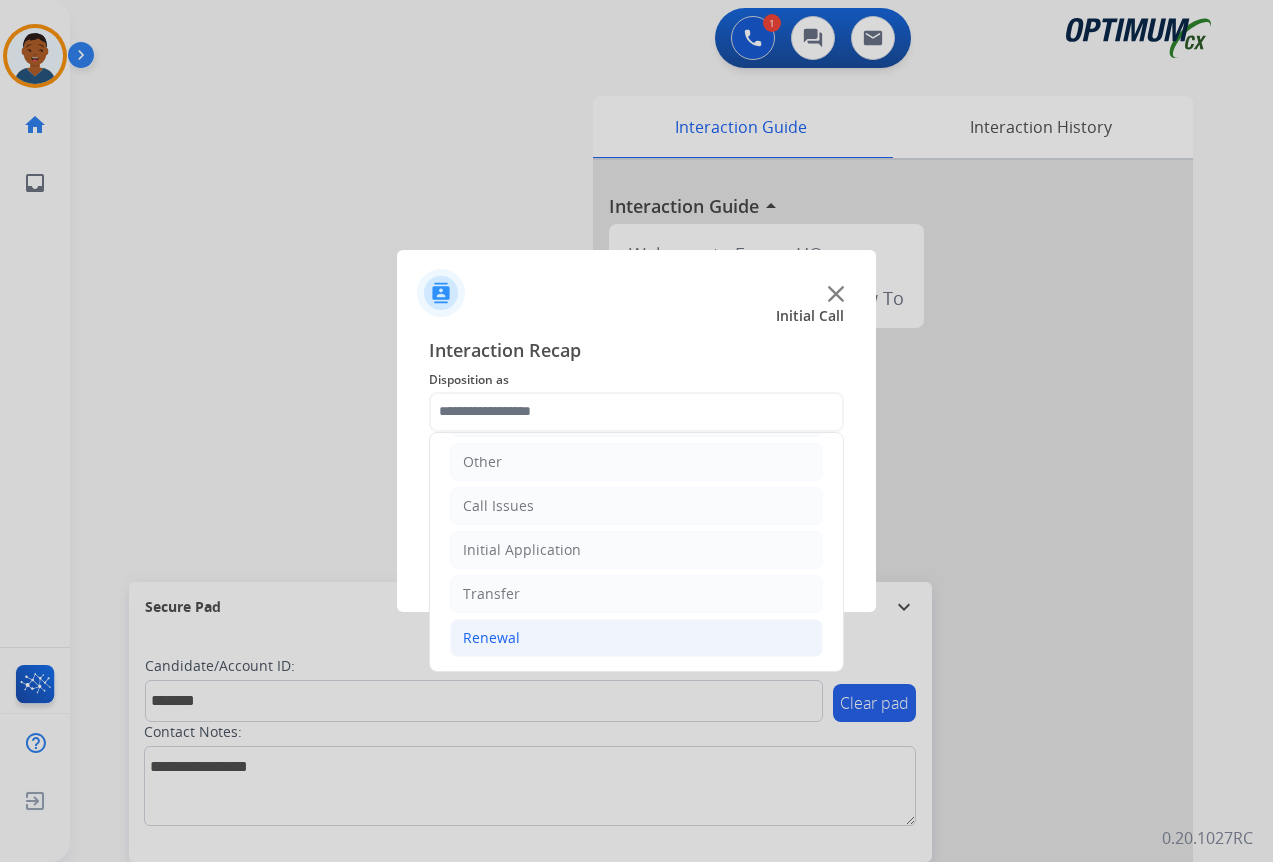 click on "Renewal" 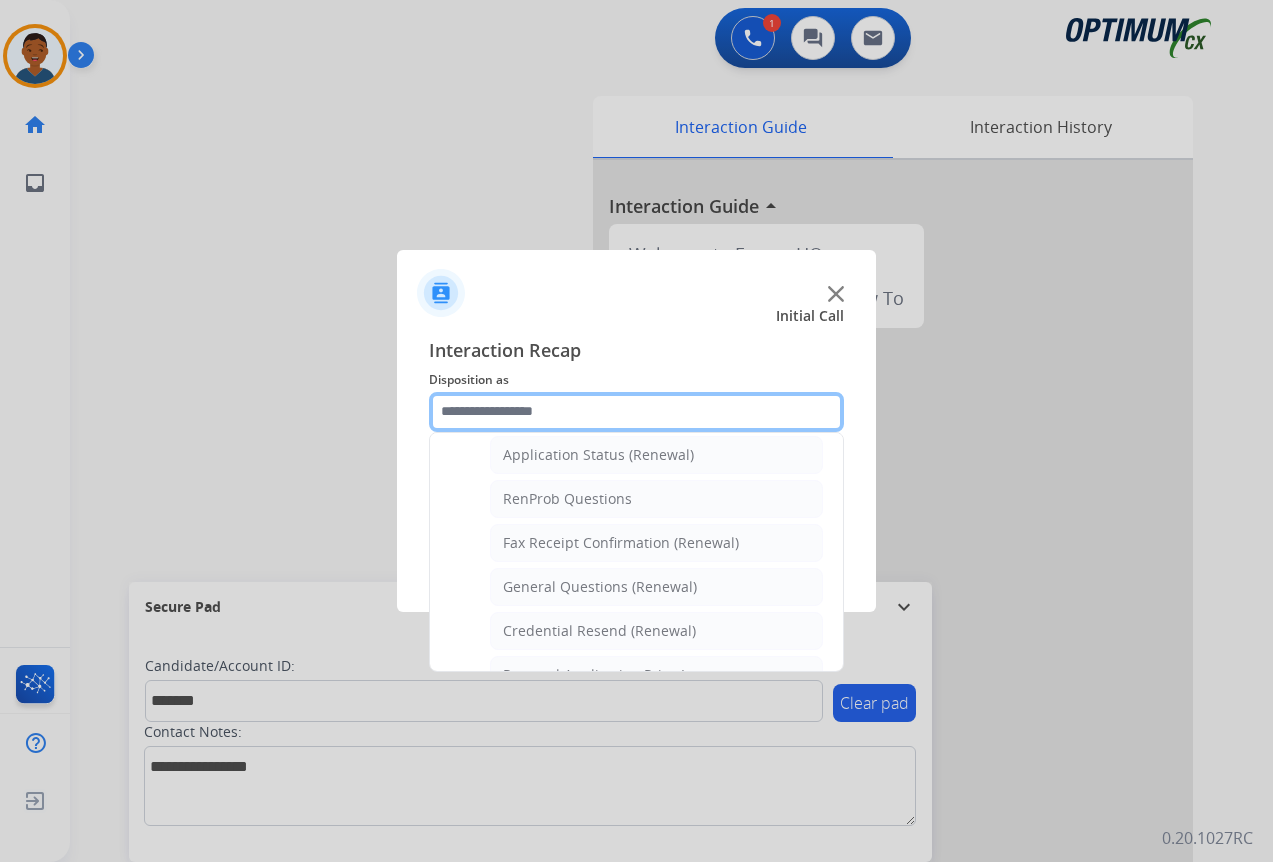 scroll, scrollTop: 436, scrollLeft: 0, axis: vertical 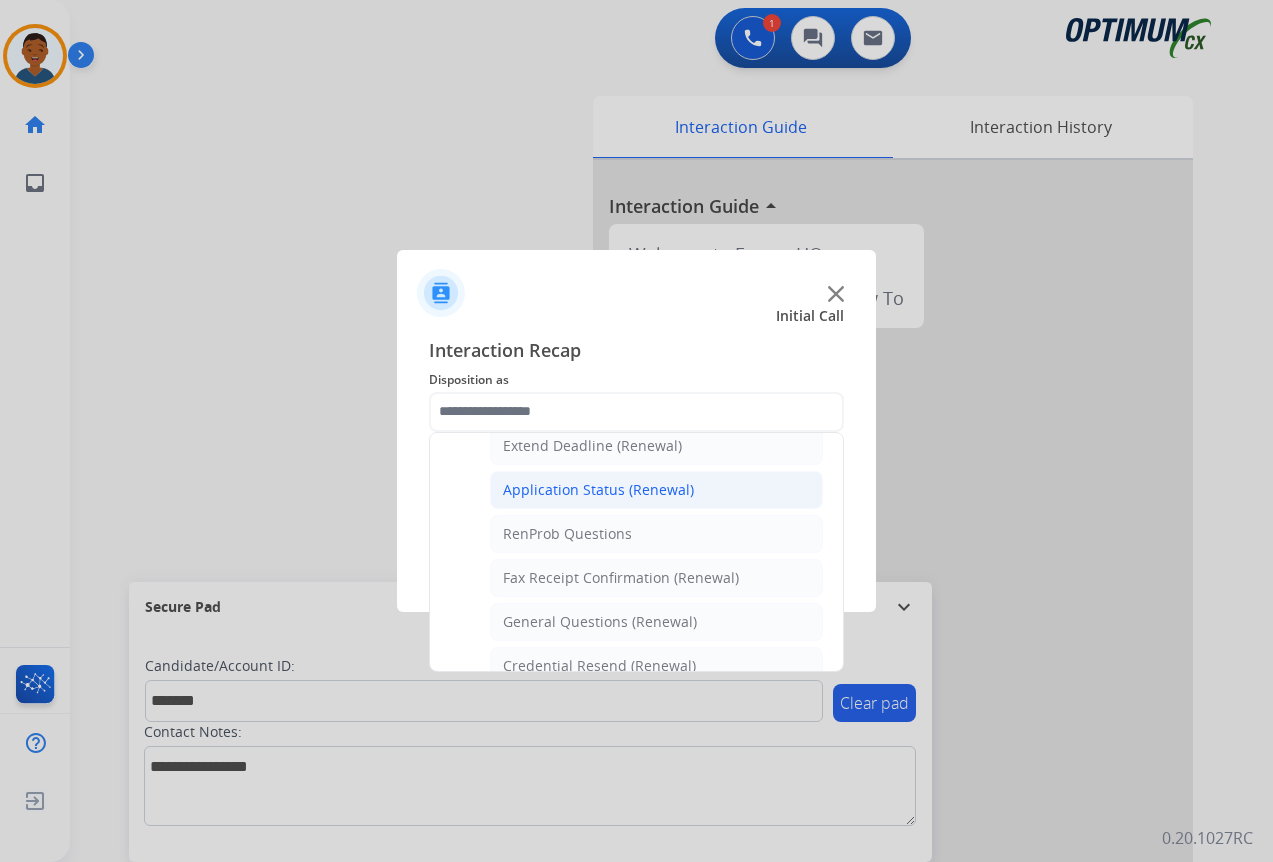 click on "Application Status (Renewal)" 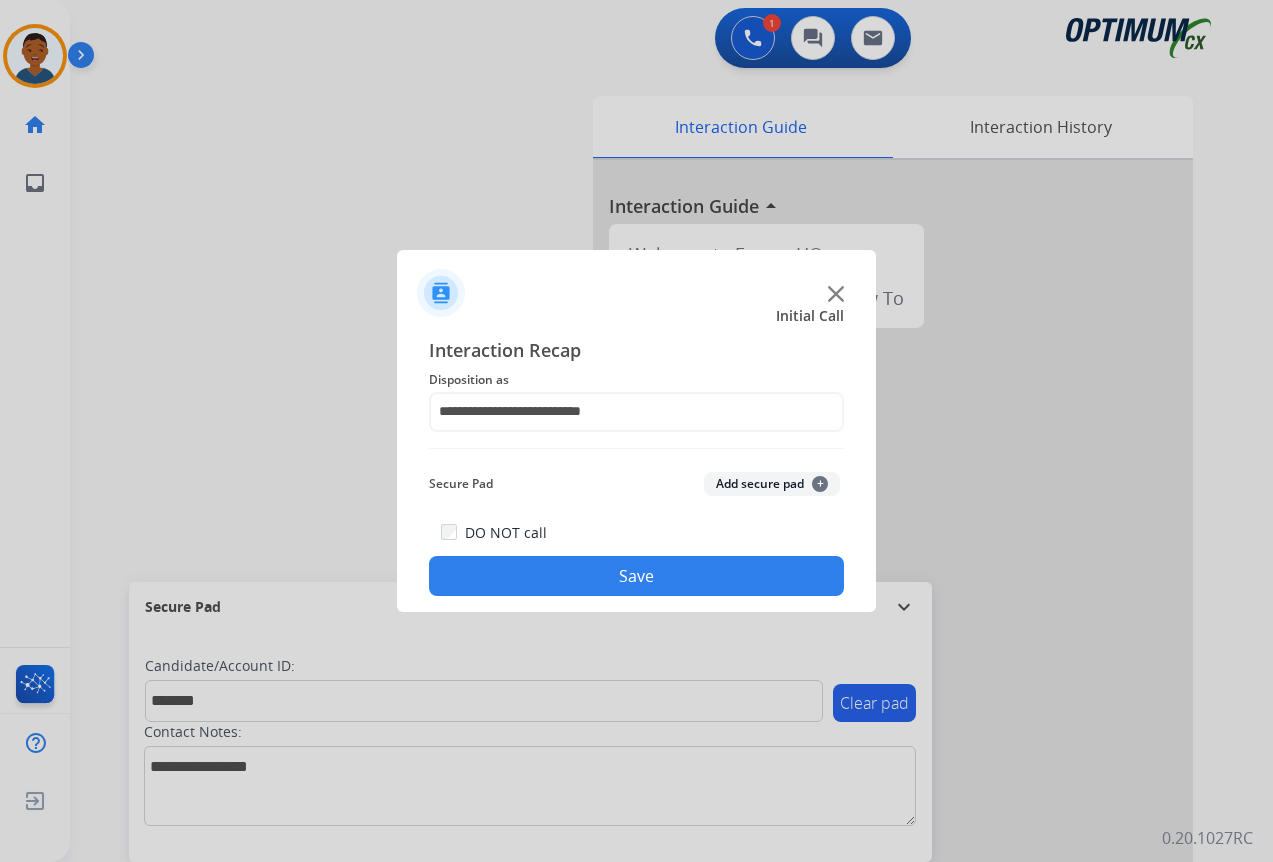 click on "Add secure pad  +" 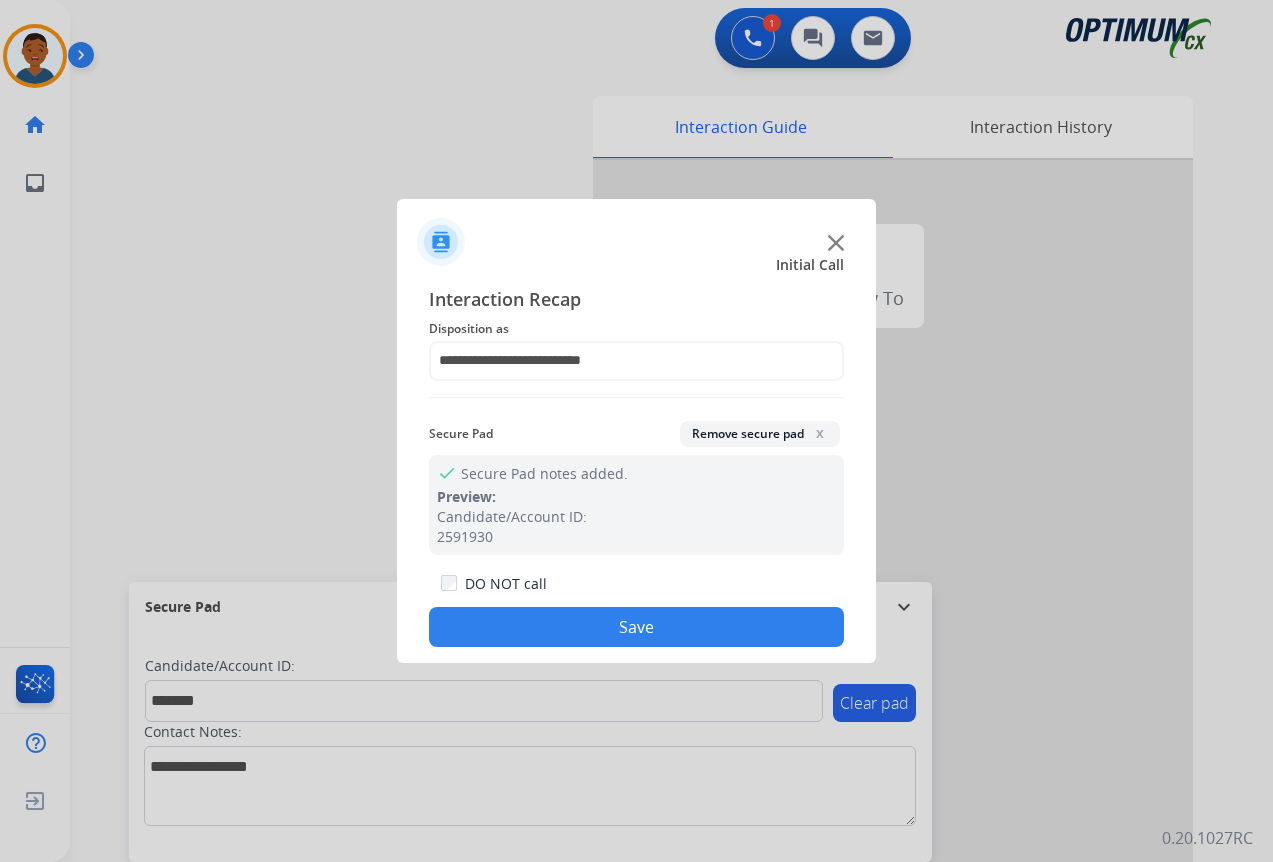 click on "Save" 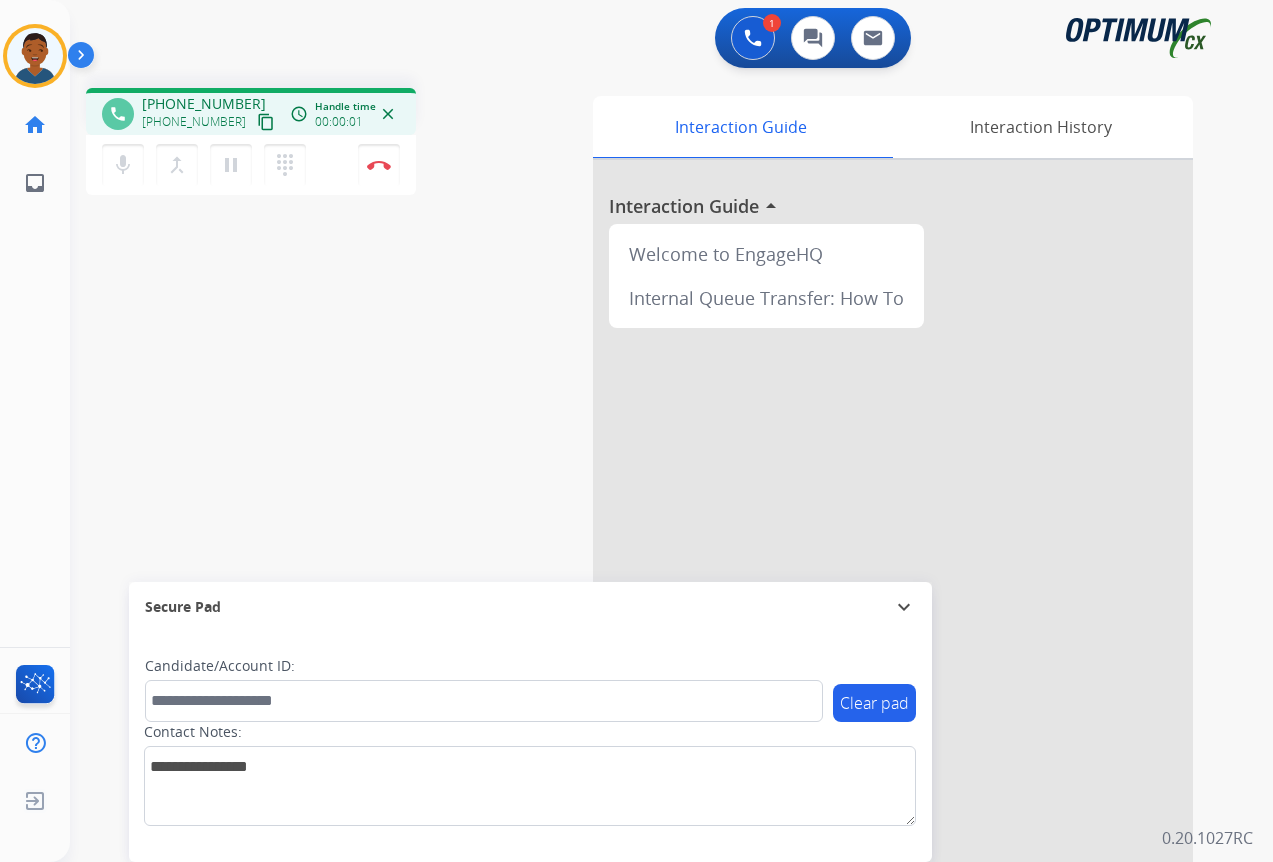 click on "content_copy" at bounding box center (266, 122) 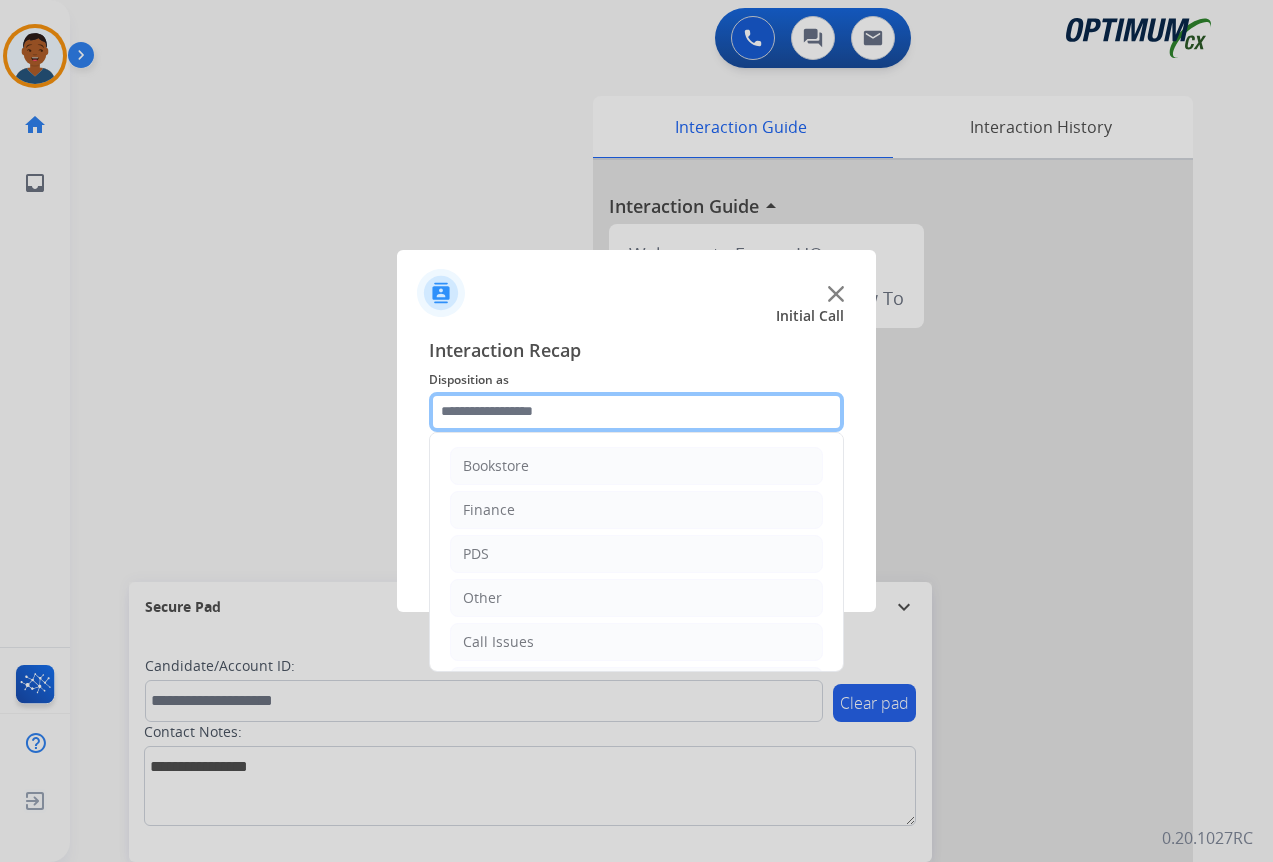 click 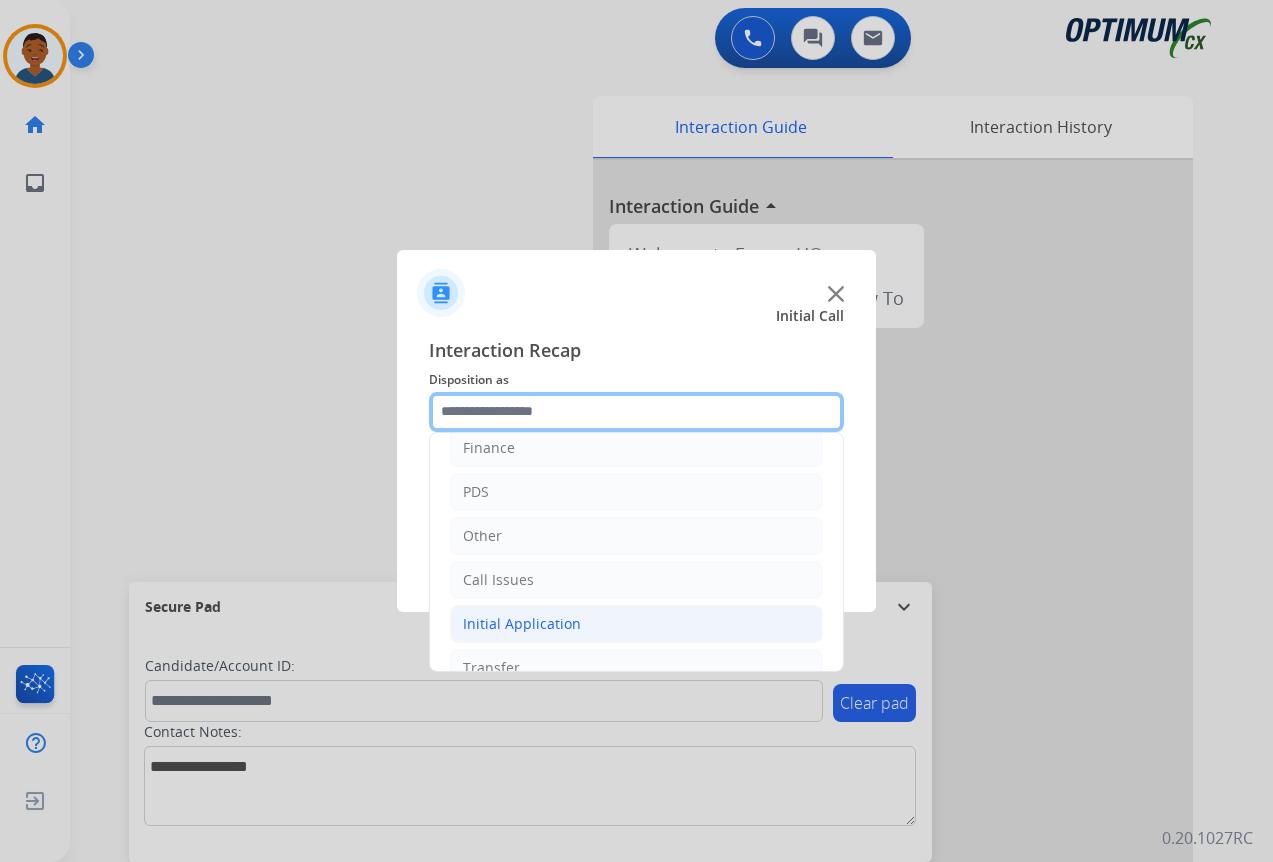 scroll, scrollTop: 136, scrollLeft: 0, axis: vertical 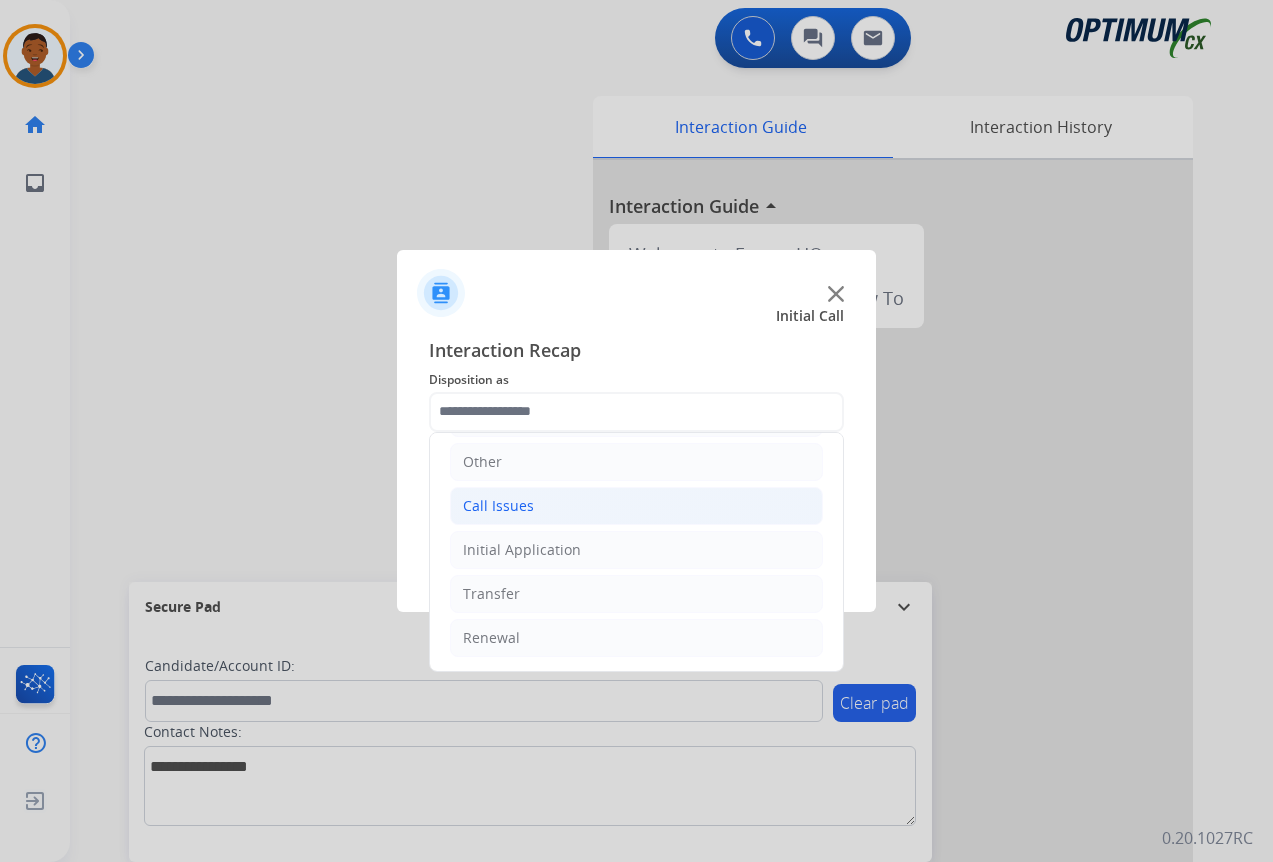 click on "Call Issues" 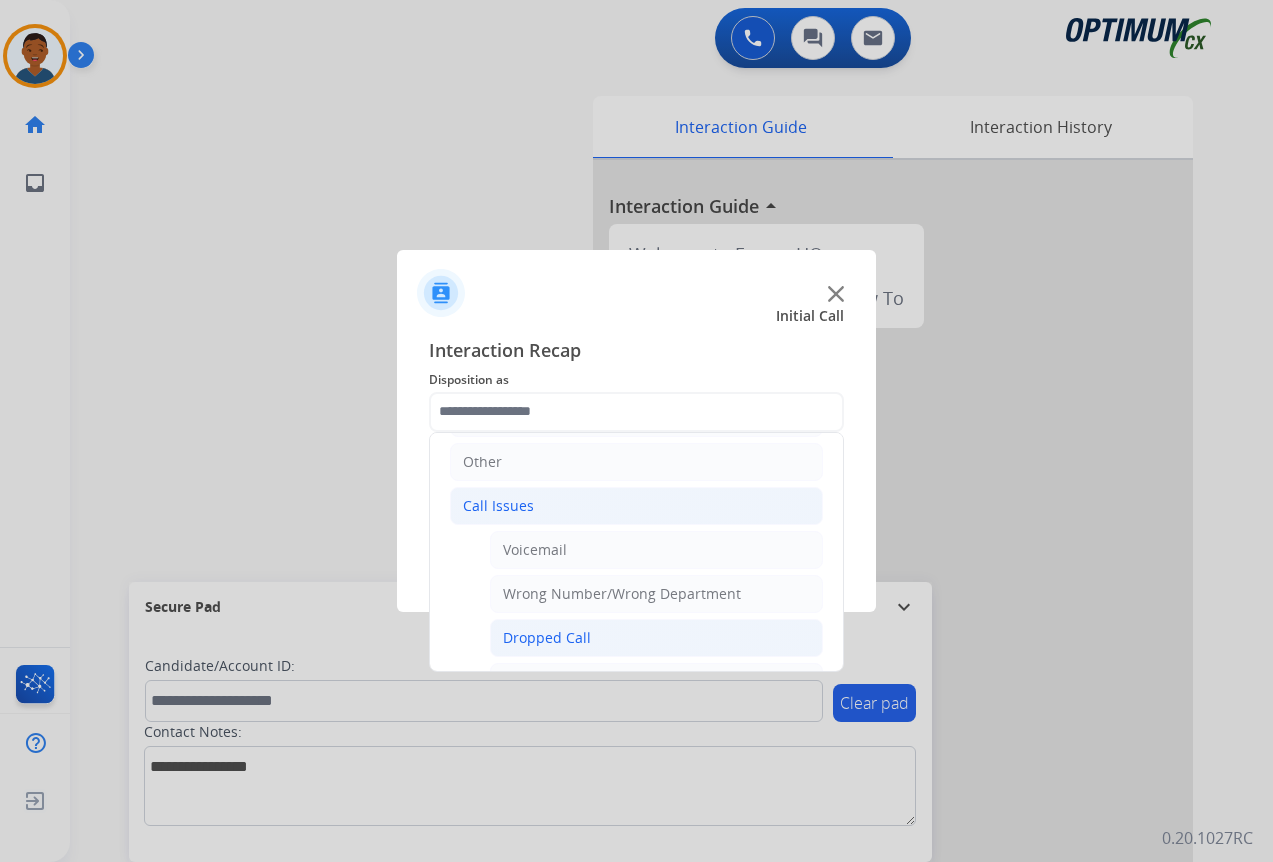 click on "Dropped Call" 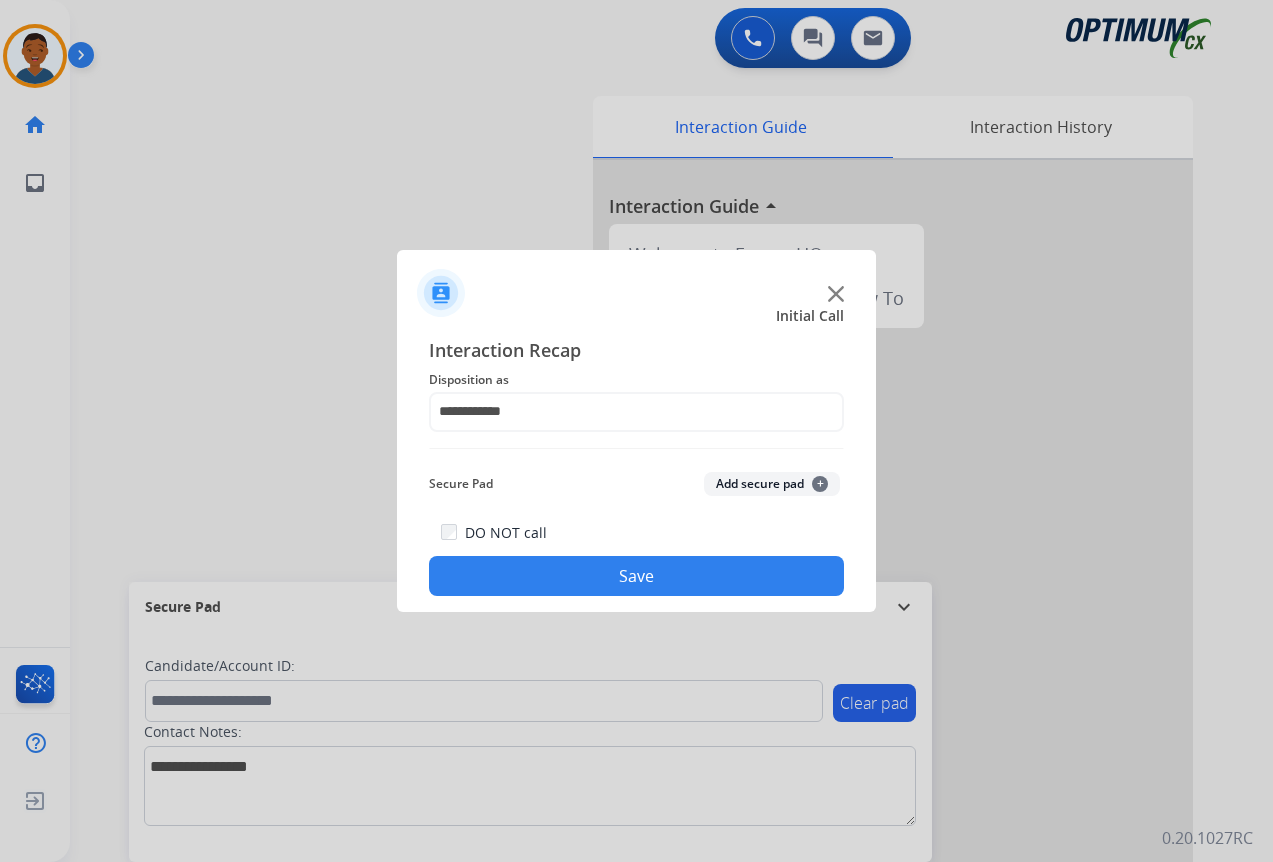 click on "Save" 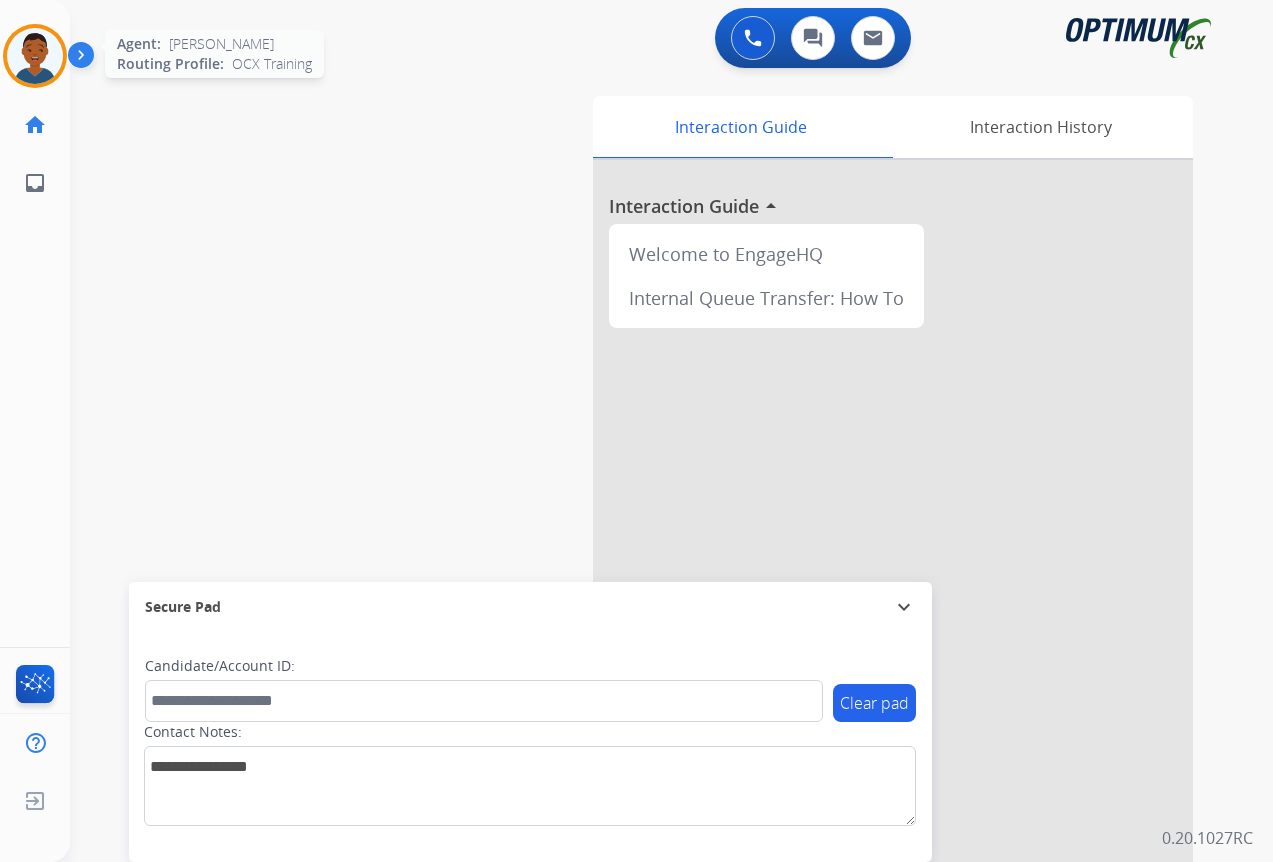 click at bounding box center [35, 56] 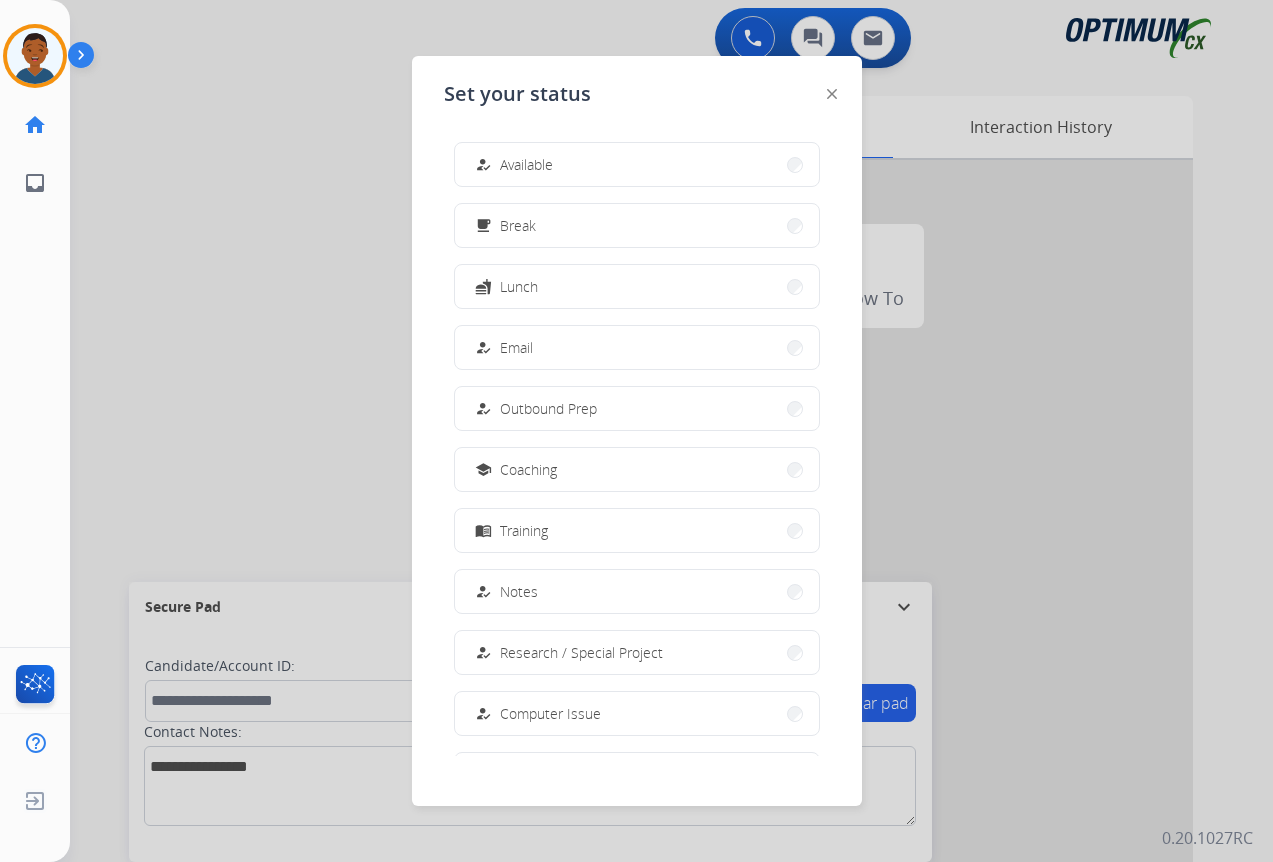 drag, startPoint x: 515, startPoint y: 160, endPoint x: 538, endPoint y: 152, distance: 24.351591 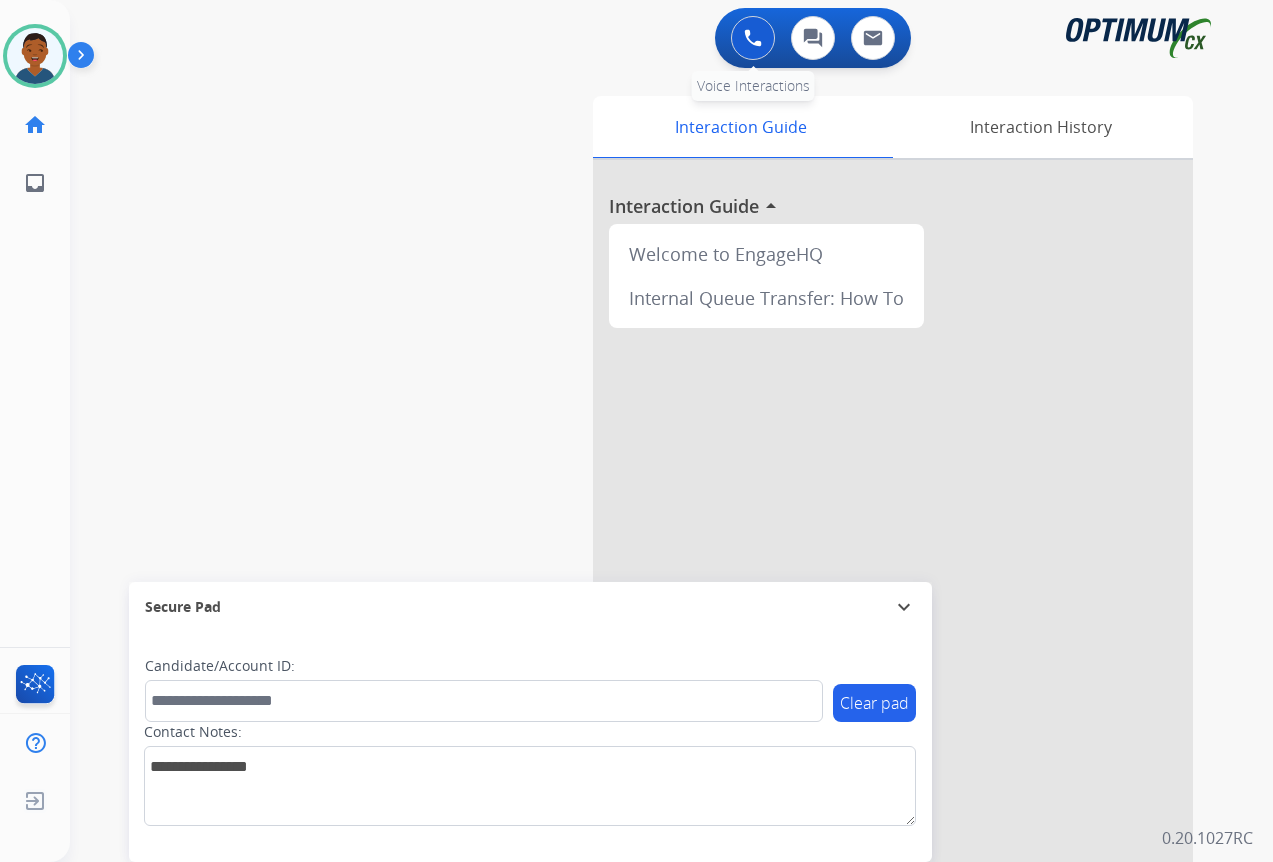 click at bounding box center (753, 38) 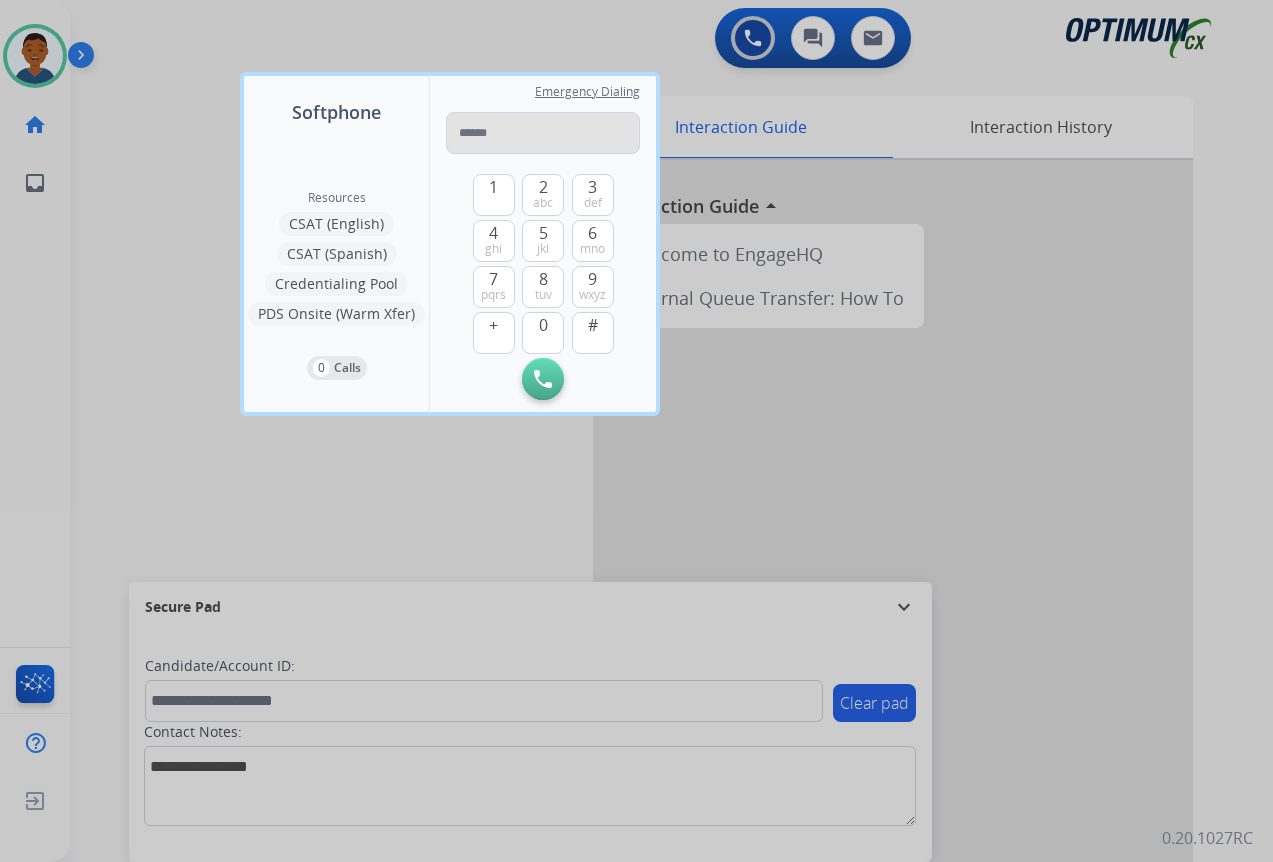 click at bounding box center [543, 133] 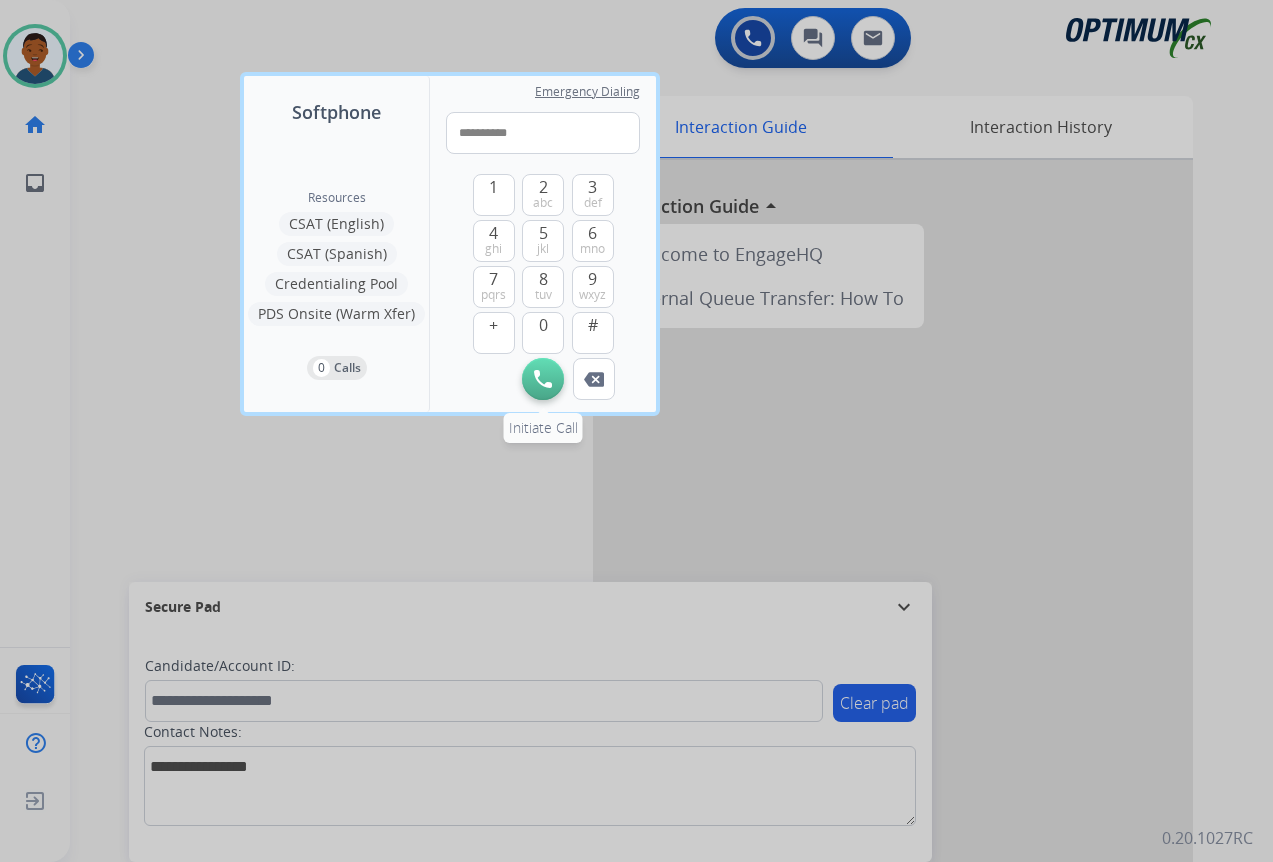 type on "**********" 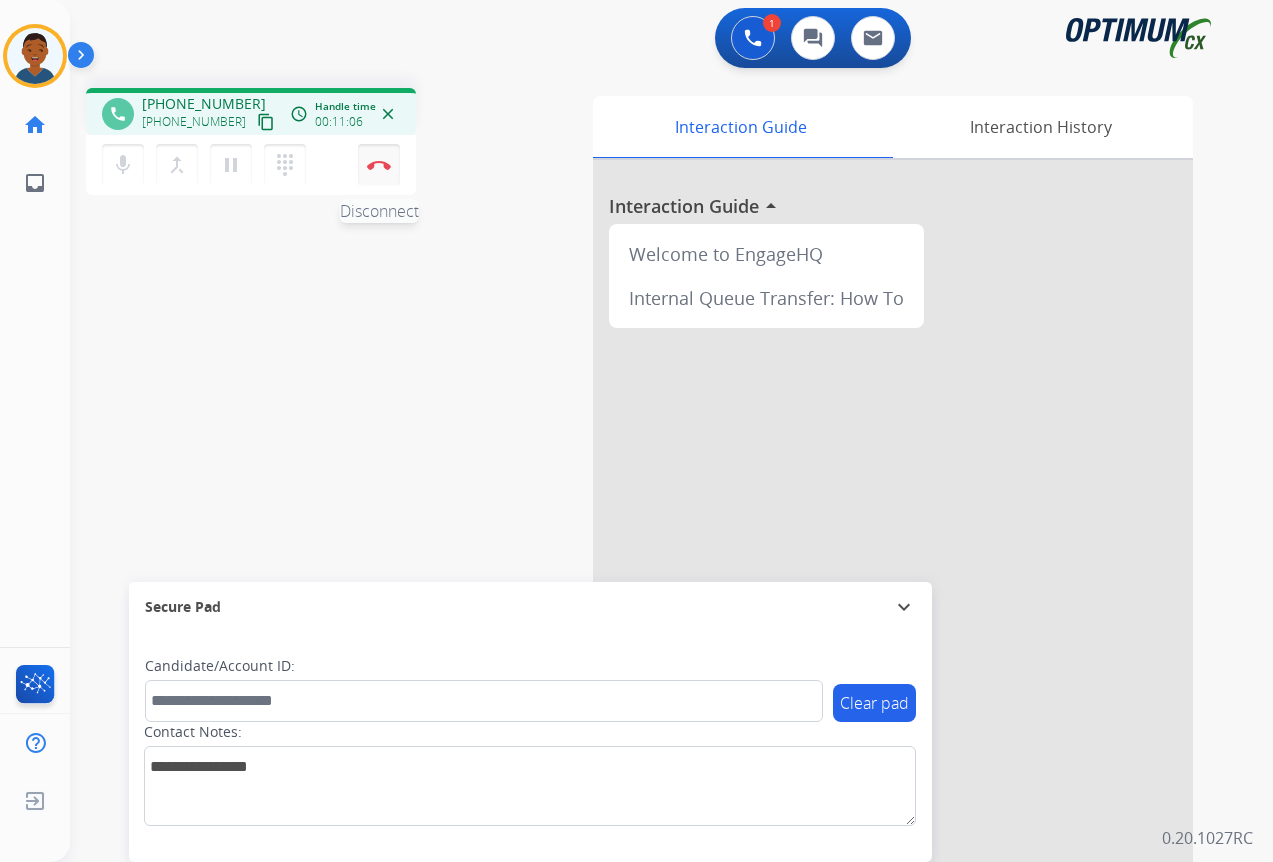 click on "Disconnect" at bounding box center [379, 165] 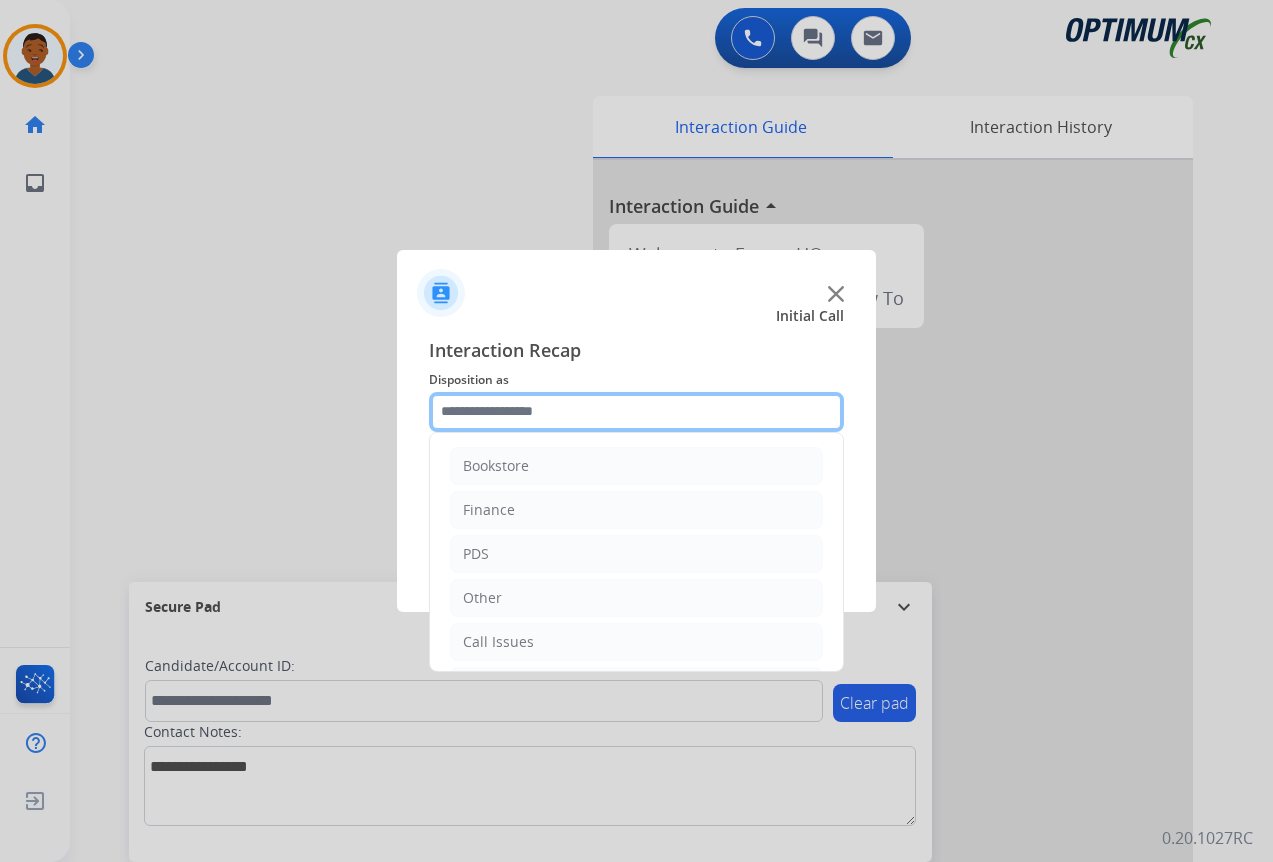 click 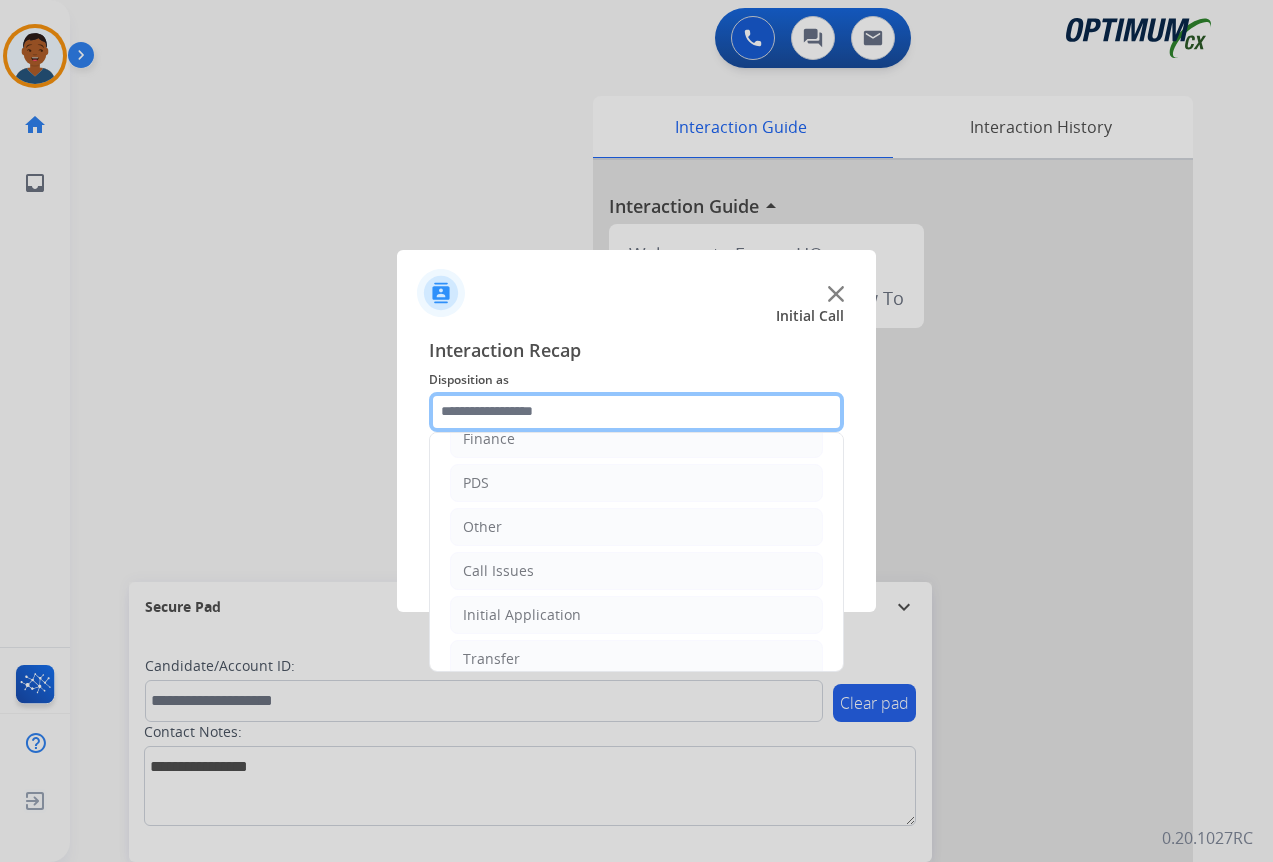 scroll, scrollTop: 136, scrollLeft: 0, axis: vertical 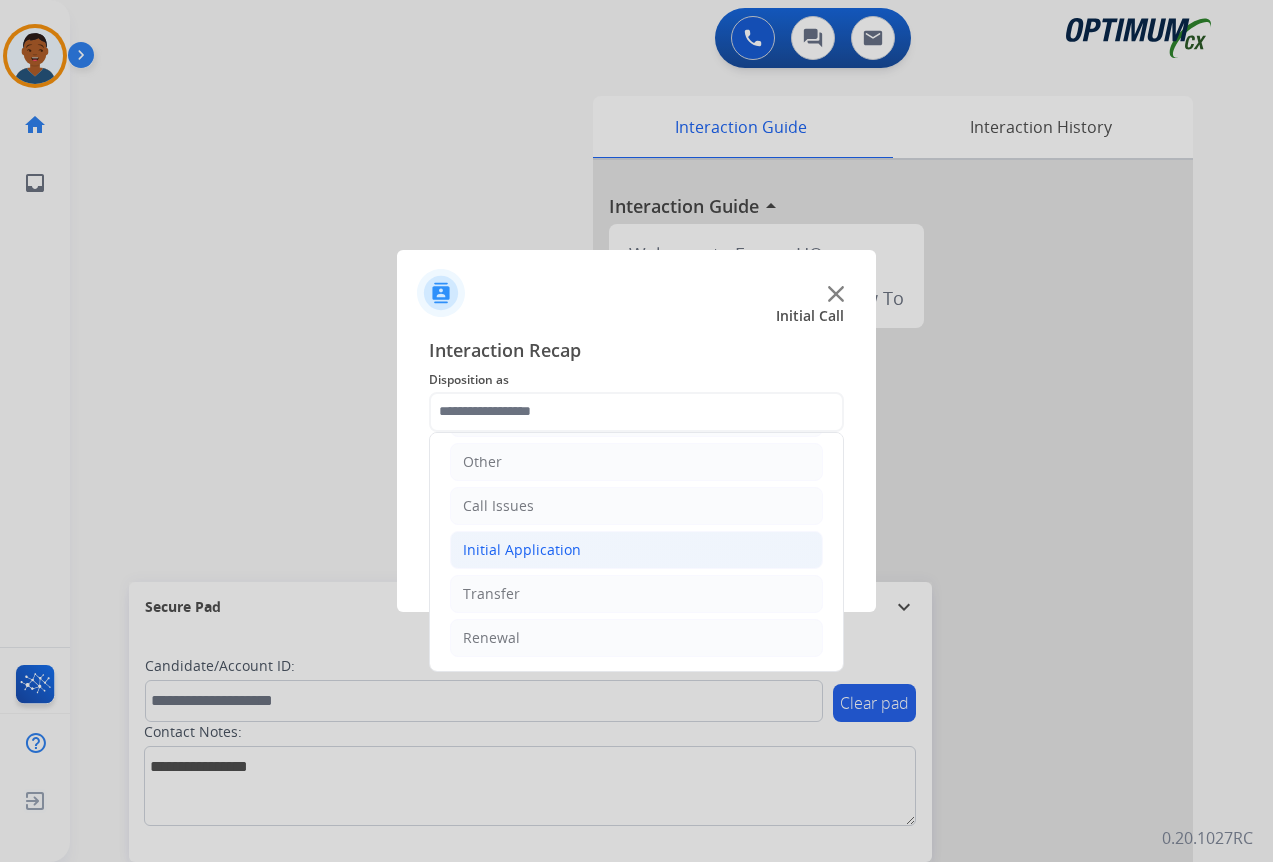 click on "Initial Application" 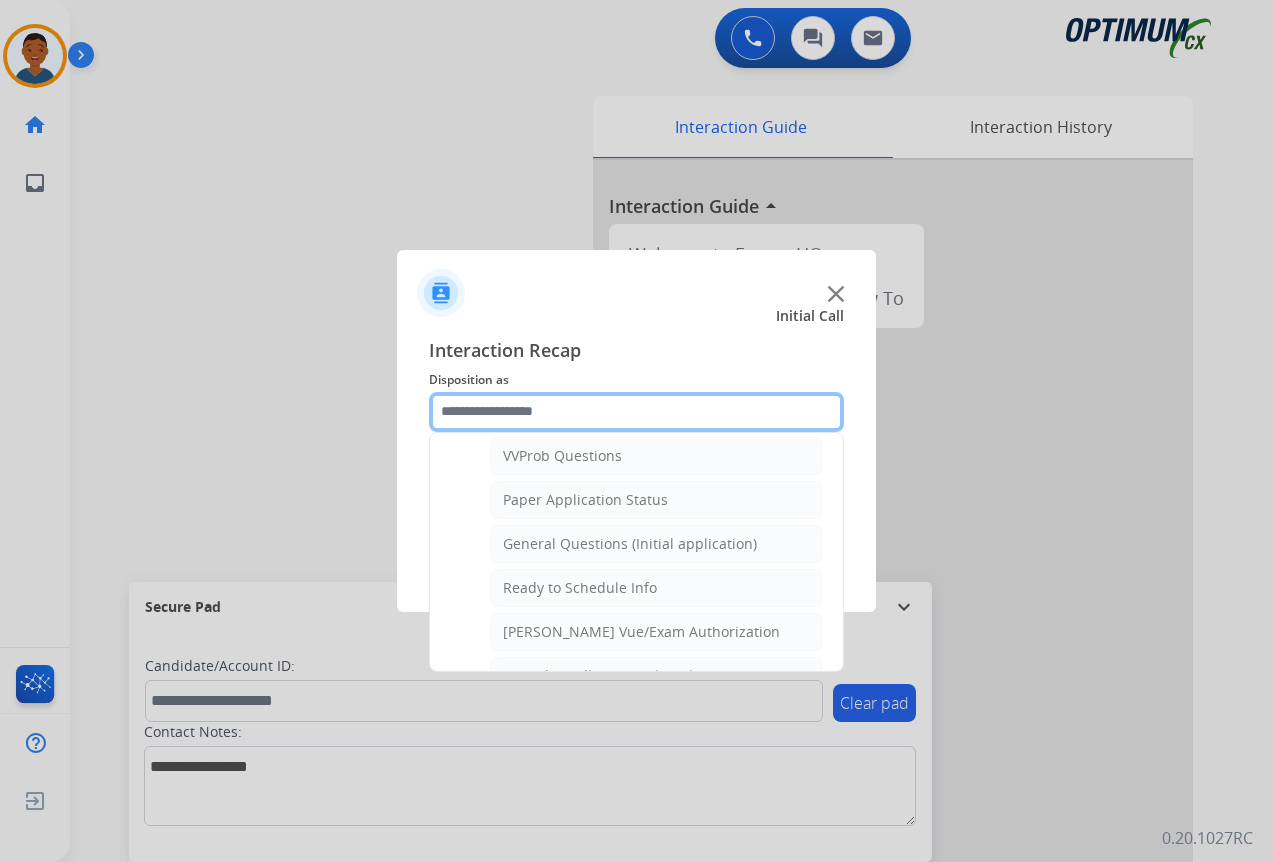 scroll, scrollTop: 1012, scrollLeft: 0, axis: vertical 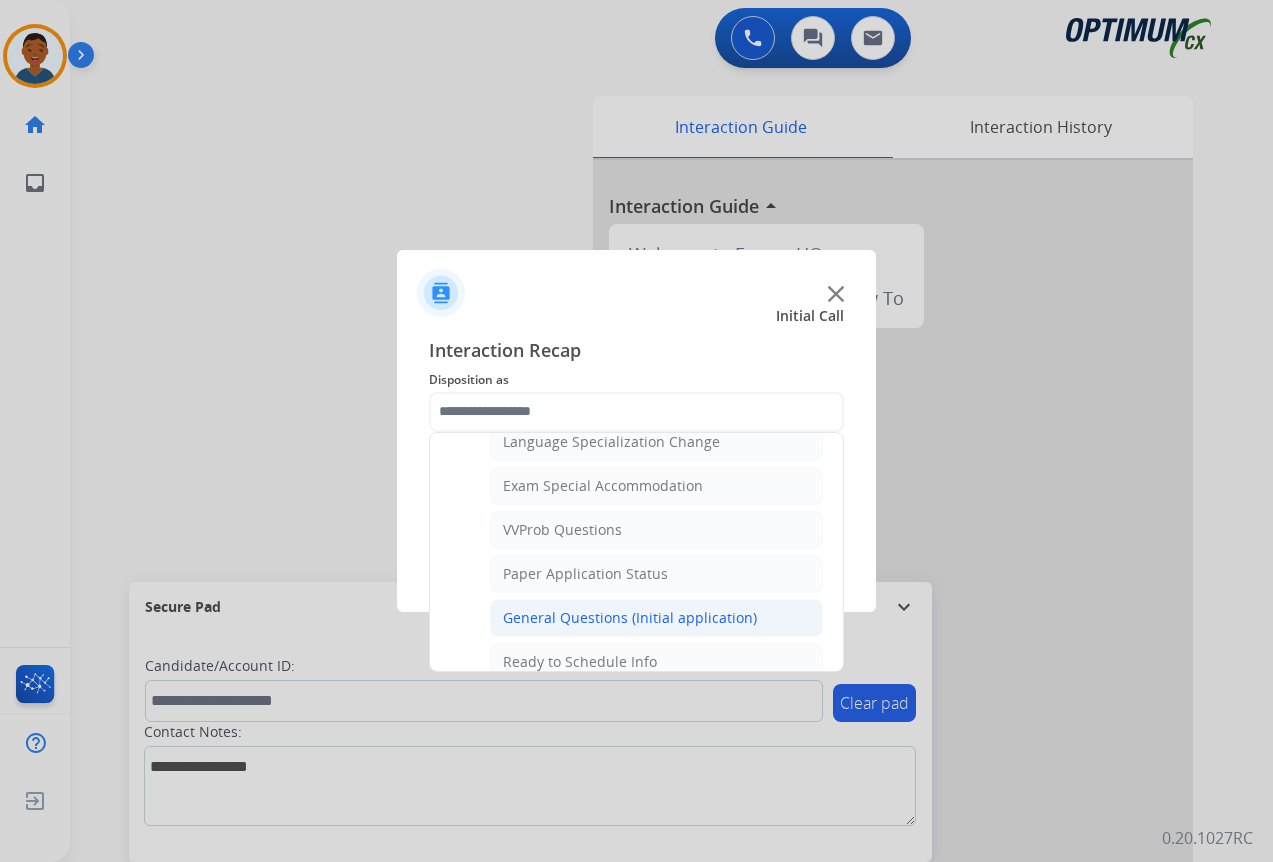 click on "General Questions (Initial application)" 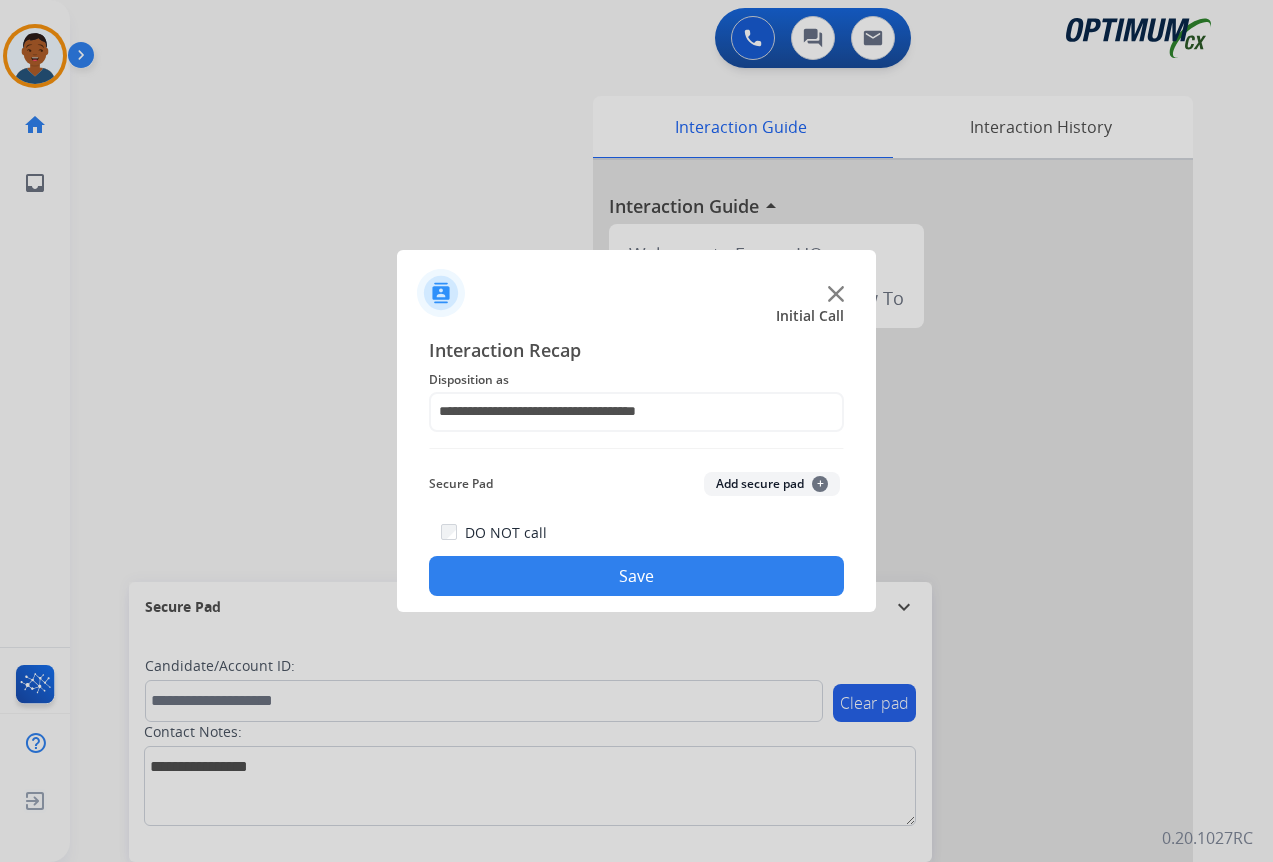 click on "Save" 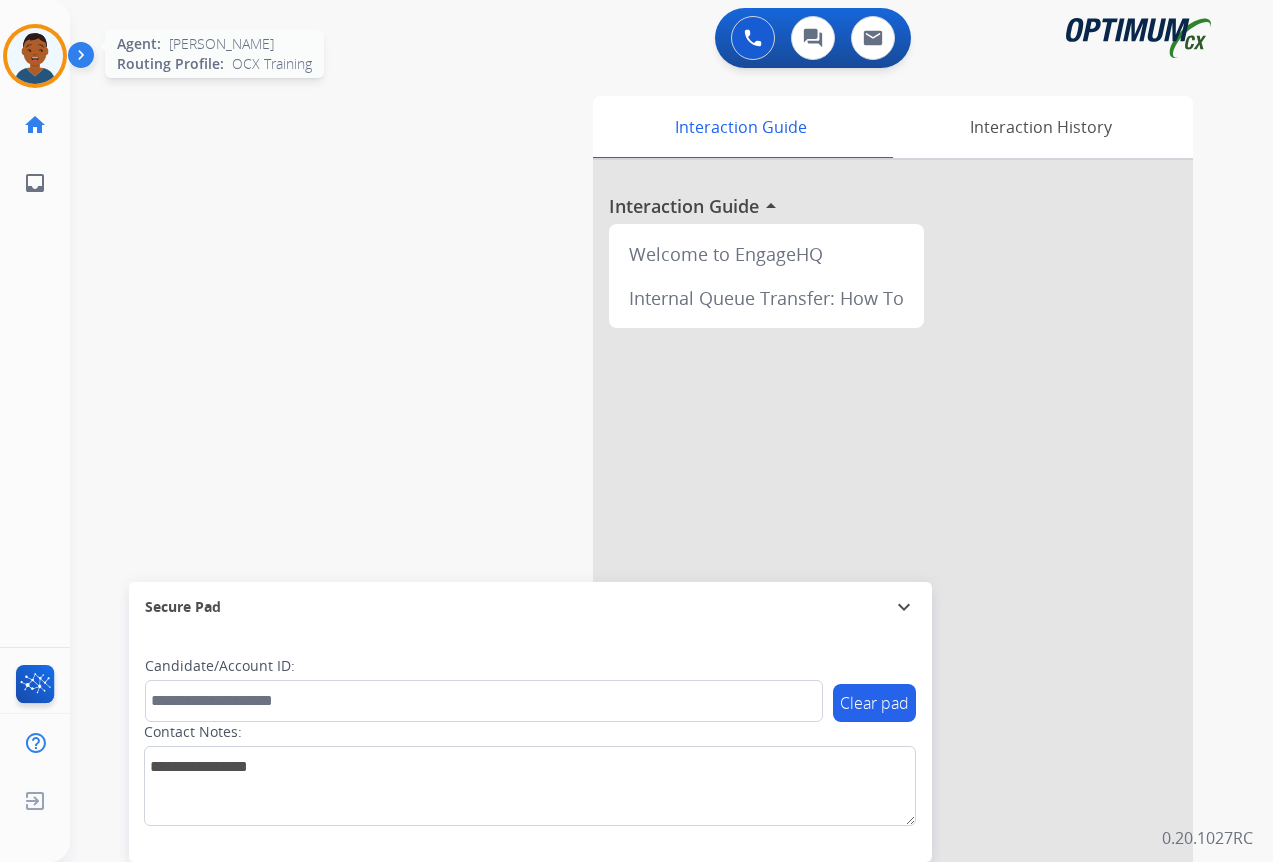 click at bounding box center [35, 56] 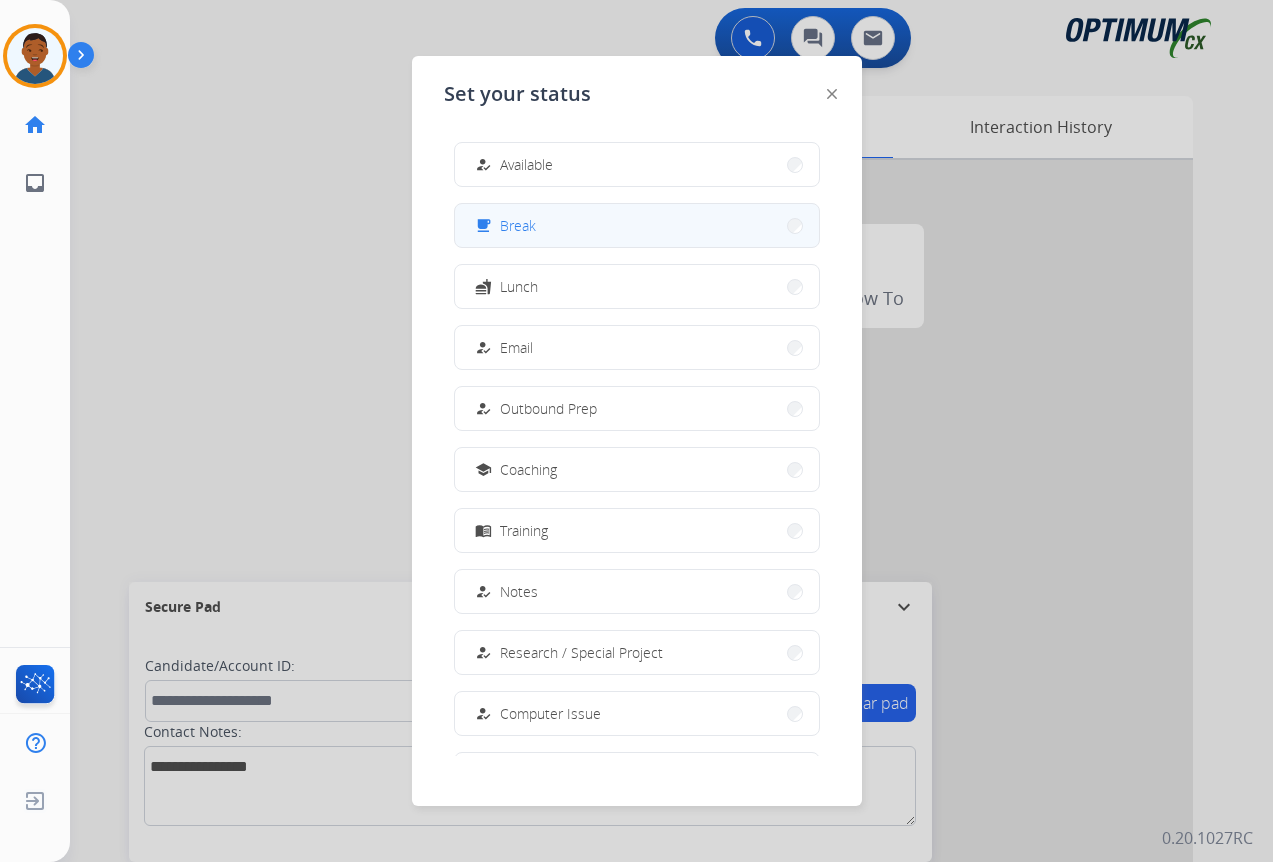 click on "free_breakfast Break" at bounding box center [637, 225] 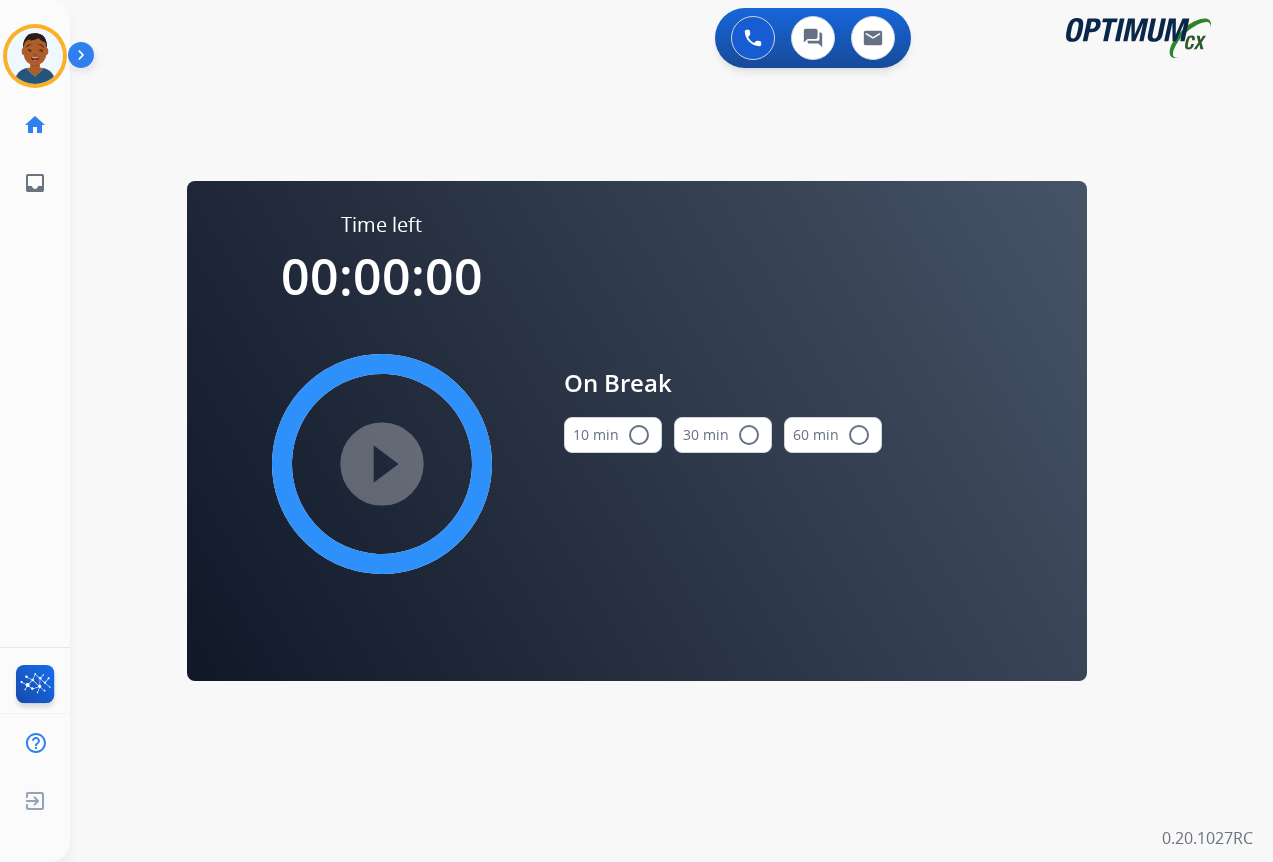 click on "radio_button_unchecked" at bounding box center [639, 435] 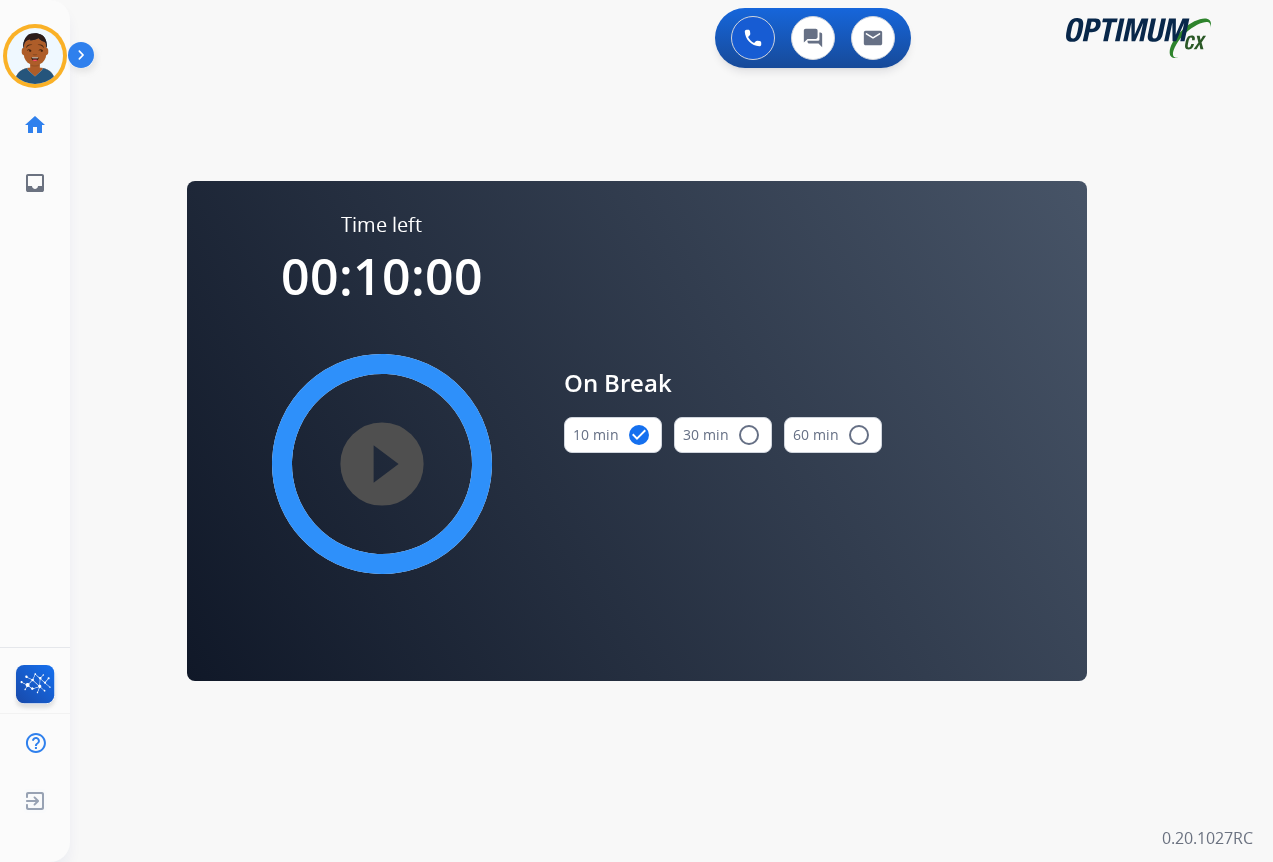 click on "play_circle_filled" at bounding box center [382, 464] 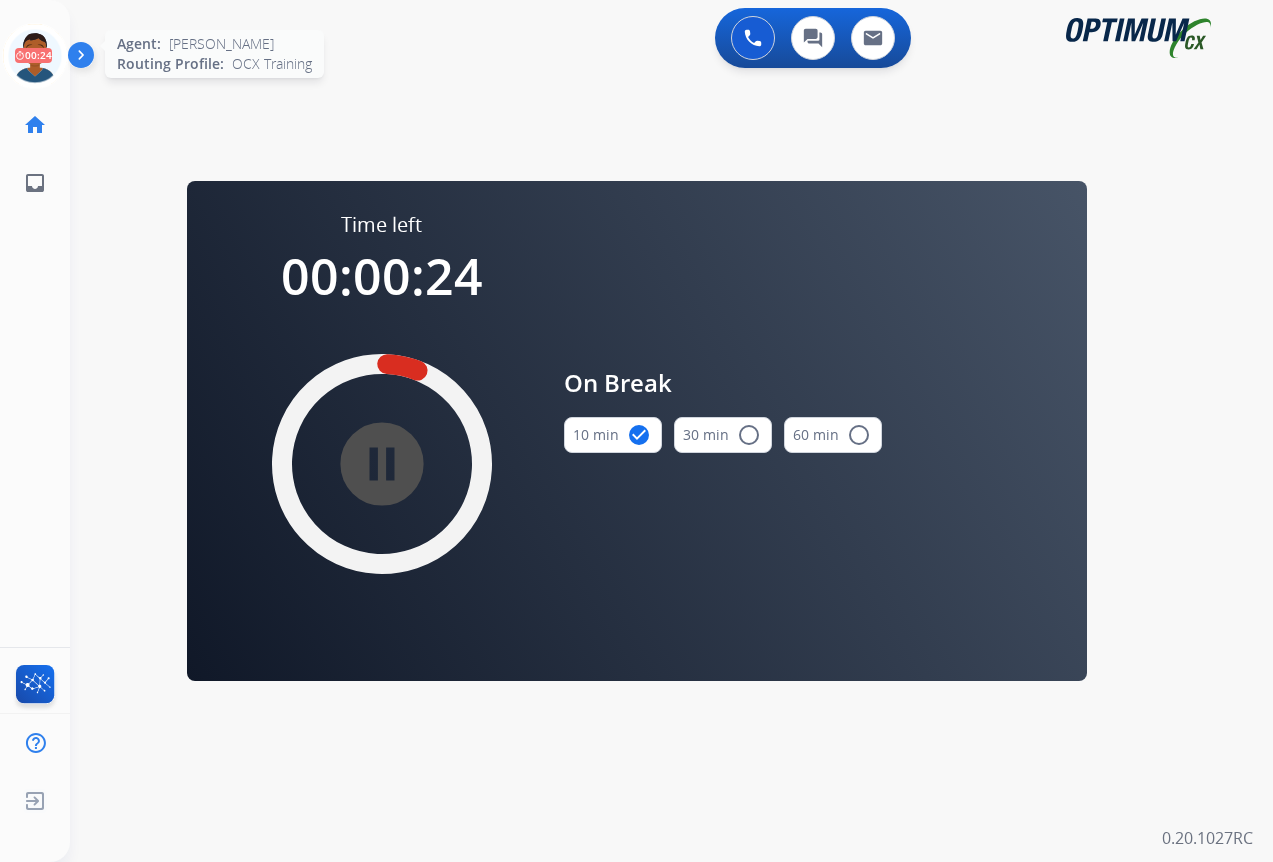 click 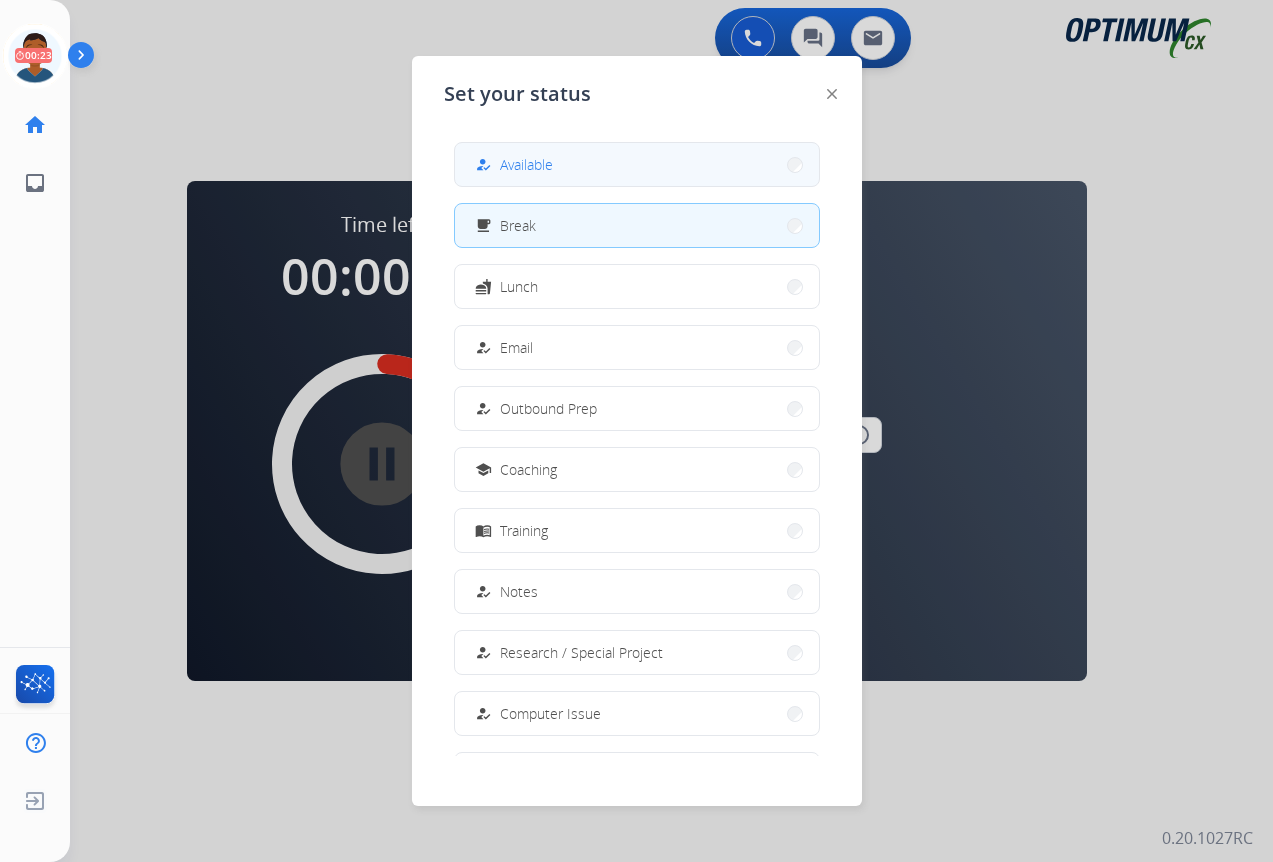 click on "Available" at bounding box center (526, 164) 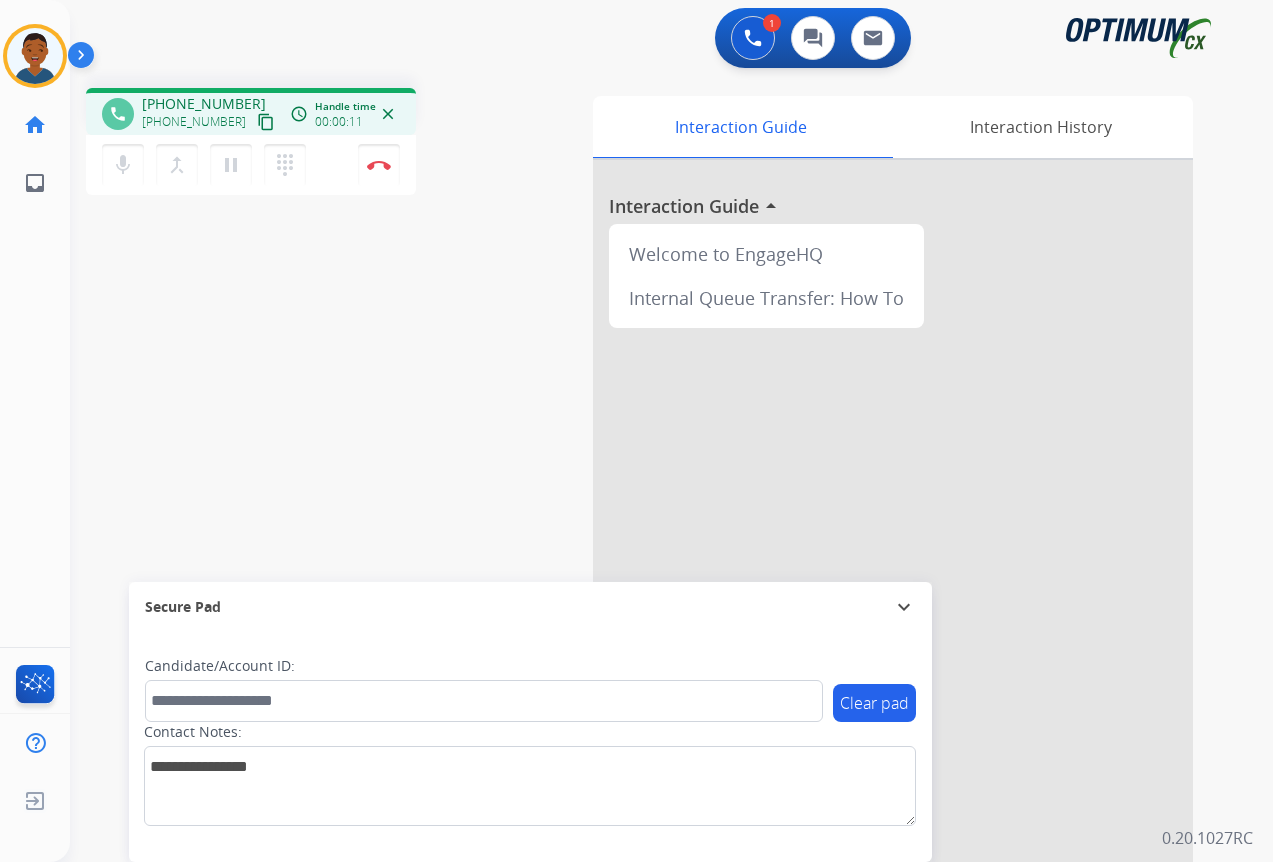 click on "content_copy" at bounding box center [266, 122] 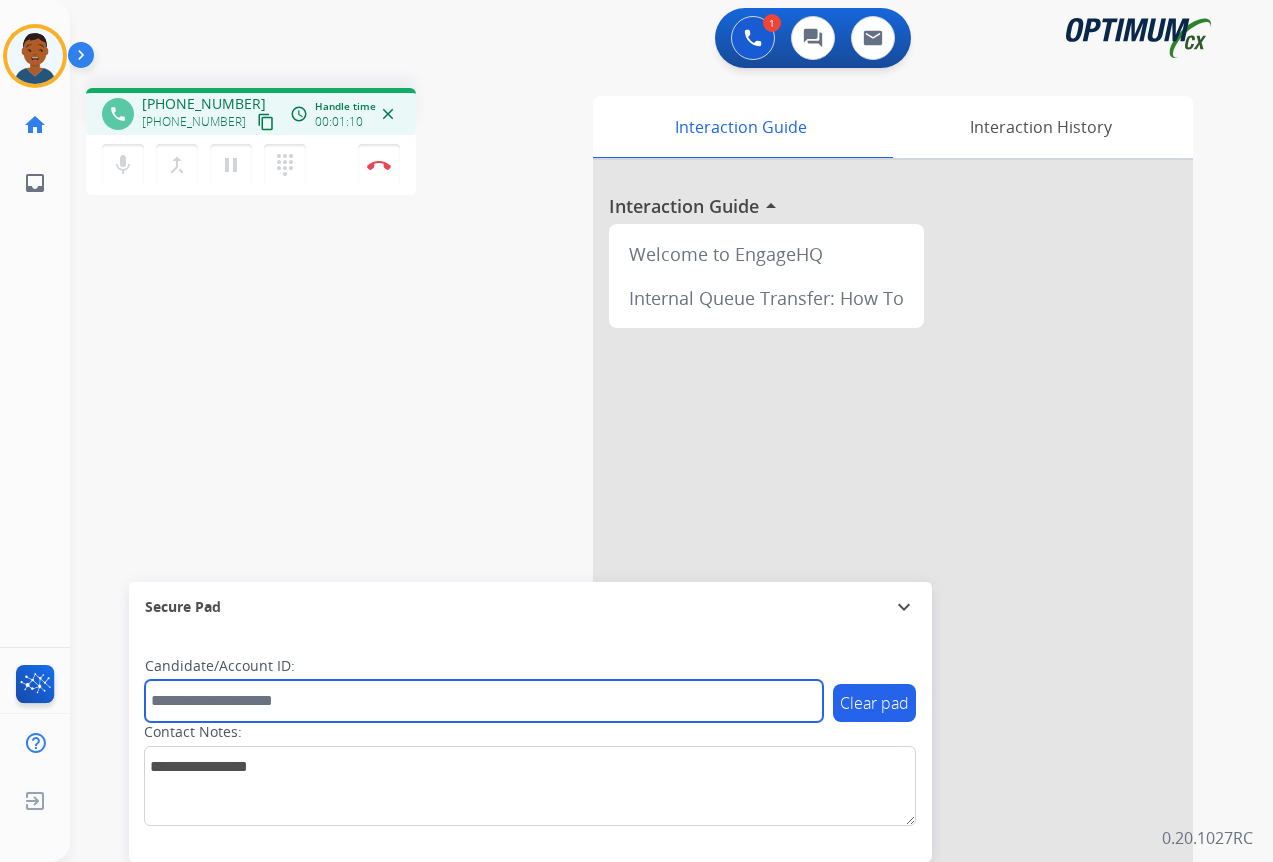 click at bounding box center (484, 701) 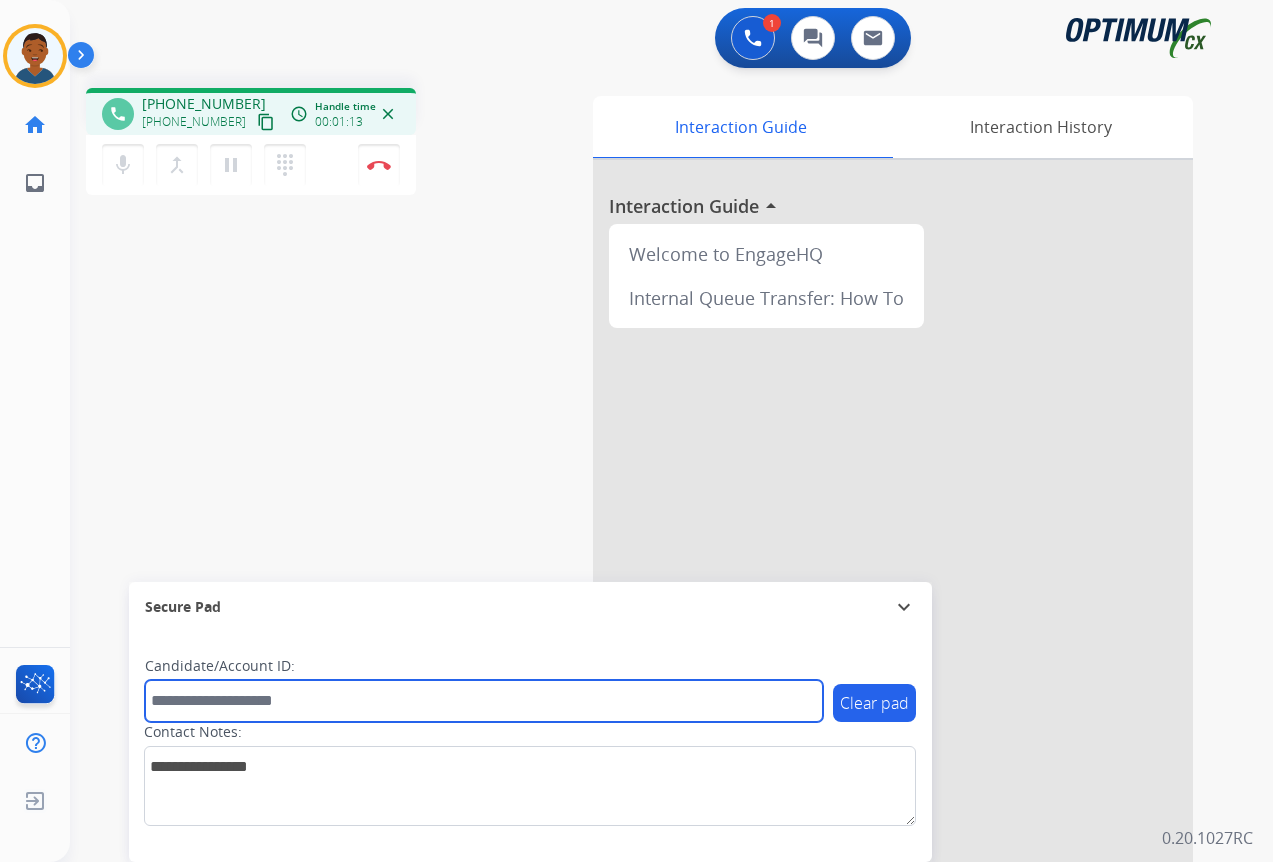 paste on "*******" 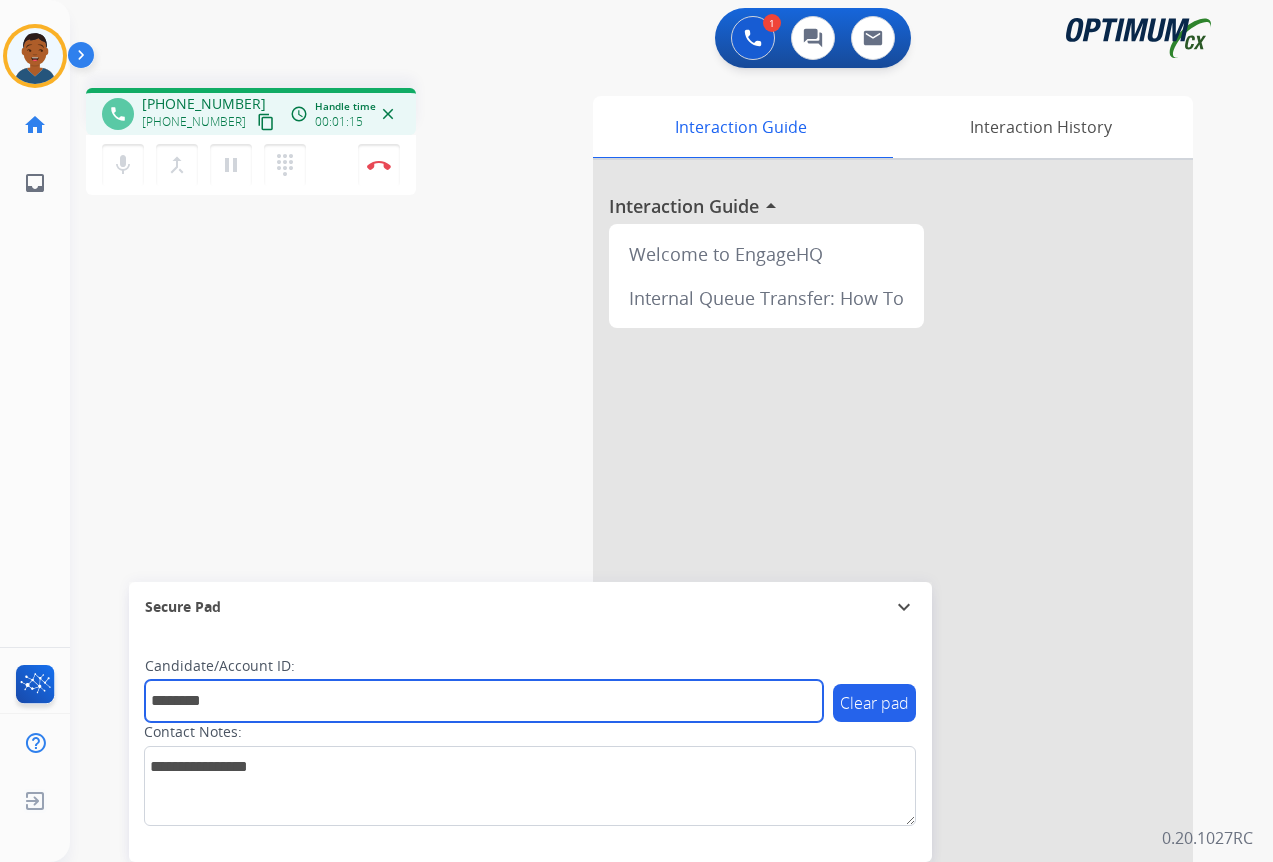 type on "*******" 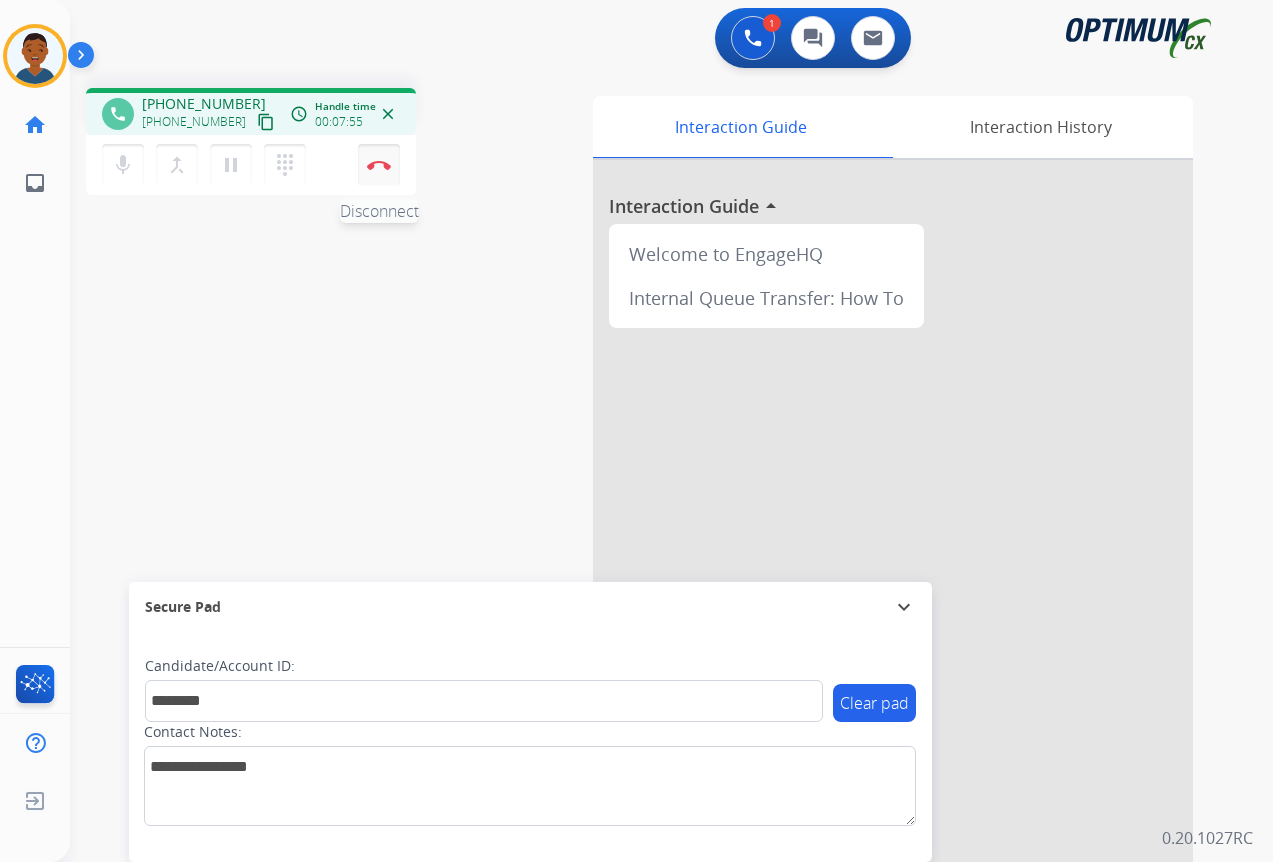 click at bounding box center (379, 165) 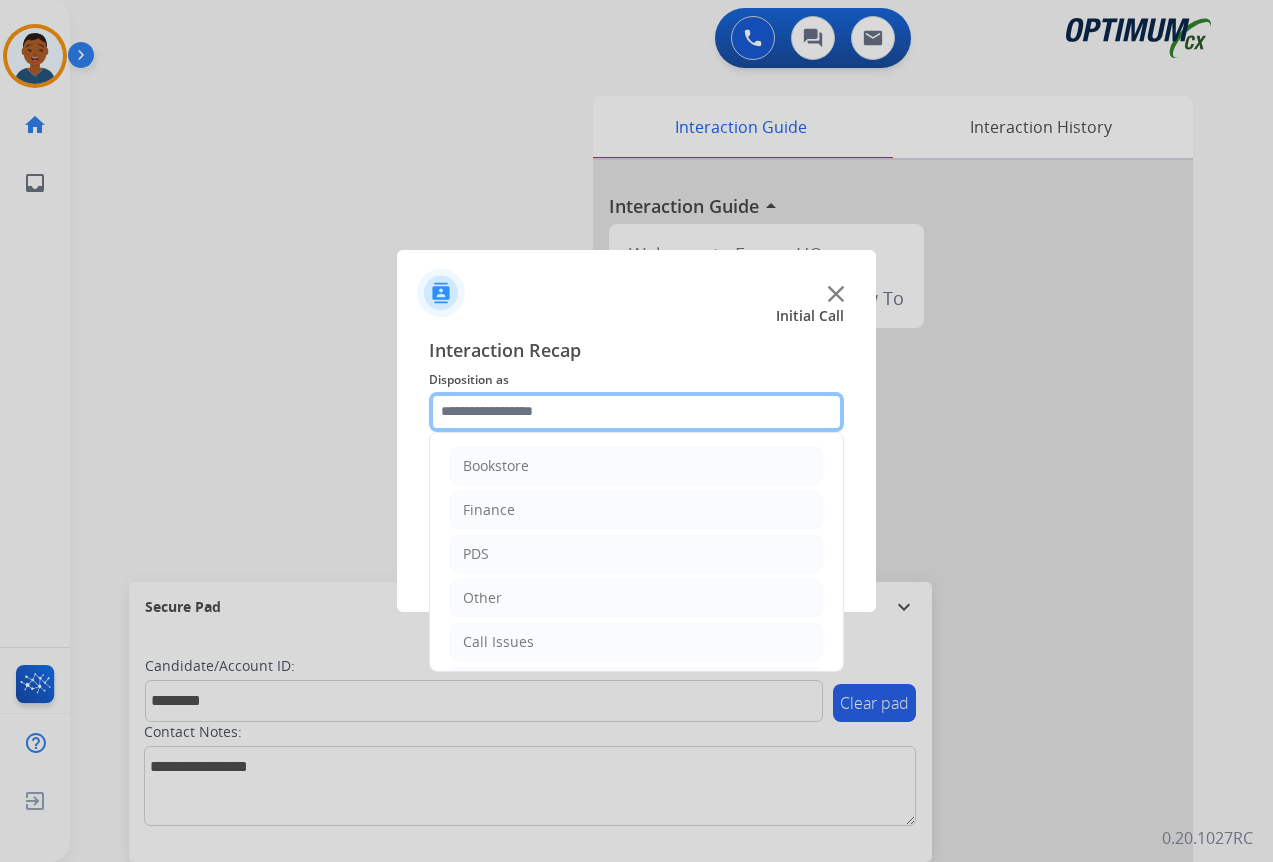 click 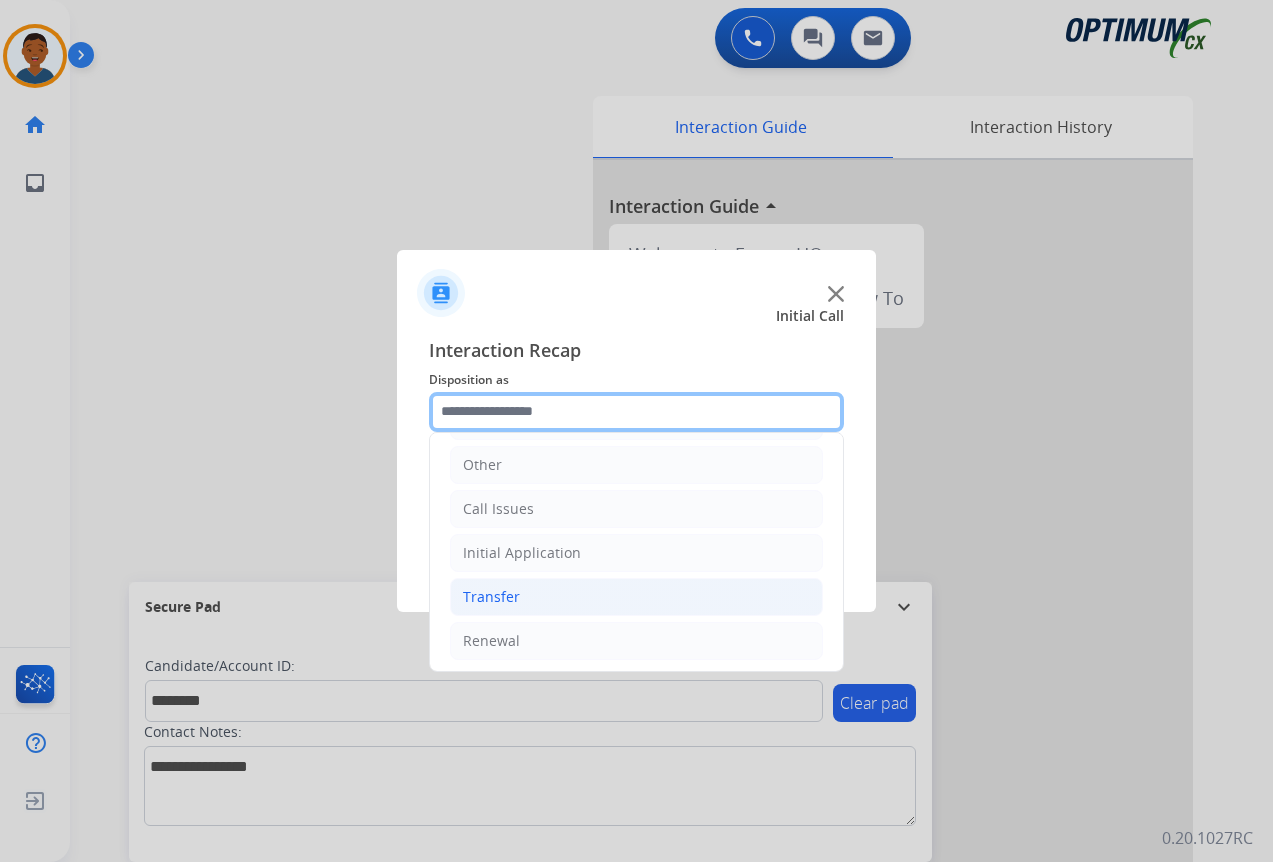 scroll, scrollTop: 136, scrollLeft: 0, axis: vertical 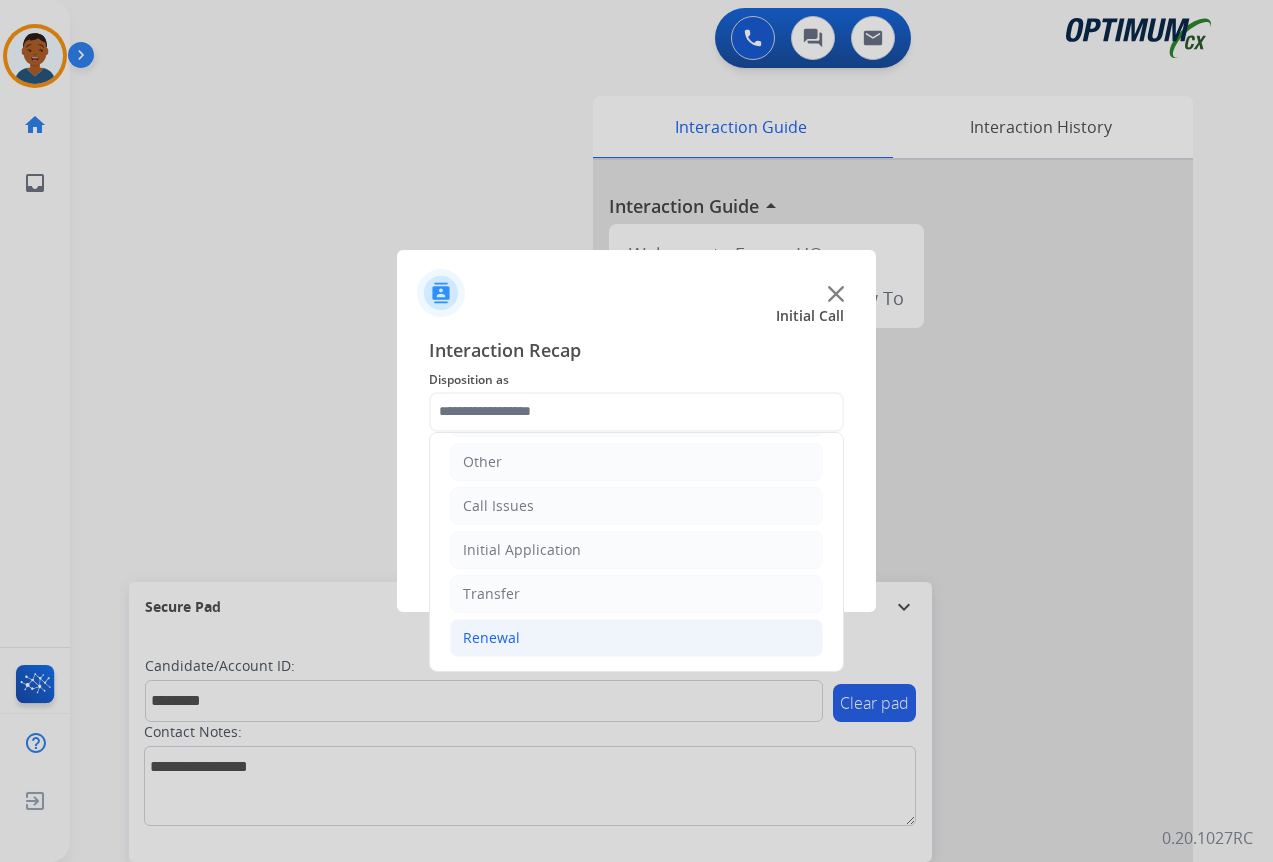 click on "Renewal" 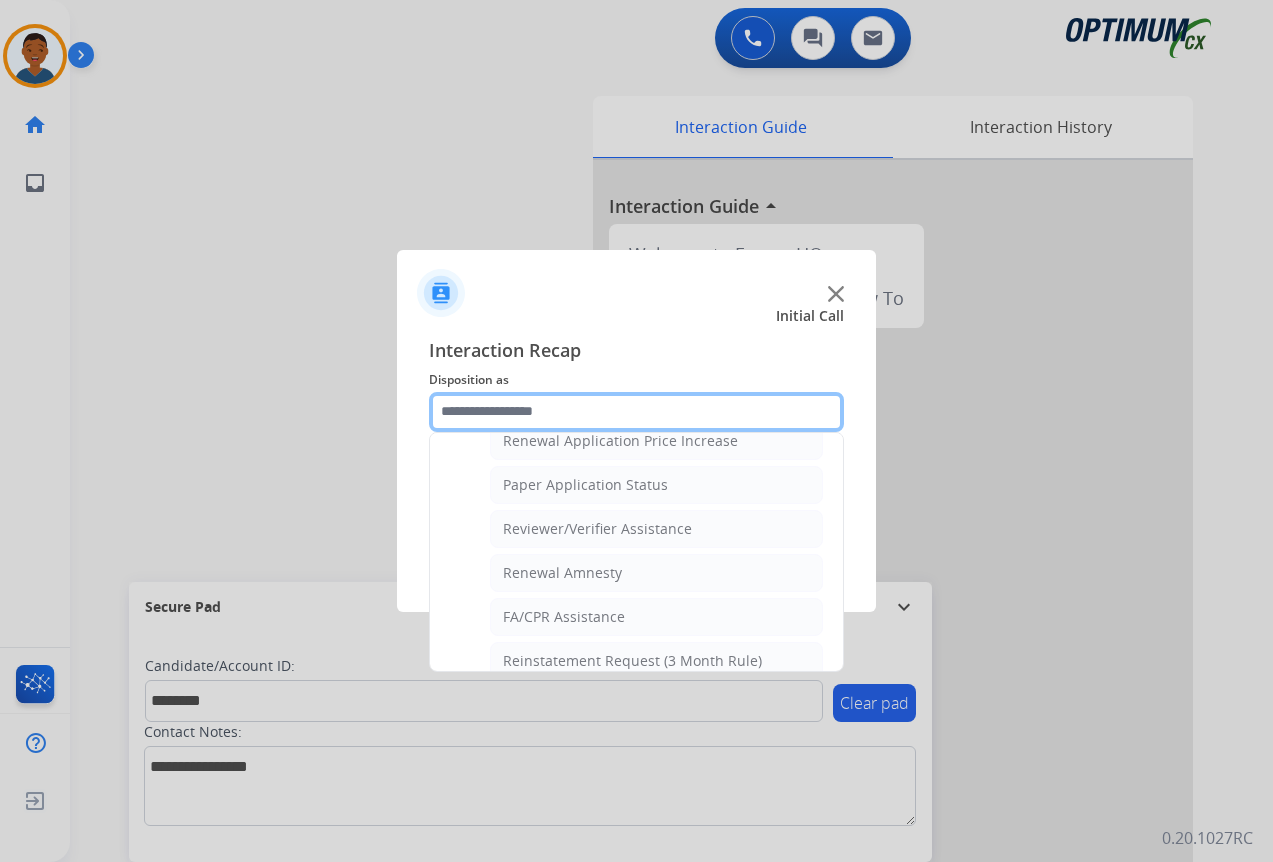 scroll, scrollTop: 736, scrollLeft: 0, axis: vertical 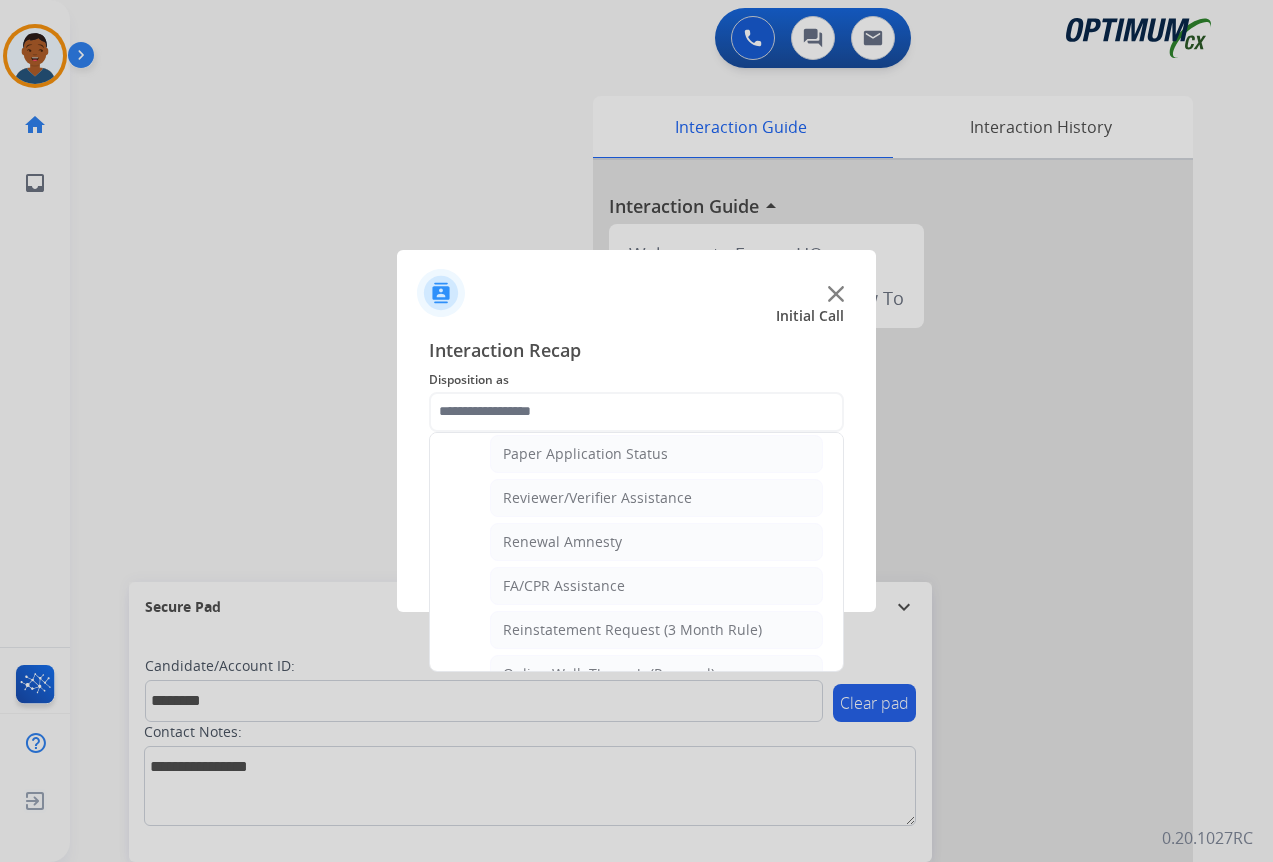 drag, startPoint x: 563, startPoint y: 488, endPoint x: 578, endPoint y: 487, distance: 15.033297 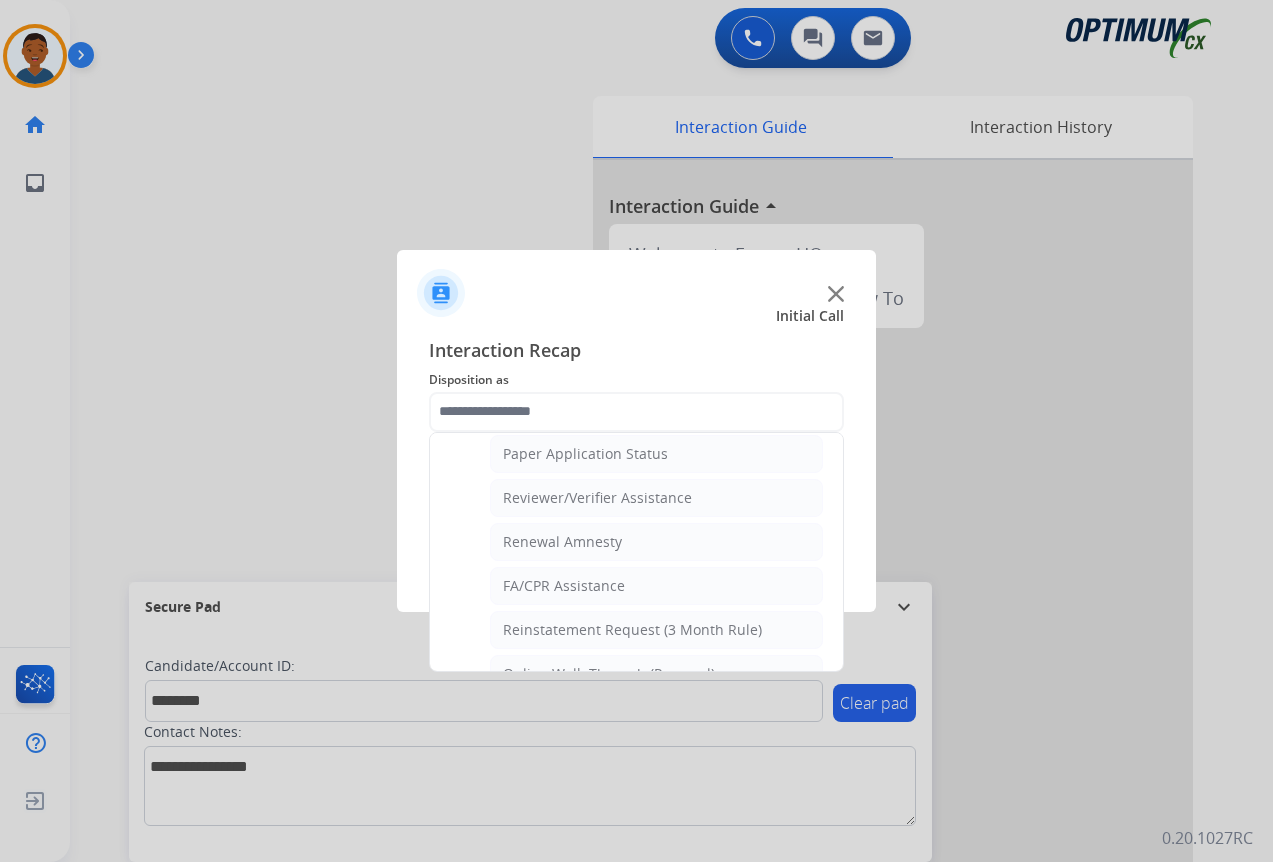 click on "Reviewer/Verifier Assistance" 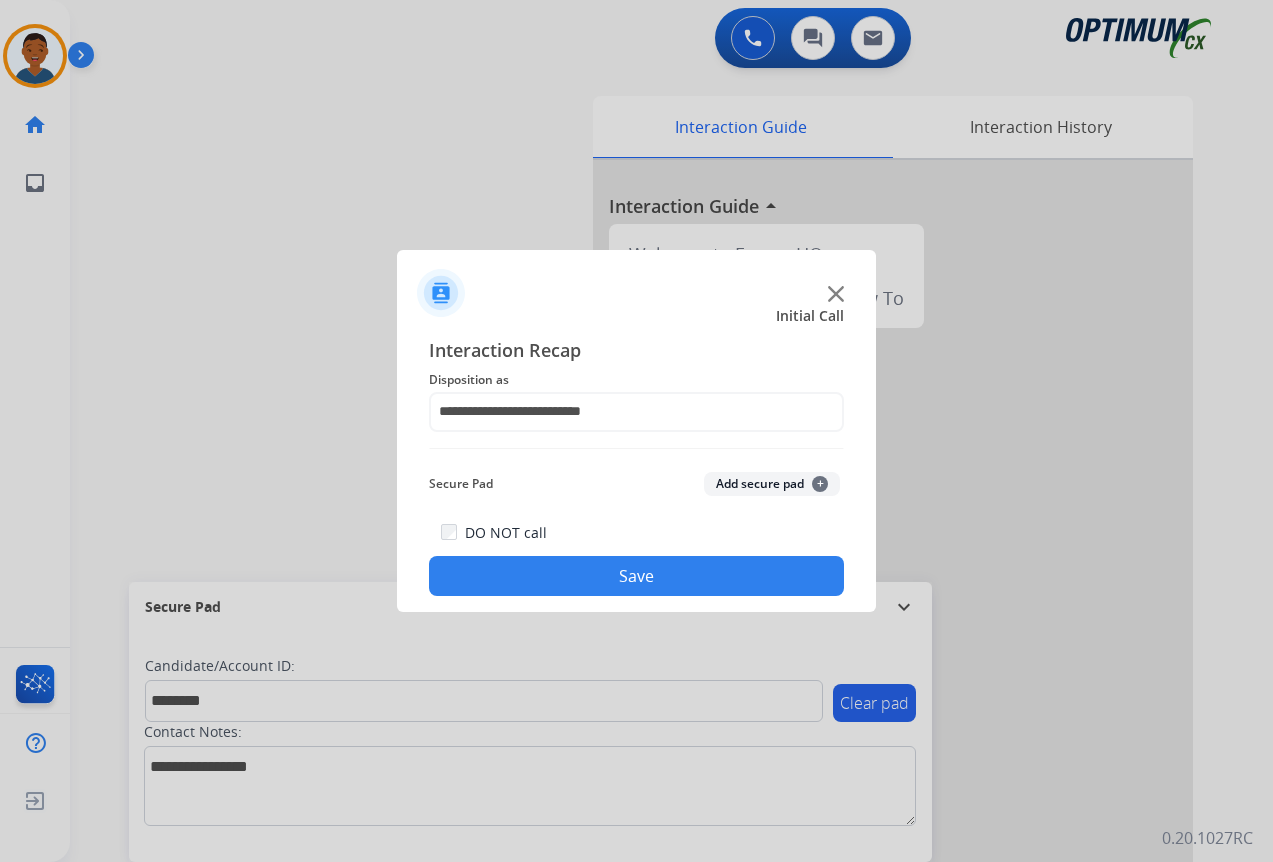 click on "Add secure pad  +" 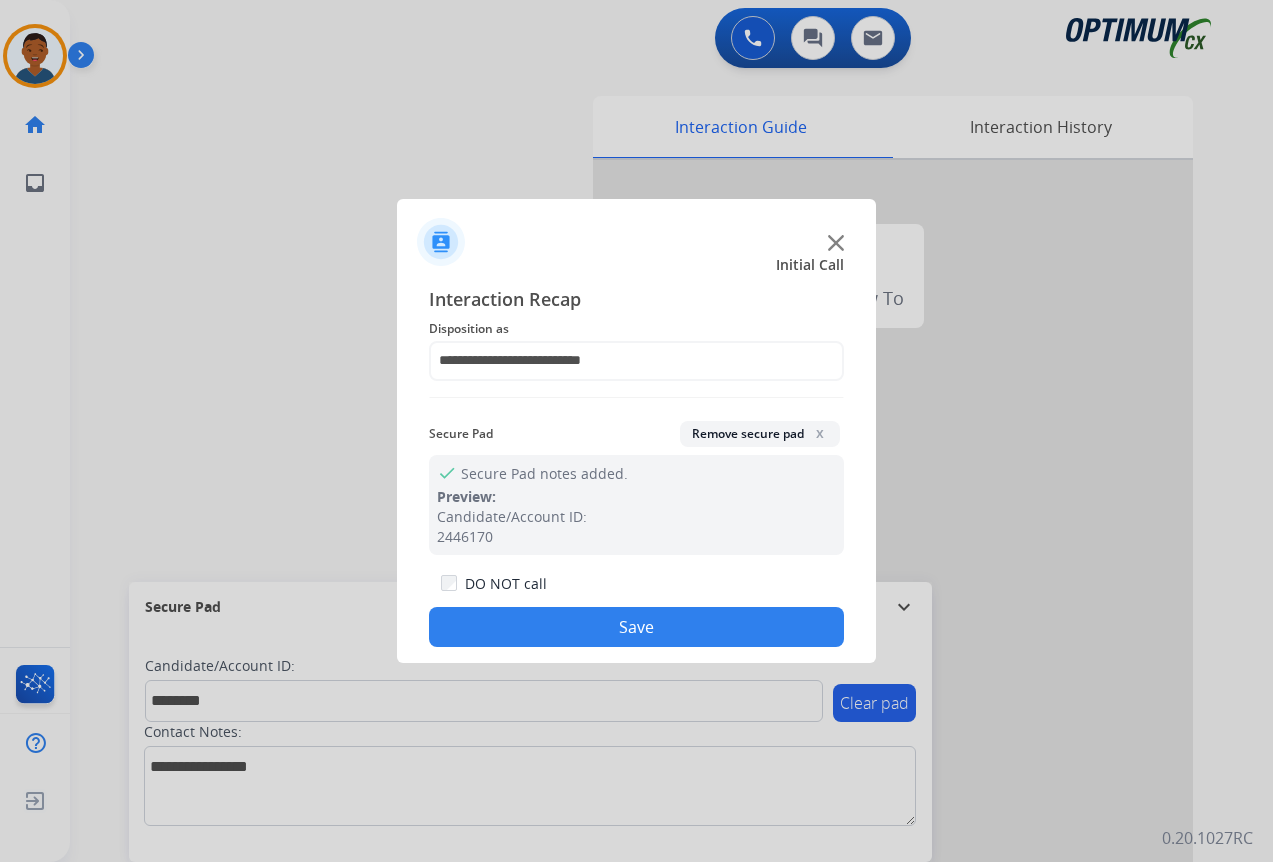 click on "Save" 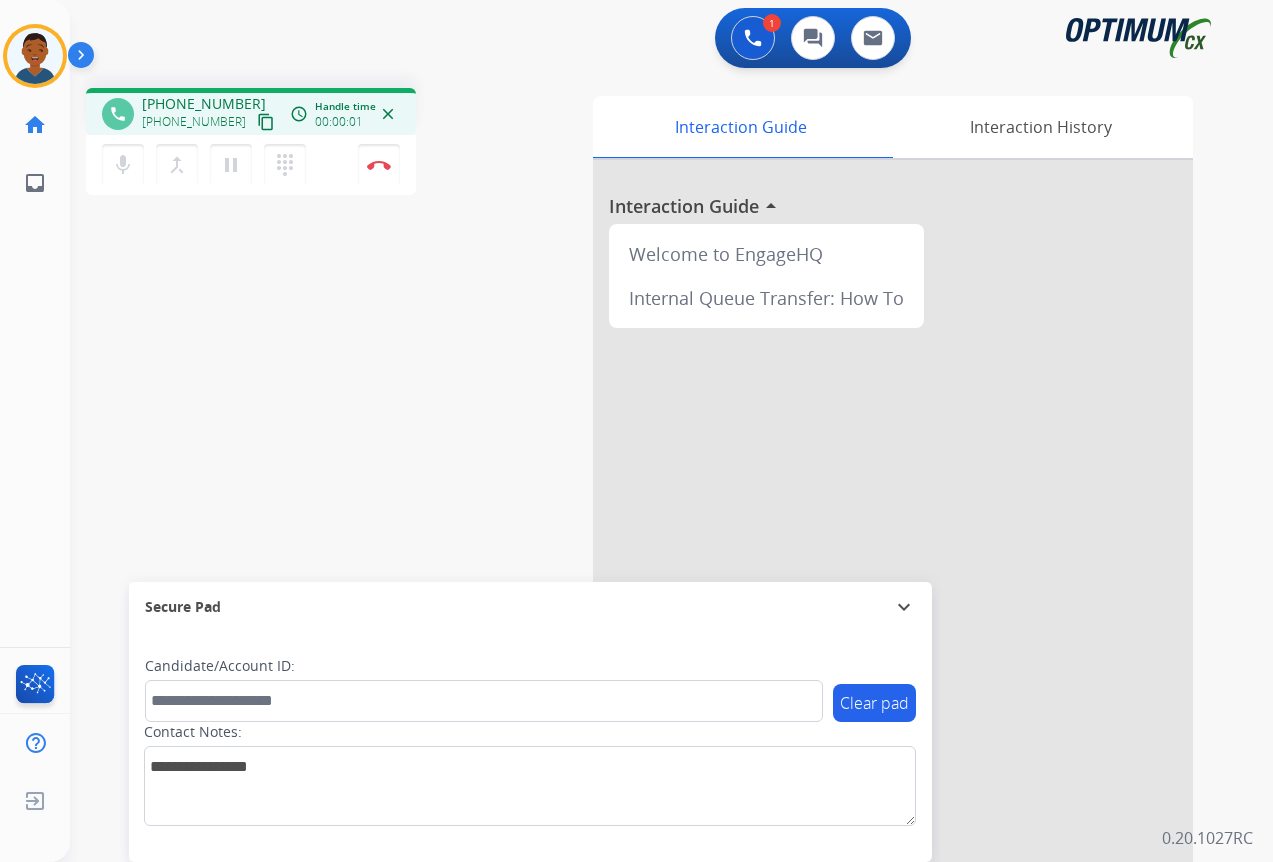 click on "content_copy" at bounding box center (266, 122) 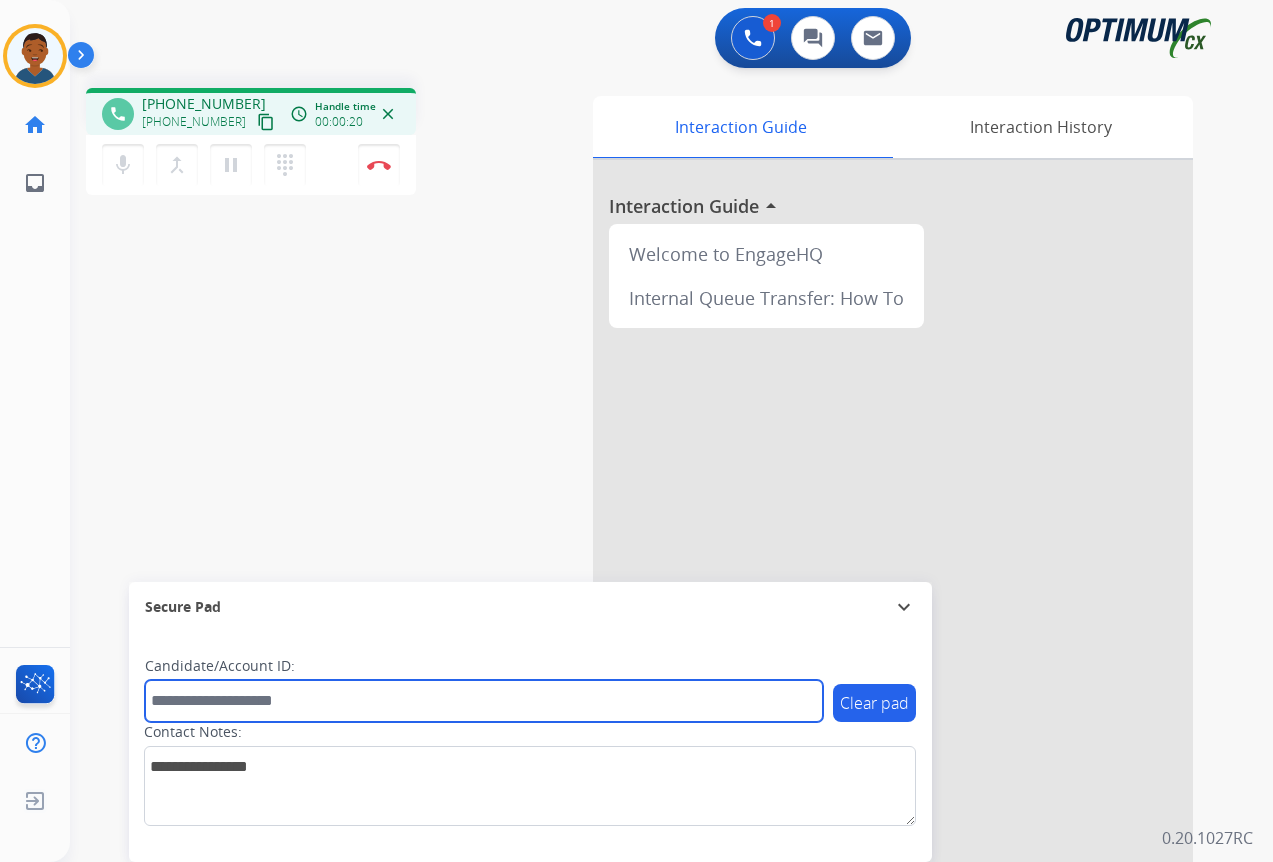 click at bounding box center [484, 701] 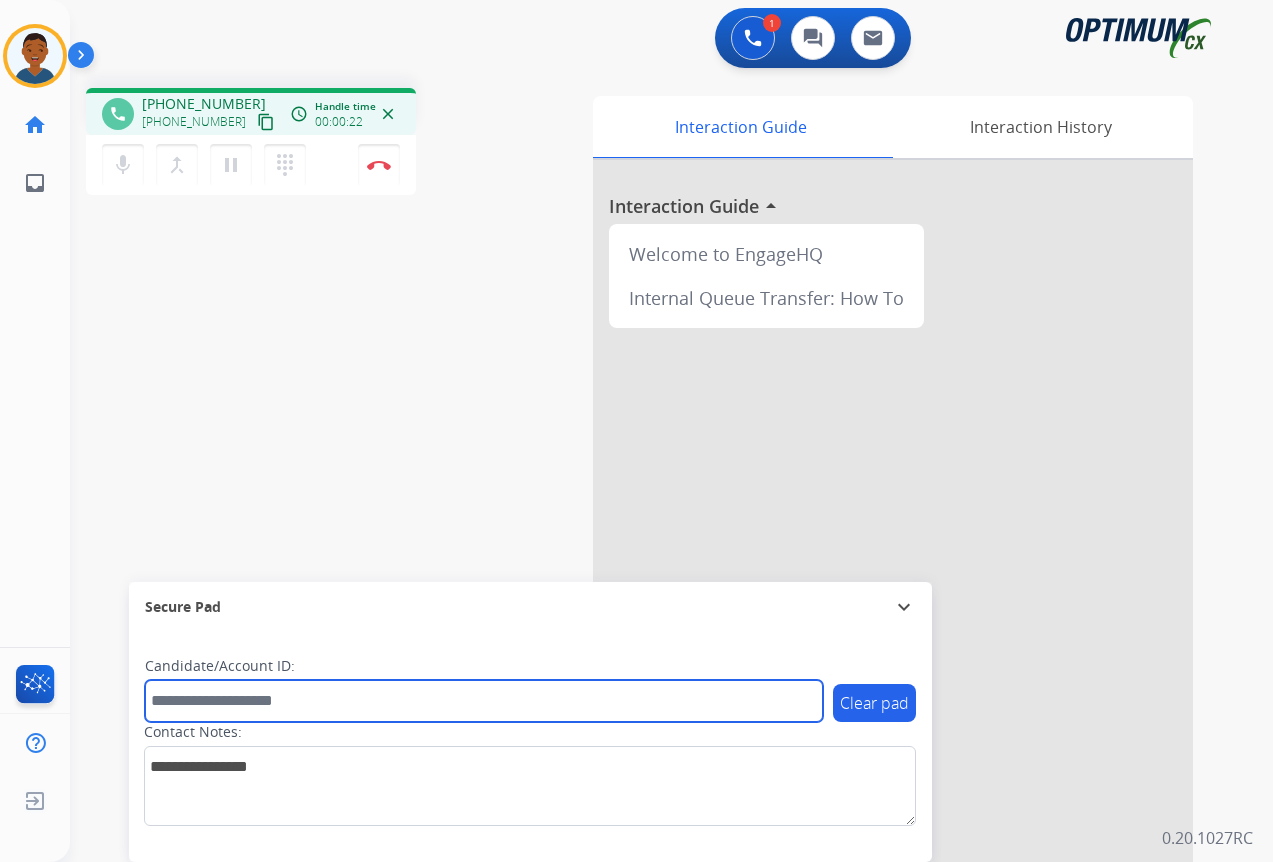 paste on "*******" 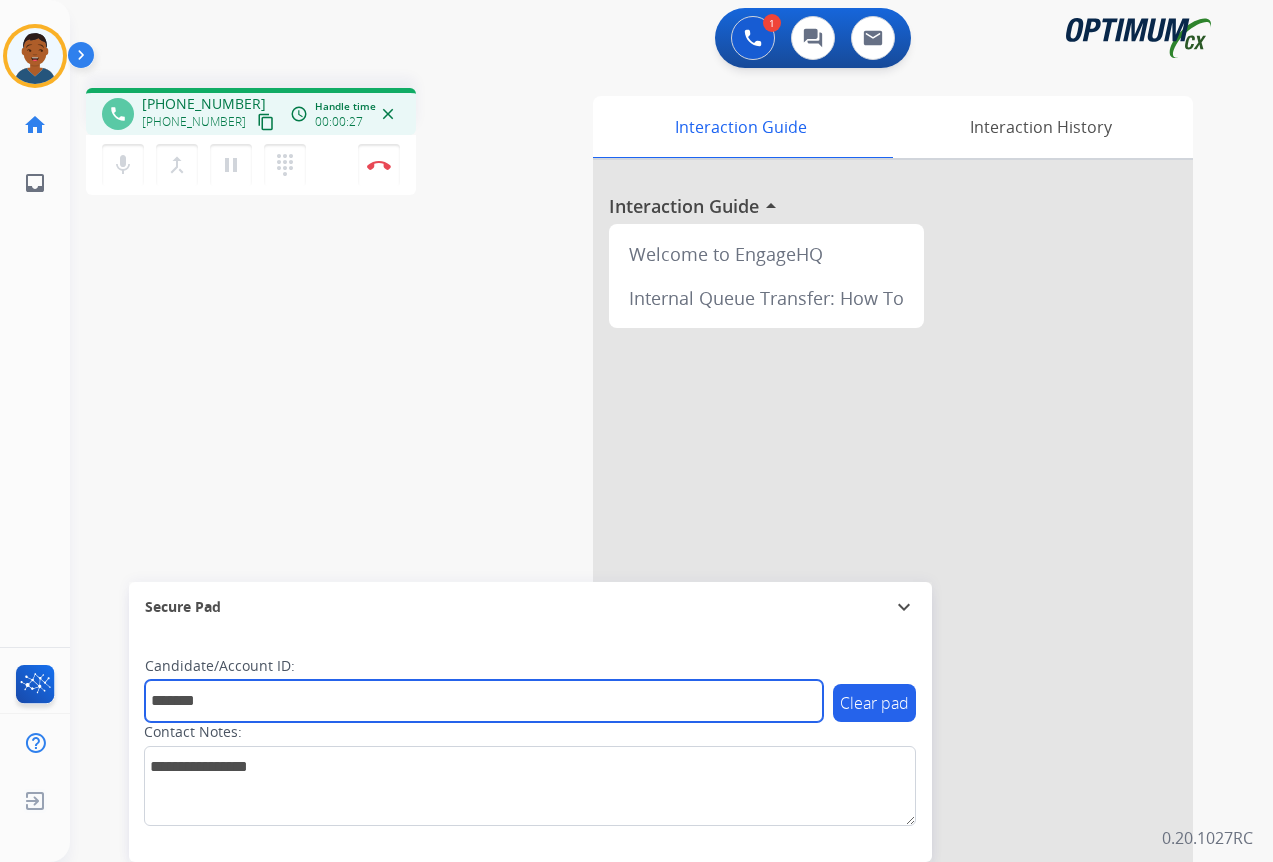 type on "*******" 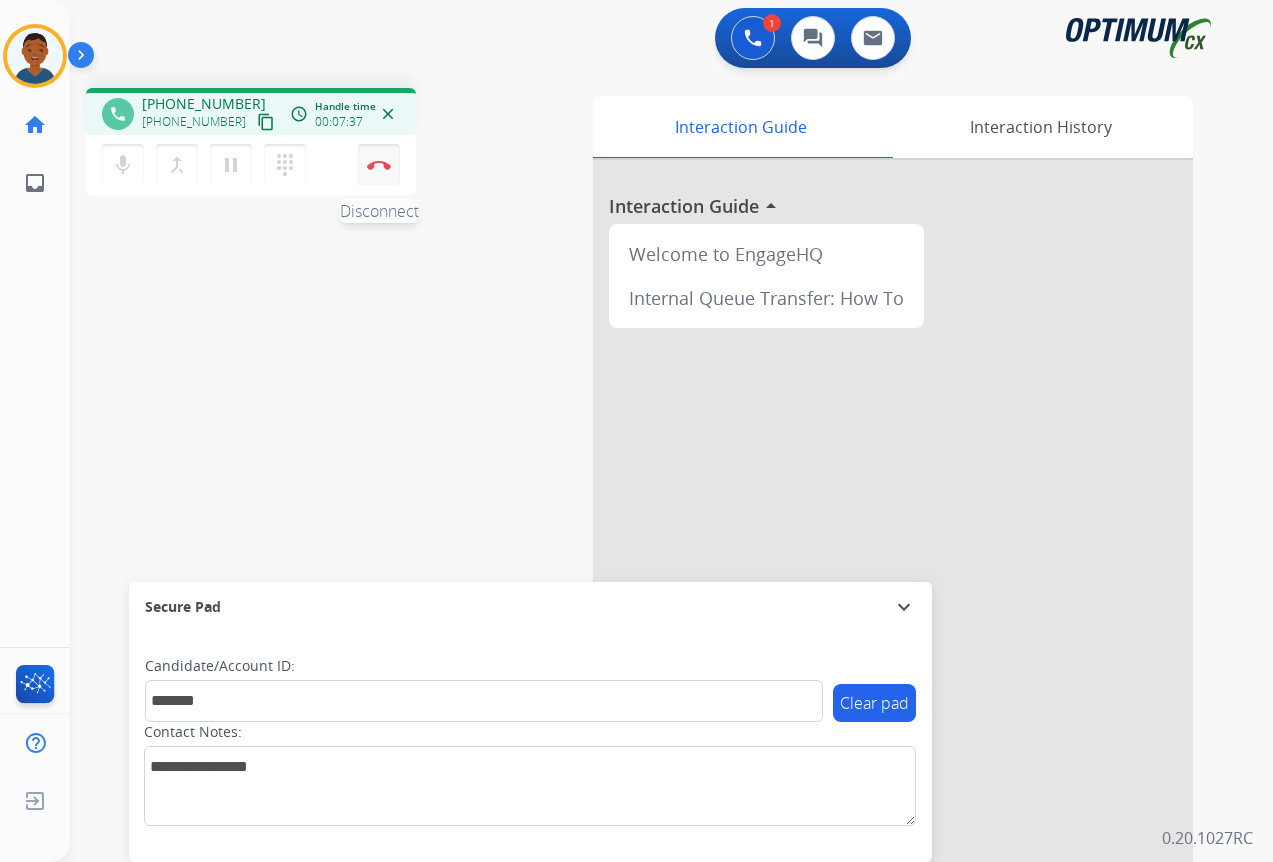 click at bounding box center (379, 165) 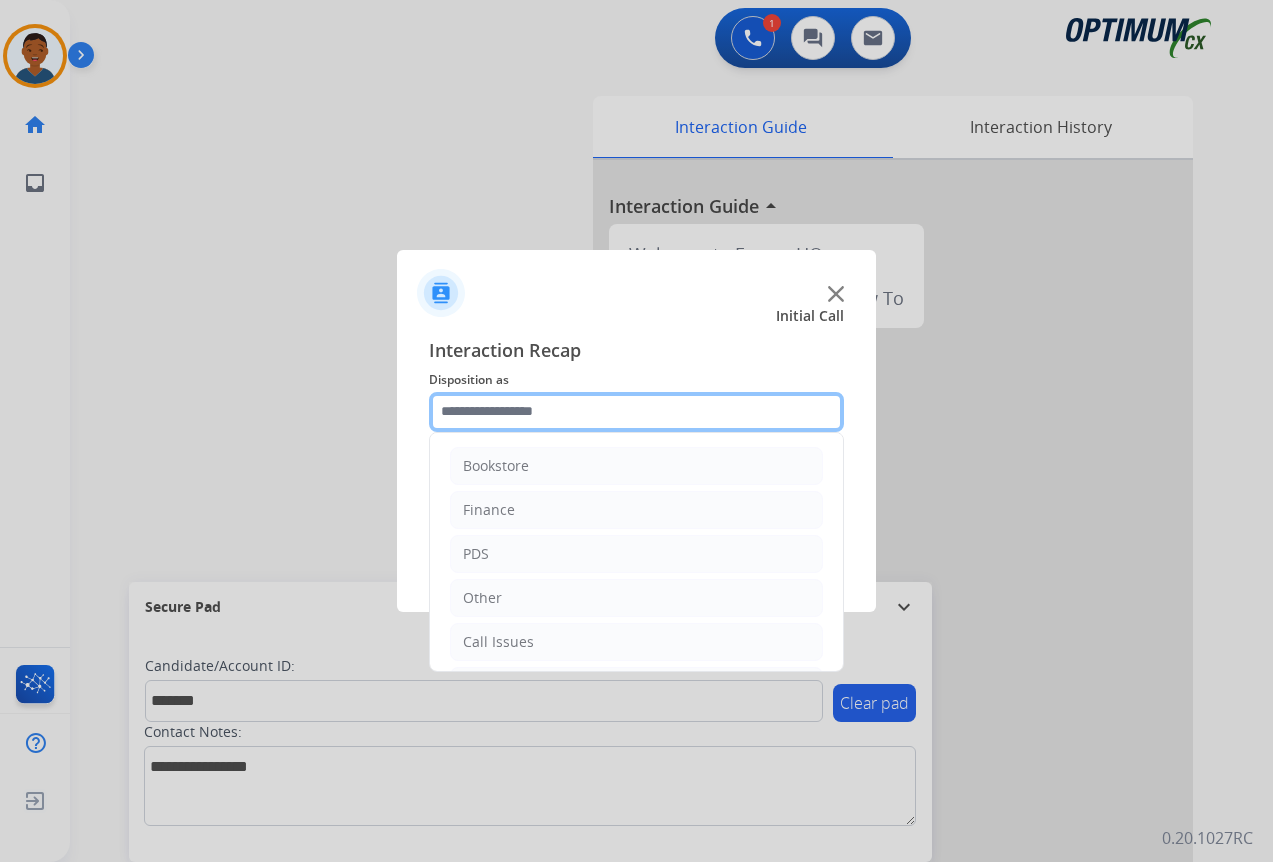 click 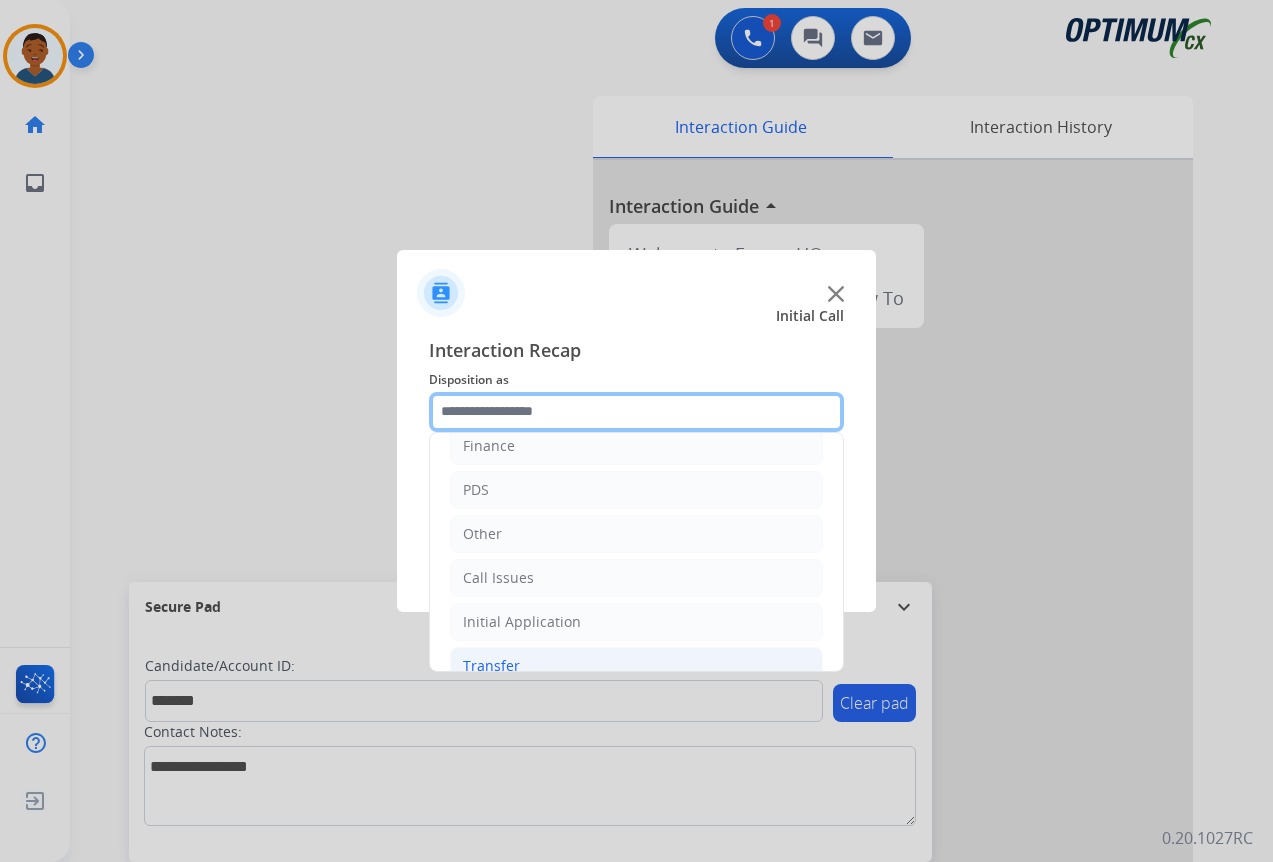 scroll, scrollTop: 136, scrollLeft: 0, axis: vertical 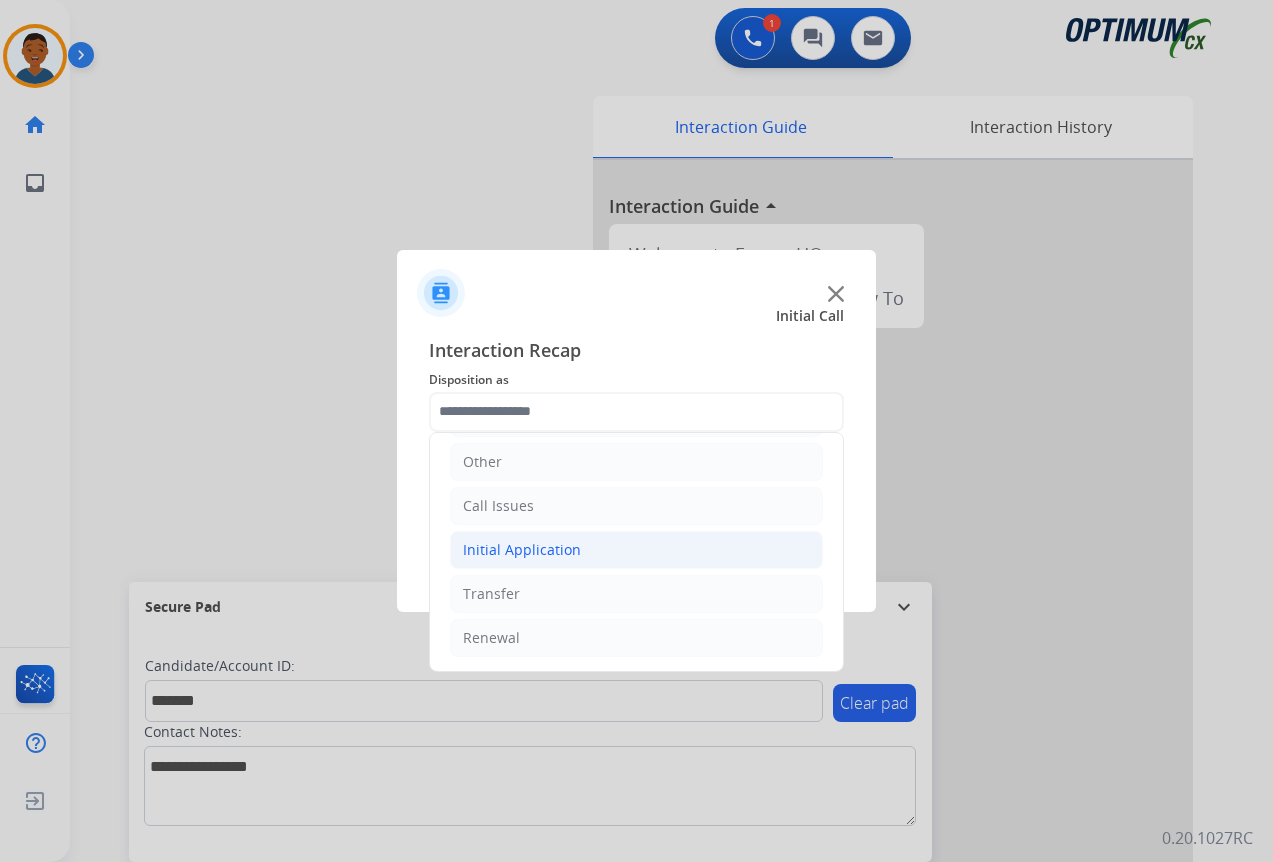 click on "Initial Application" 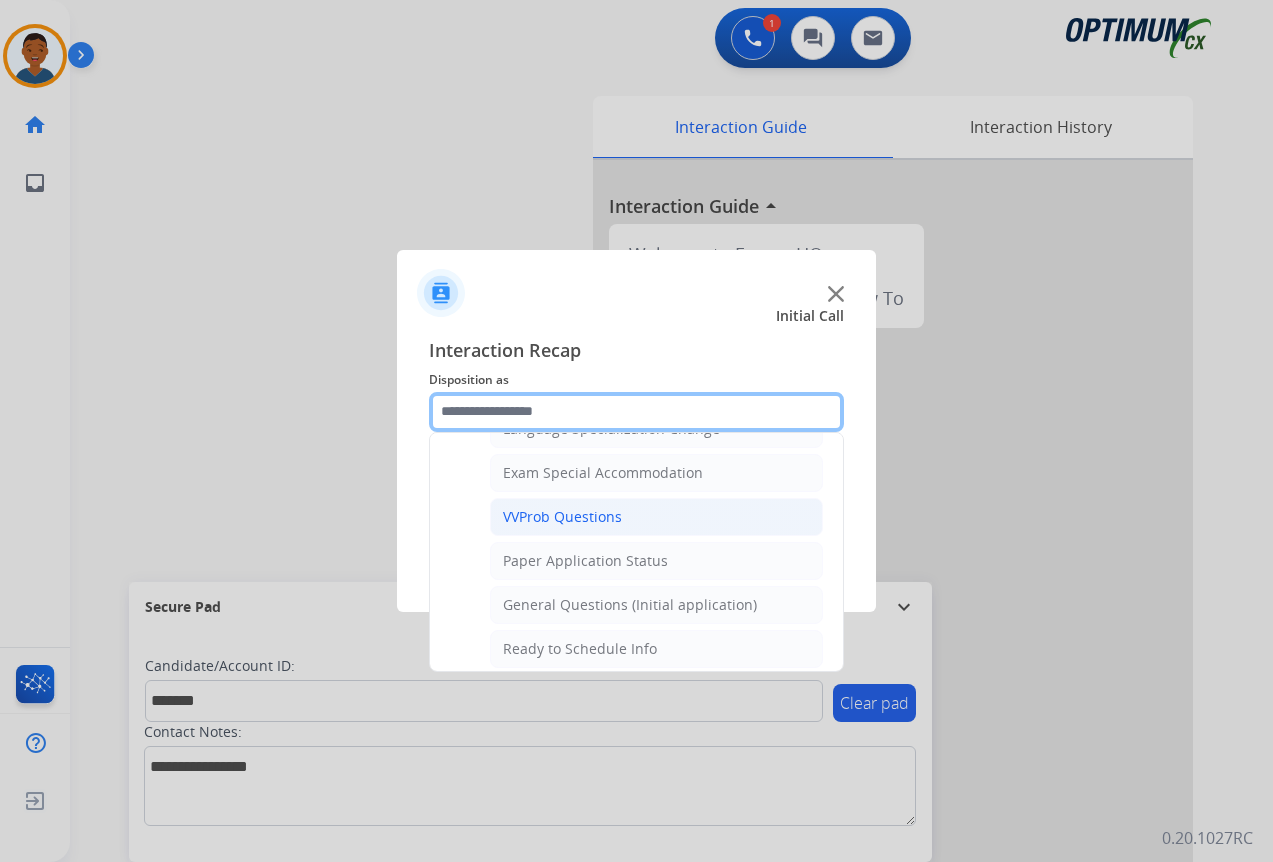 scroll, scrollTop: 1136, scrollLeft: 0, axis: vertical 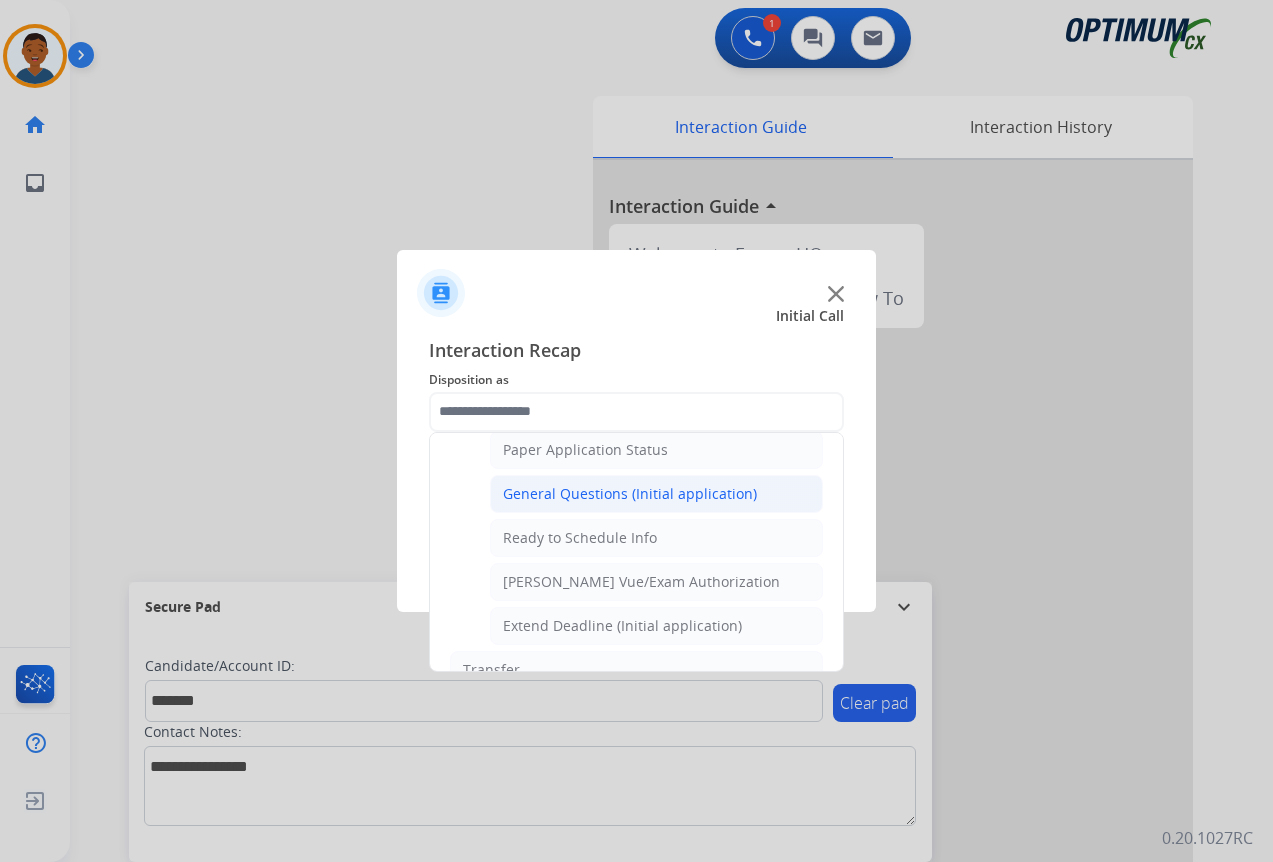 click on "General Questions (Initial application)" 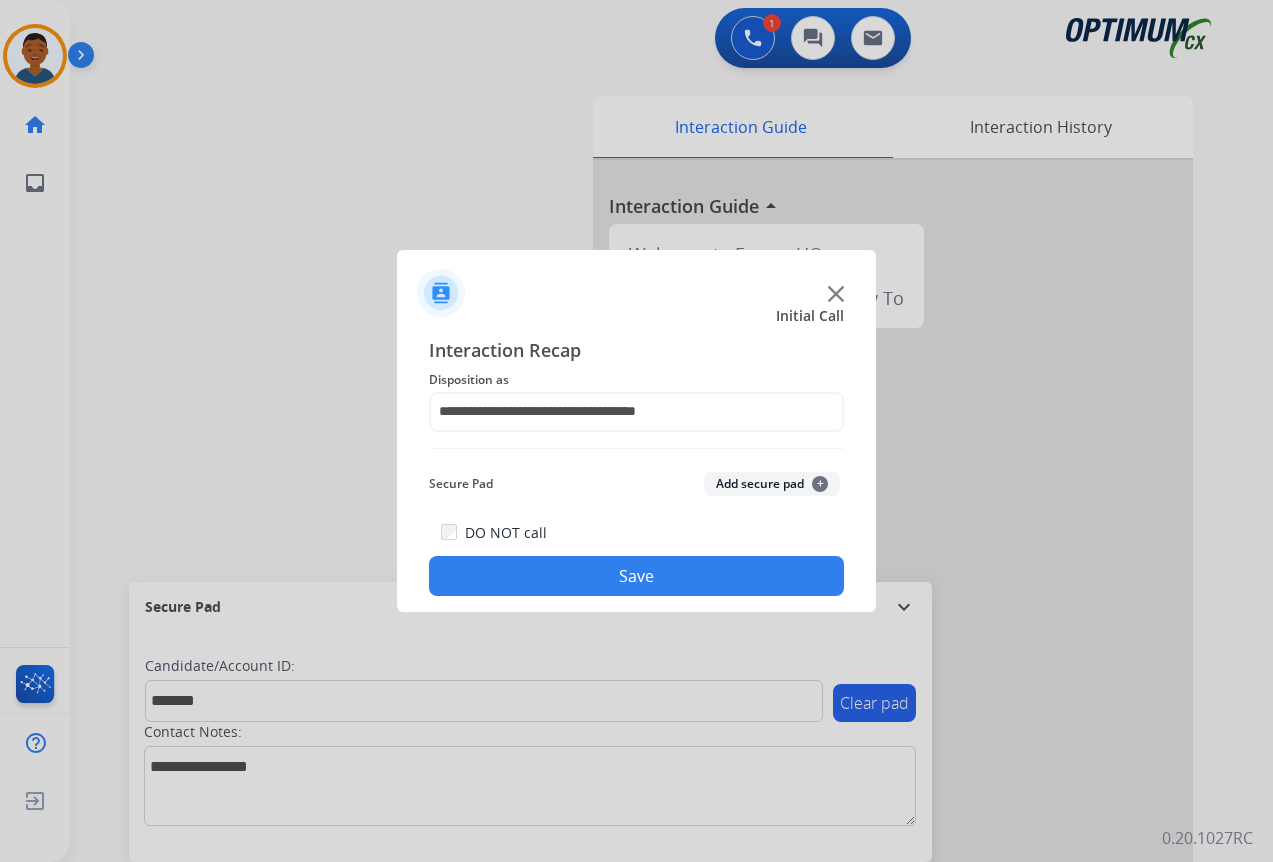 click on "Add secure pad  +" 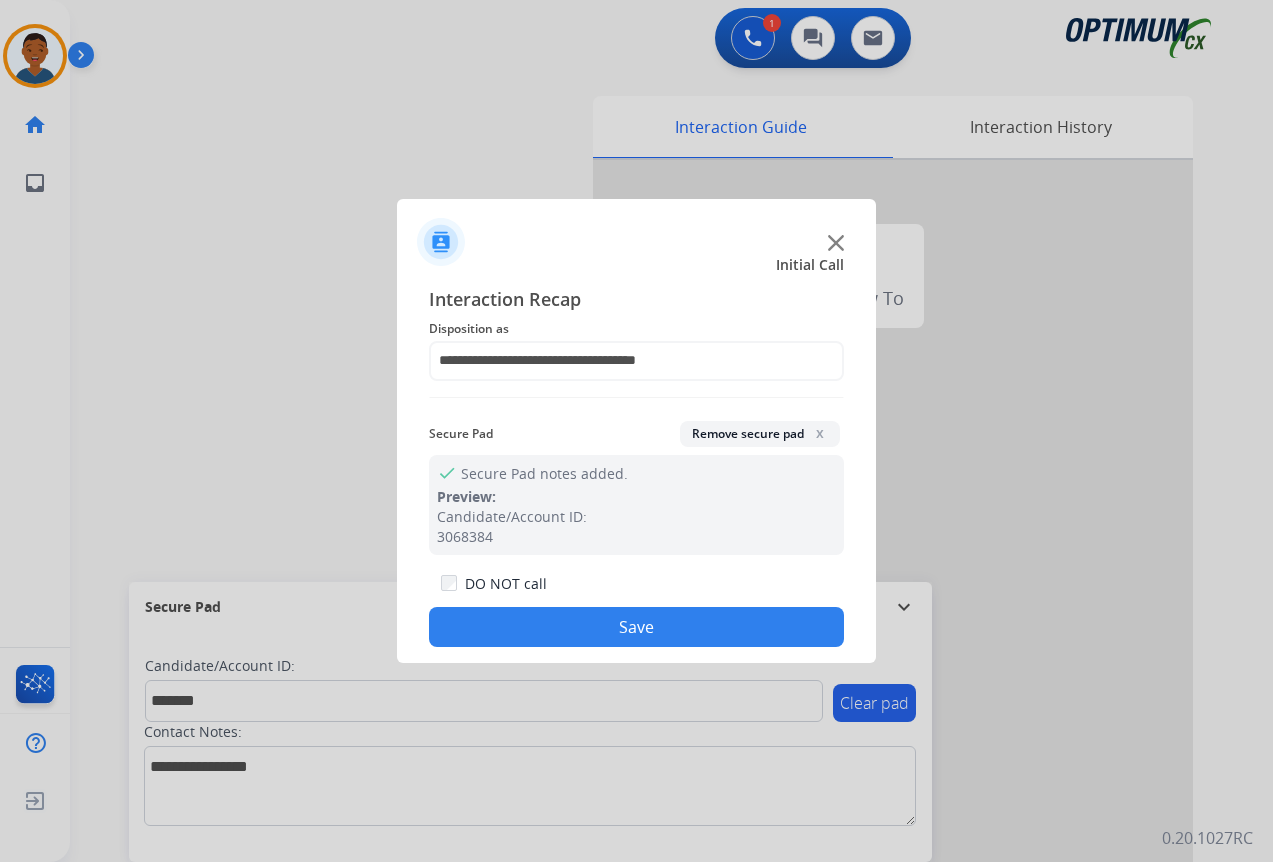 click on "Save" 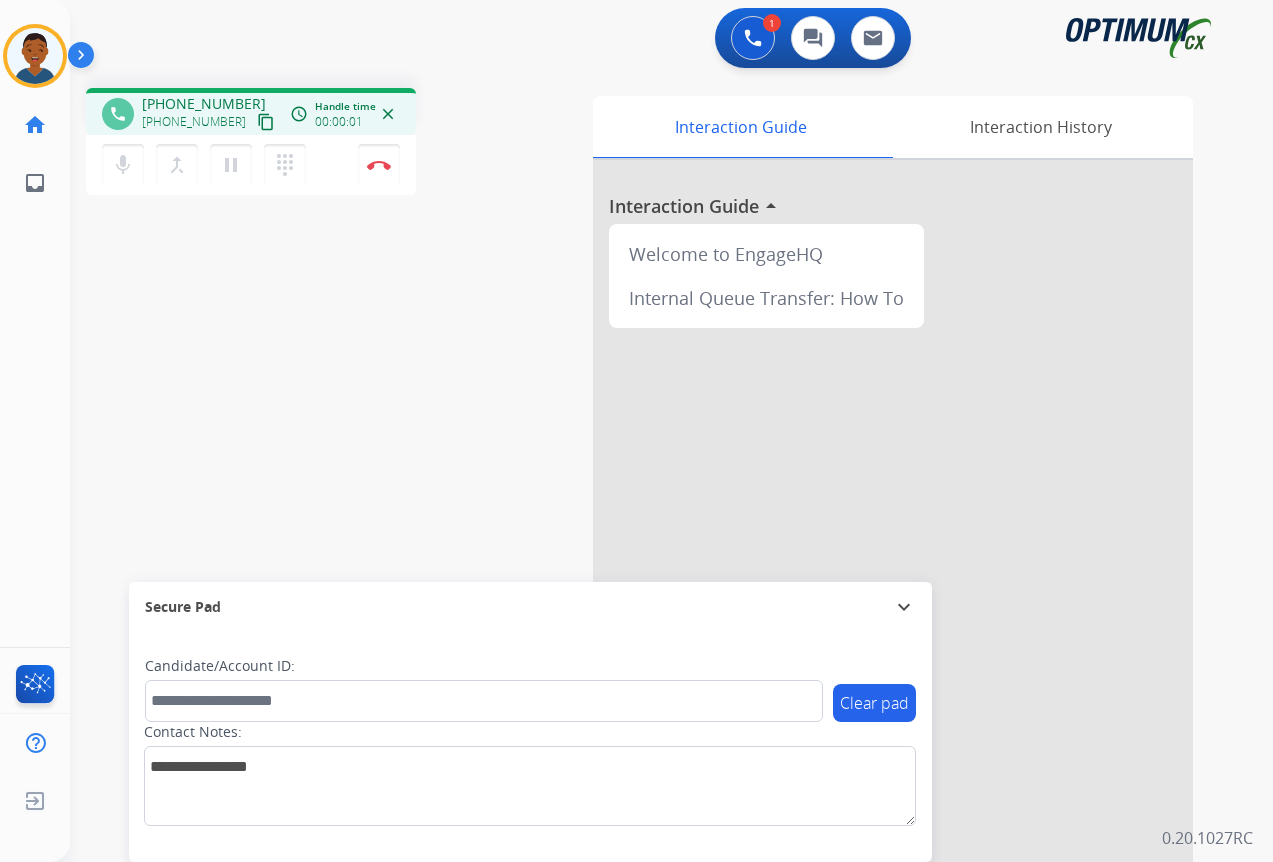 click on "content_copy" at bounding box center [266, 122] 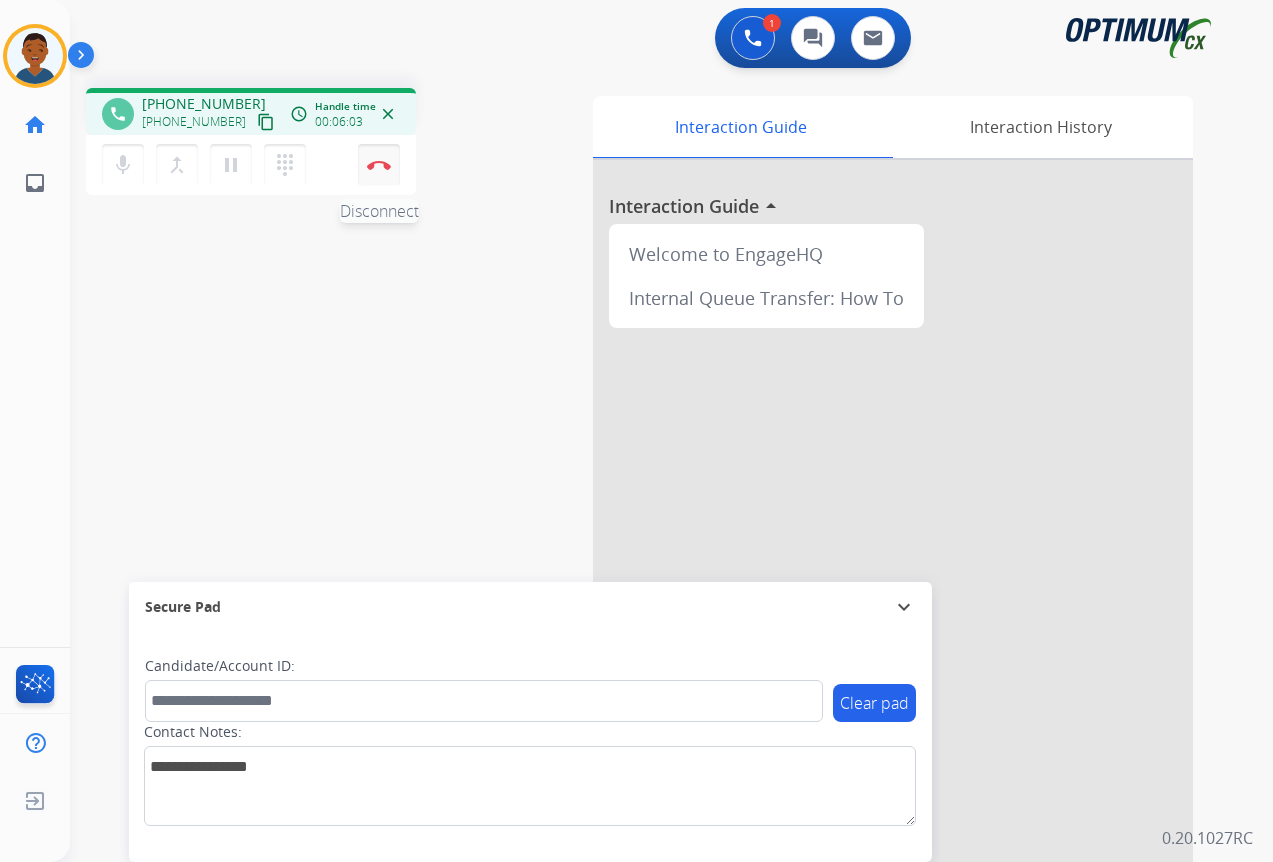 click at bounding box center (379, 165) 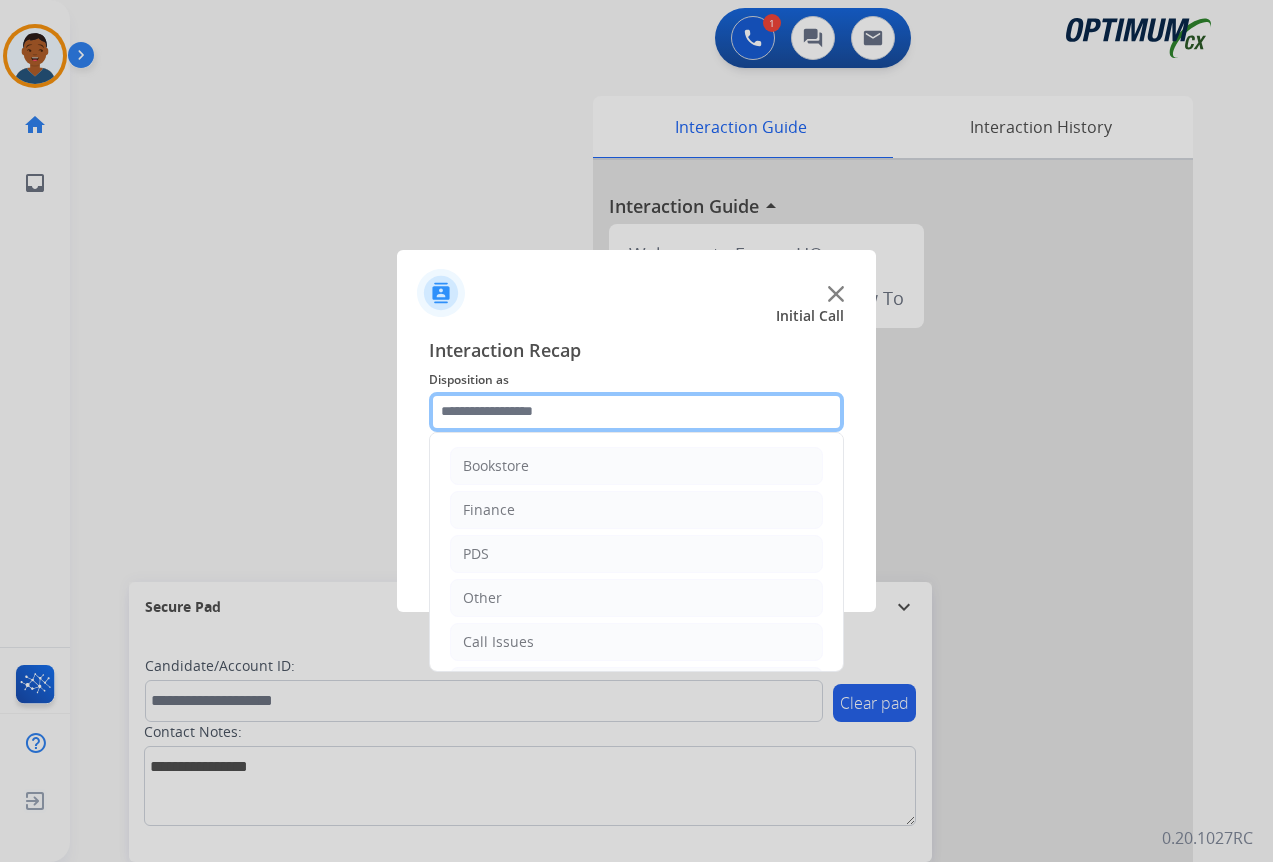 click 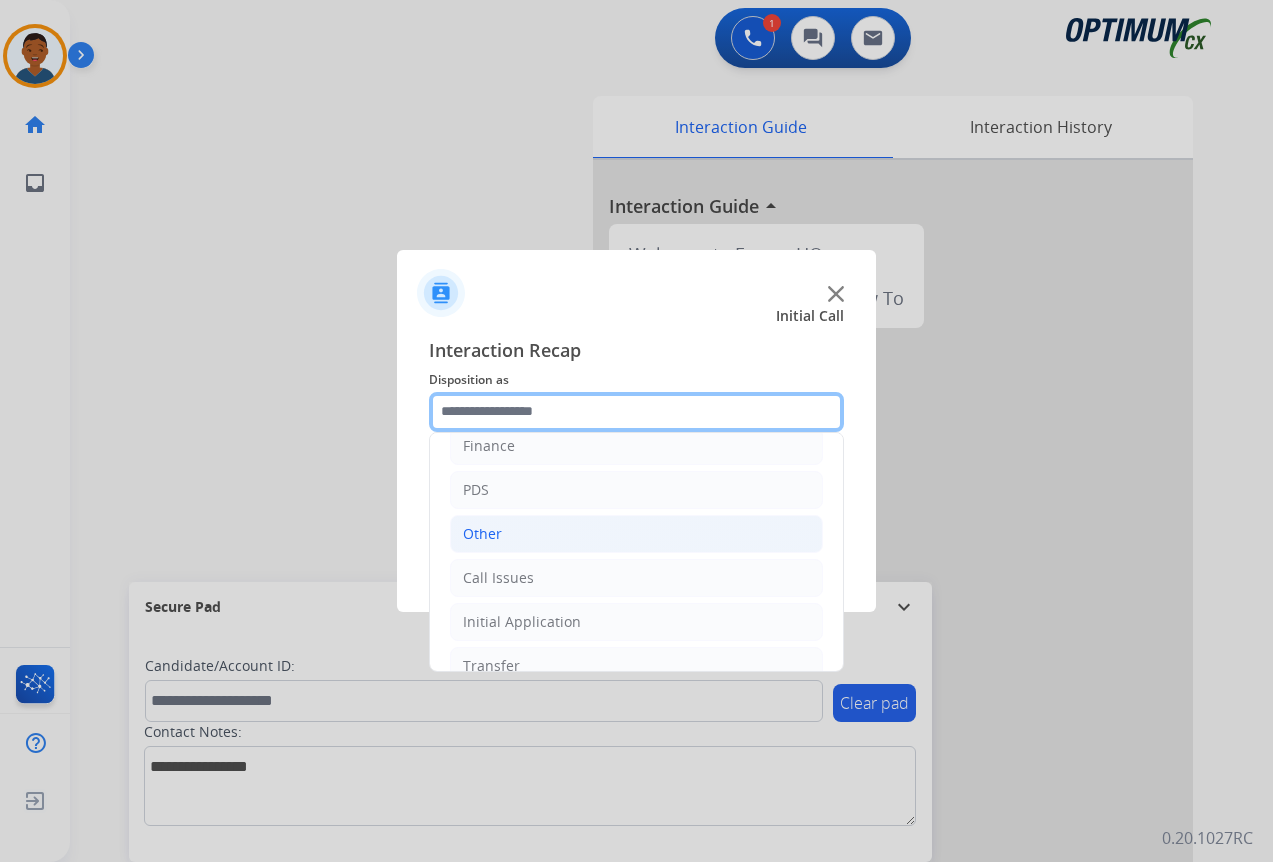 scroll, scrollTop: 136, scrollLeft: 0, axis: vertical 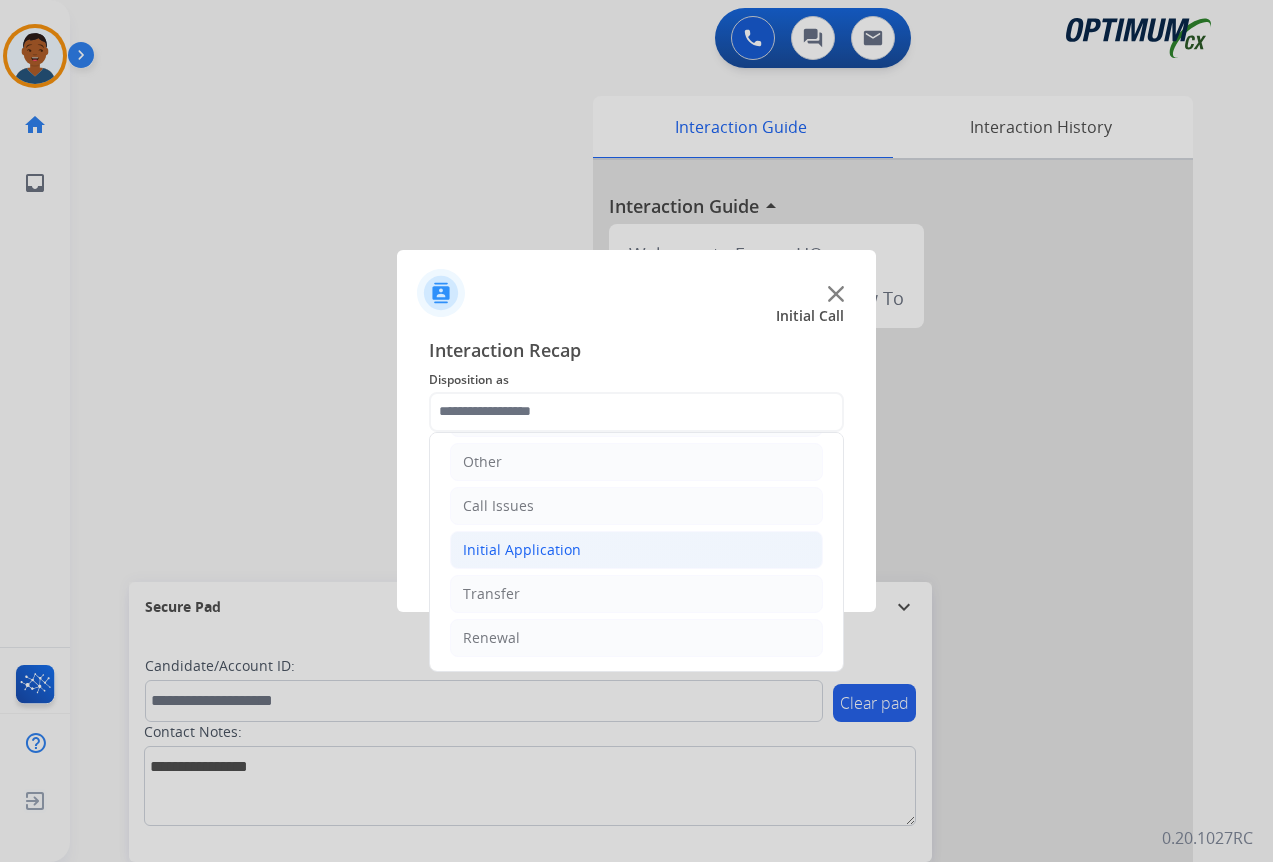 click on "Initial Application" 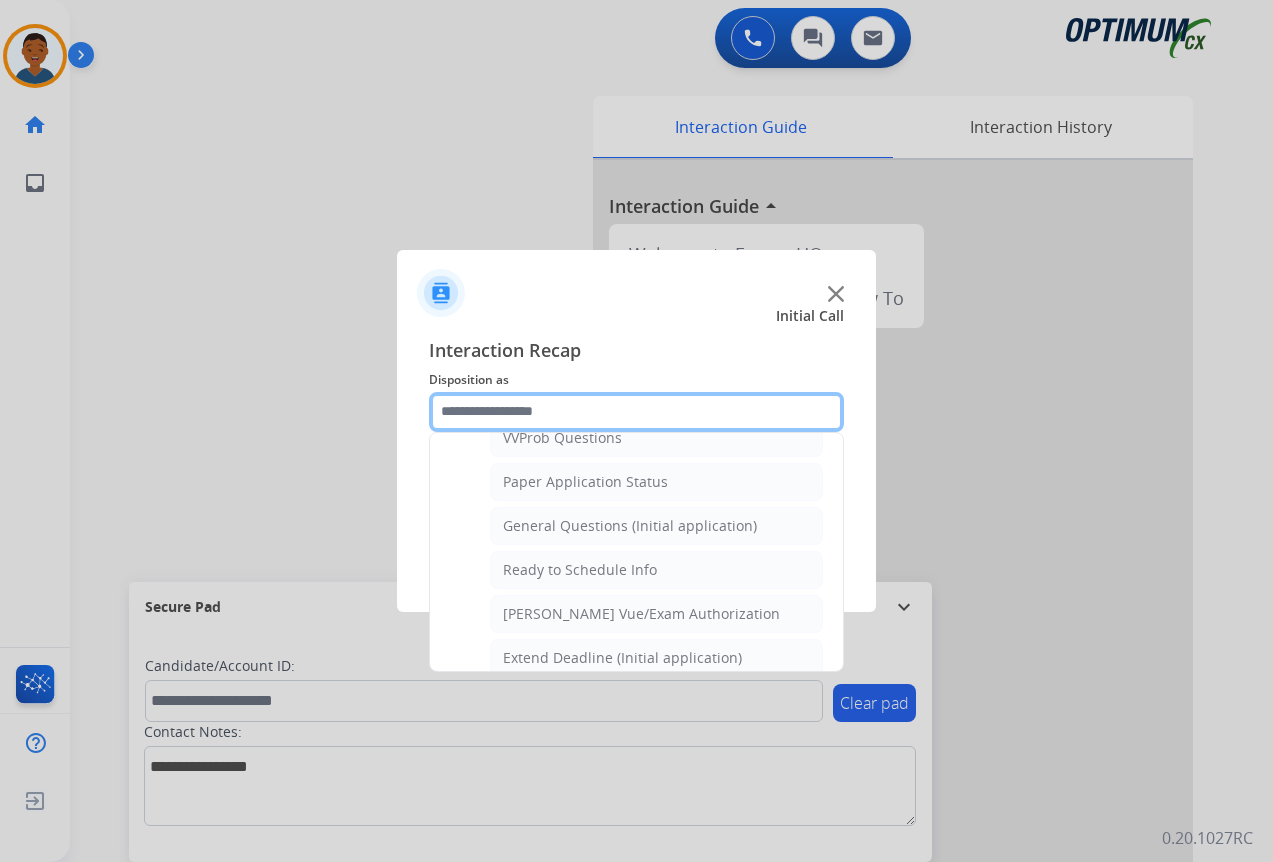scroll, scrollTop: 1136, scrollLeft: 0, axis: vertical 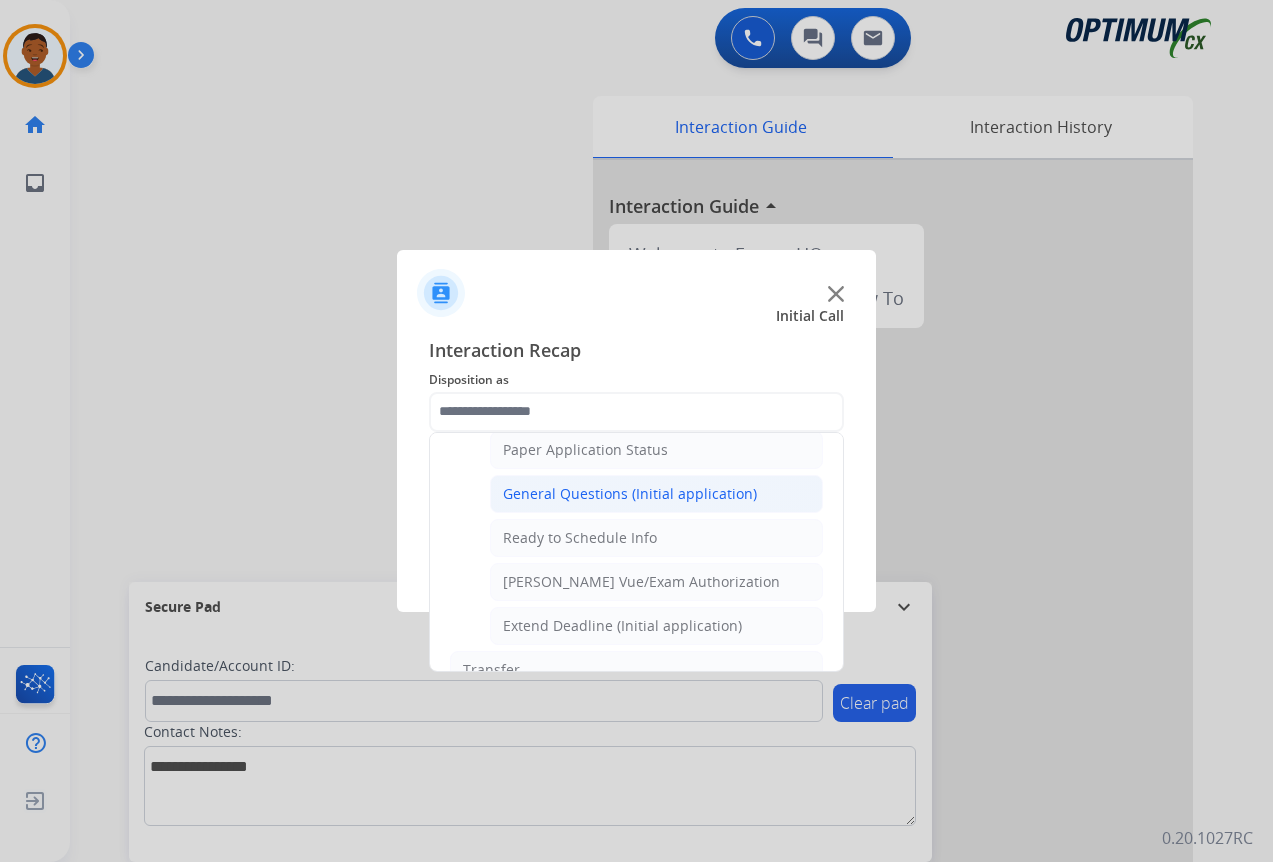 click on "General Questions (Initial application)" 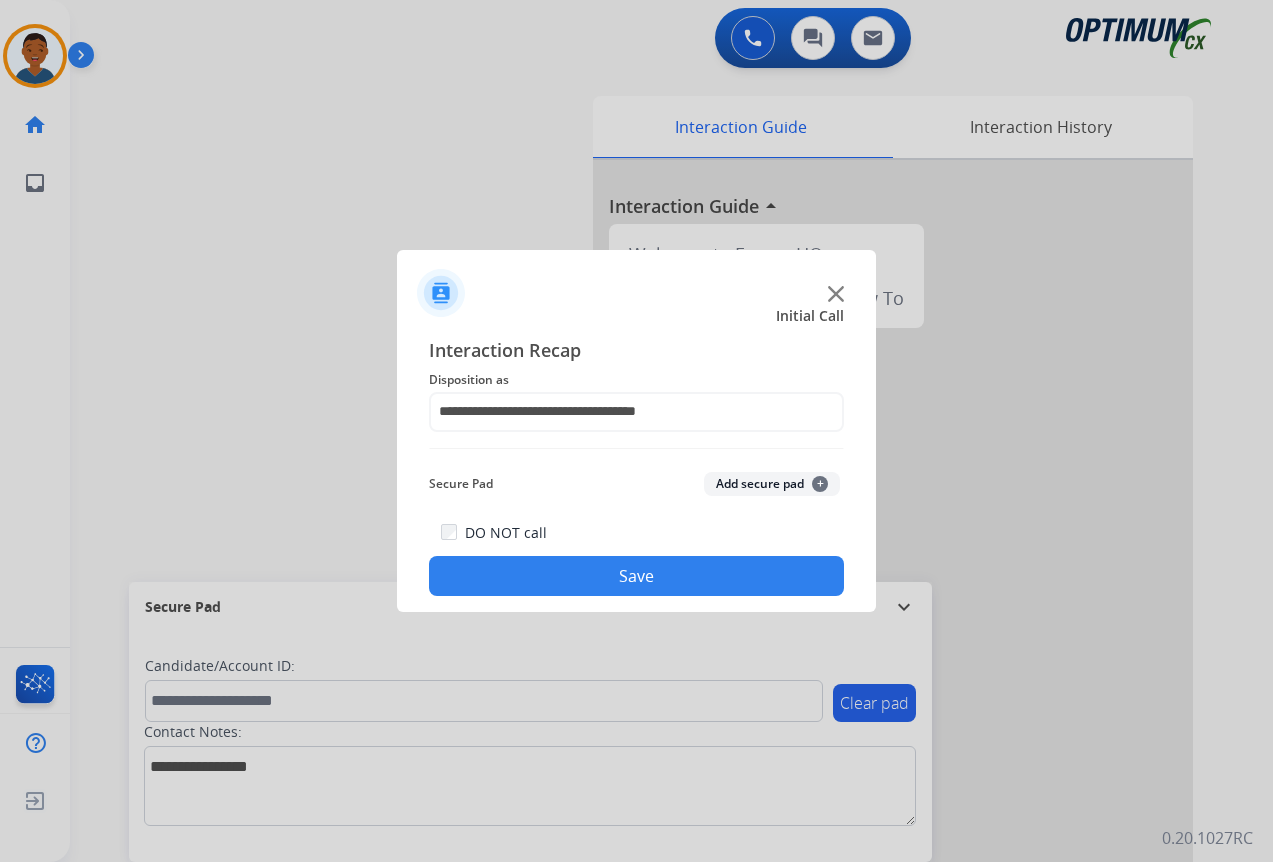 click on "Save" 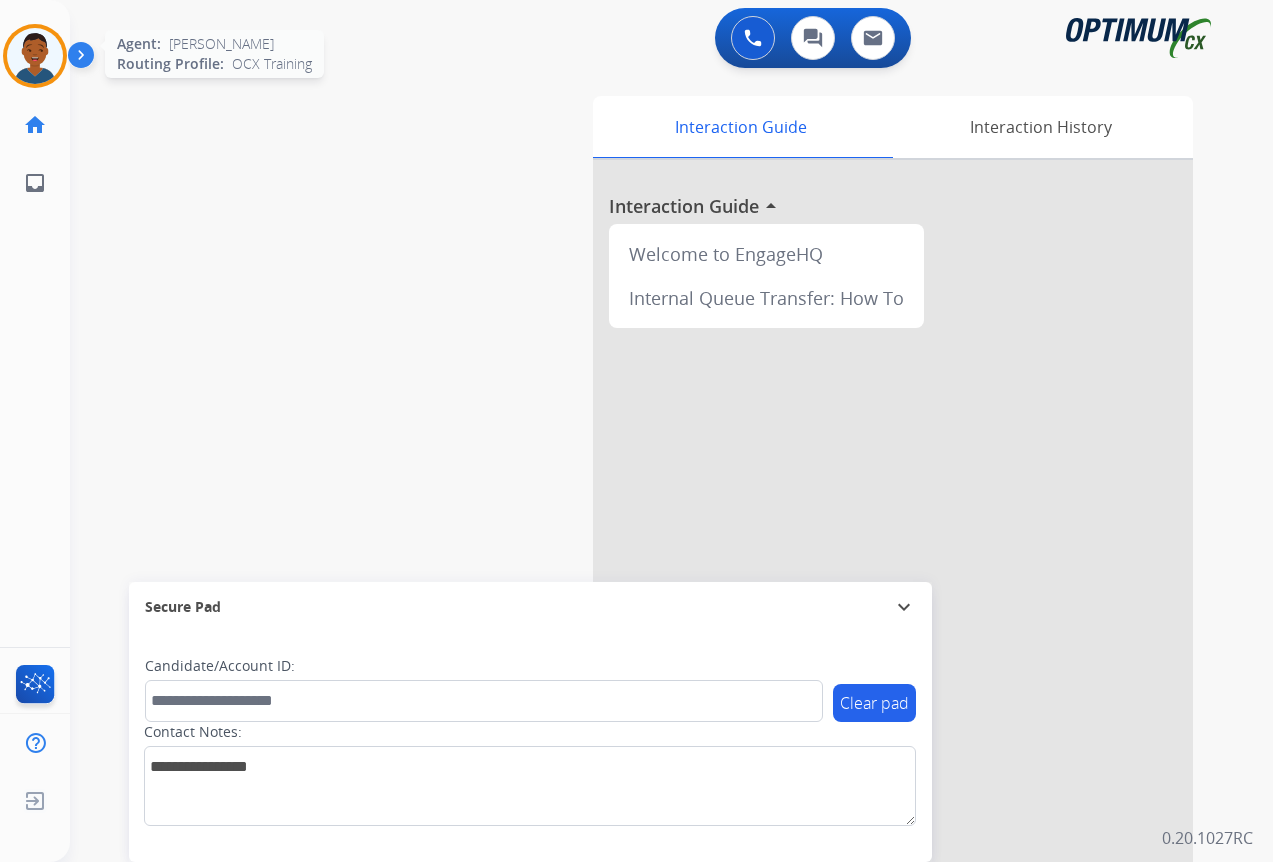 click at bounding box center [35, 56] 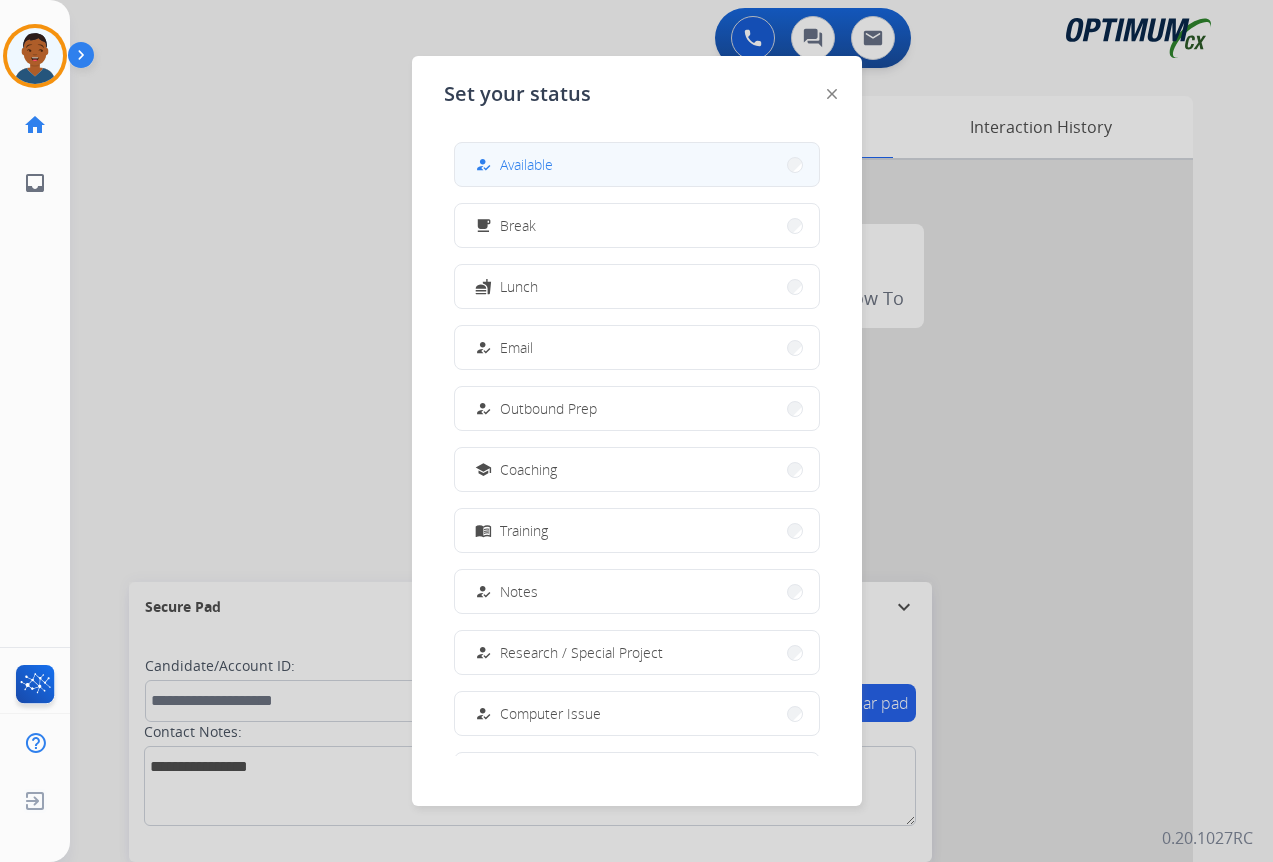 click on "Available" at bounding box center (526, 164) 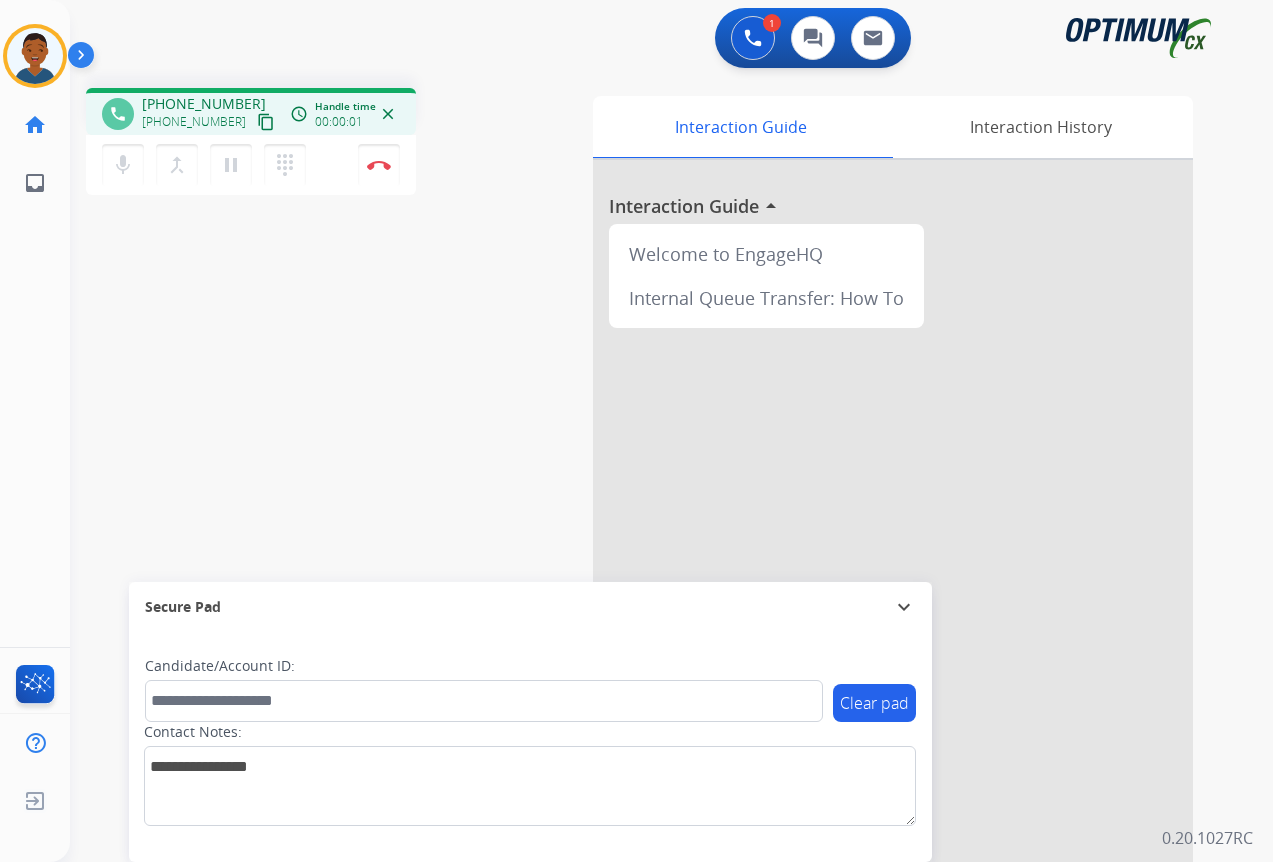 click on "content_copy" at bounding box center (266, 122) 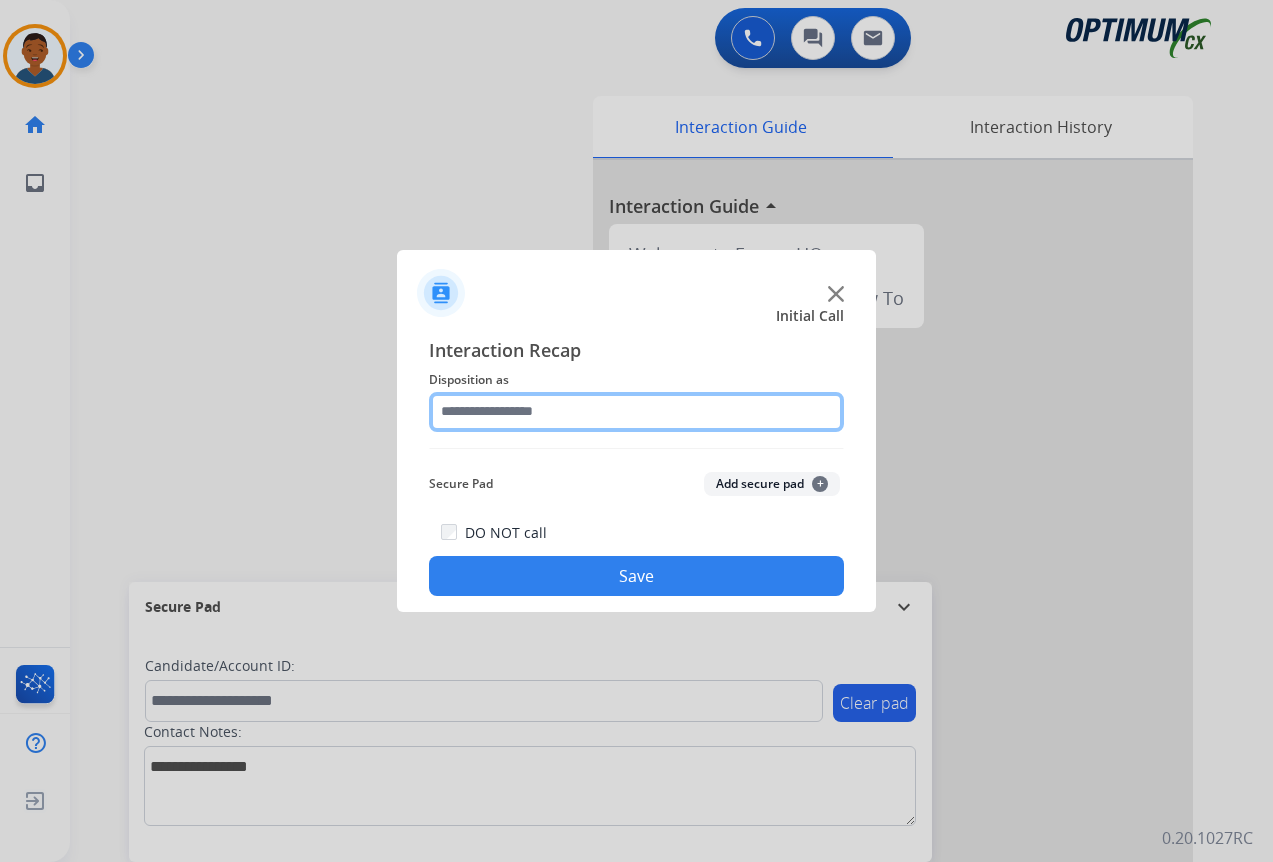 click 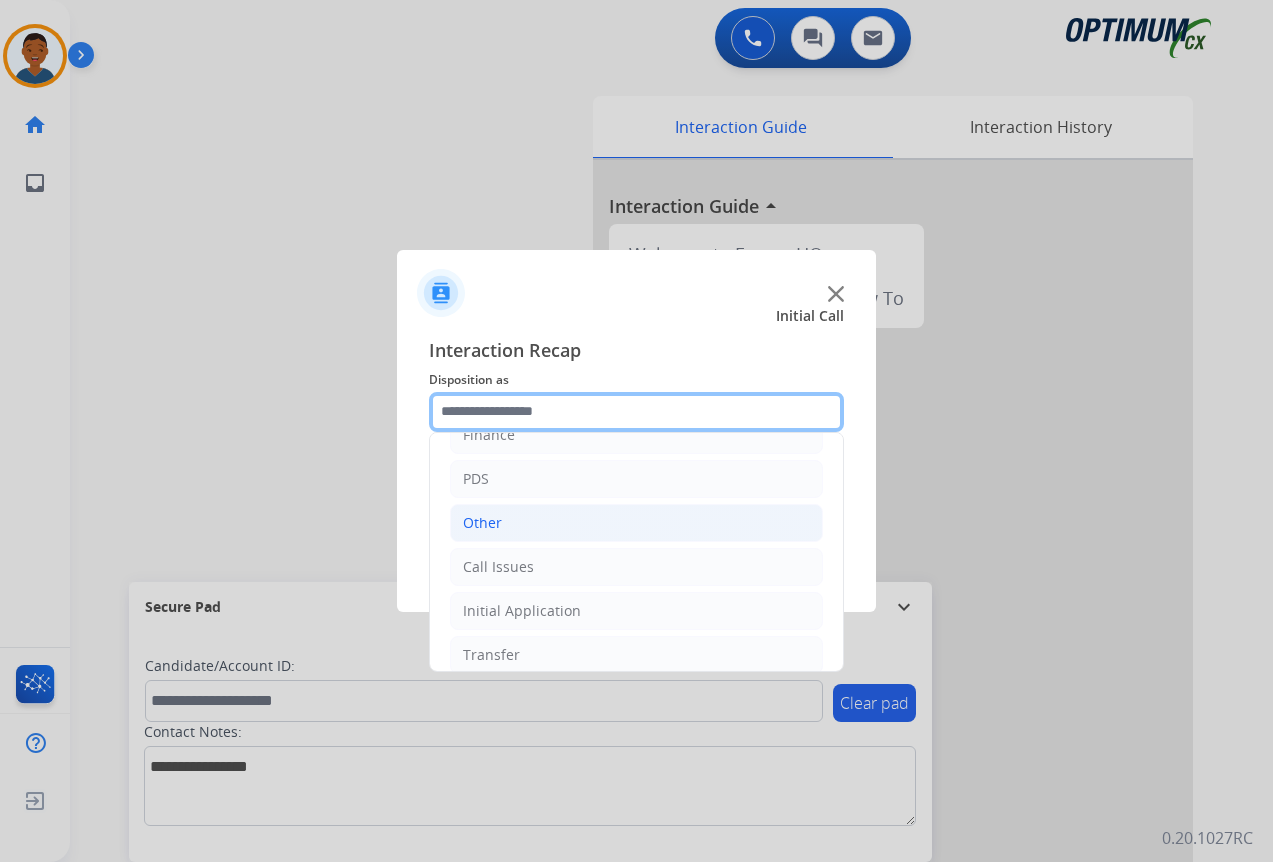 scroll, scrollTop: 136, scrollLeft: 0, axis: vertical 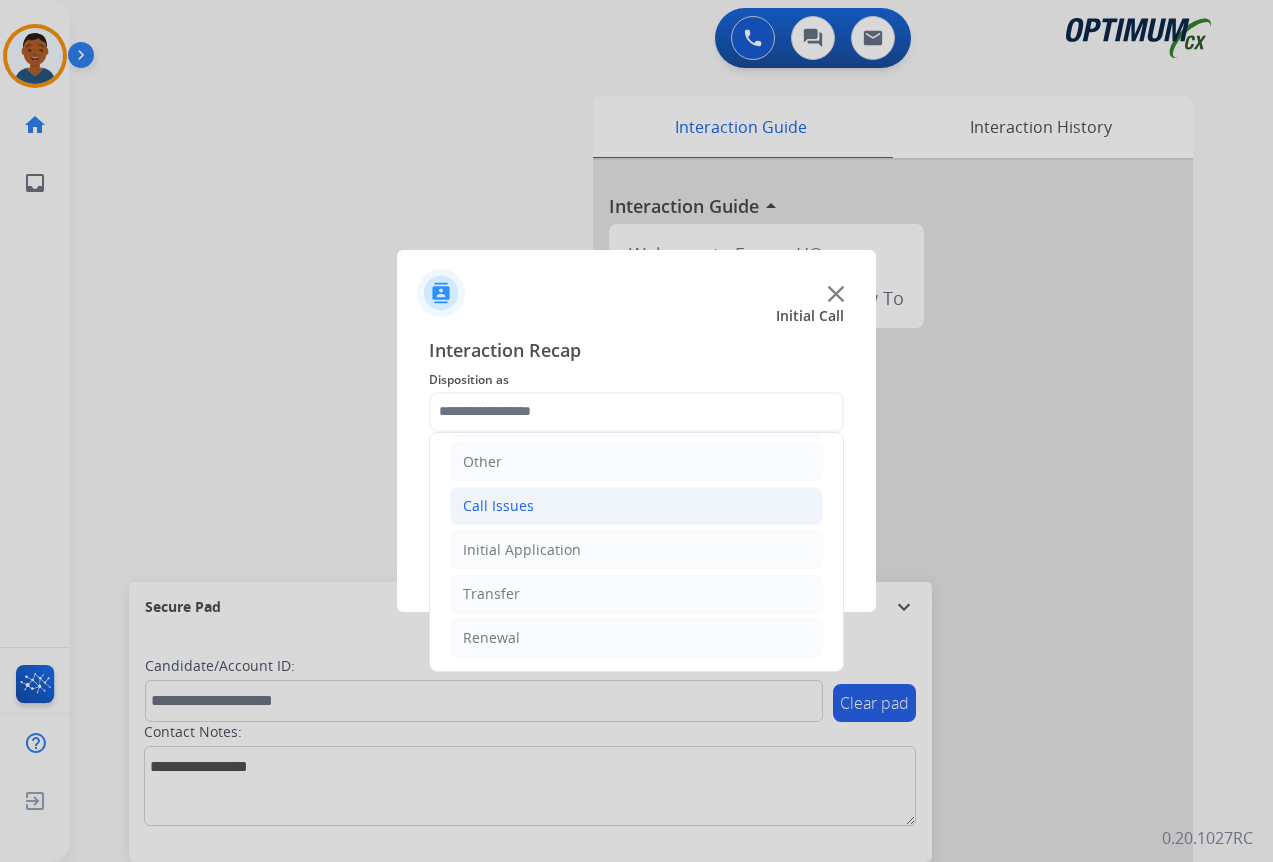 click on "Call Issues" 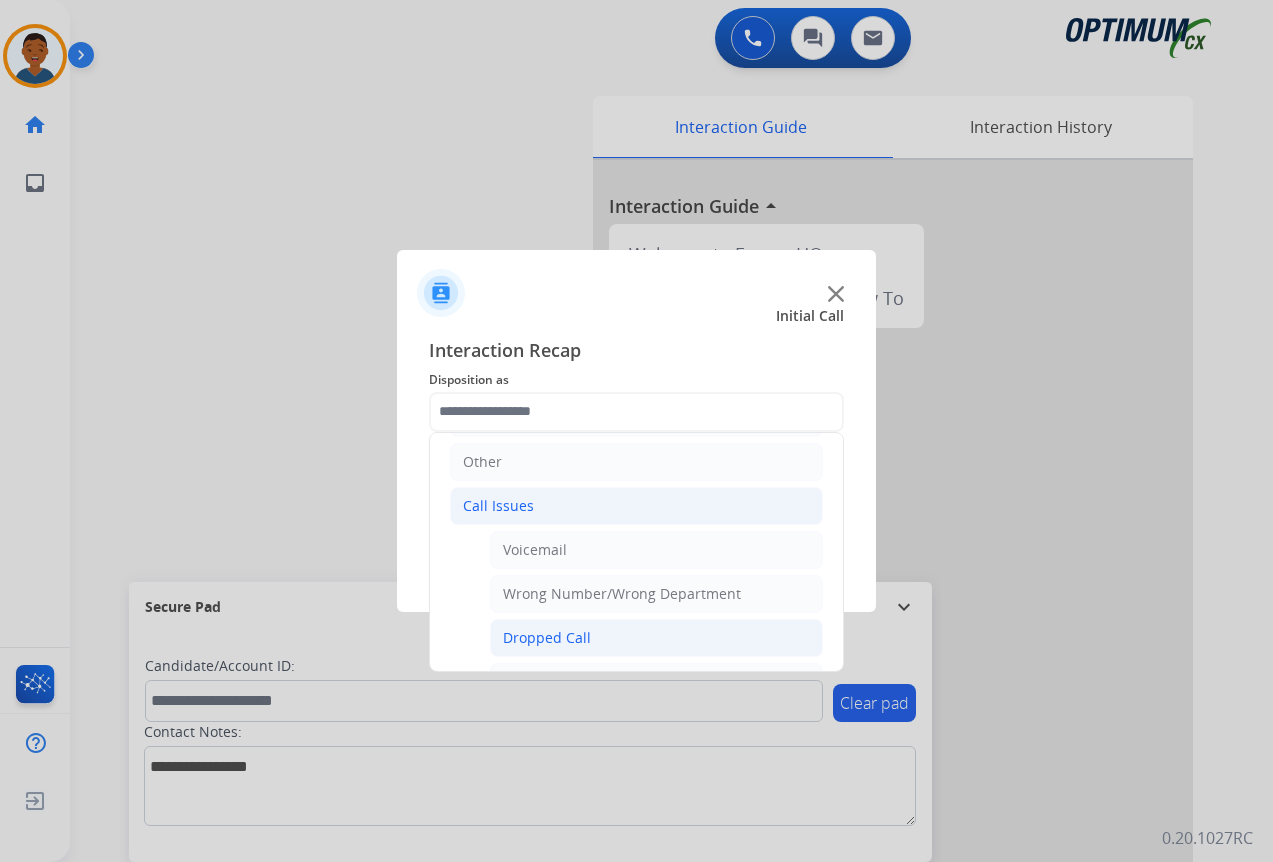 click on "Dropped Call" 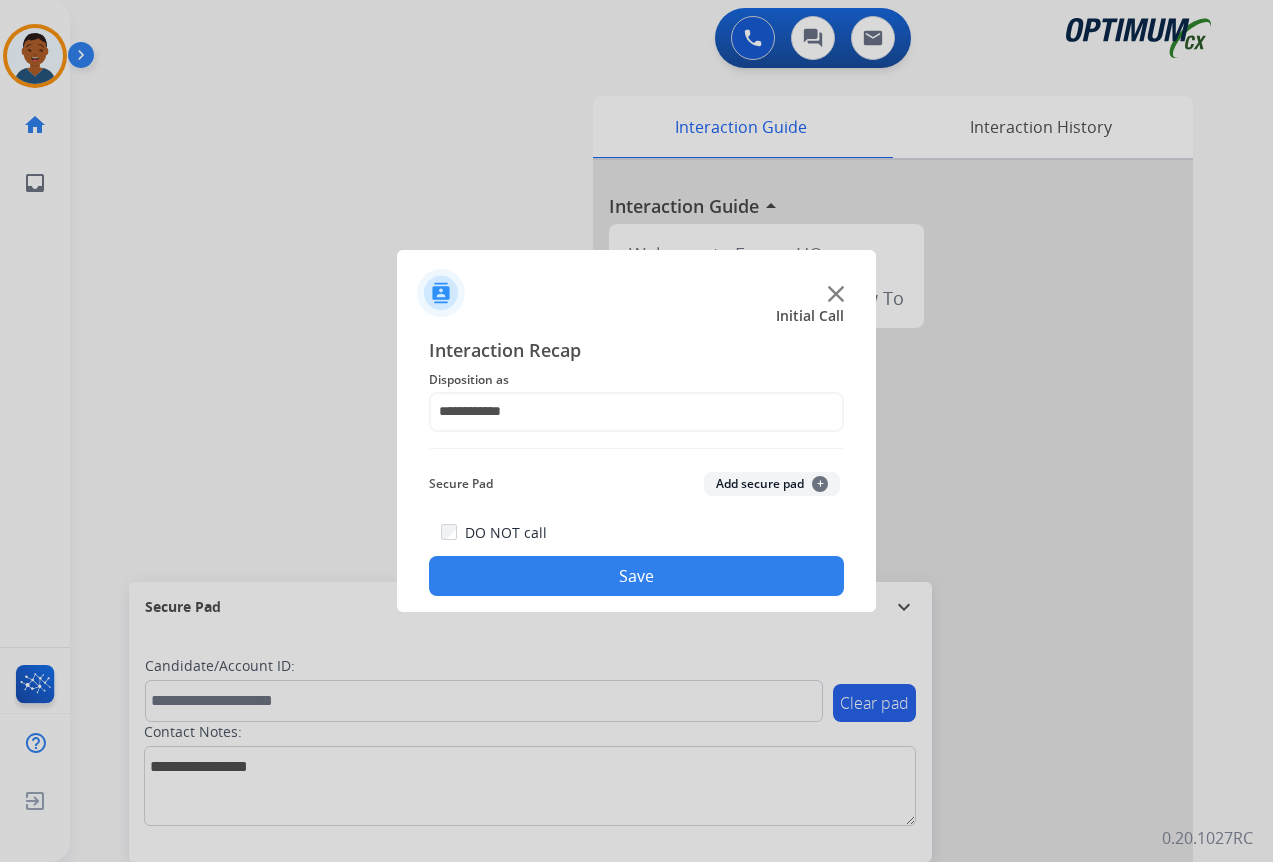 click on "Save" 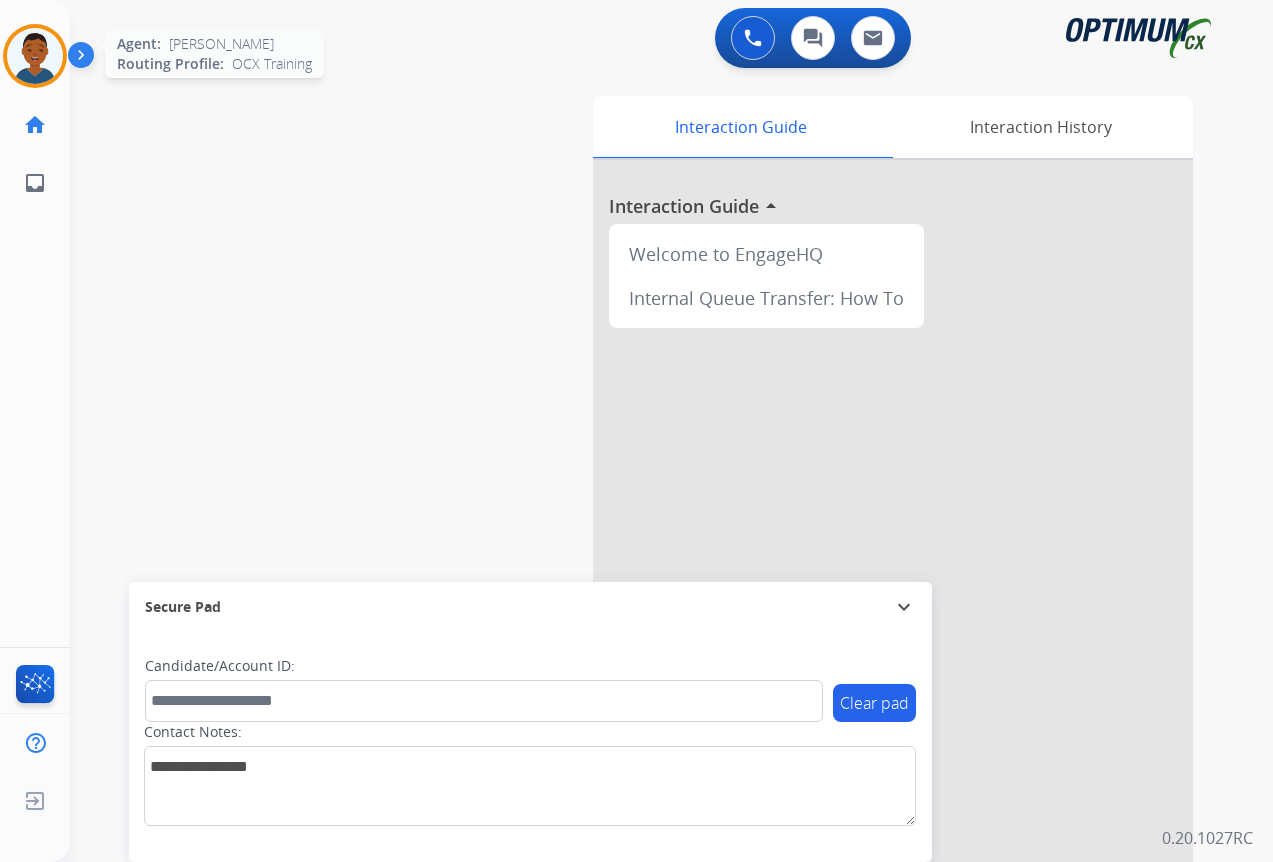click at bounding box center [35, 56] 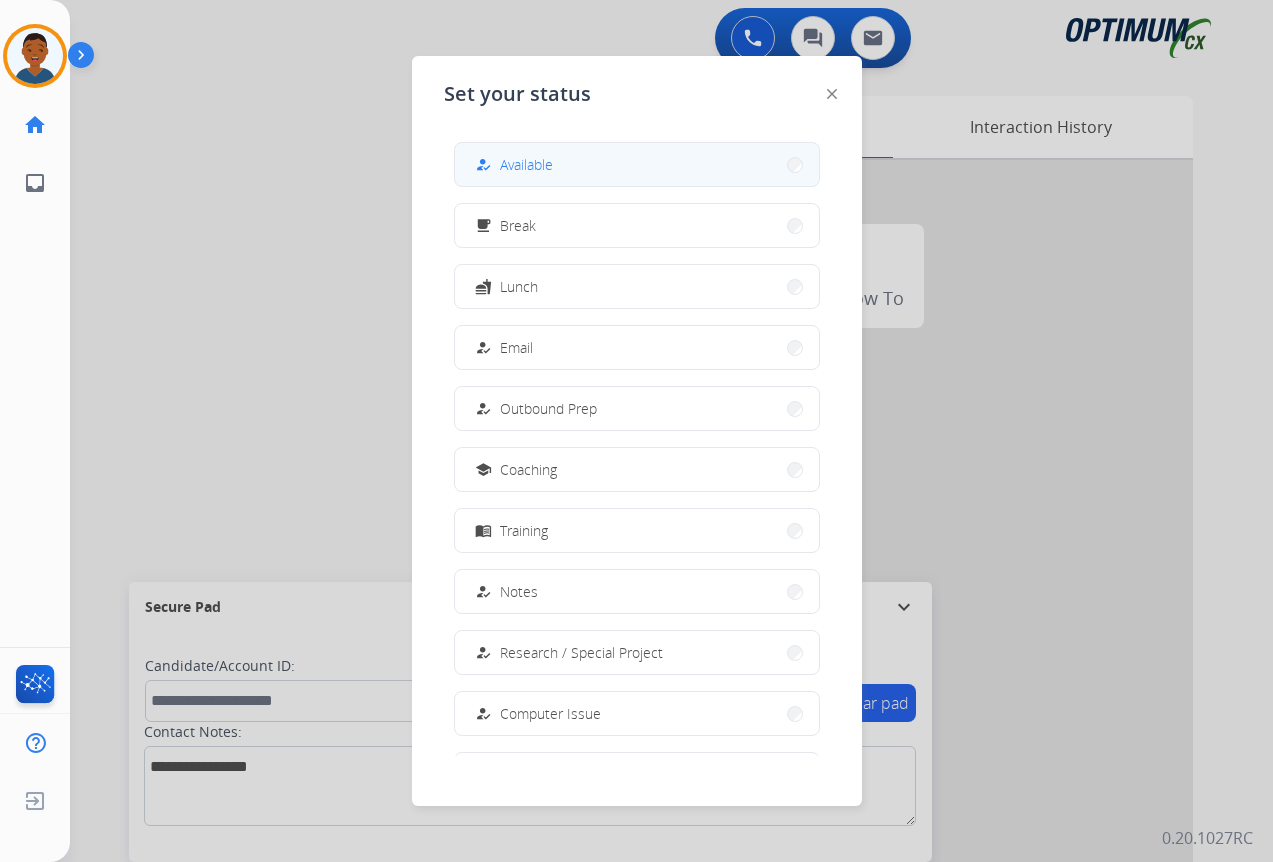 click on "Available" at bounding box center (526, 164) 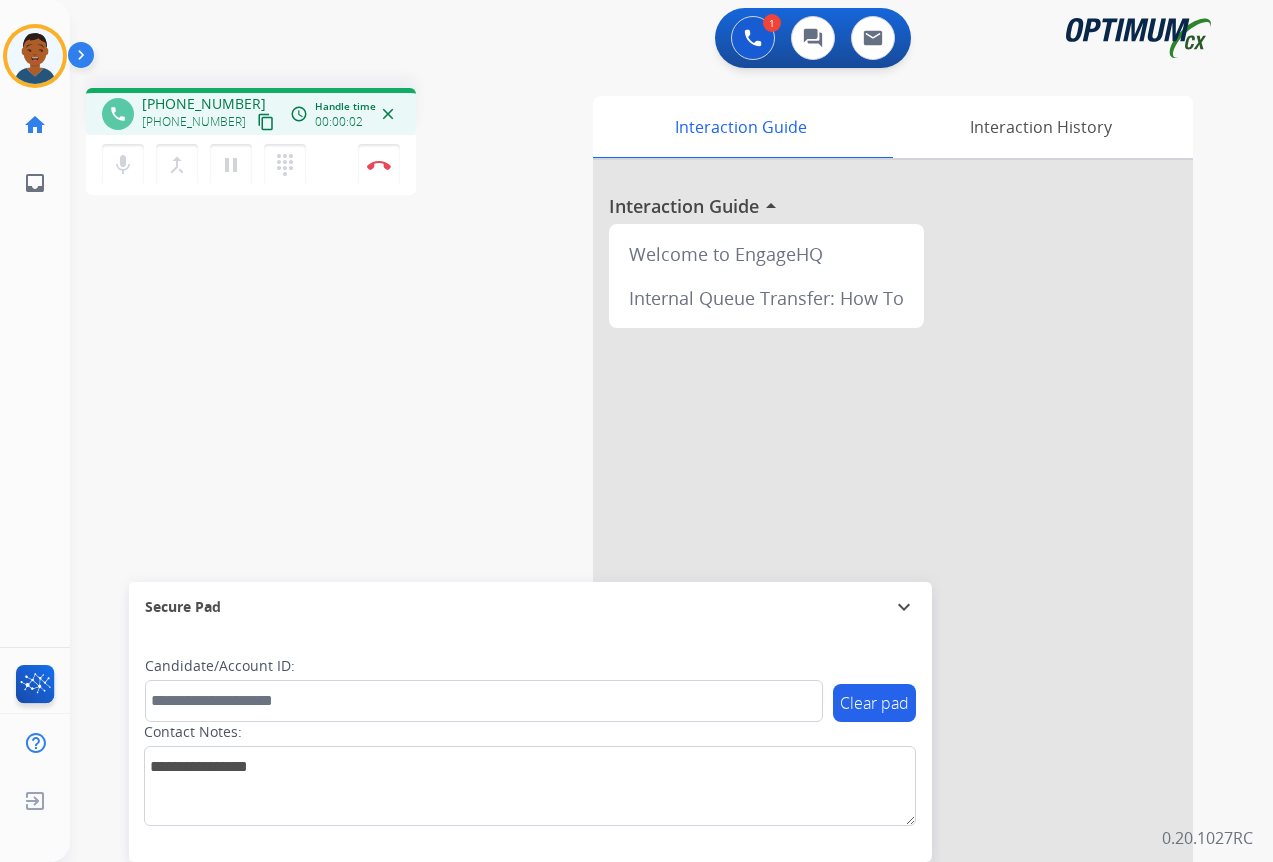 click on "content_copy" at bounding box center (266, 122) 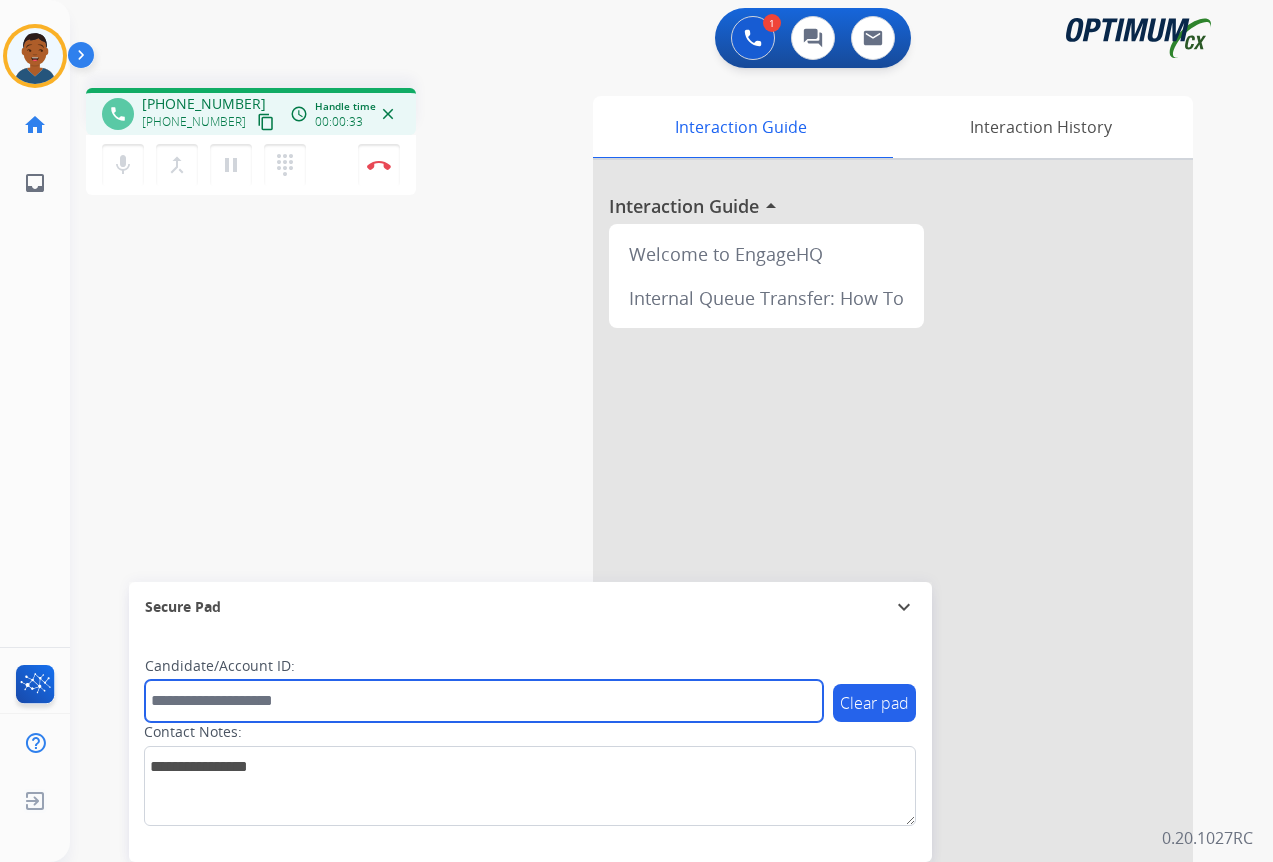 click at bounding box center (484, 701) 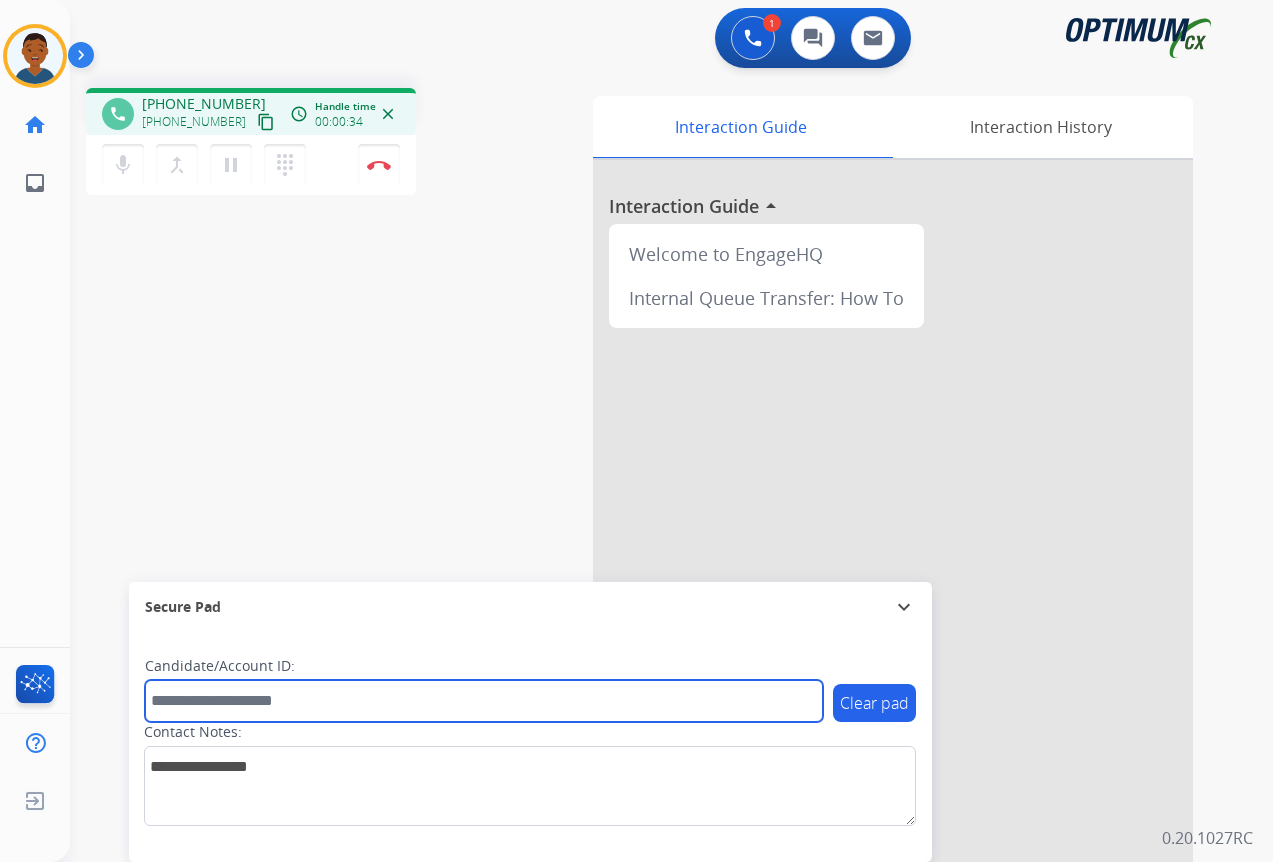 paste on "*******" 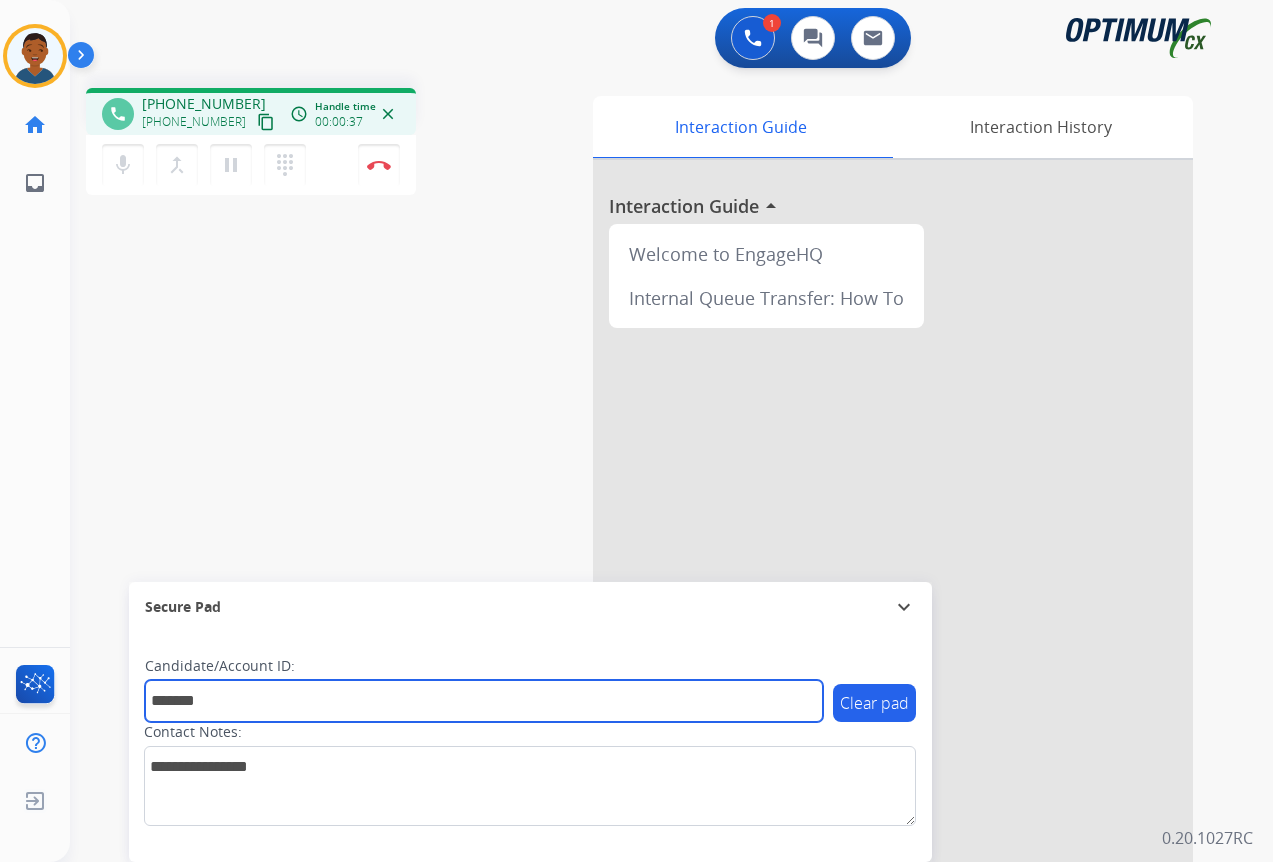 type on "*******" 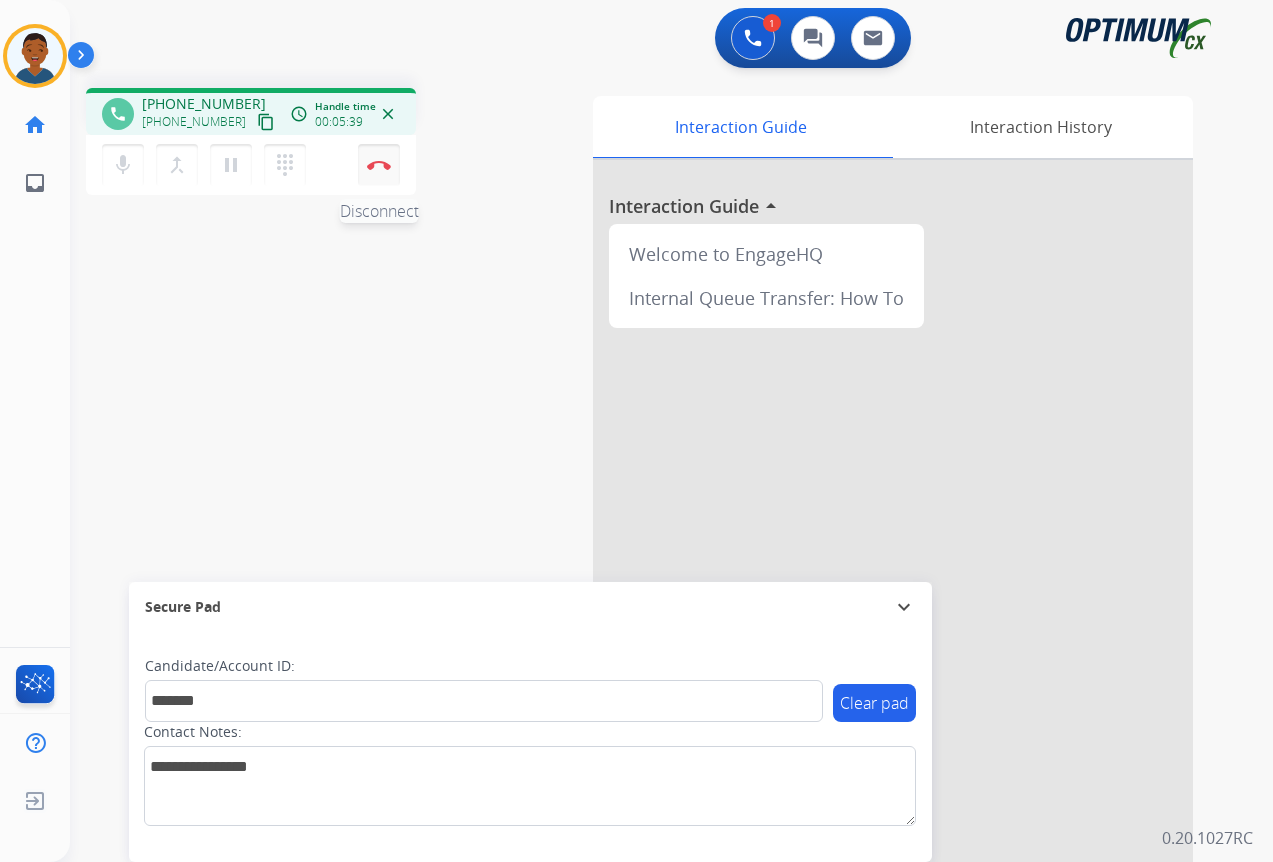 click at bounding box center (379, 165) 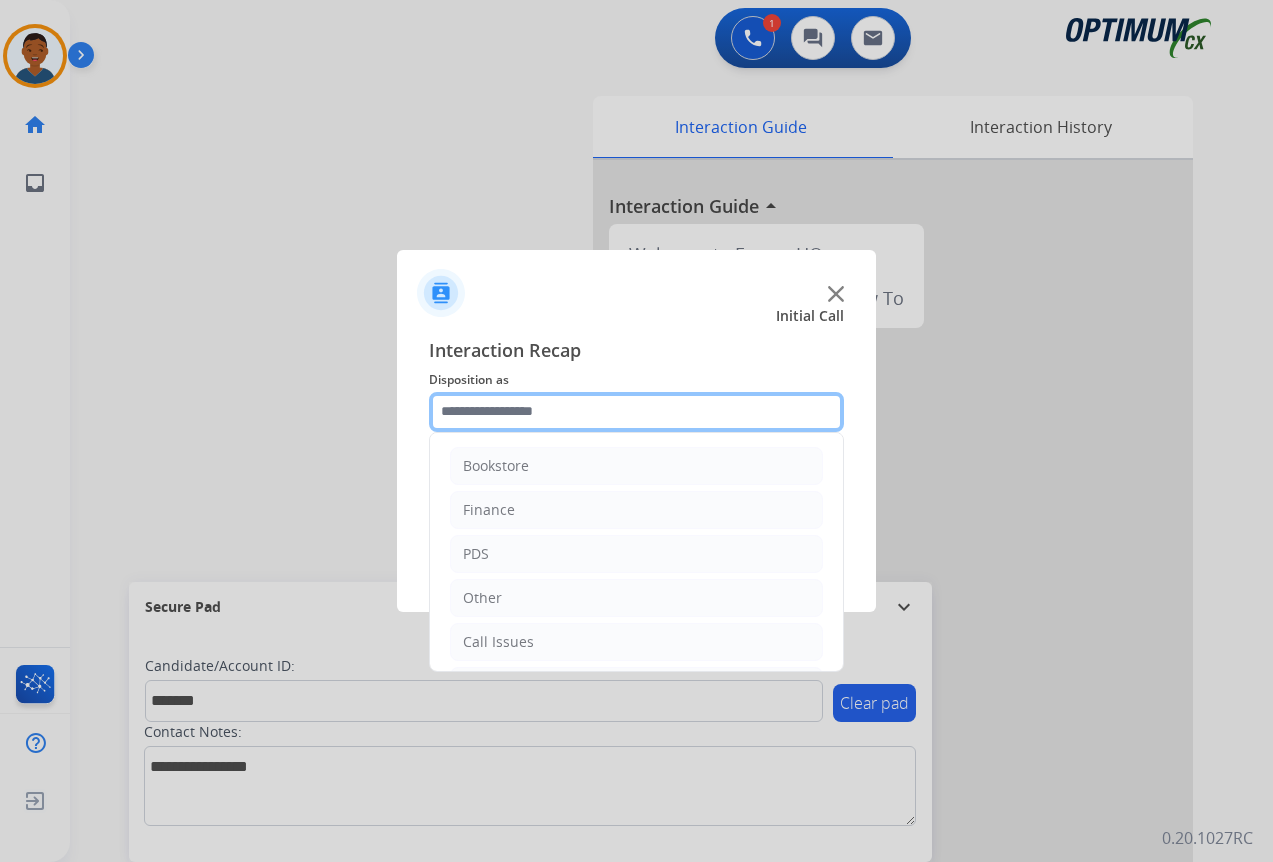 click 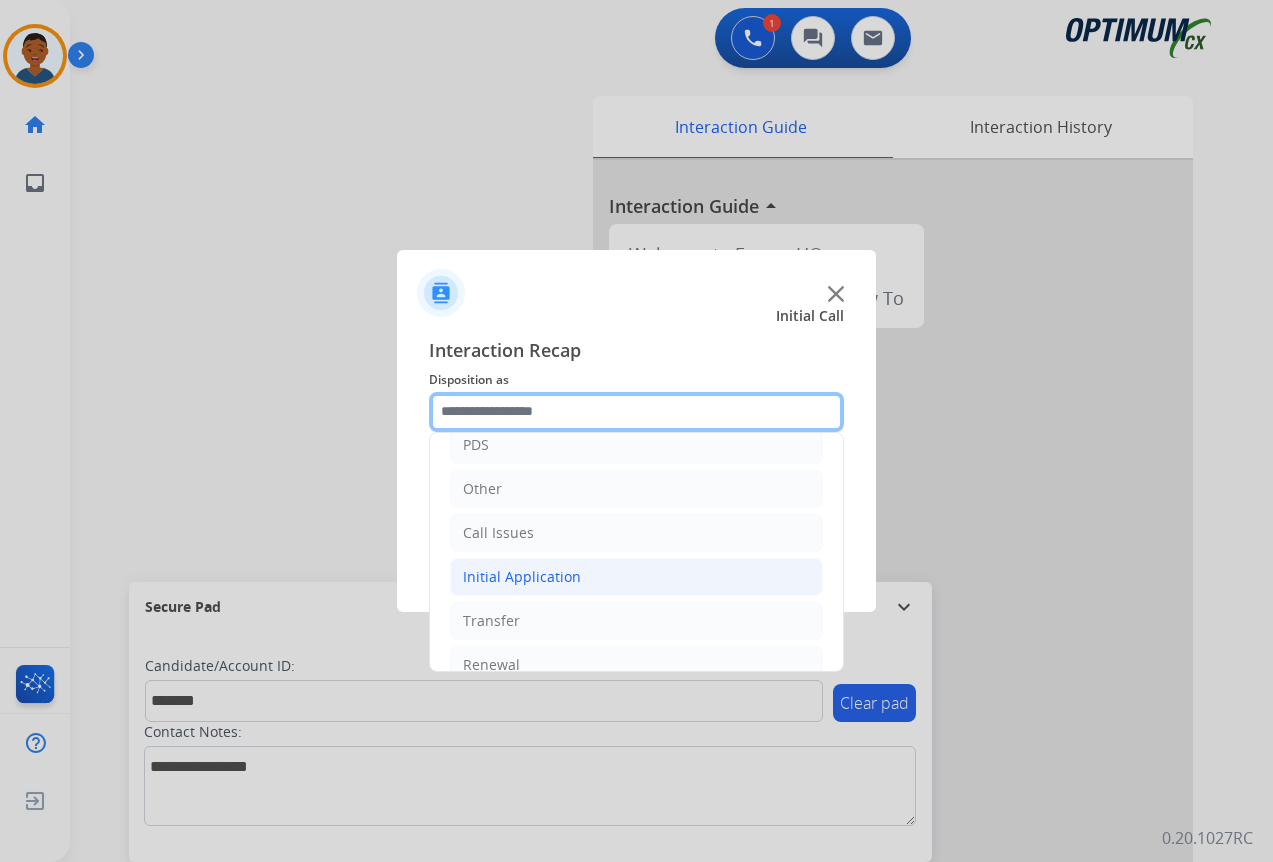 scroll, scrollTop: 136, scrollLeft: 0, axis: vertical 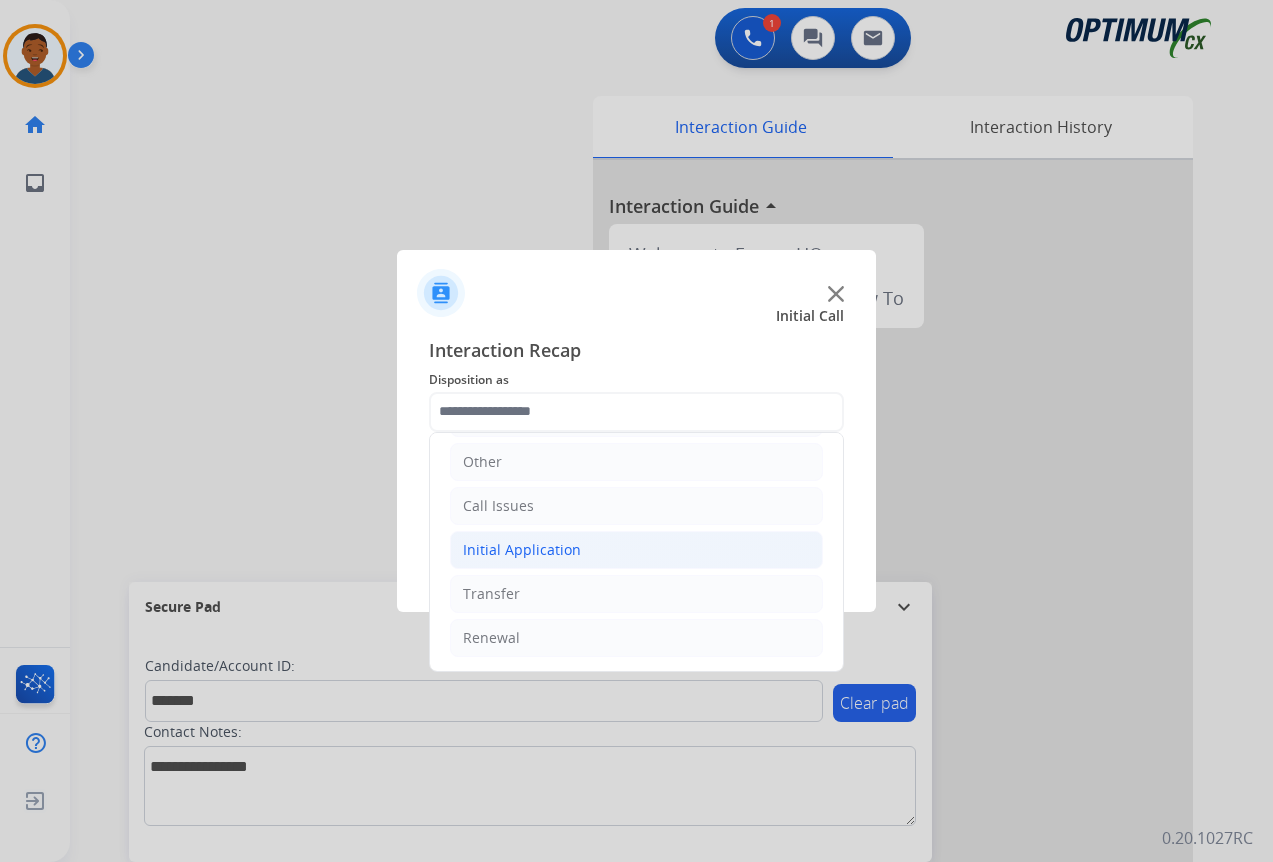 click on "Initial Application" 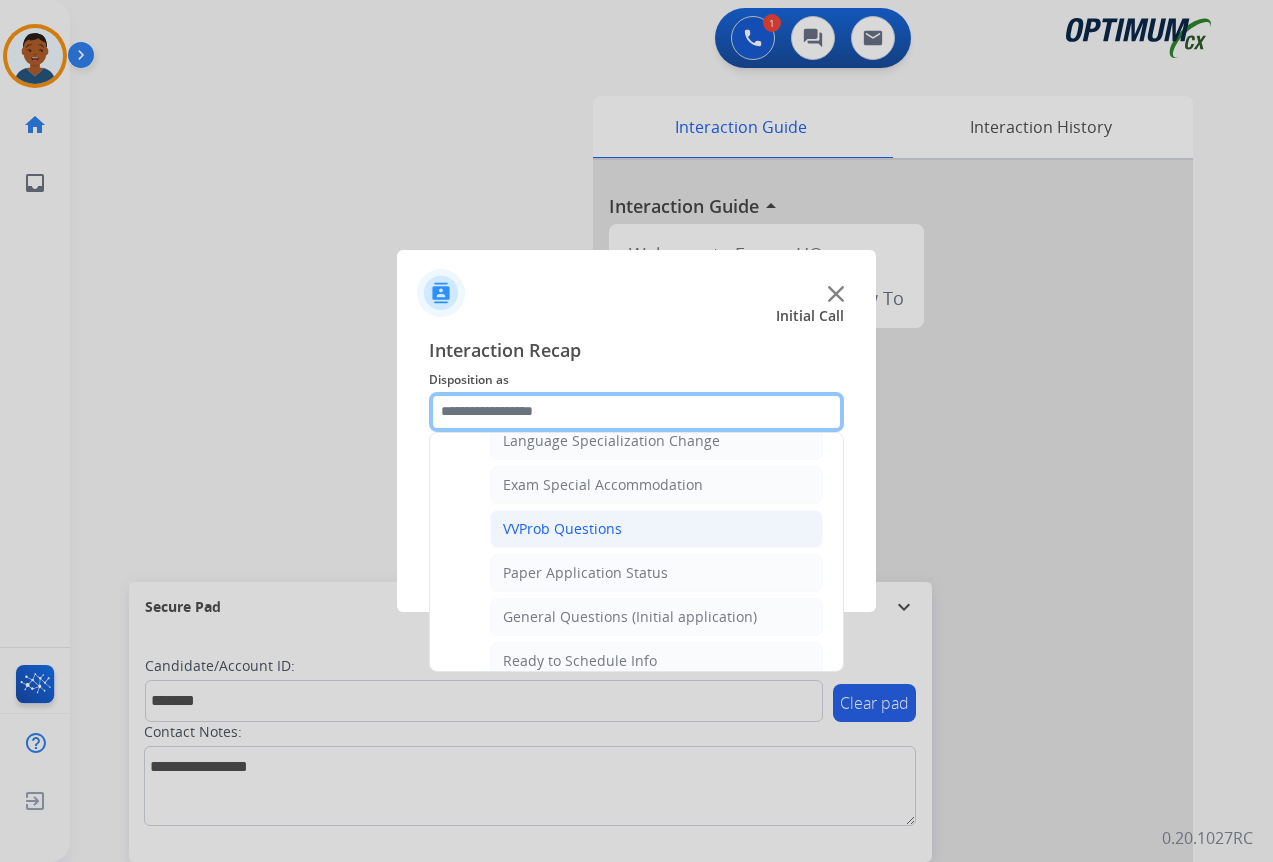 scroll, scrollTop: 1012, scrollLeft: 0, axis: vertical 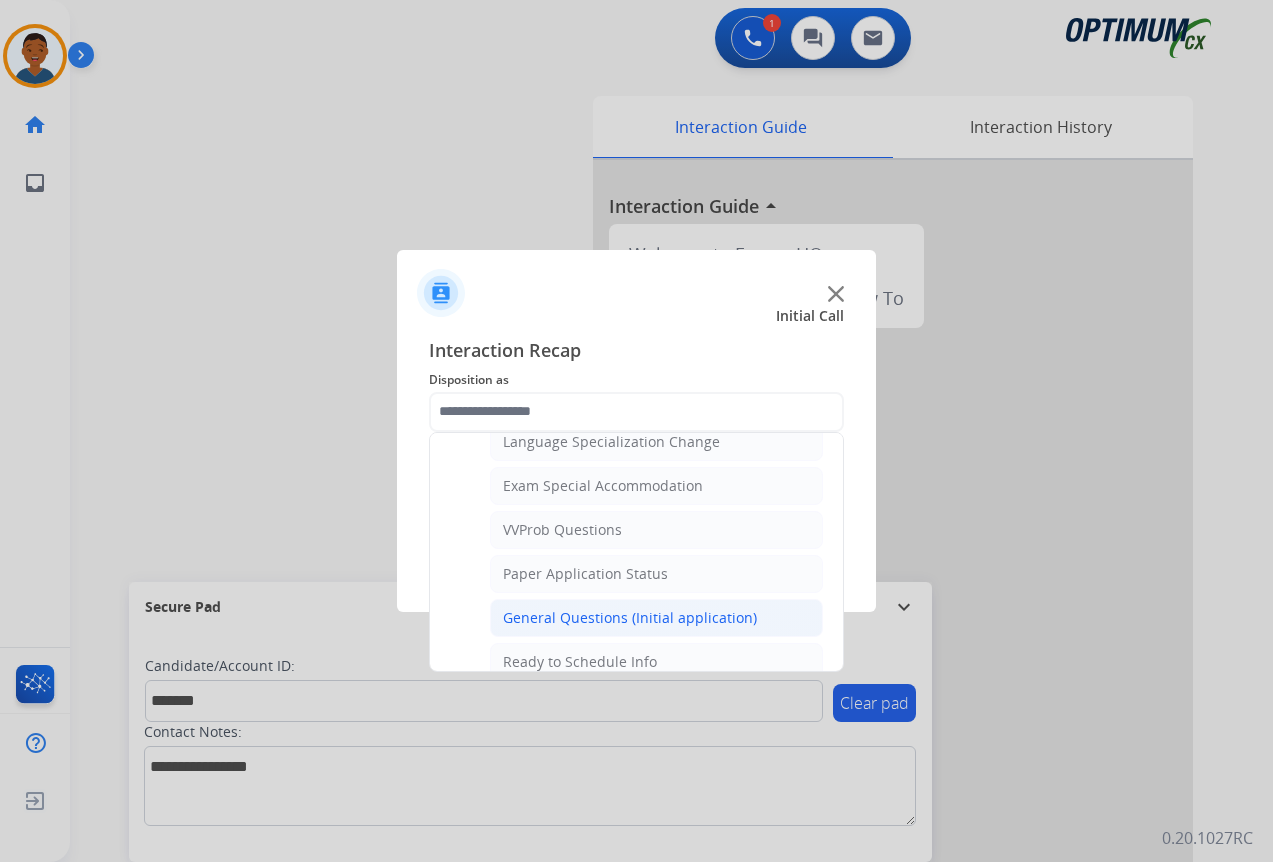 click on "General Questions (Initial application)" 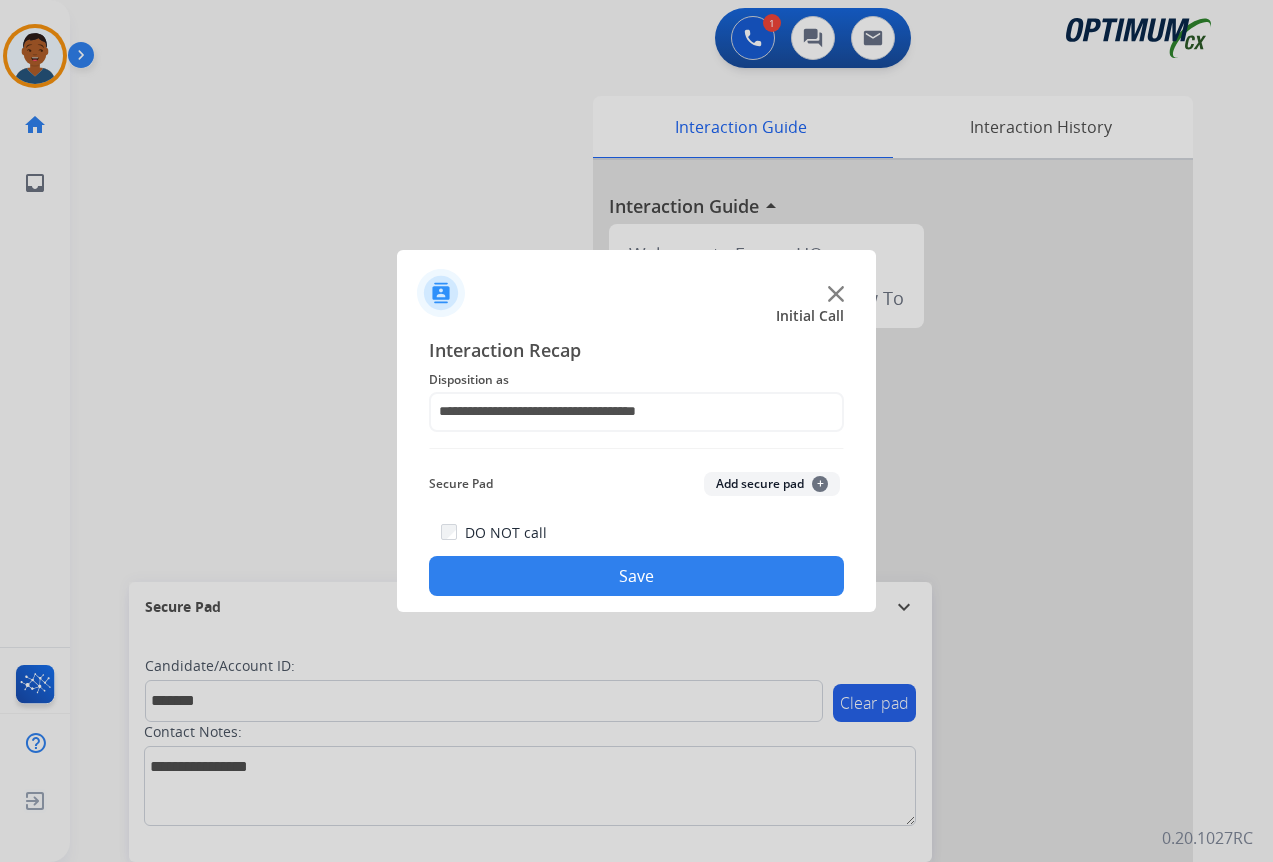 click on "Add secure pad  +" 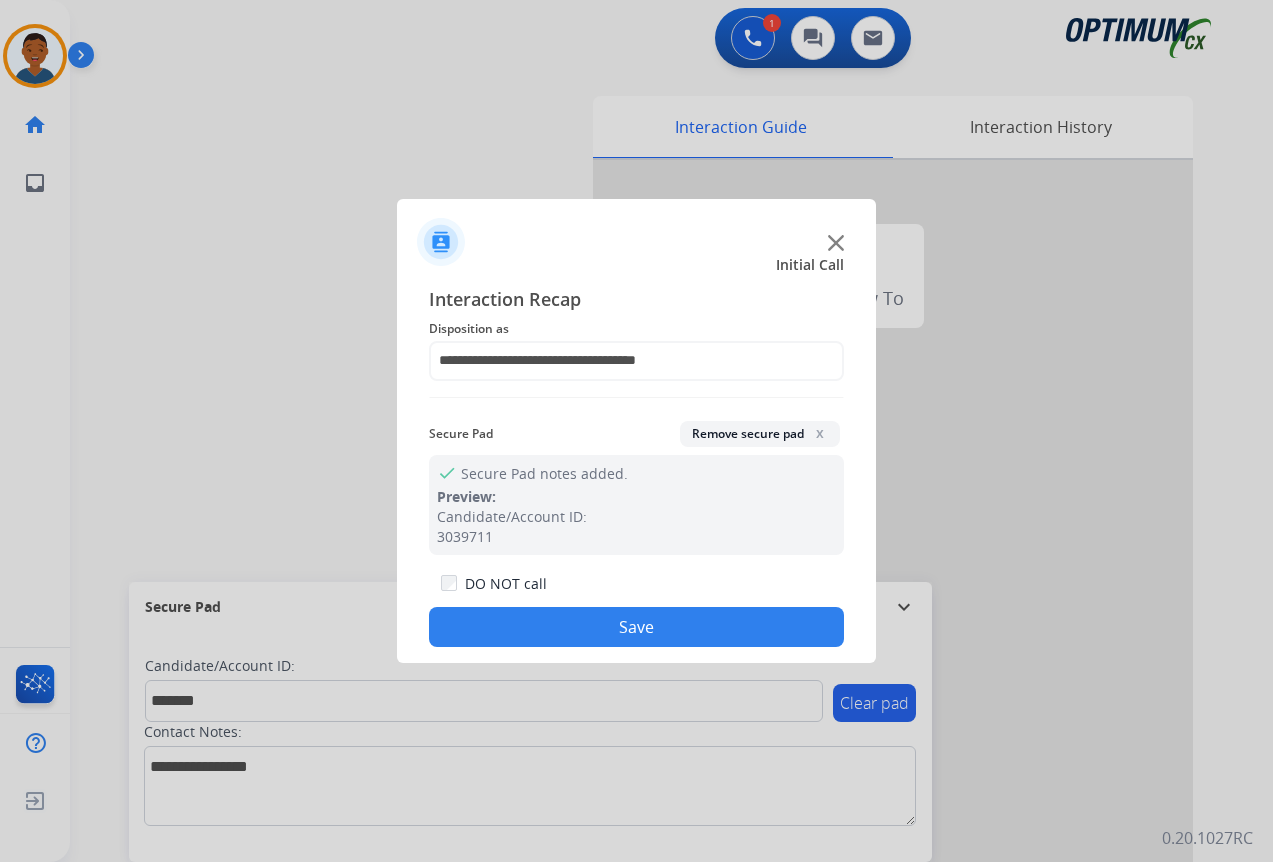 click on "Save" 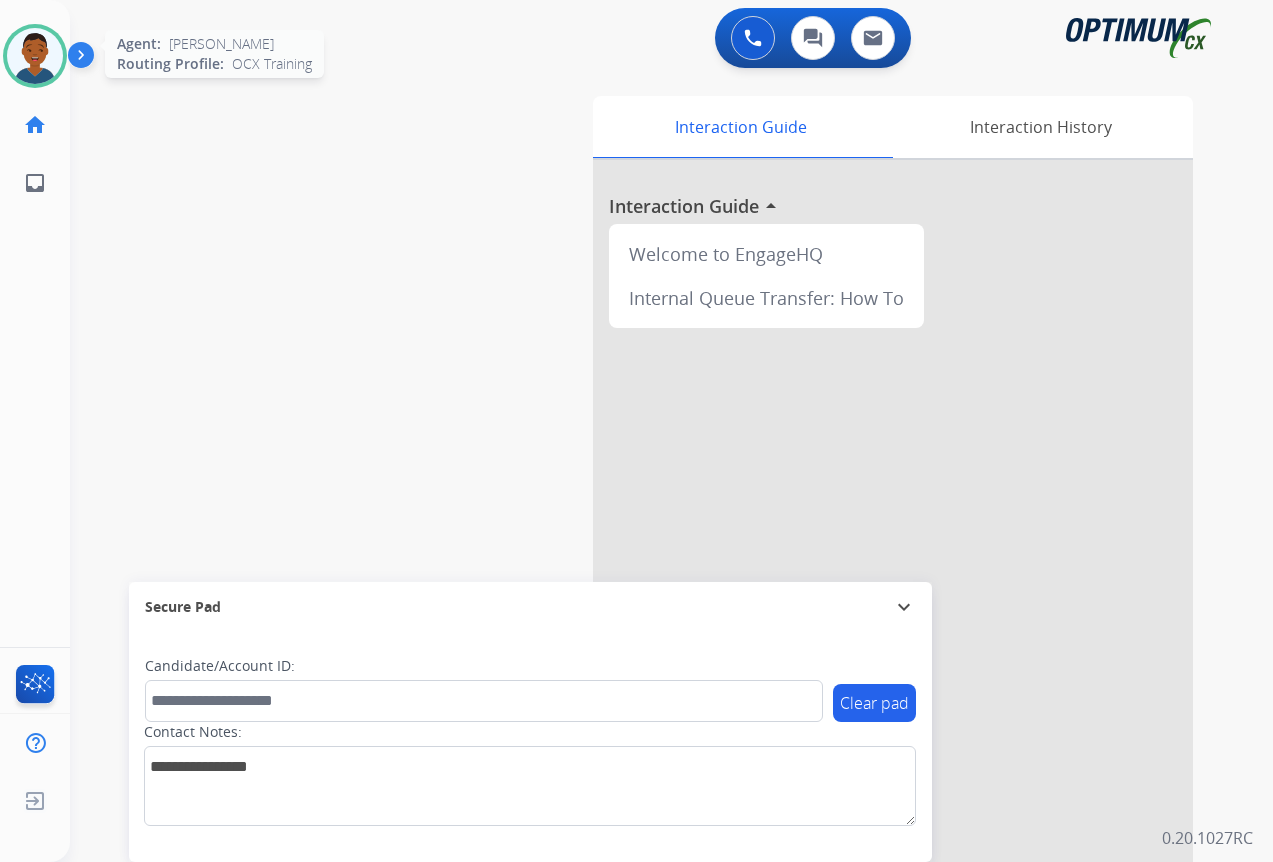 click at bounding box center (35, 56) 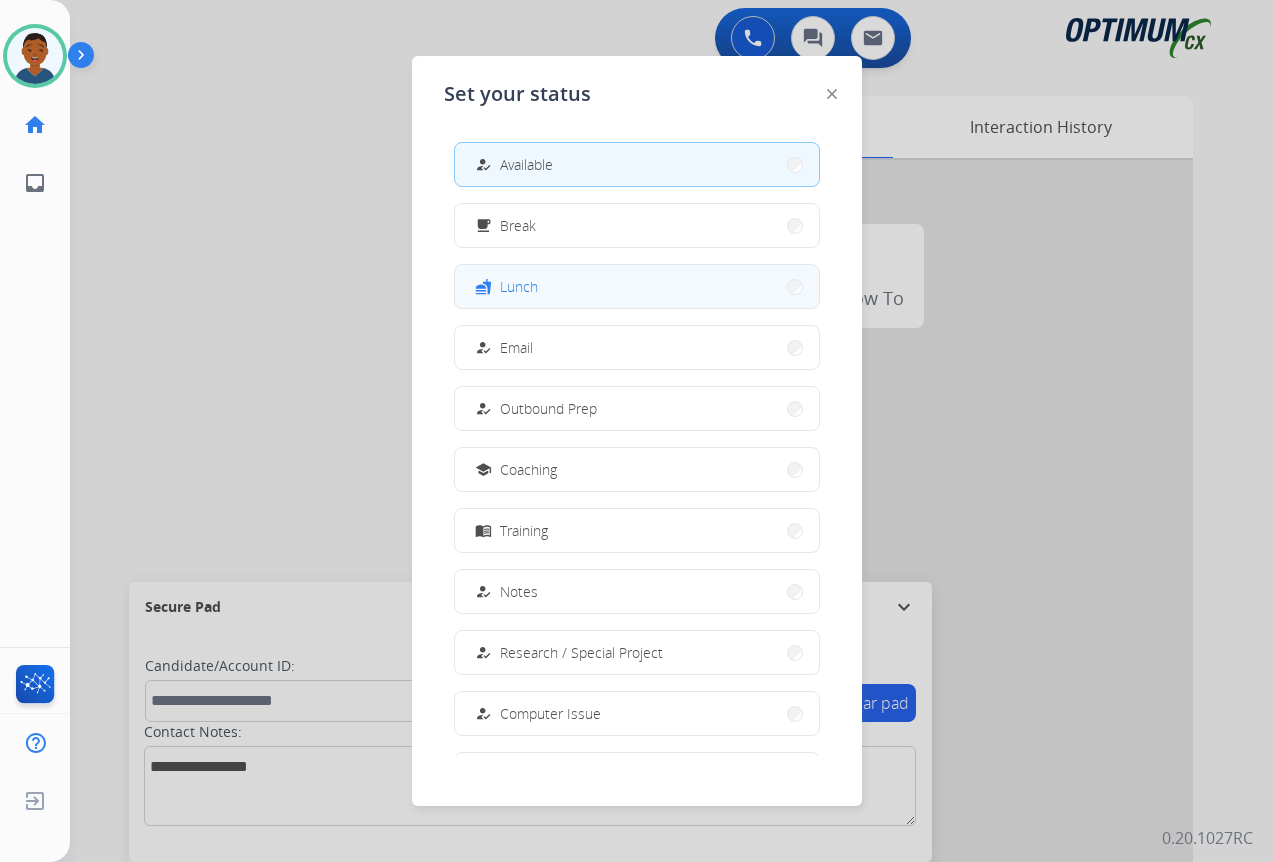 click on "Lunch" at bounding box center [519, 286] 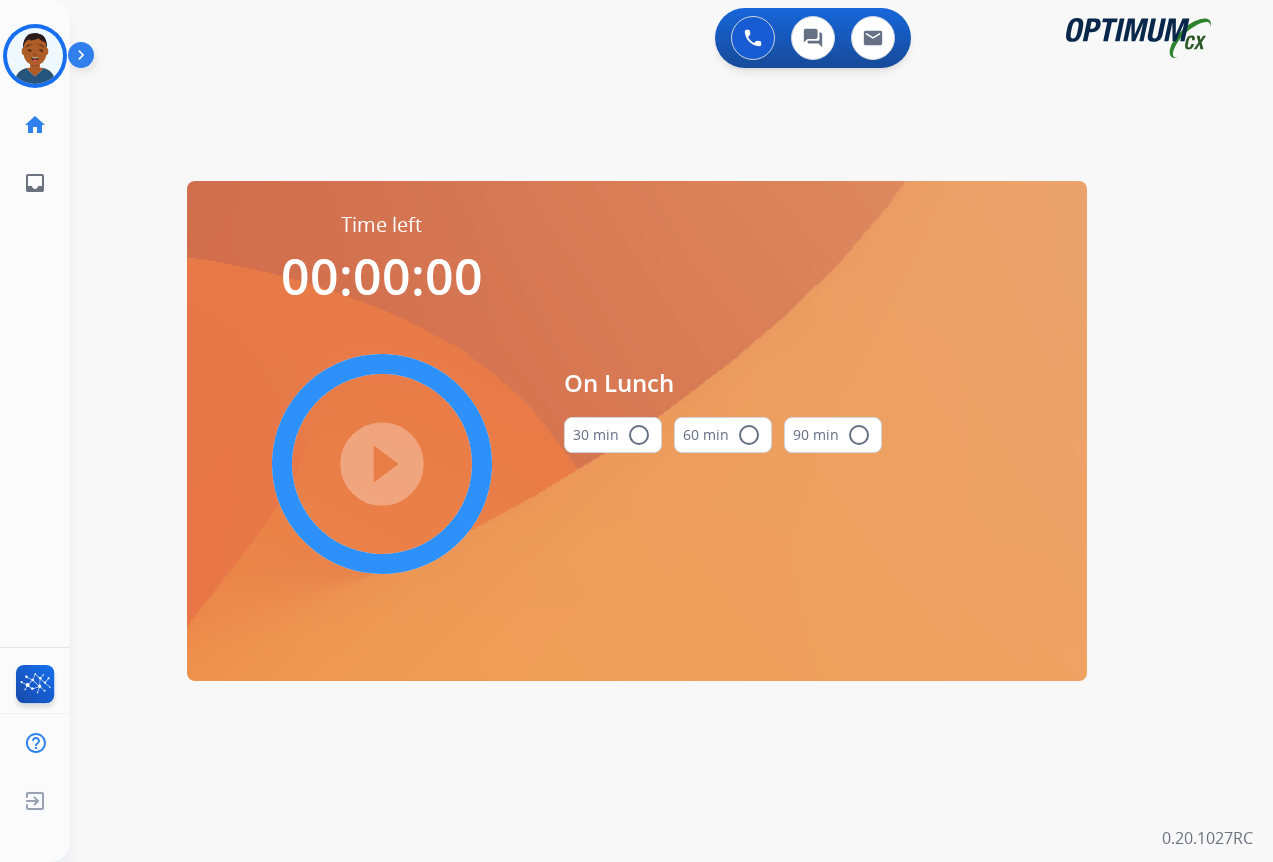 click on "radio_button_unchecked" at bounding box center [639, 435] 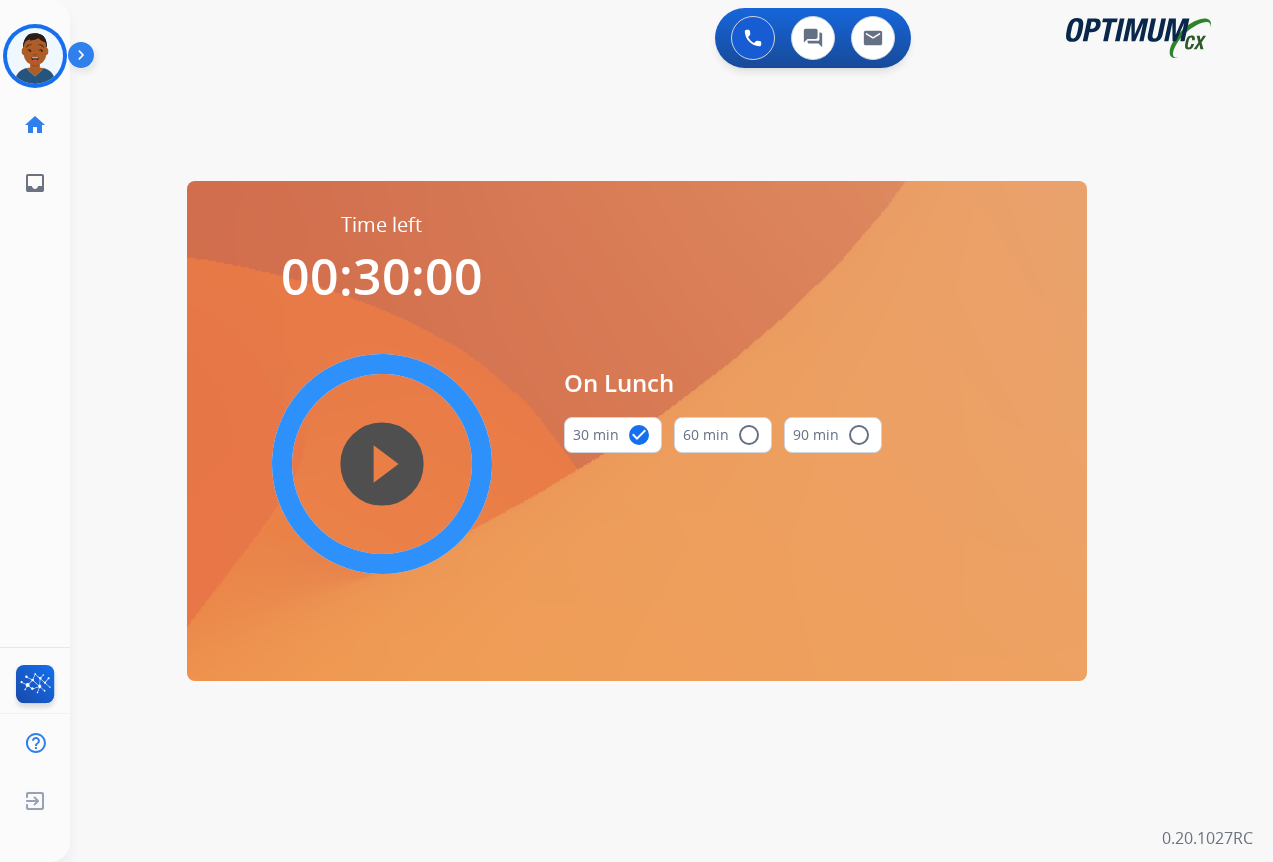 click on "play_circle_filled" at bounding box center [382, 464] 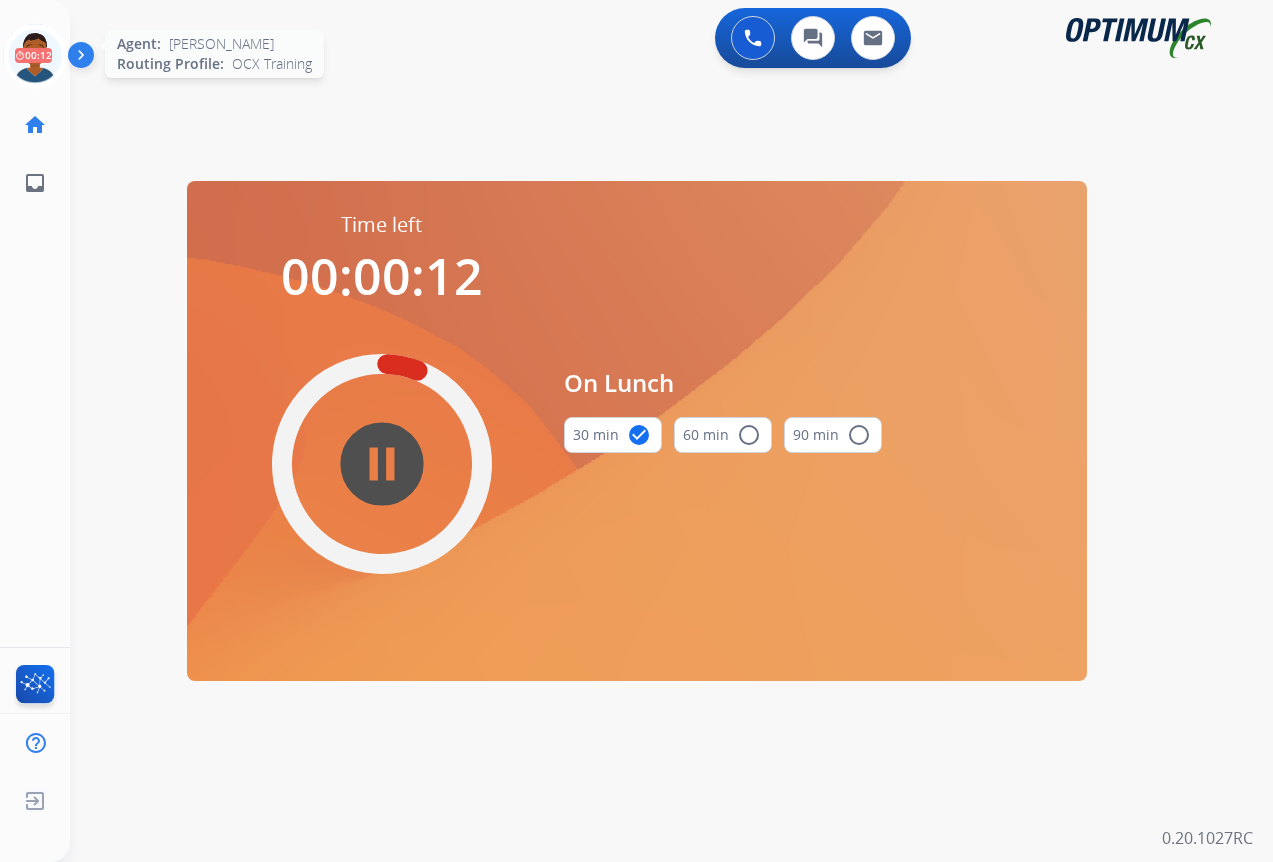 click 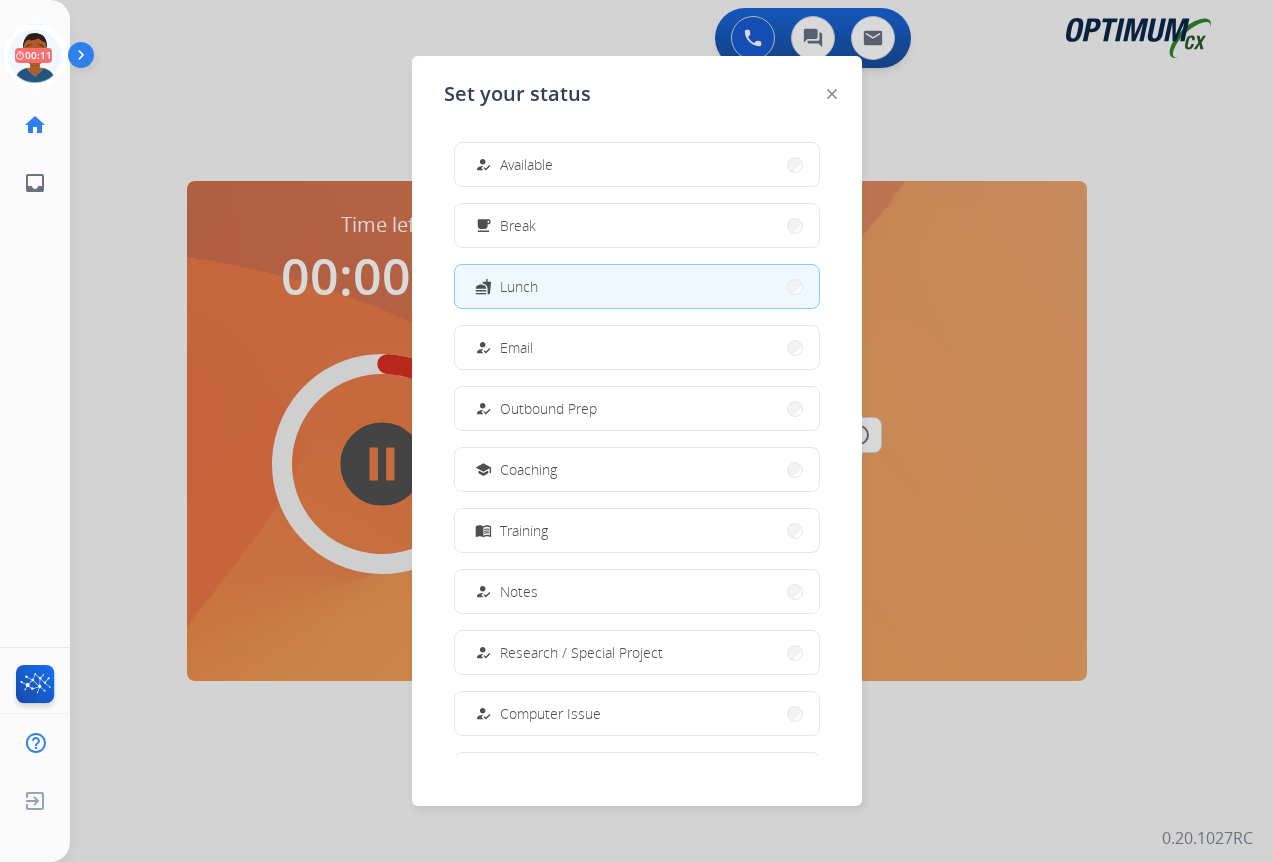 click on "Available" at bounding box center (526, 164) 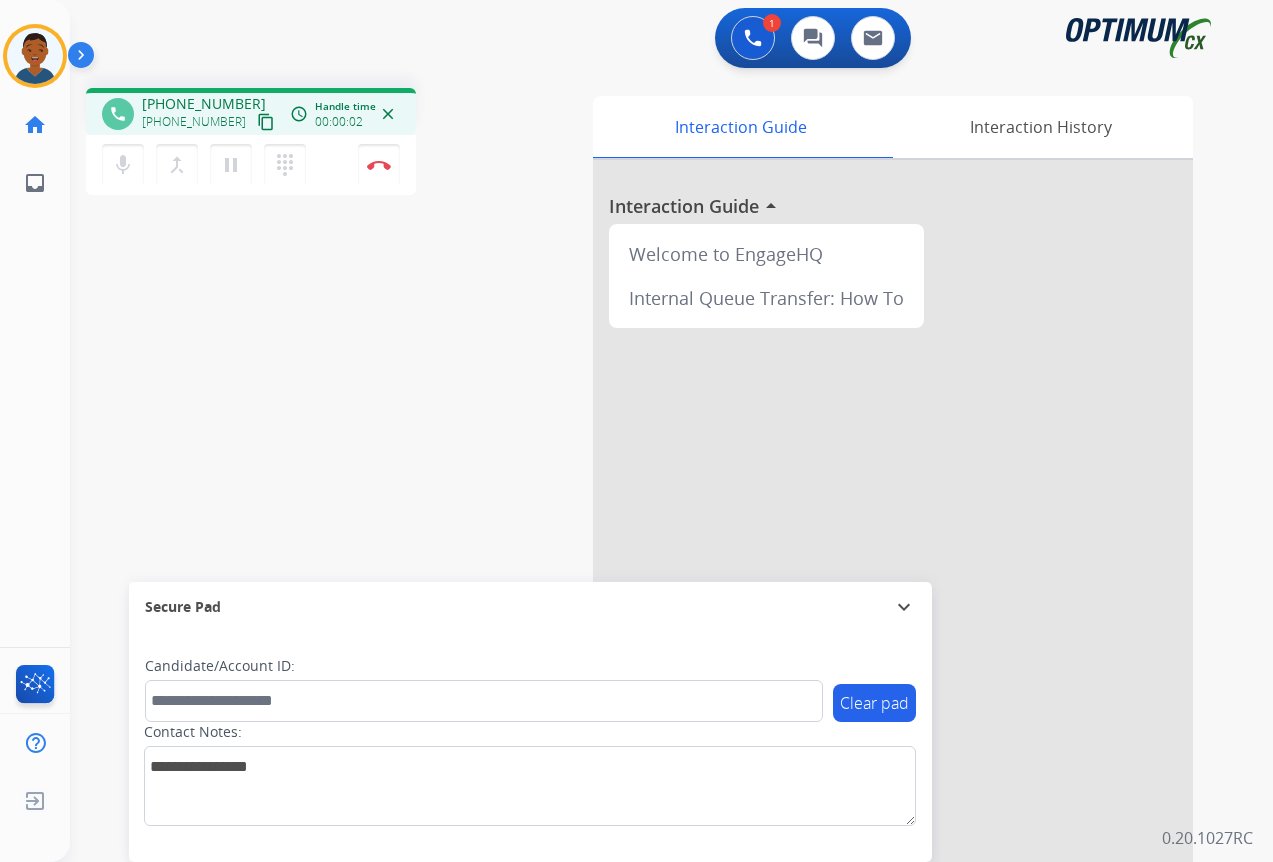 click on "content_copy" at bounding box center (266, 122) 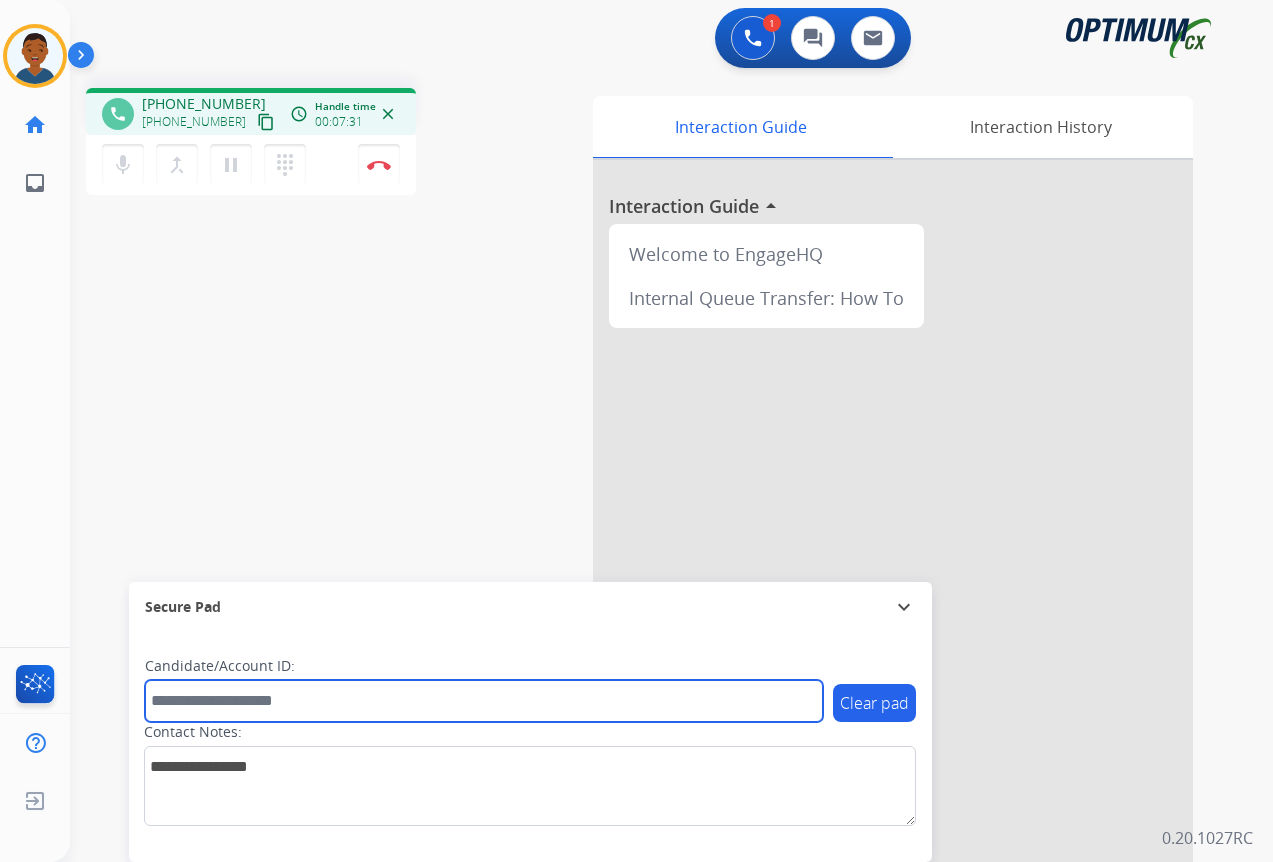 click at bounding box center [484, 701] 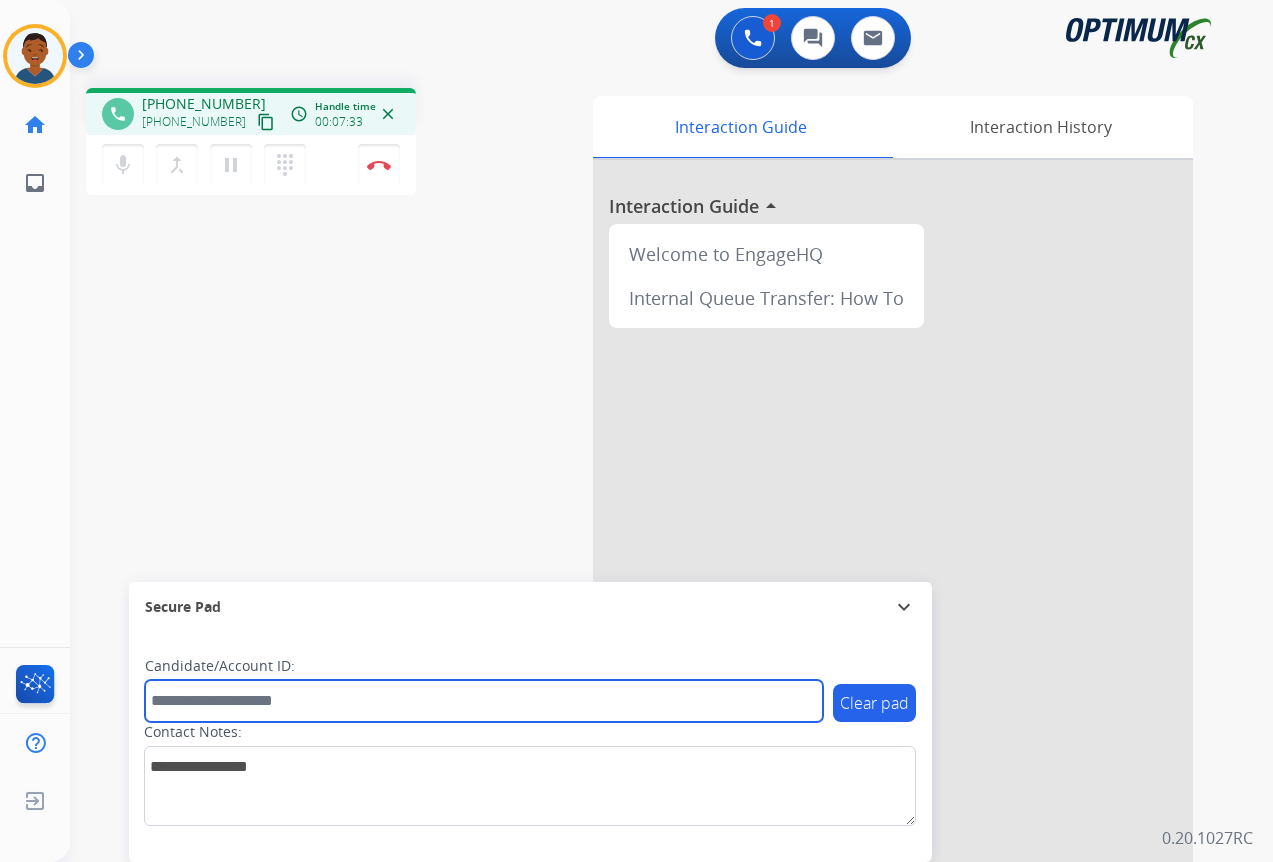 paste on "*******" 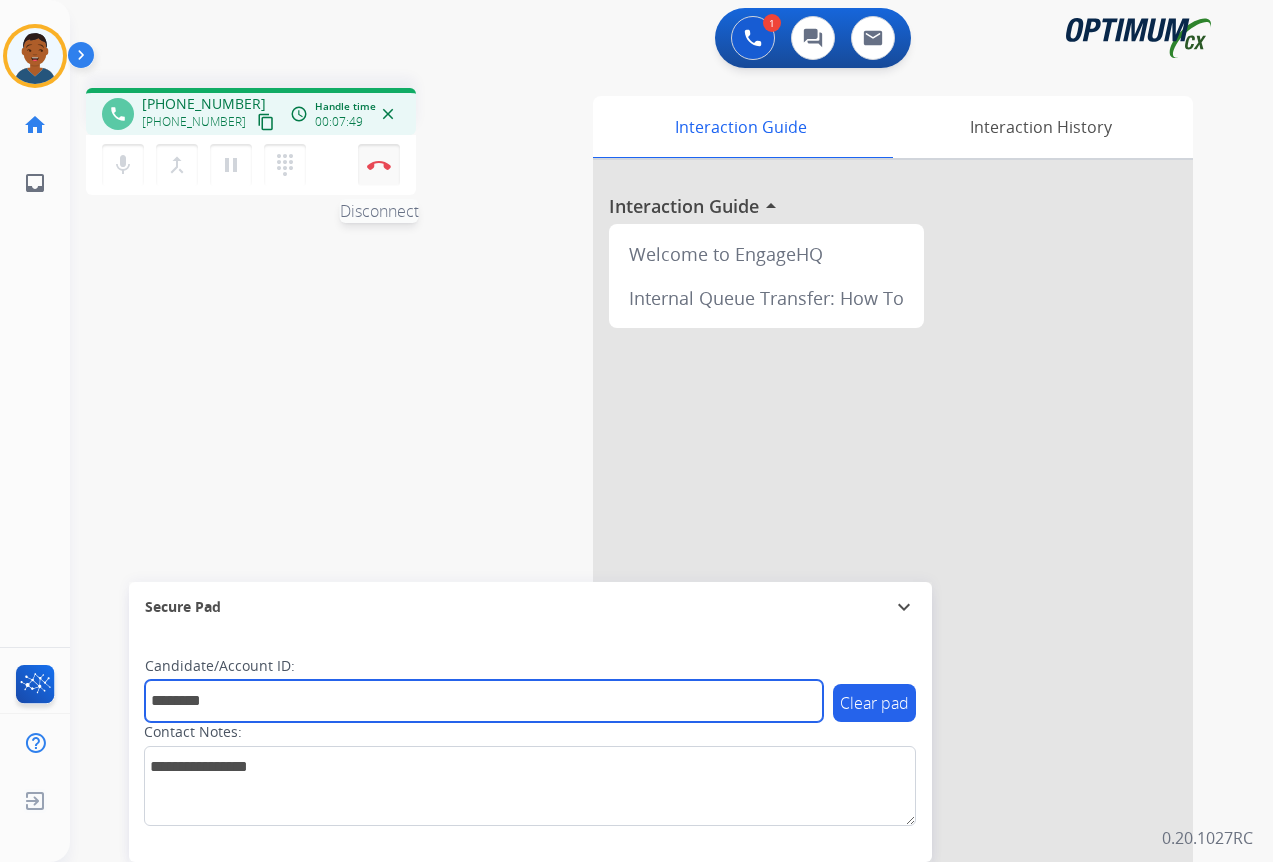 type on "*******" 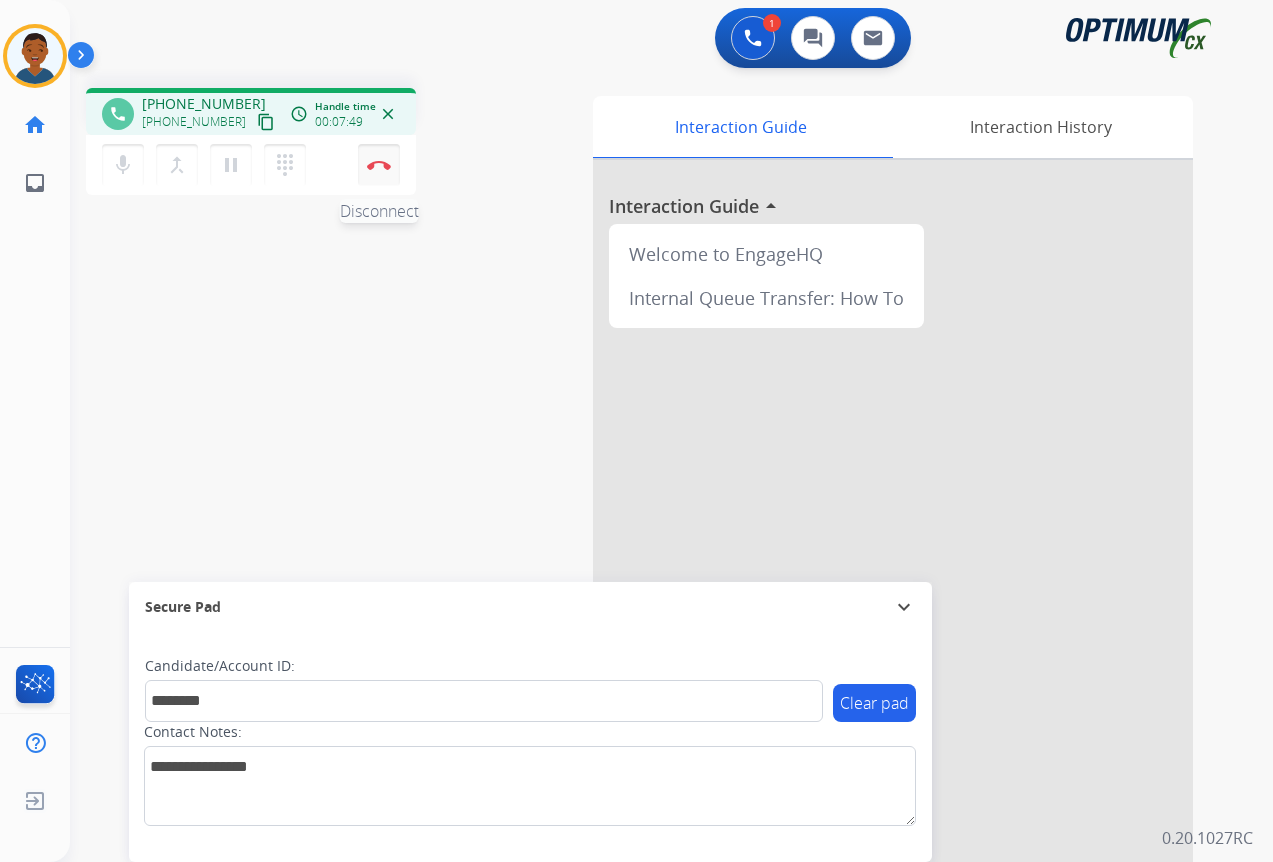 click on "Disconnect" at bounding box center [379, 165] 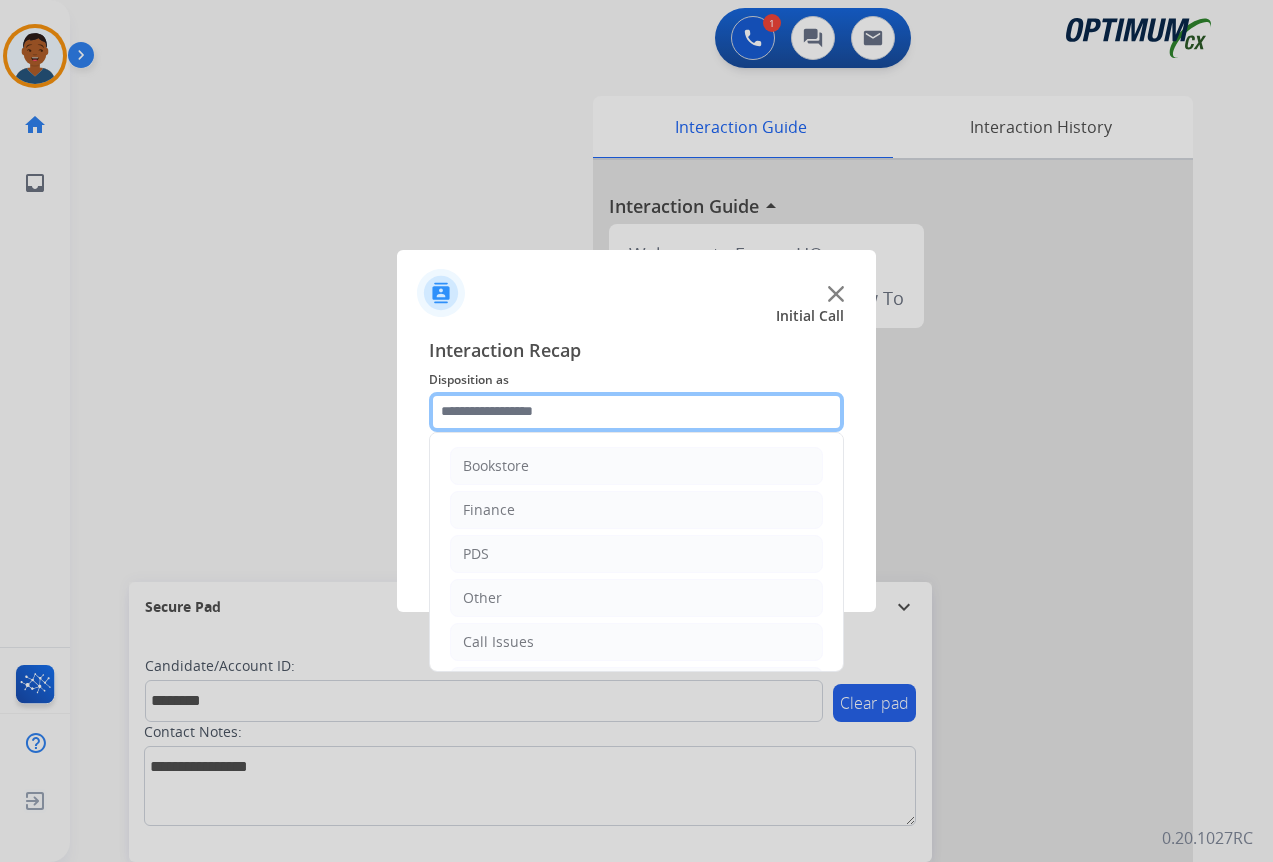 click 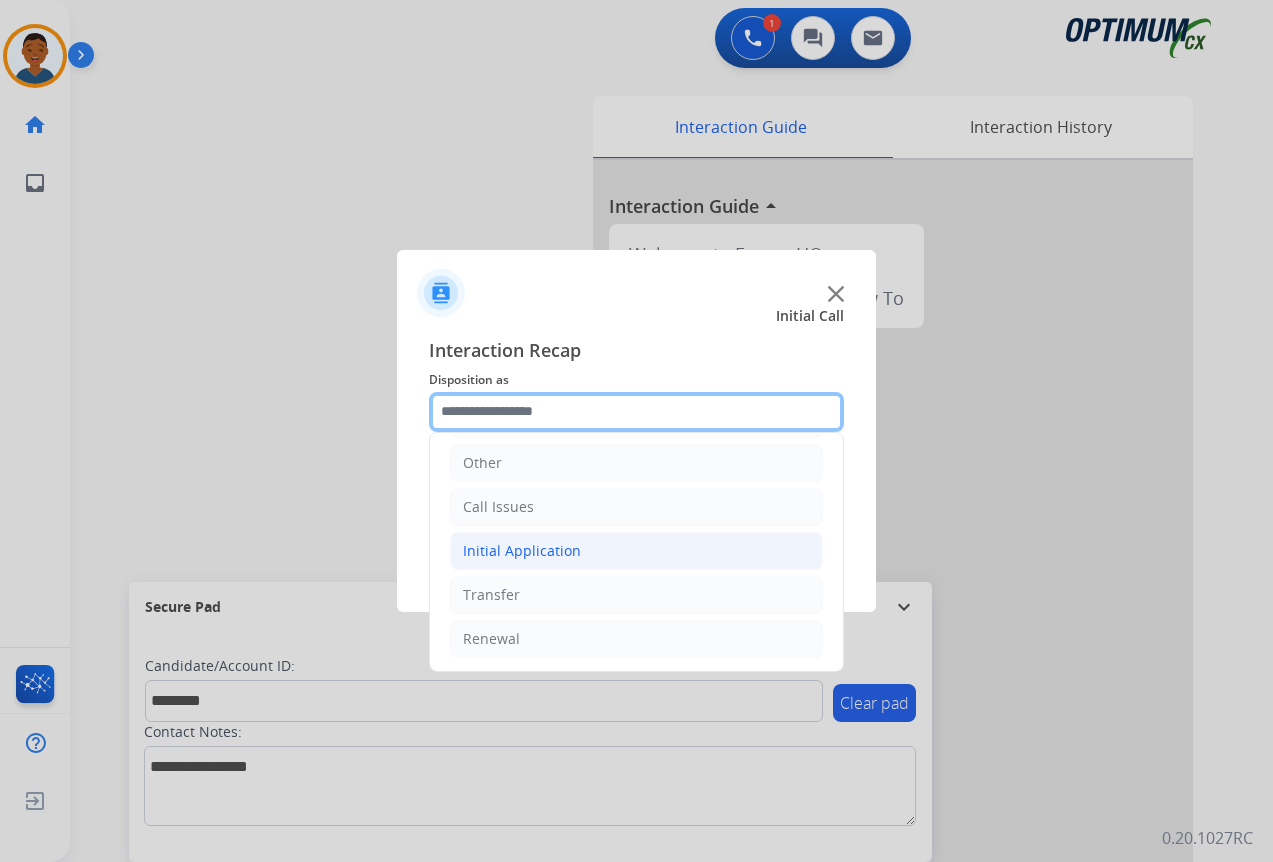 scroll, scrollTop: 136, scrollLeft: 0, axis: vertical 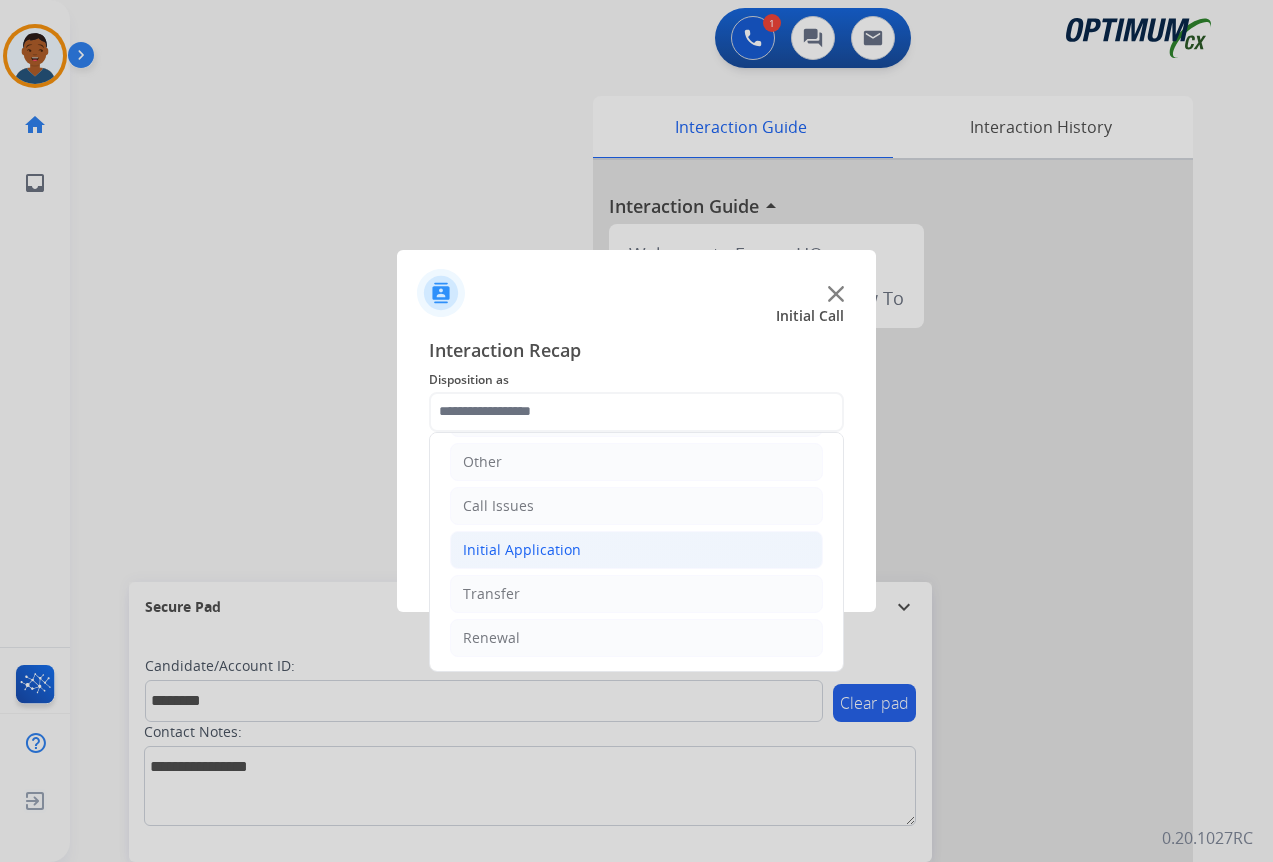 click on "Initial Application" 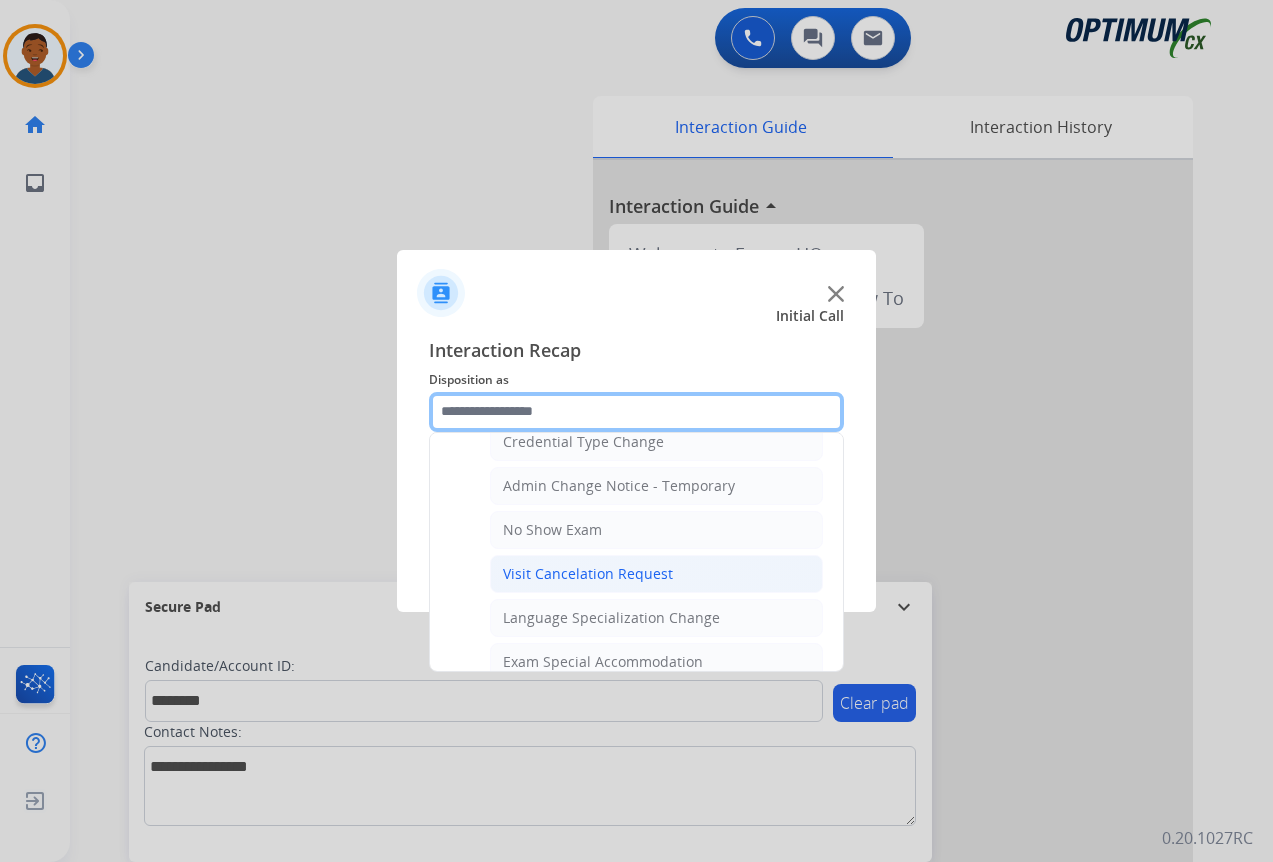scroll, scrollTop: 1036, scrollLeft: 0, axis: vertical 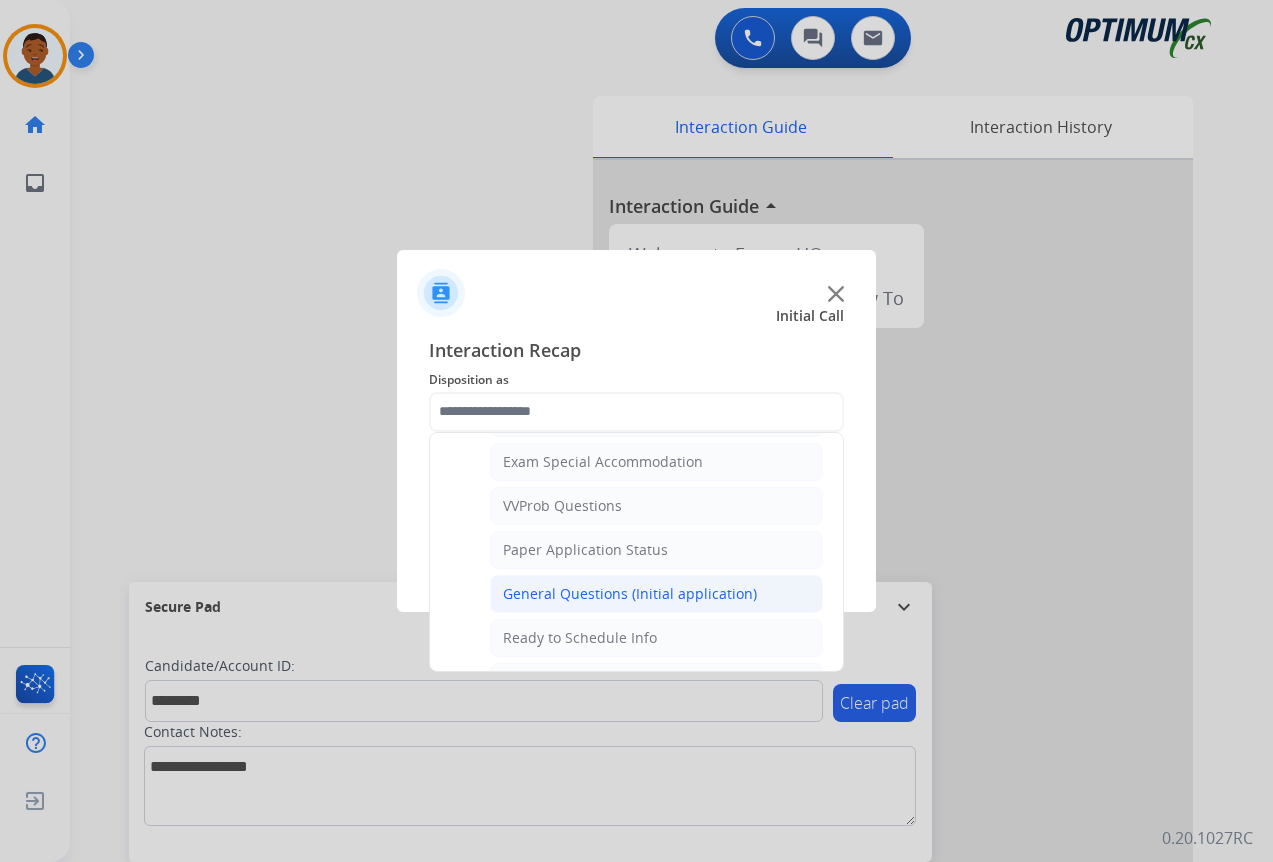 click on "General Questions (Initial application)" 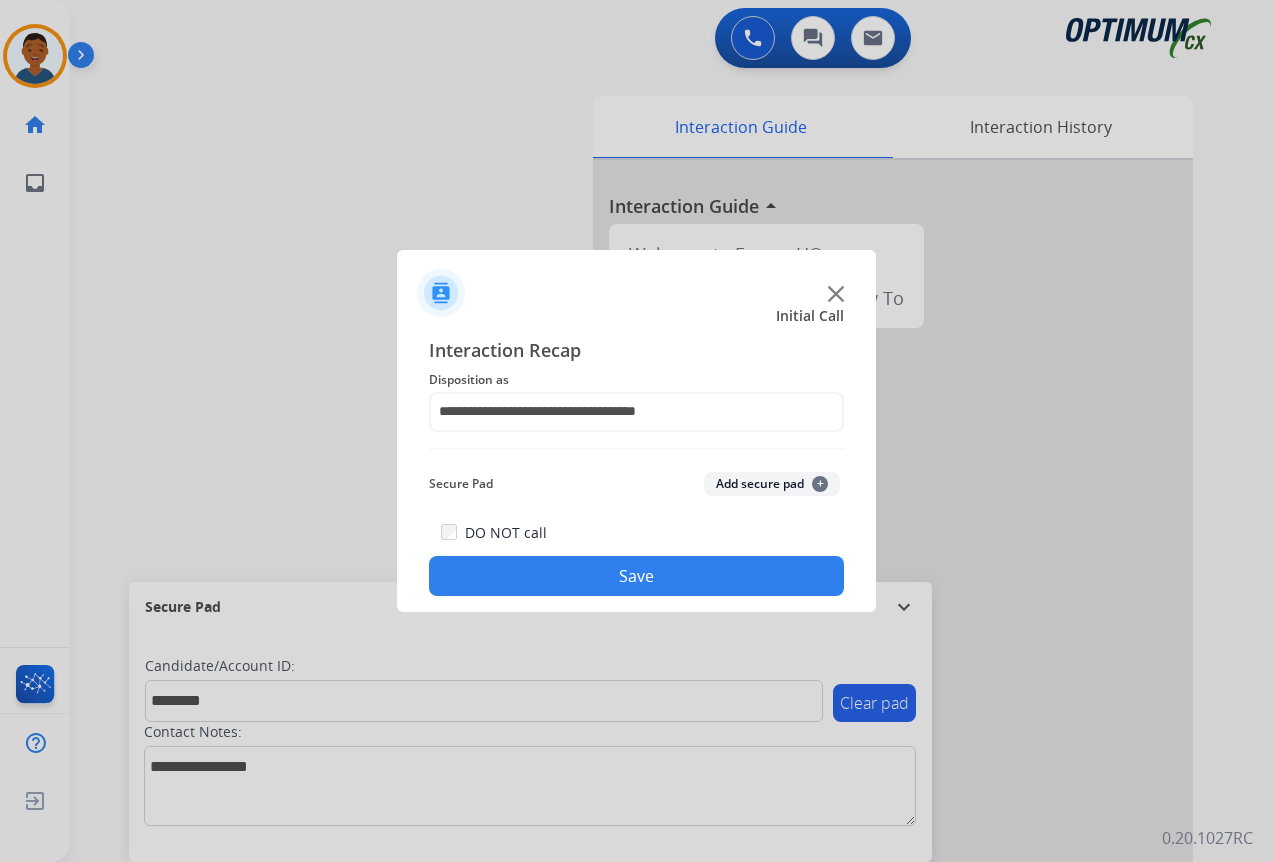 click on "Add secure pad  +" 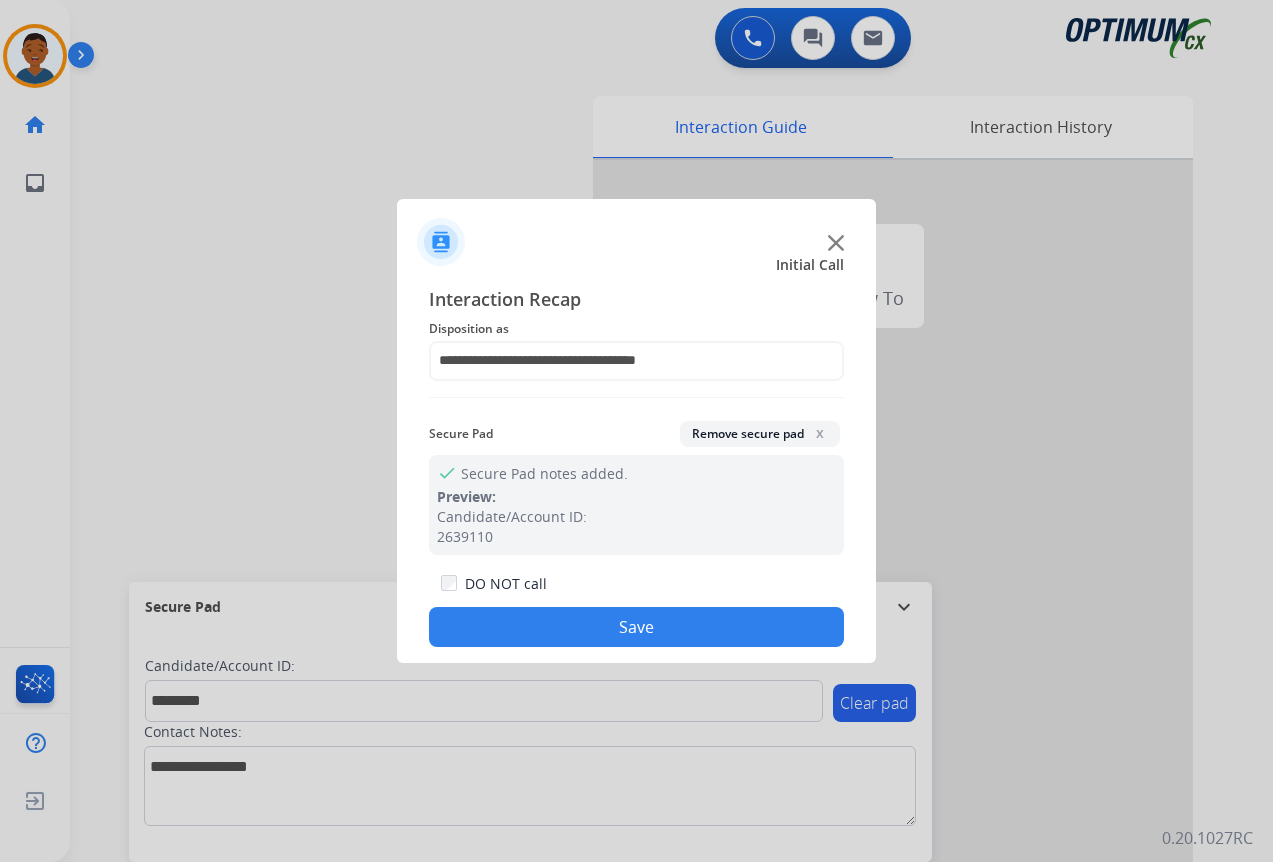 click on "Save" 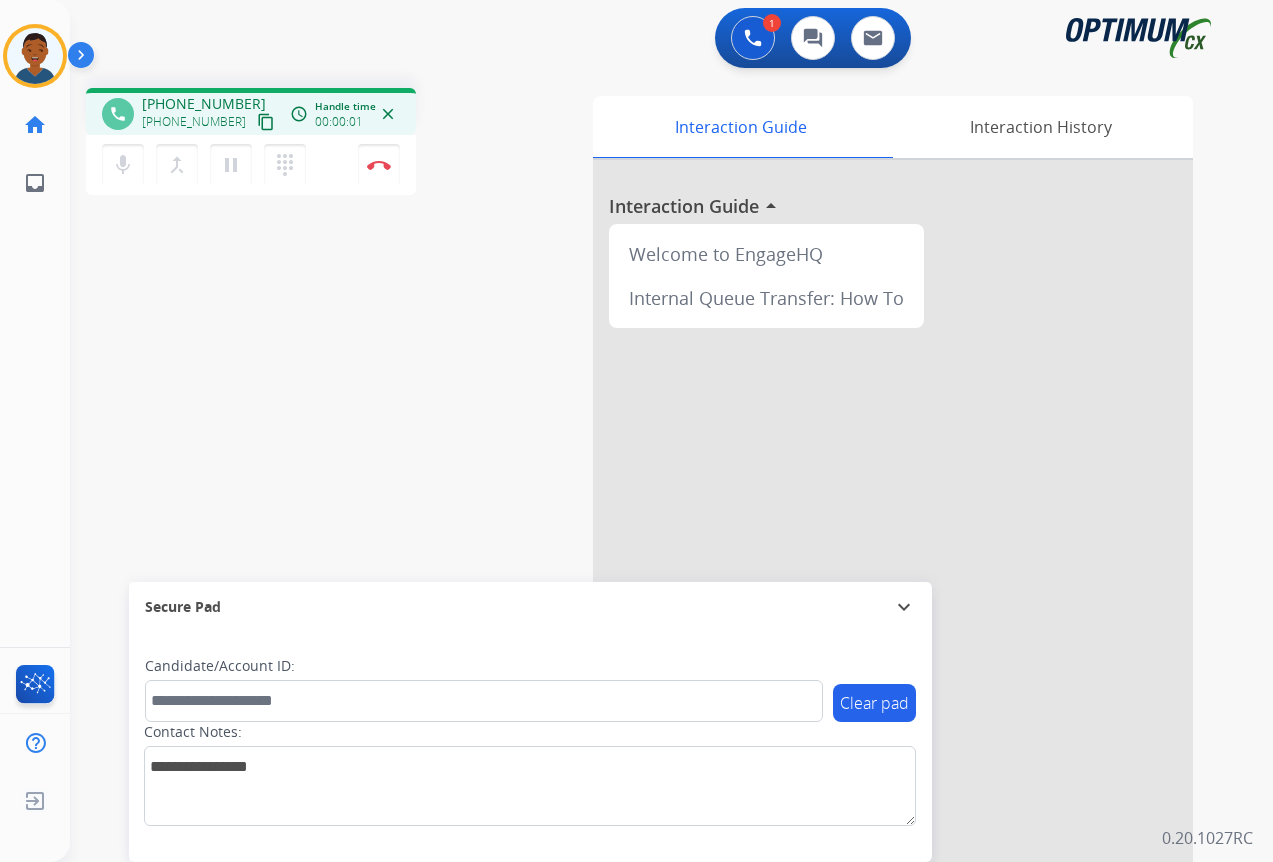 click on "content_copy" at bounding box center [266, 122] 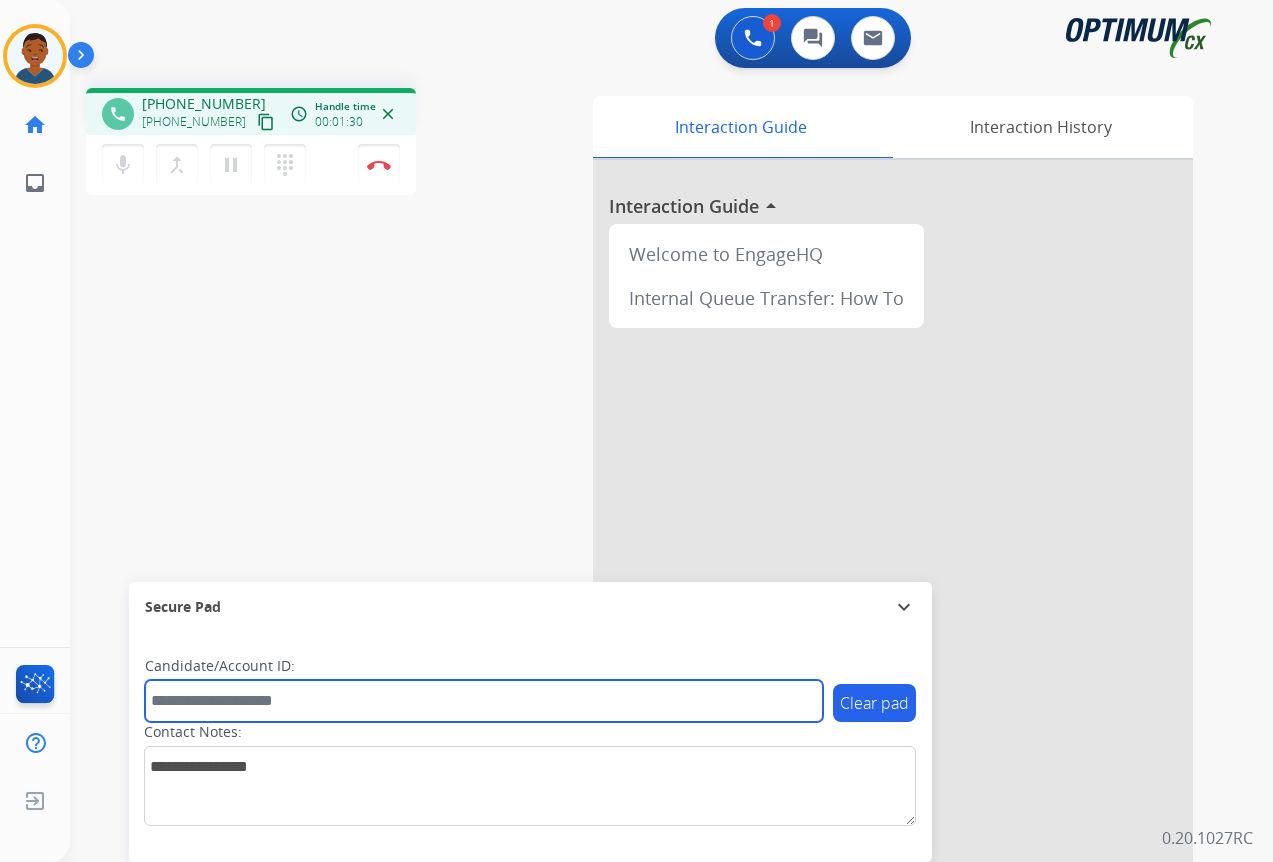 click at bounding box center (484, 701) 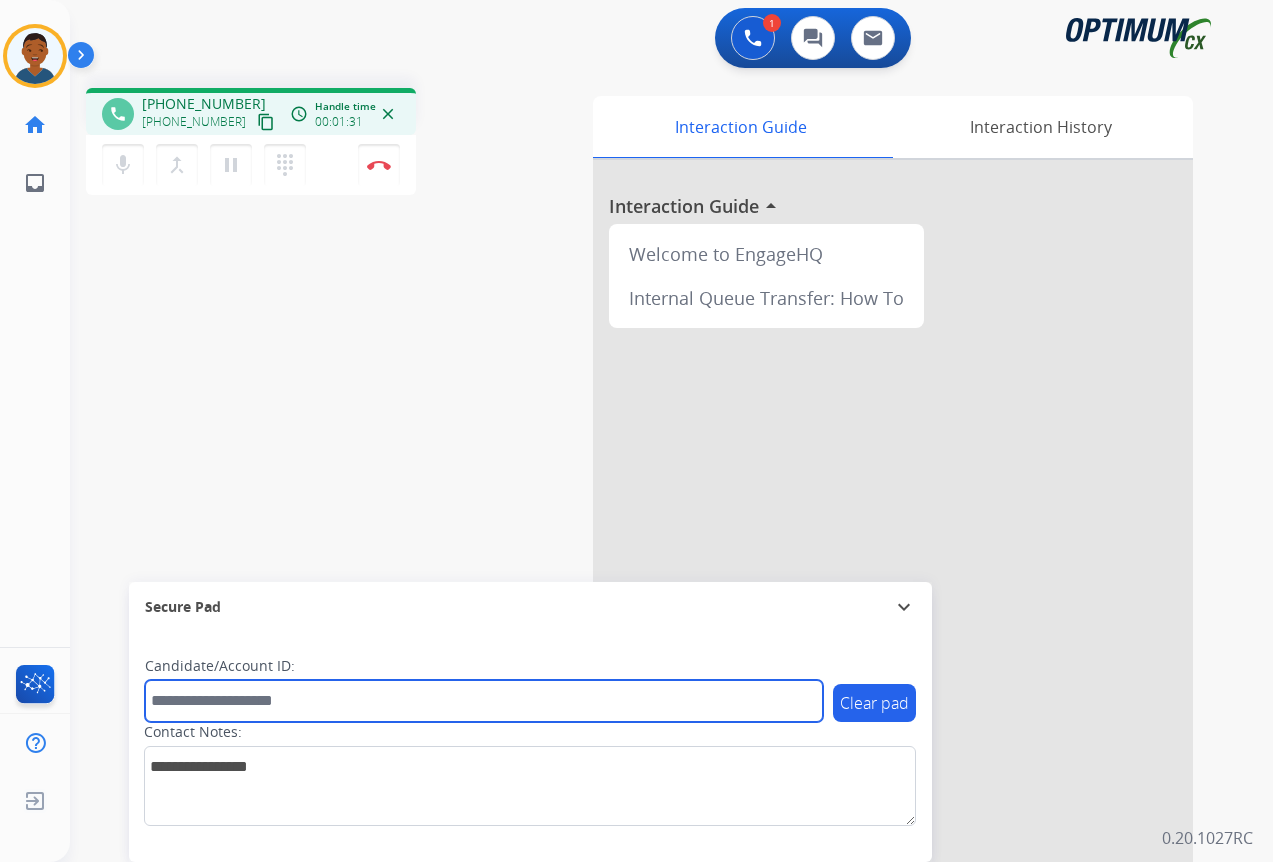 paste on "*******" 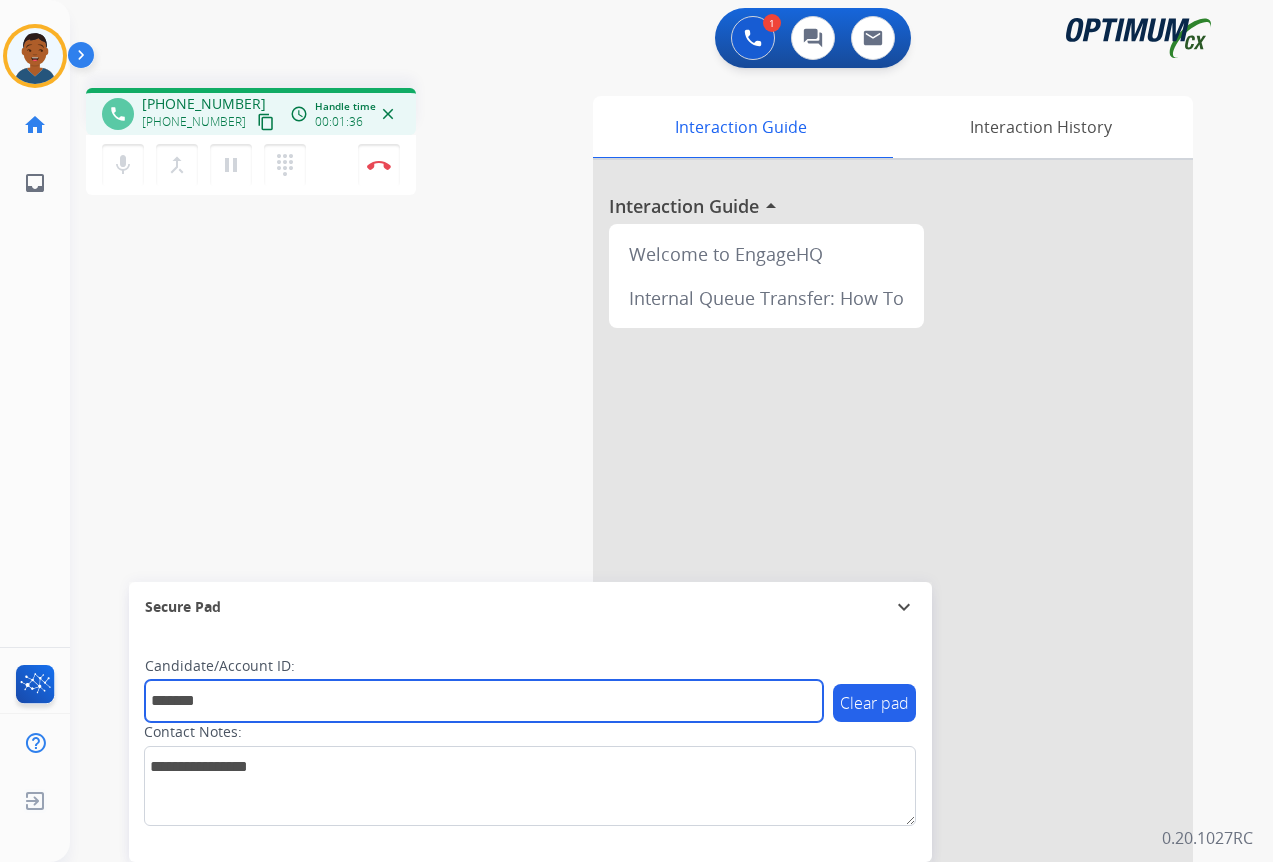 type on "*******" 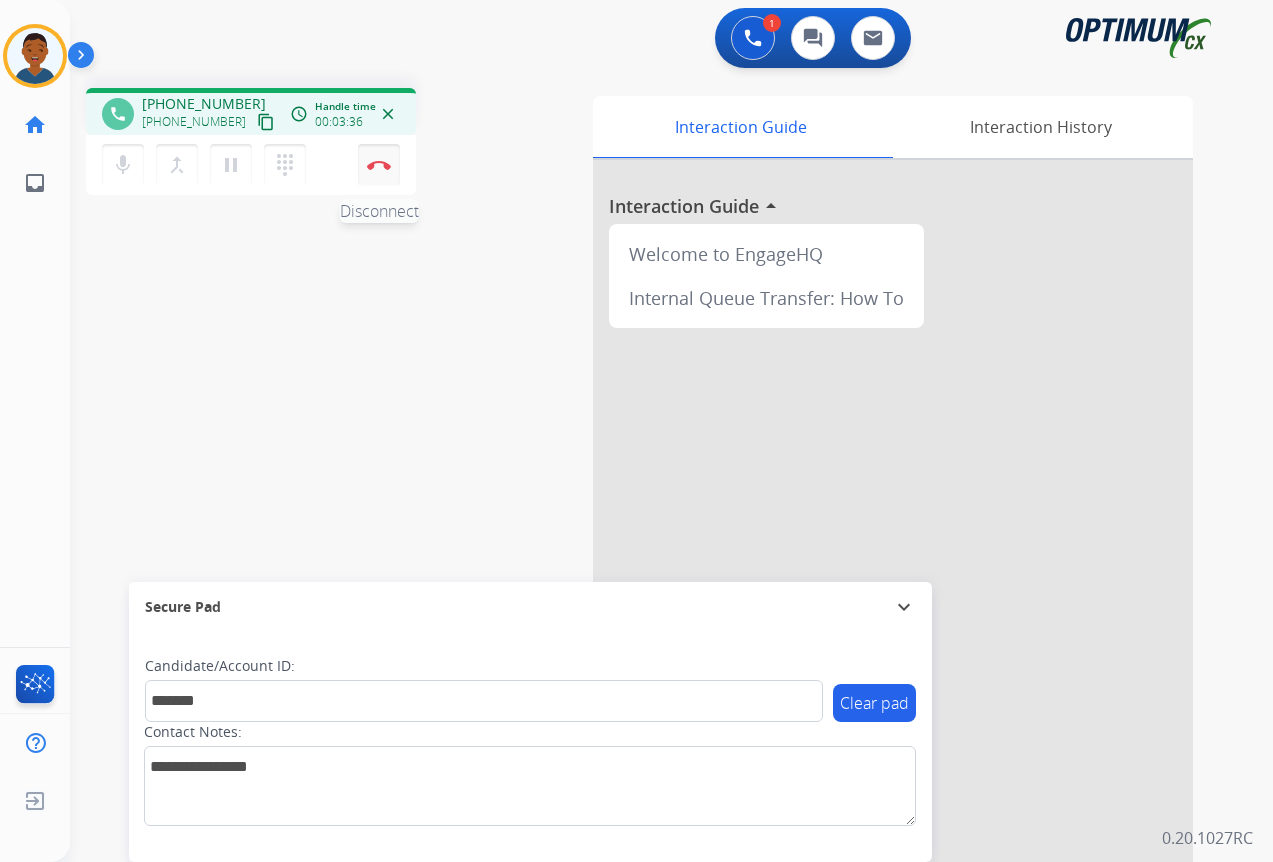 click at bounding box center (379, 165) 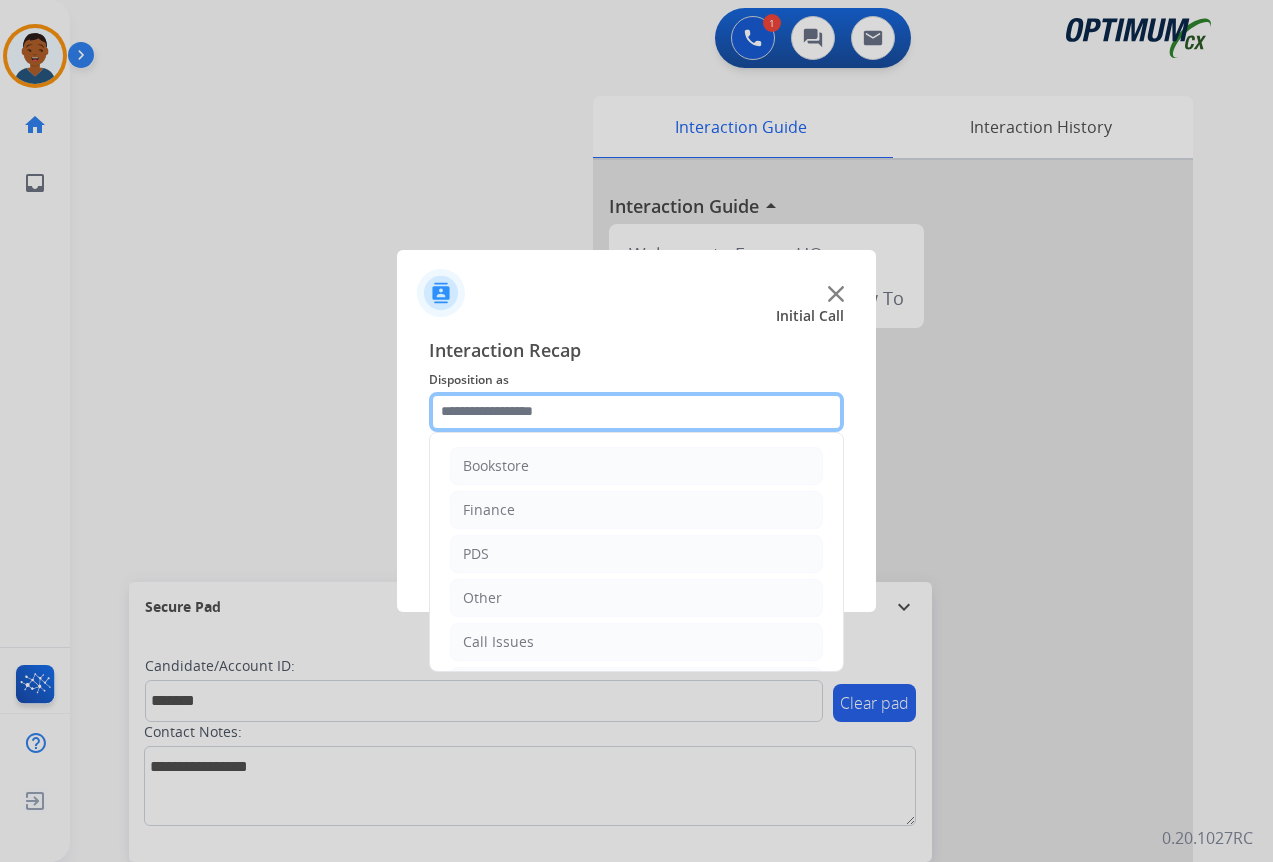 click 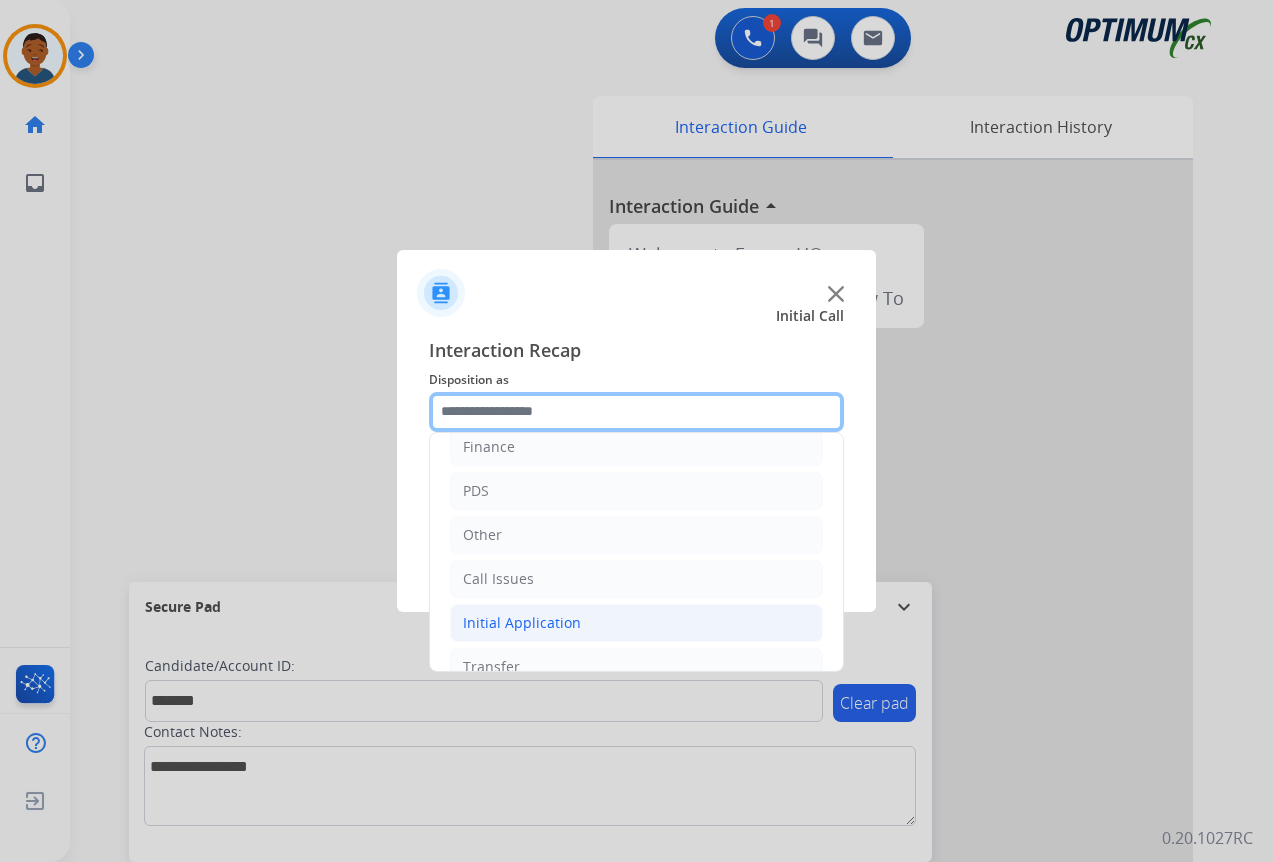 scroll, scrollTop: 136, scrollLeft: 0, axis: vertical 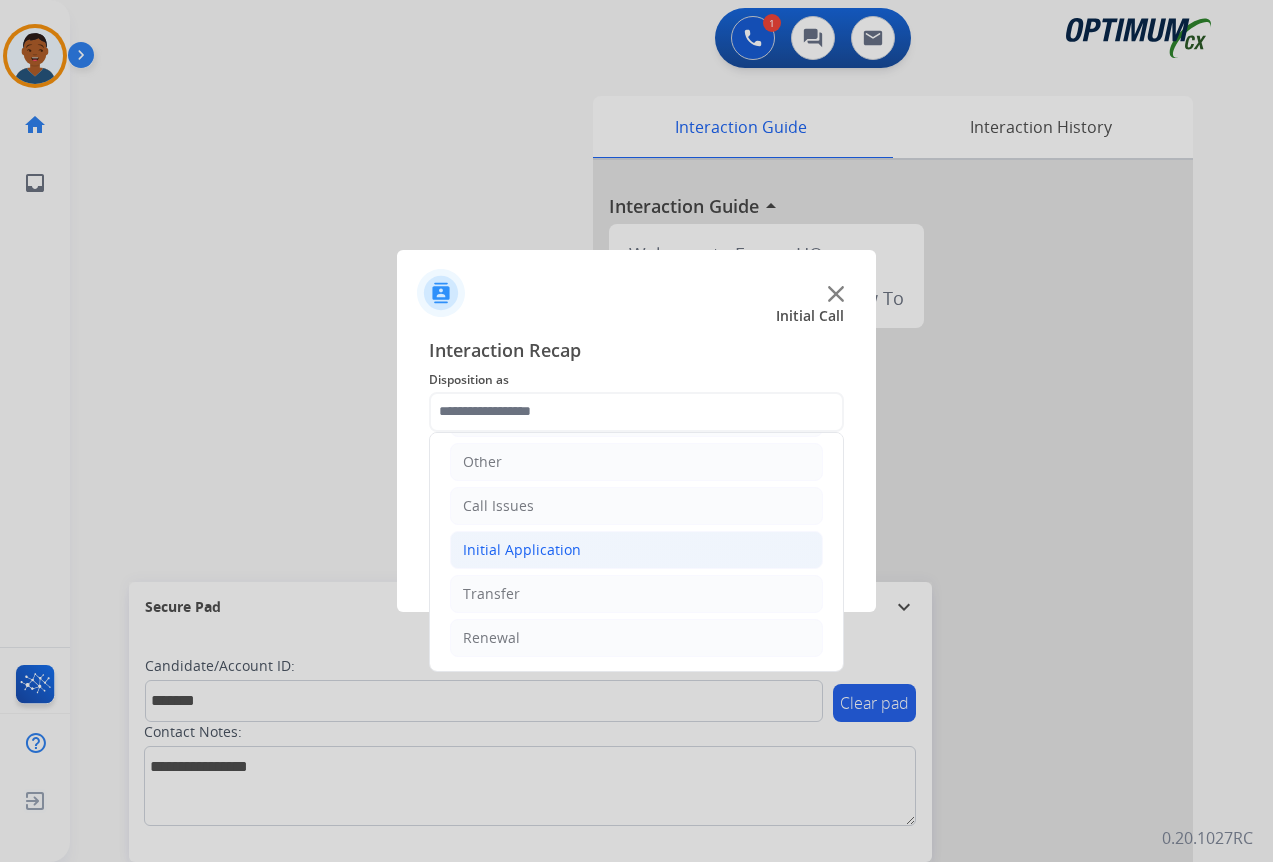 click on "Initial Application" 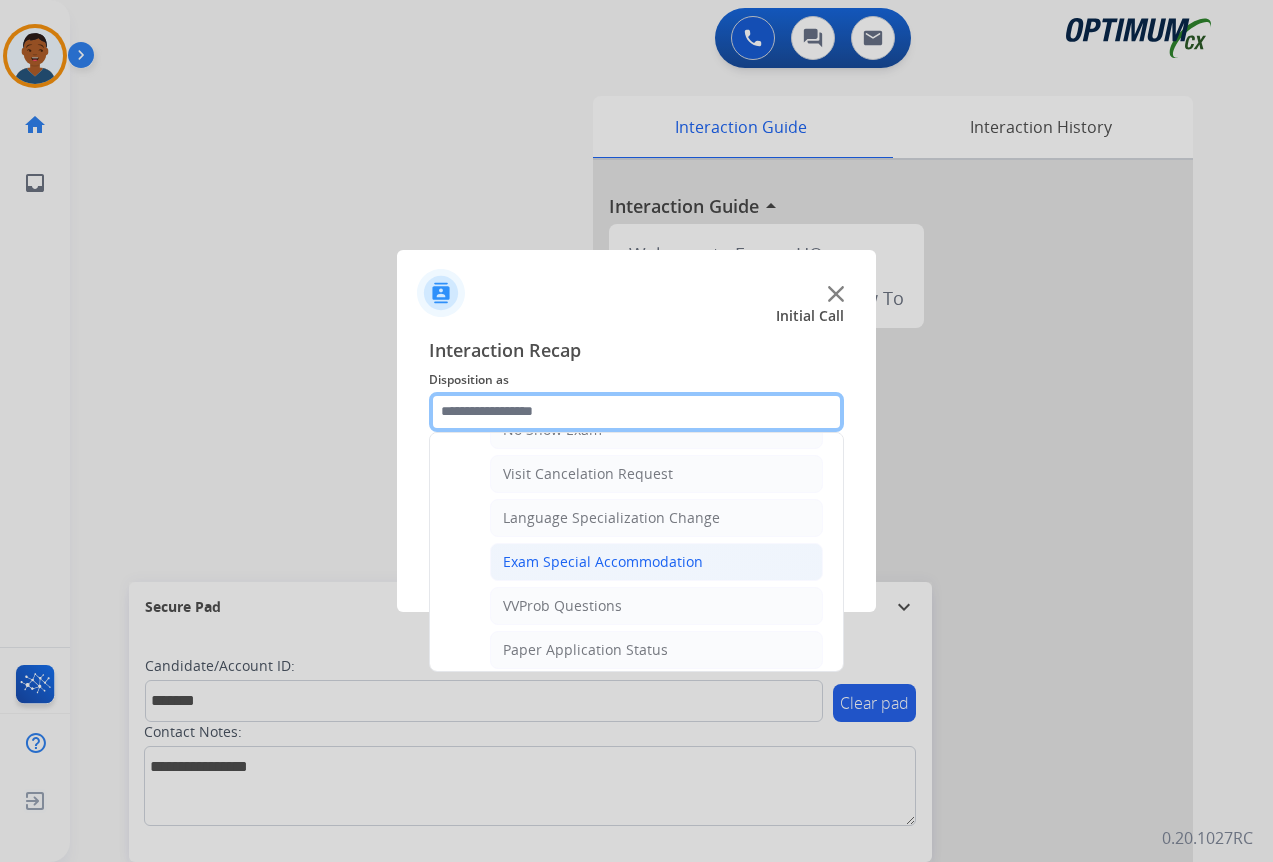 scroll, scrollTop: 1036, scrollLeft: 0, axis: vertical 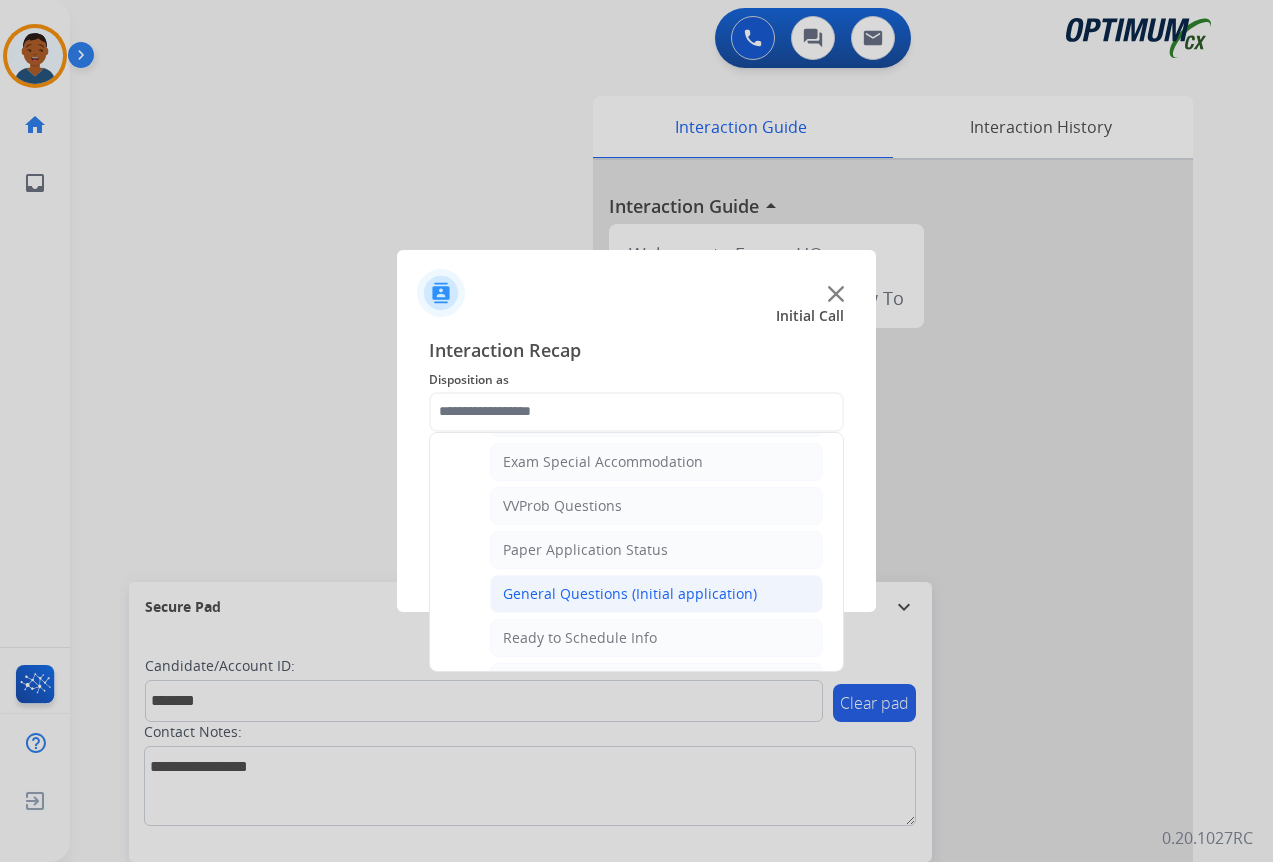 click on "General Questions (Initial application)" 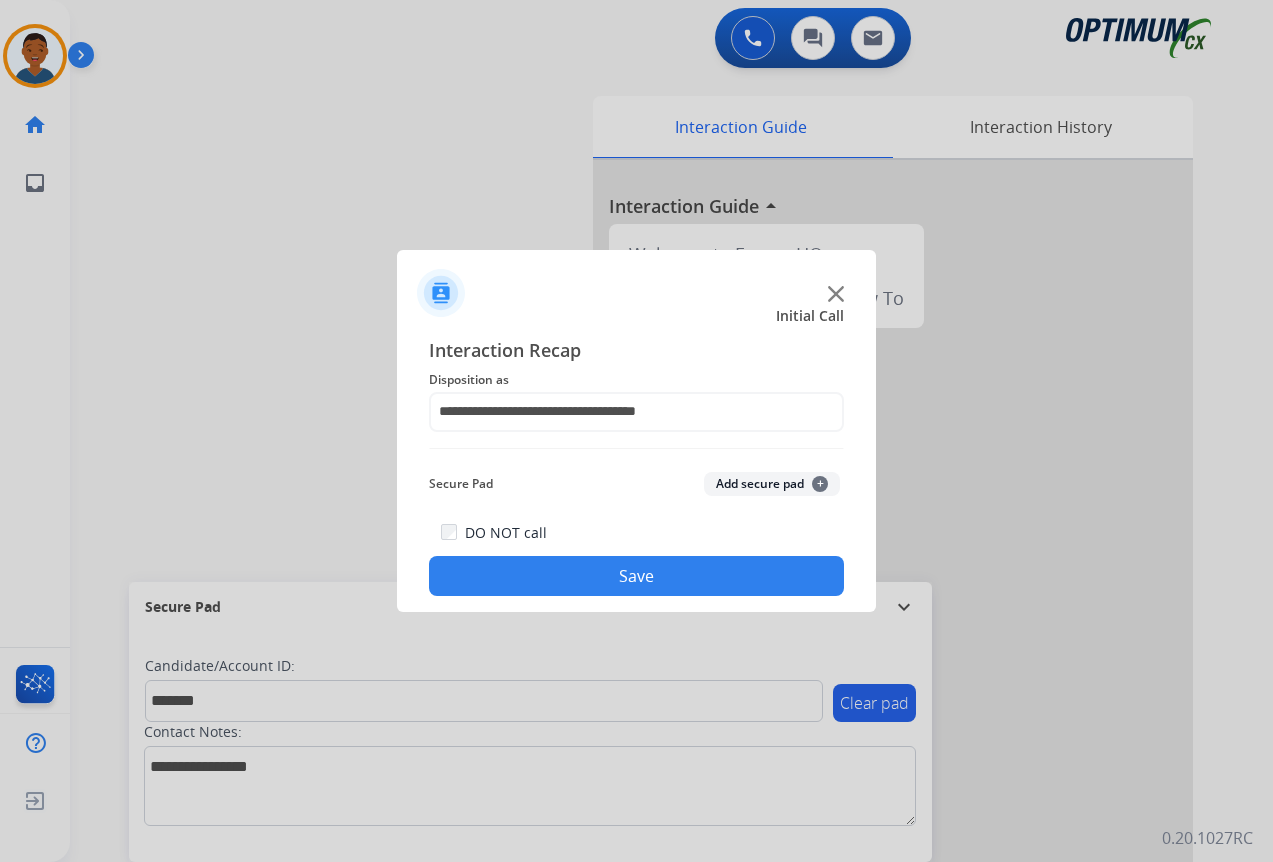 click on "Add secure pad  +" 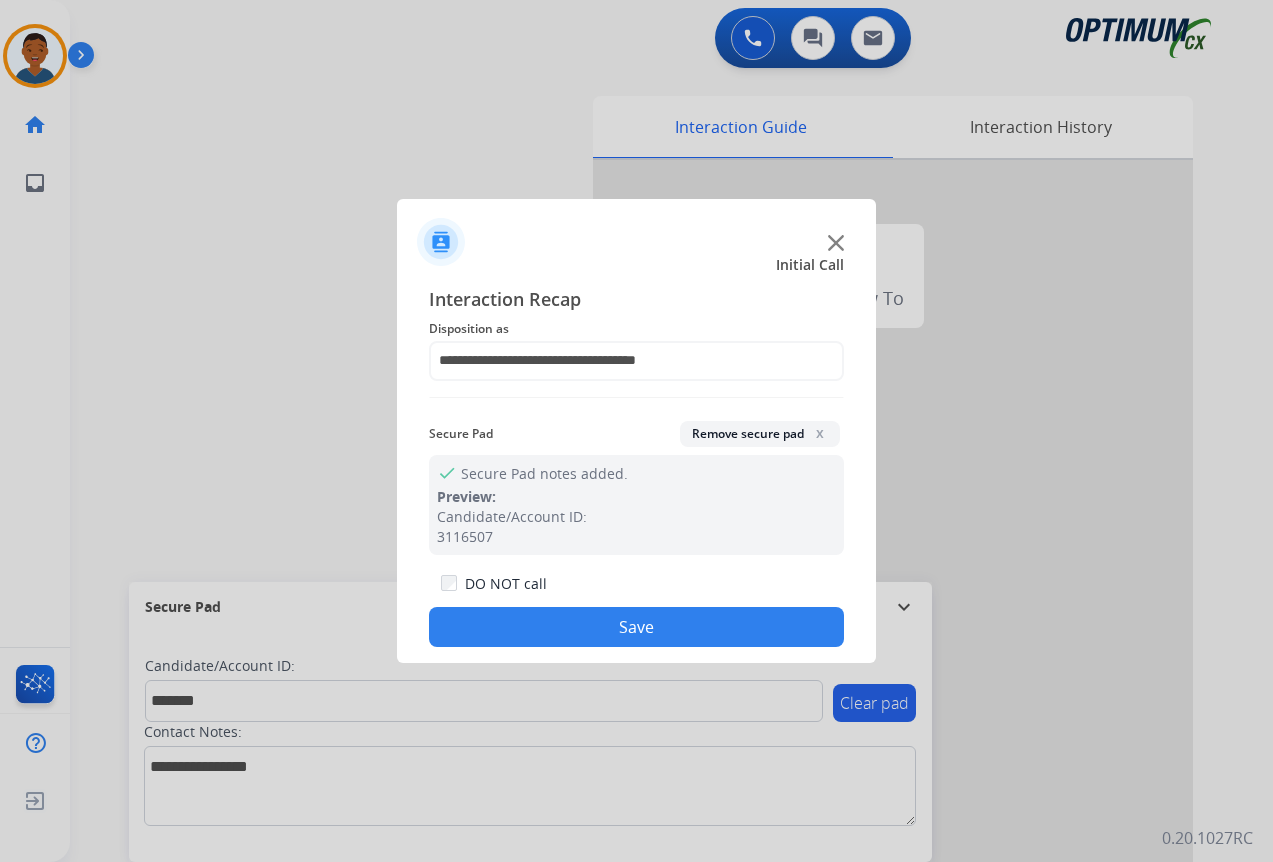 click on "Save" 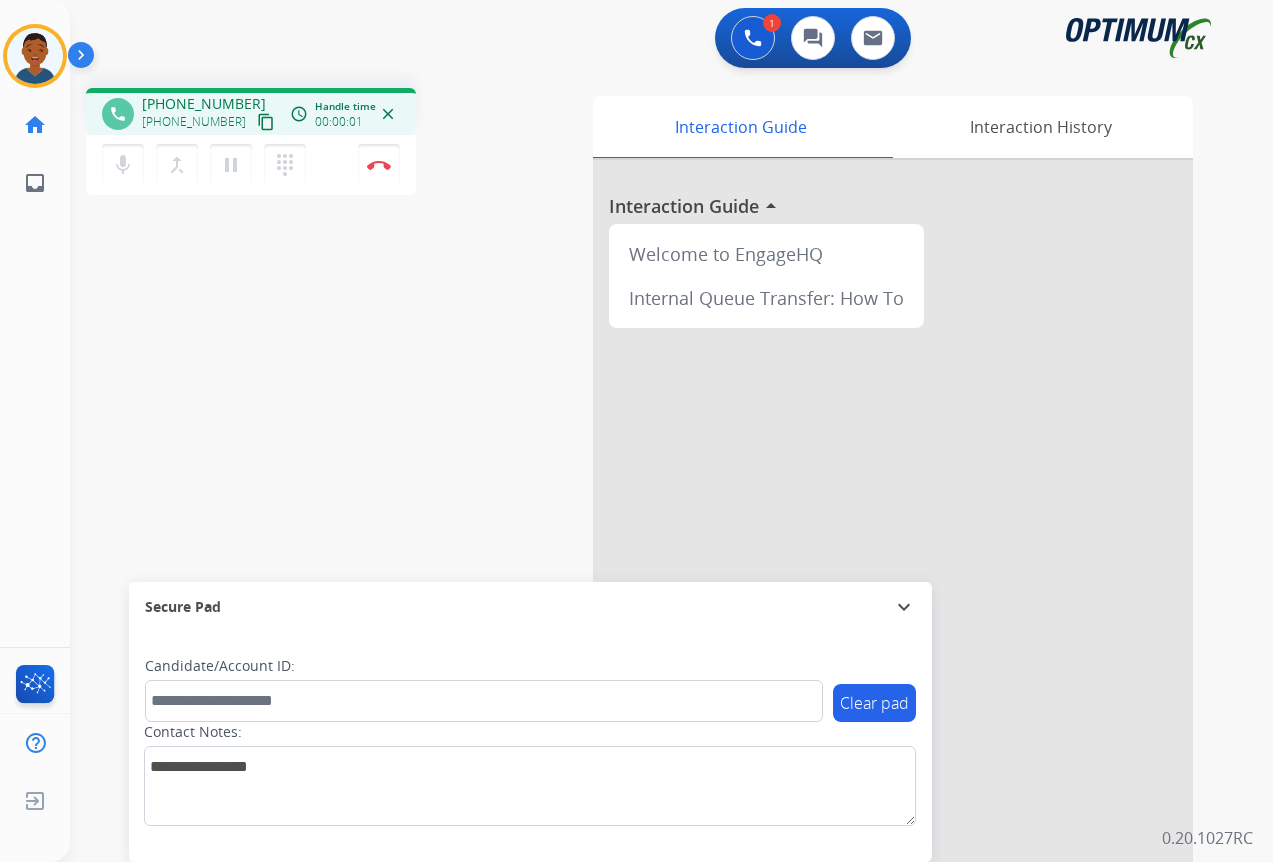 click on "content_copy" at bounding box center (266, 122) 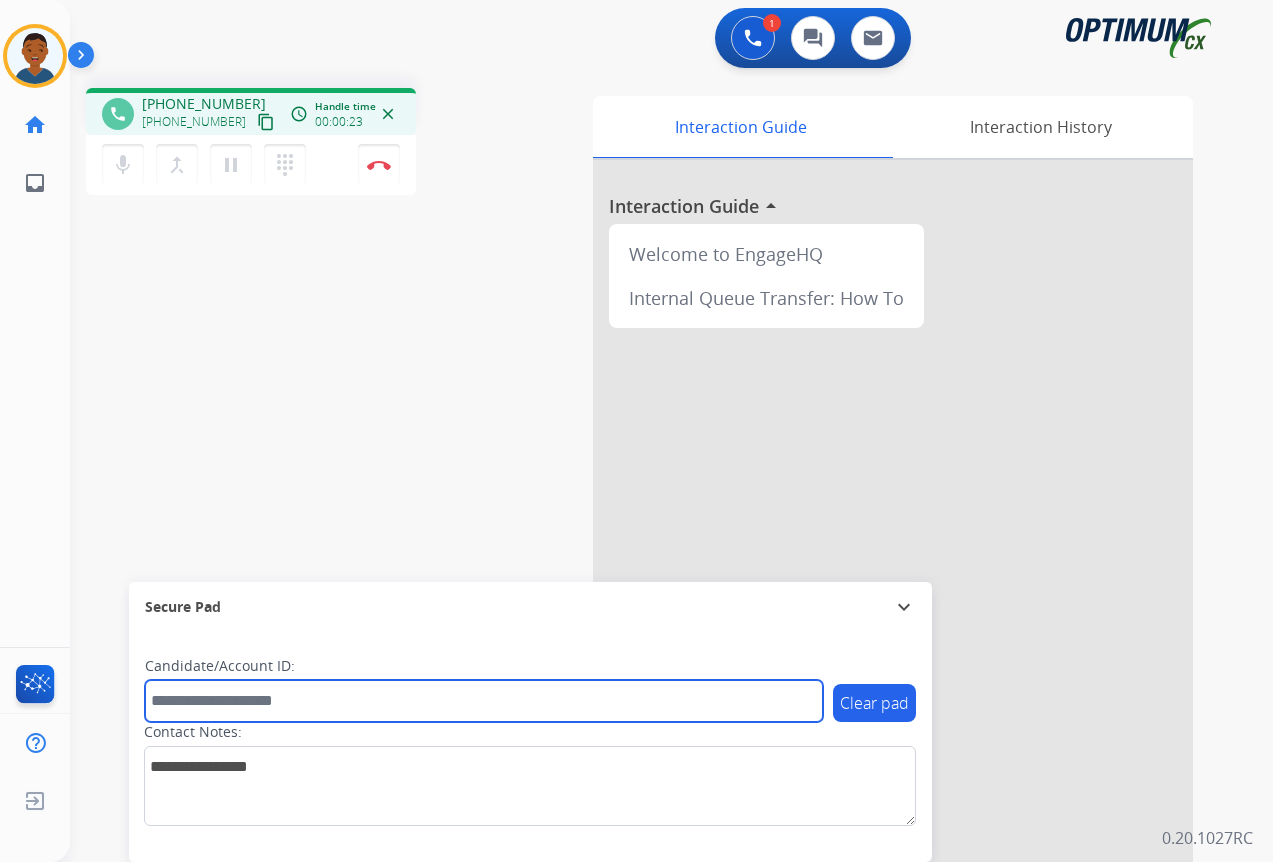 click at bounding box center [484, 701] 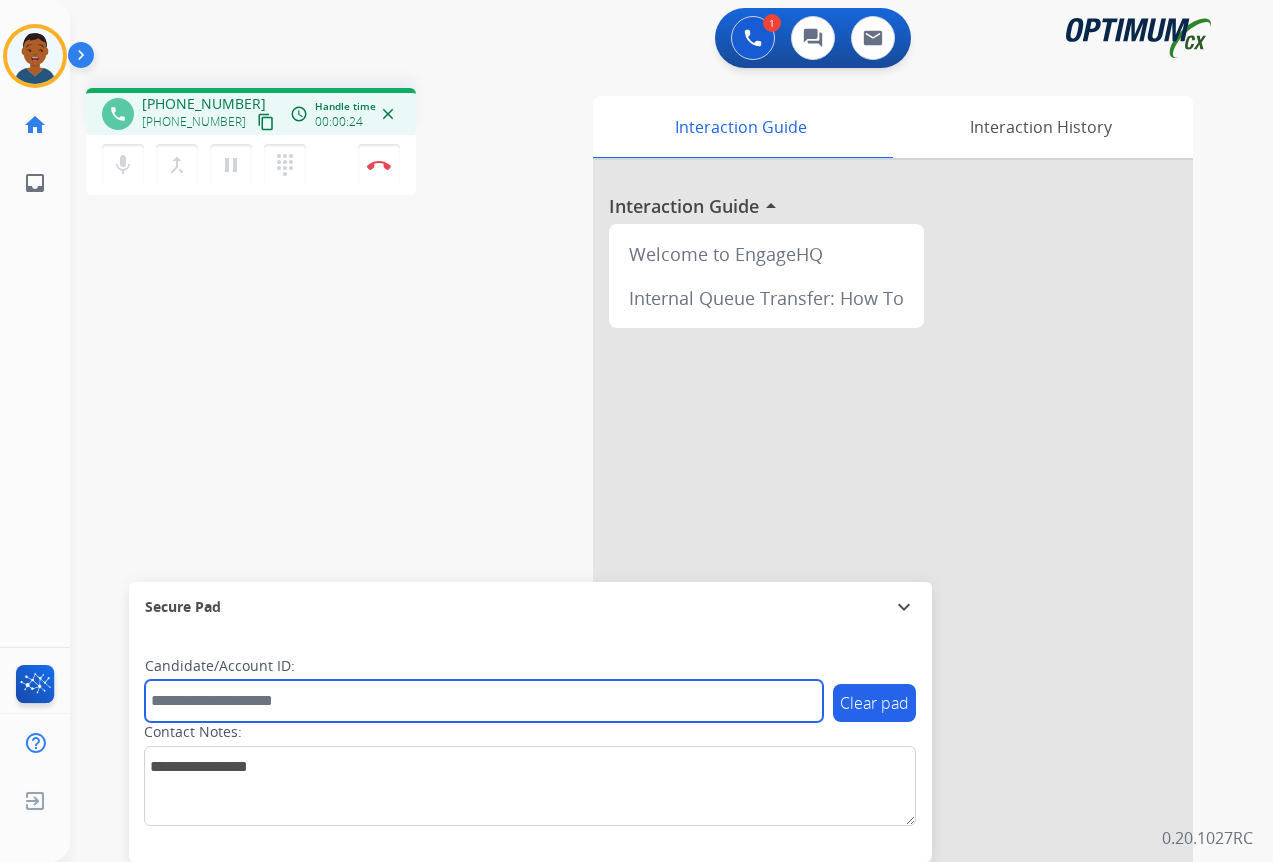 paste on "*******" 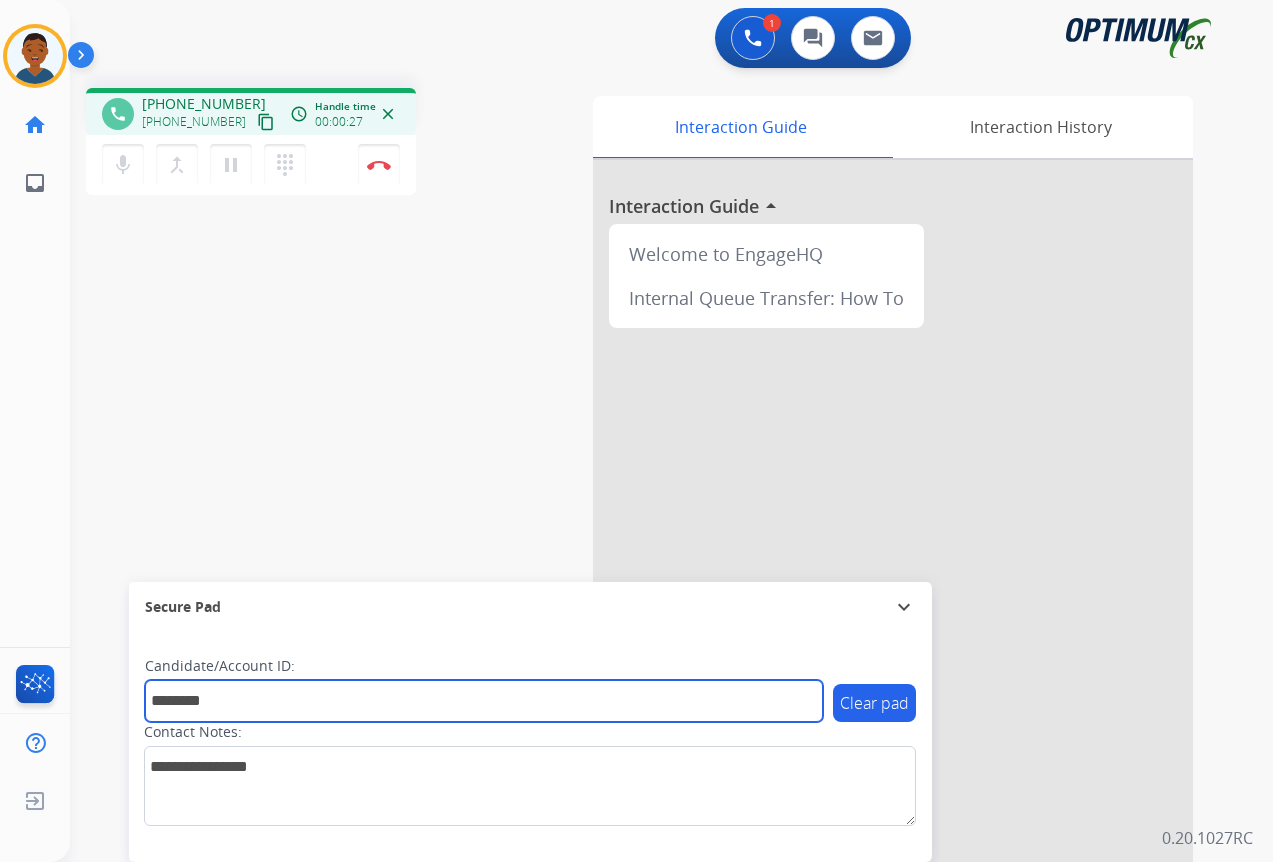 type on "*******" 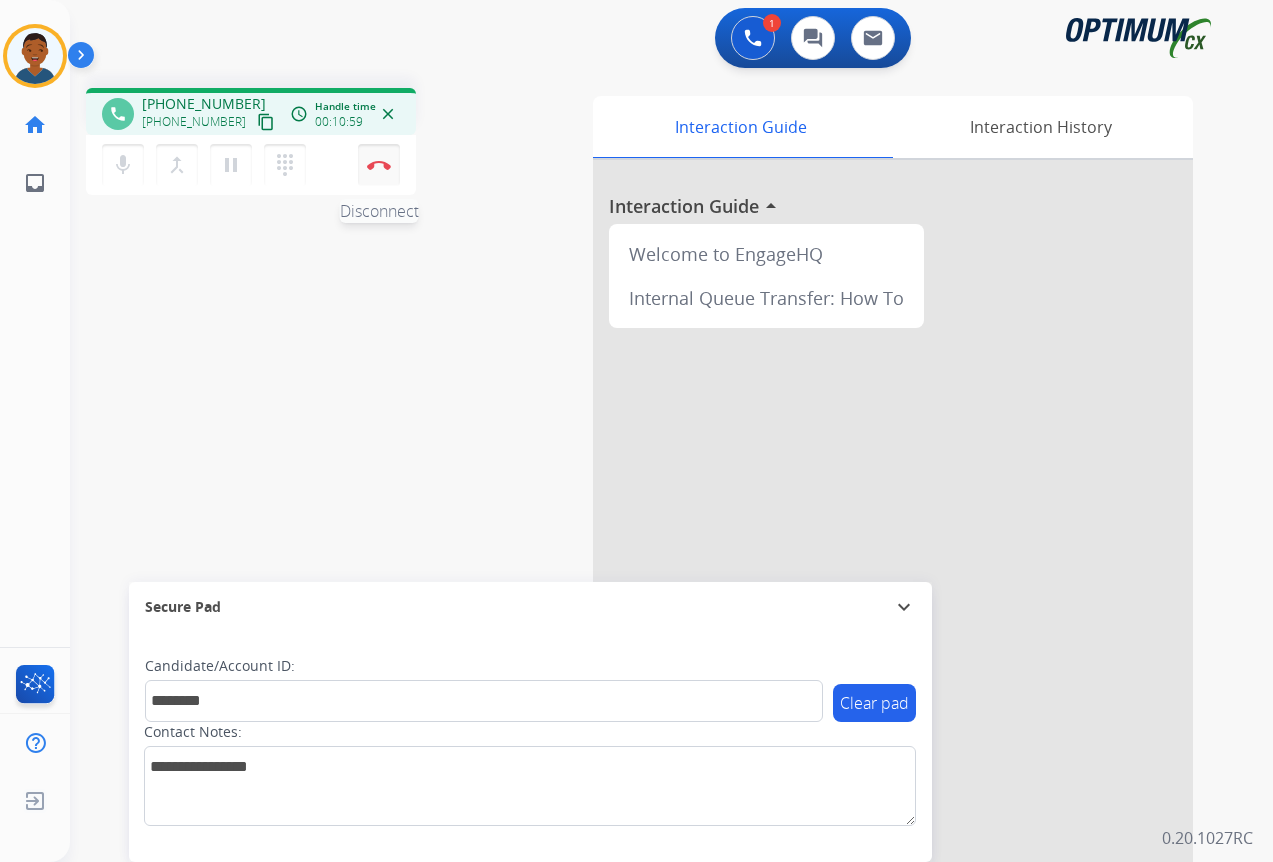 click at bounding box center (379, 165) 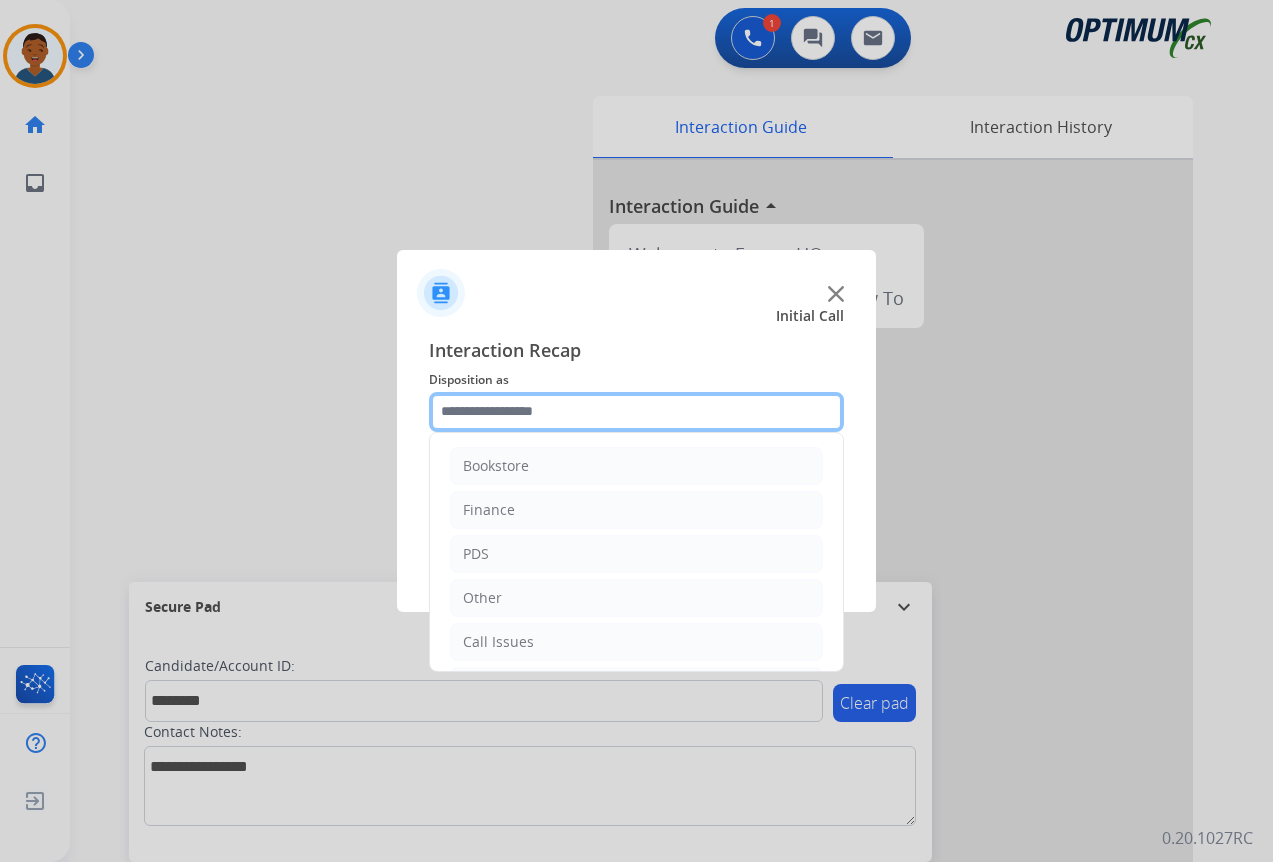 click 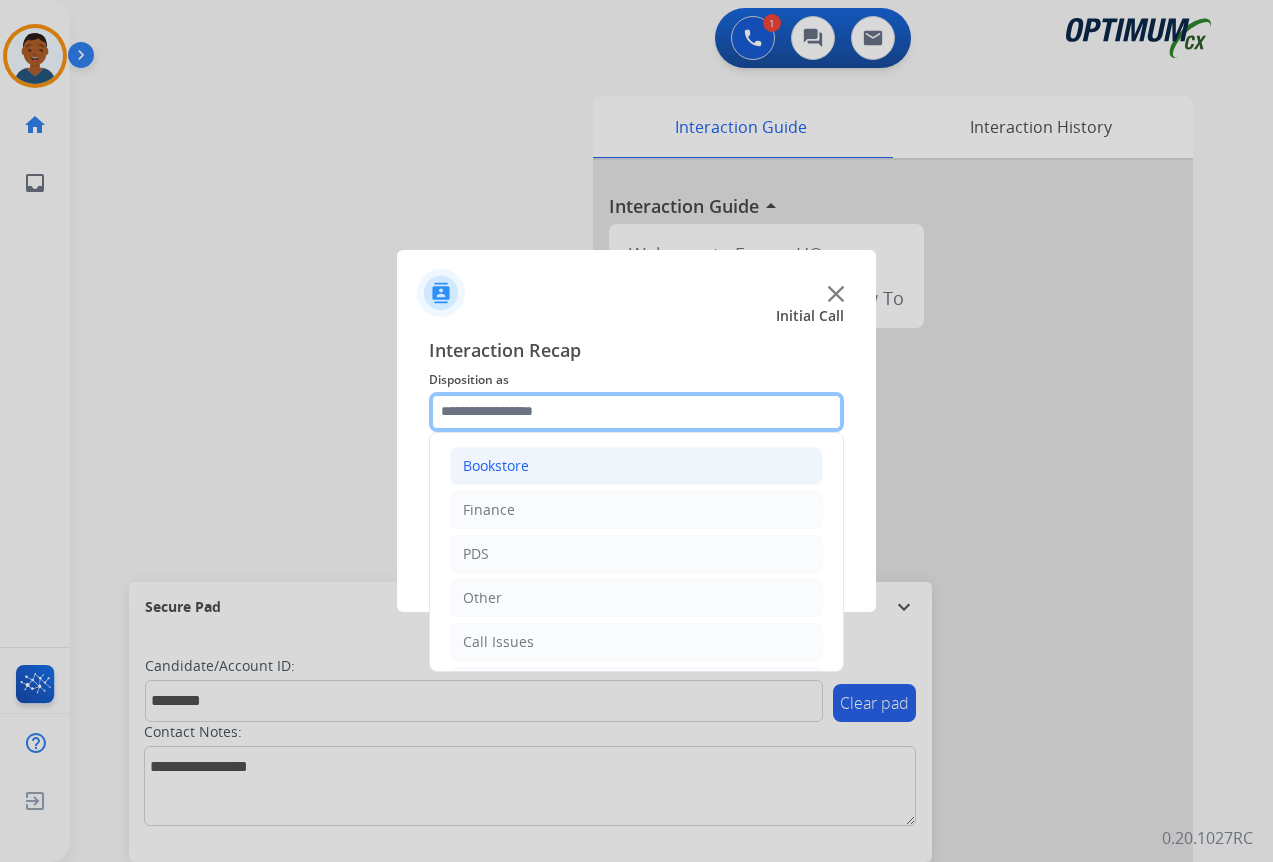 scroll, scrollTop: 100, scrollLeft: 0, axis: vertical 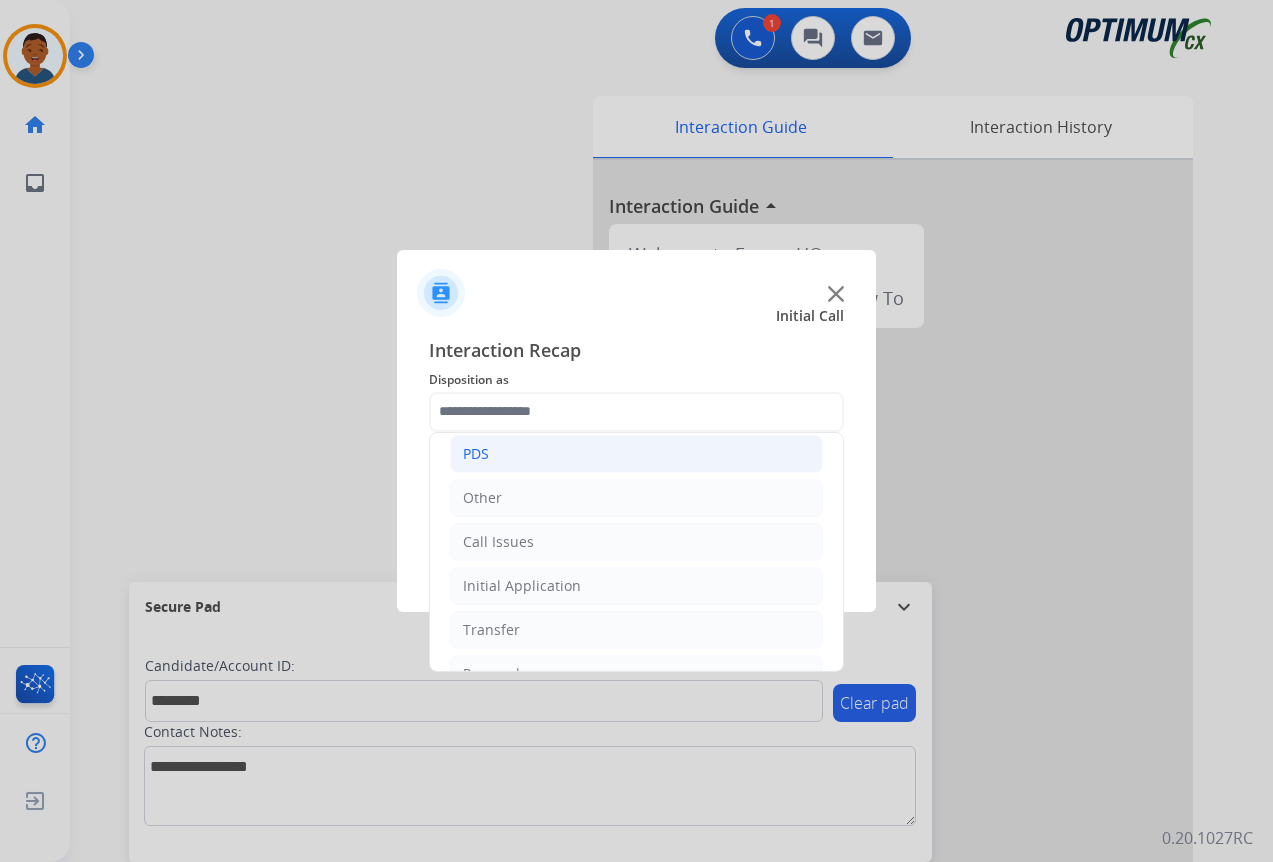 click on "PDS" 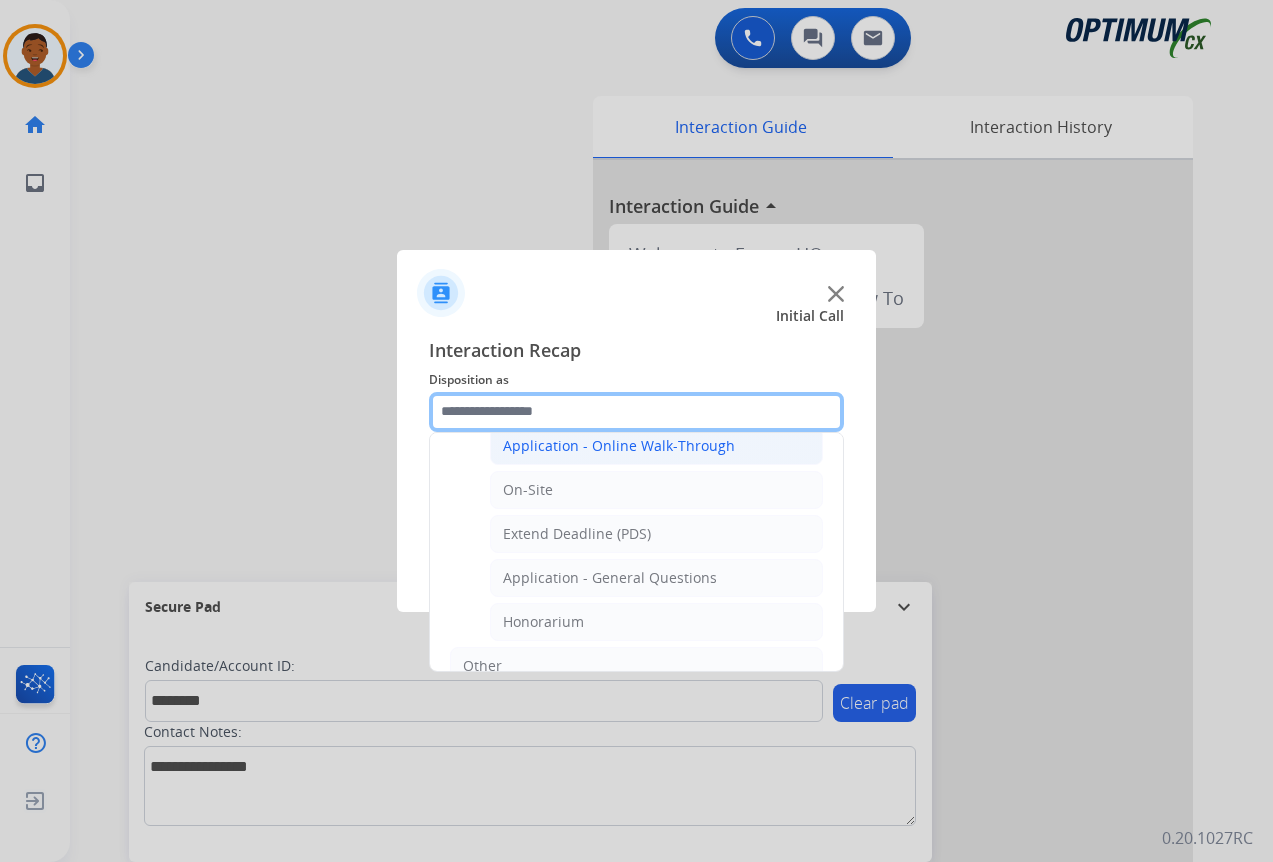 scroll, scrollTop: 600, scrollLeft: 0, axis: vertical 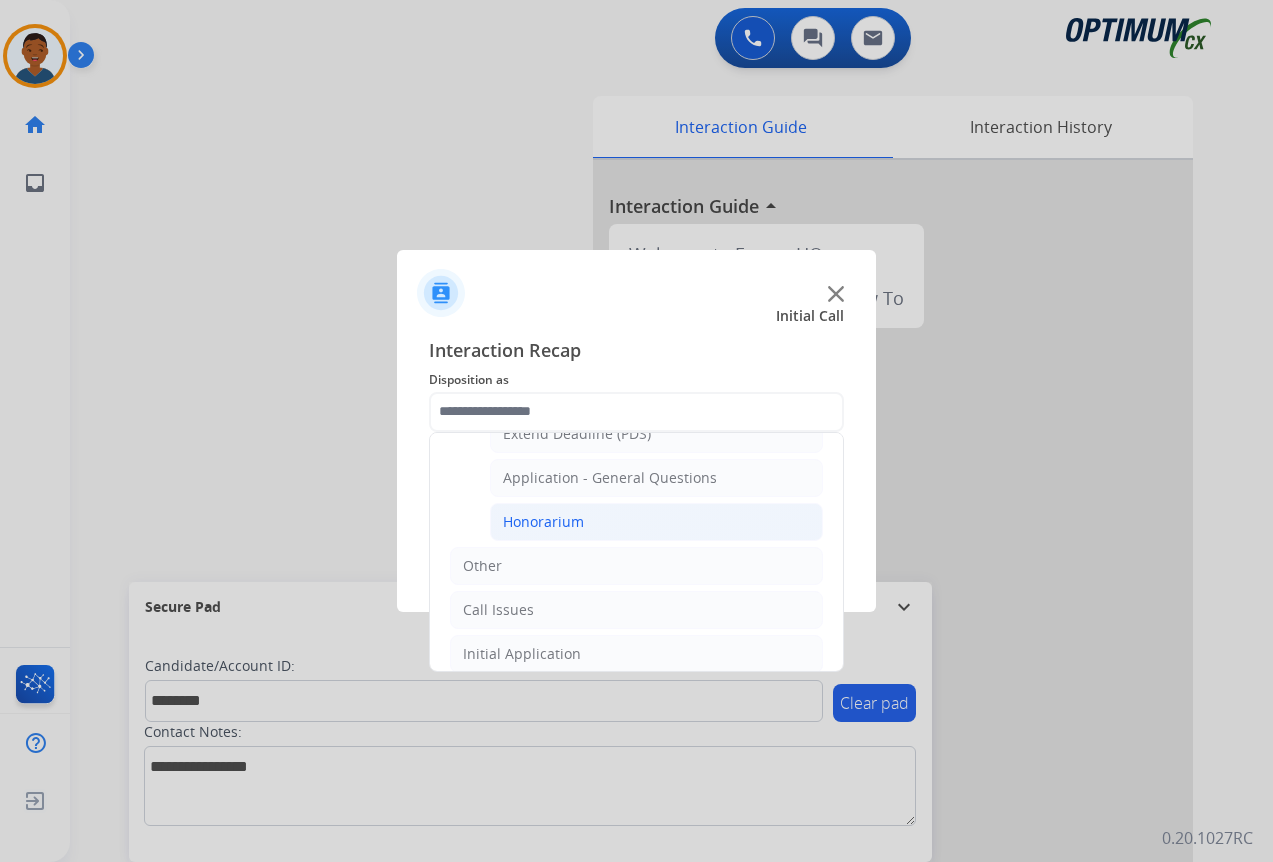 click on "Honorarium" 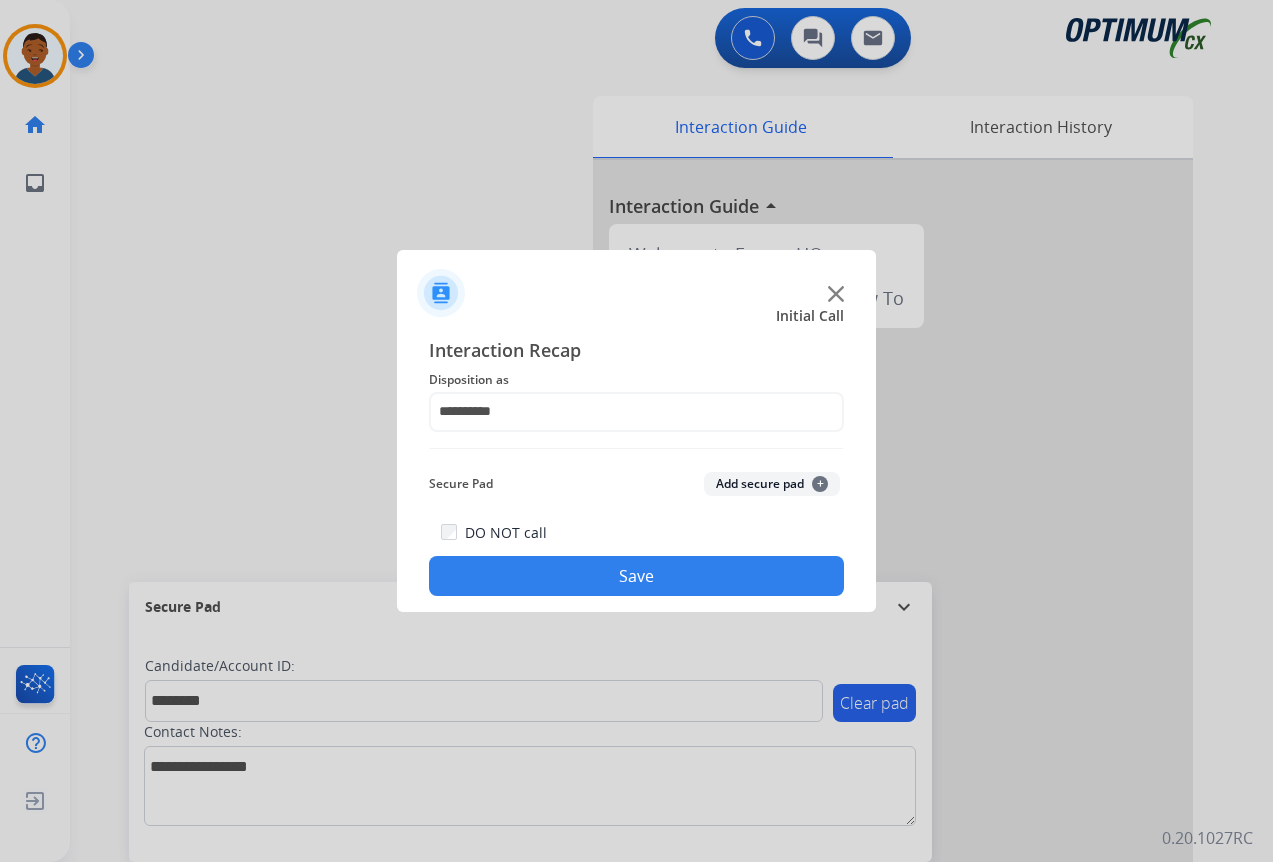 click on "Add secure pad  +" 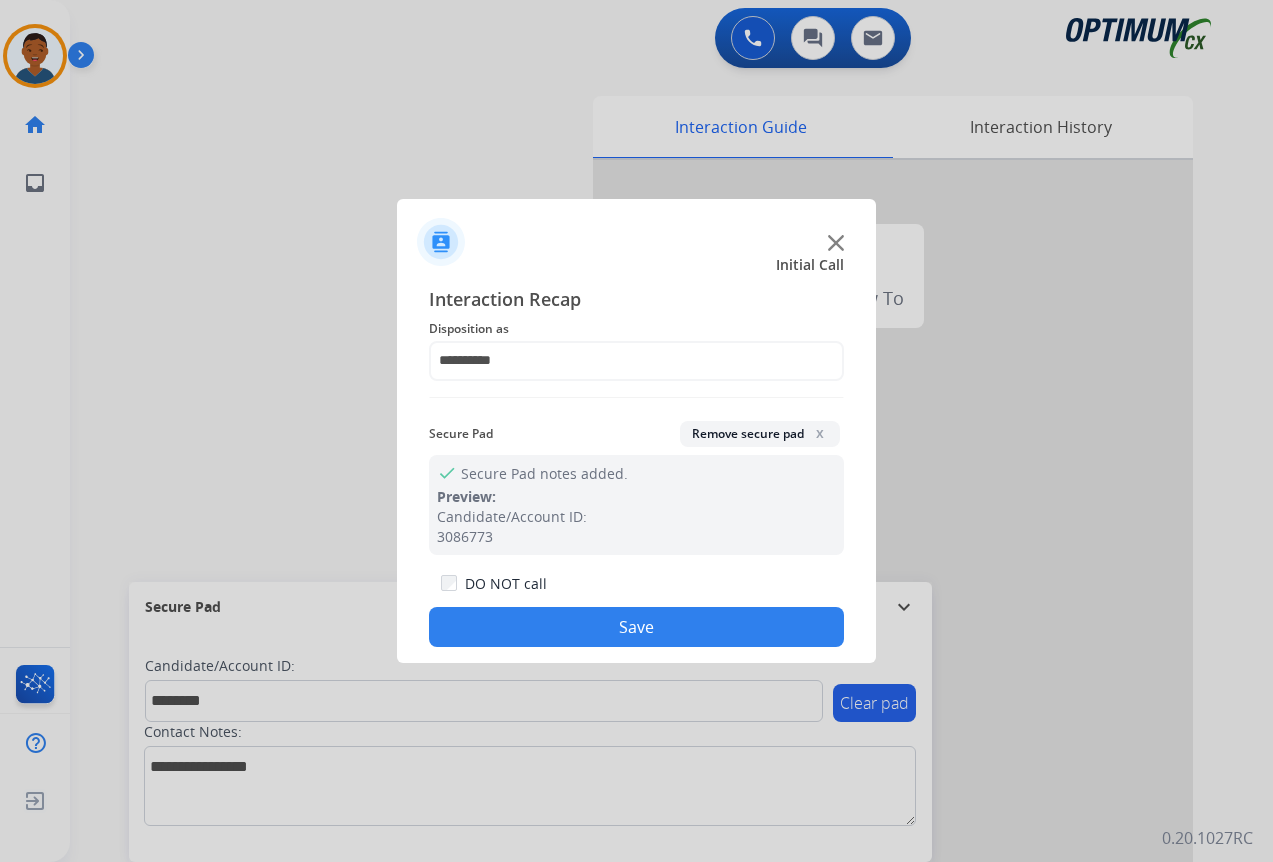 click on "Save" 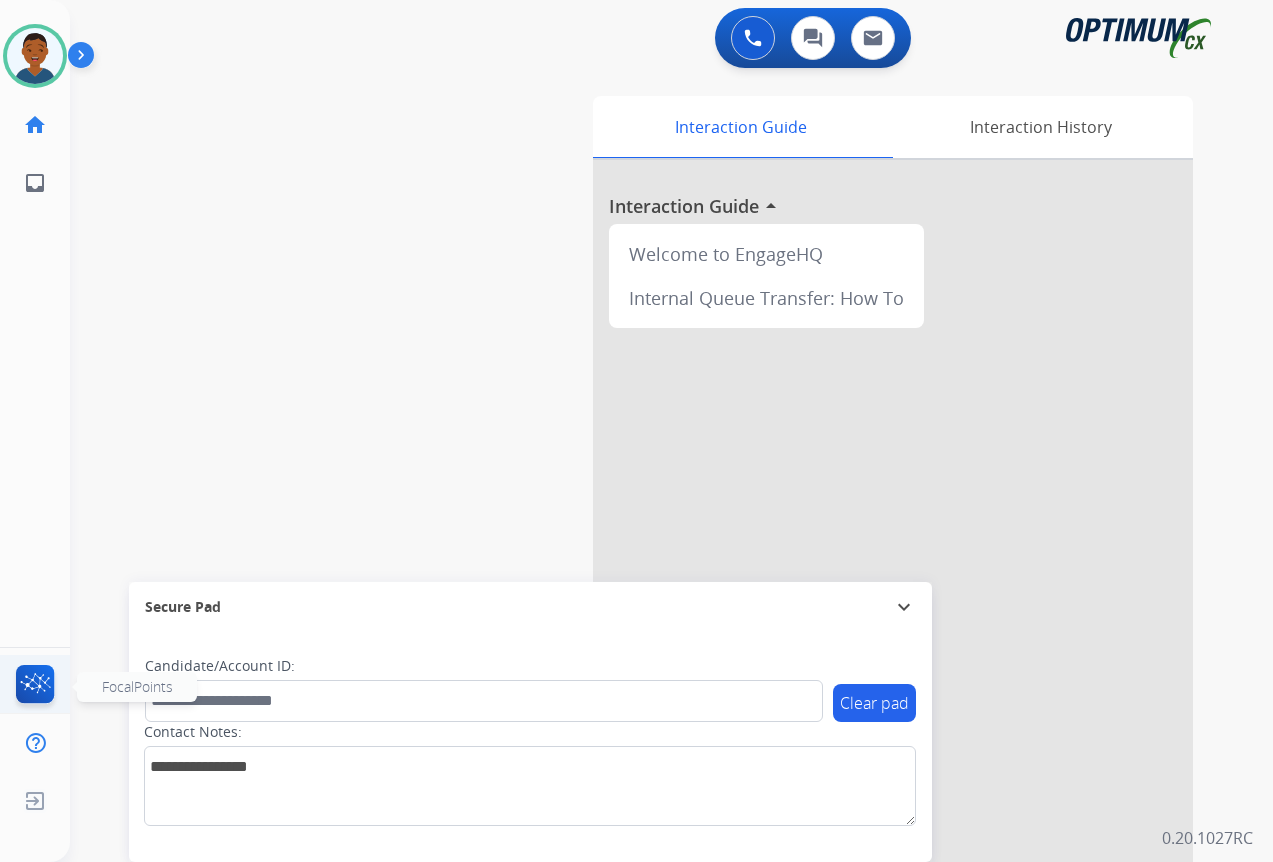 click 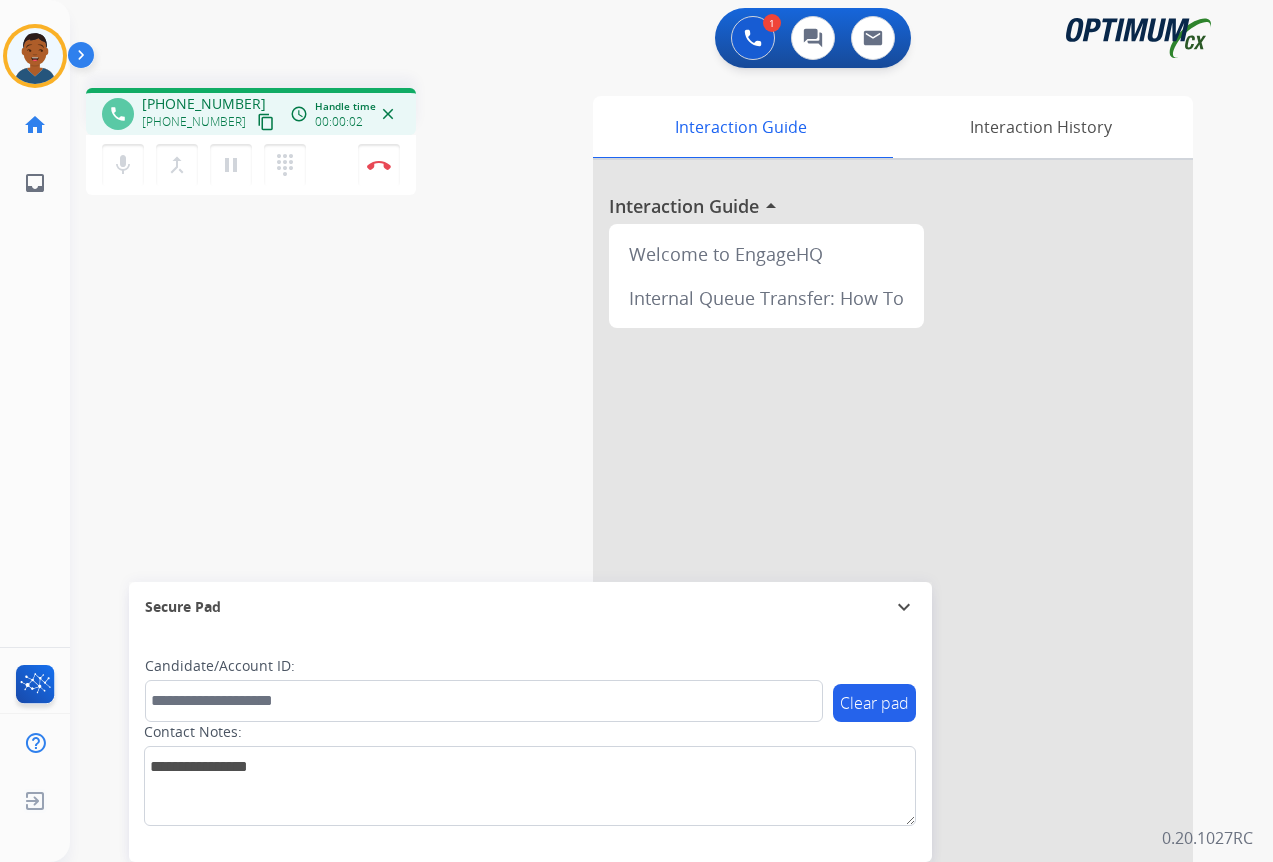 click on "content_copy" at bounding box center [266, 122] 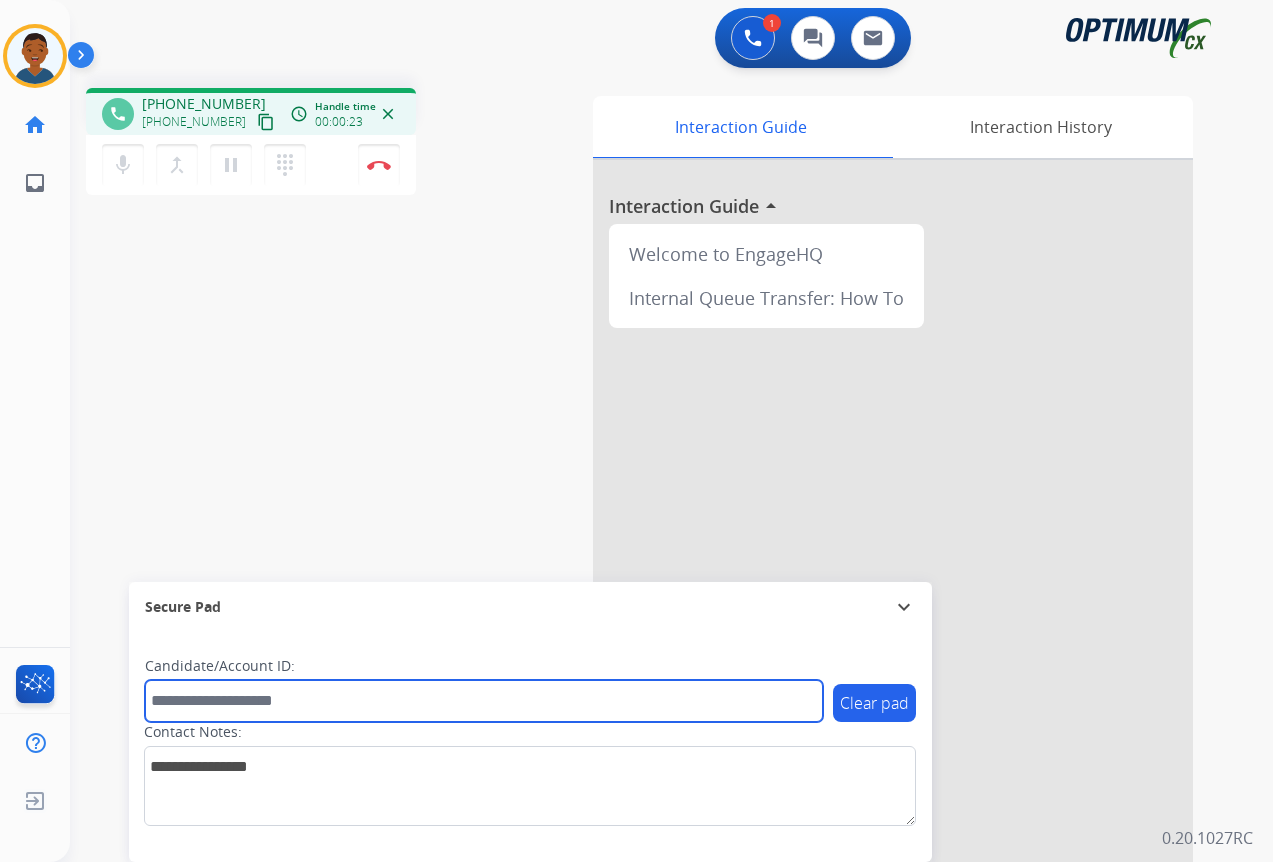click at bounding box center [484, 701] 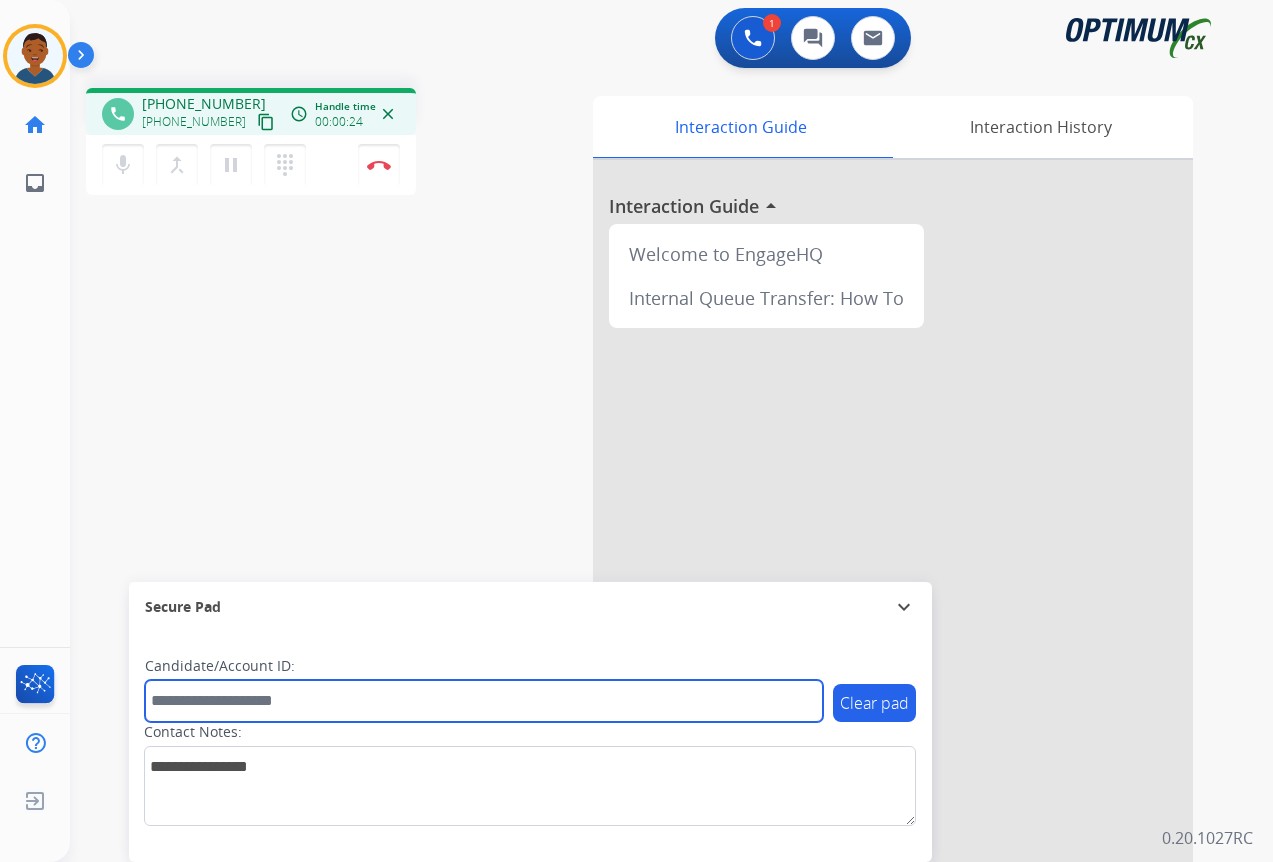 paste on "*******" 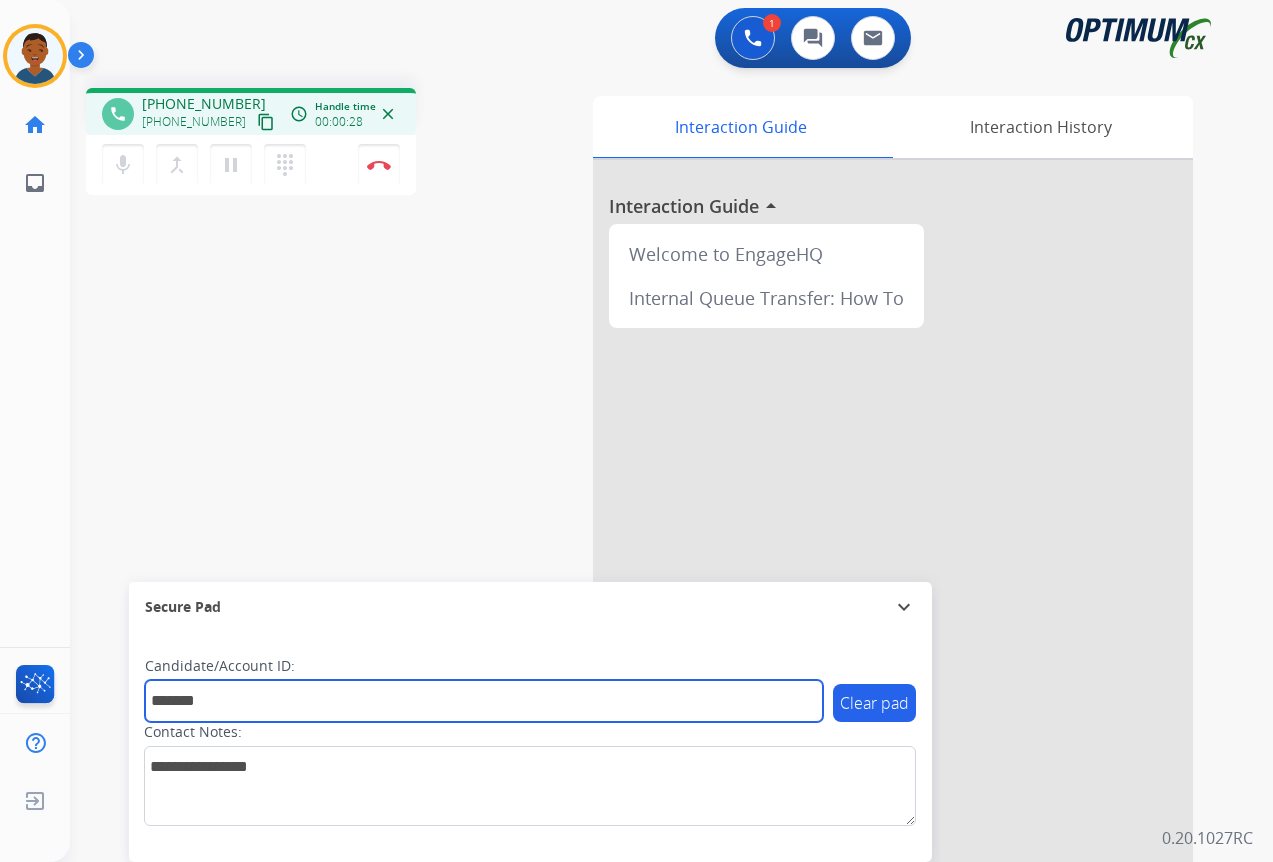 type on "*******" 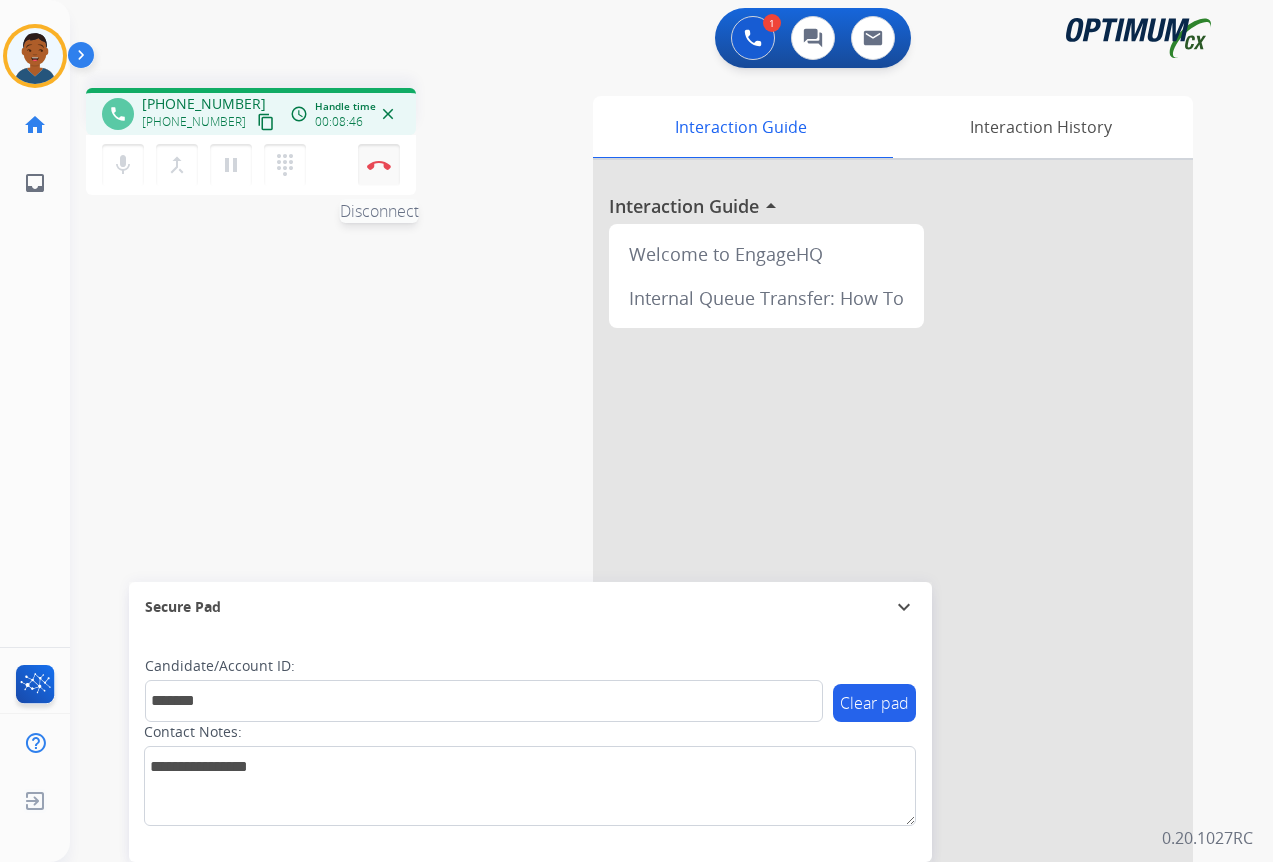 click at bounding box center [379, 165] 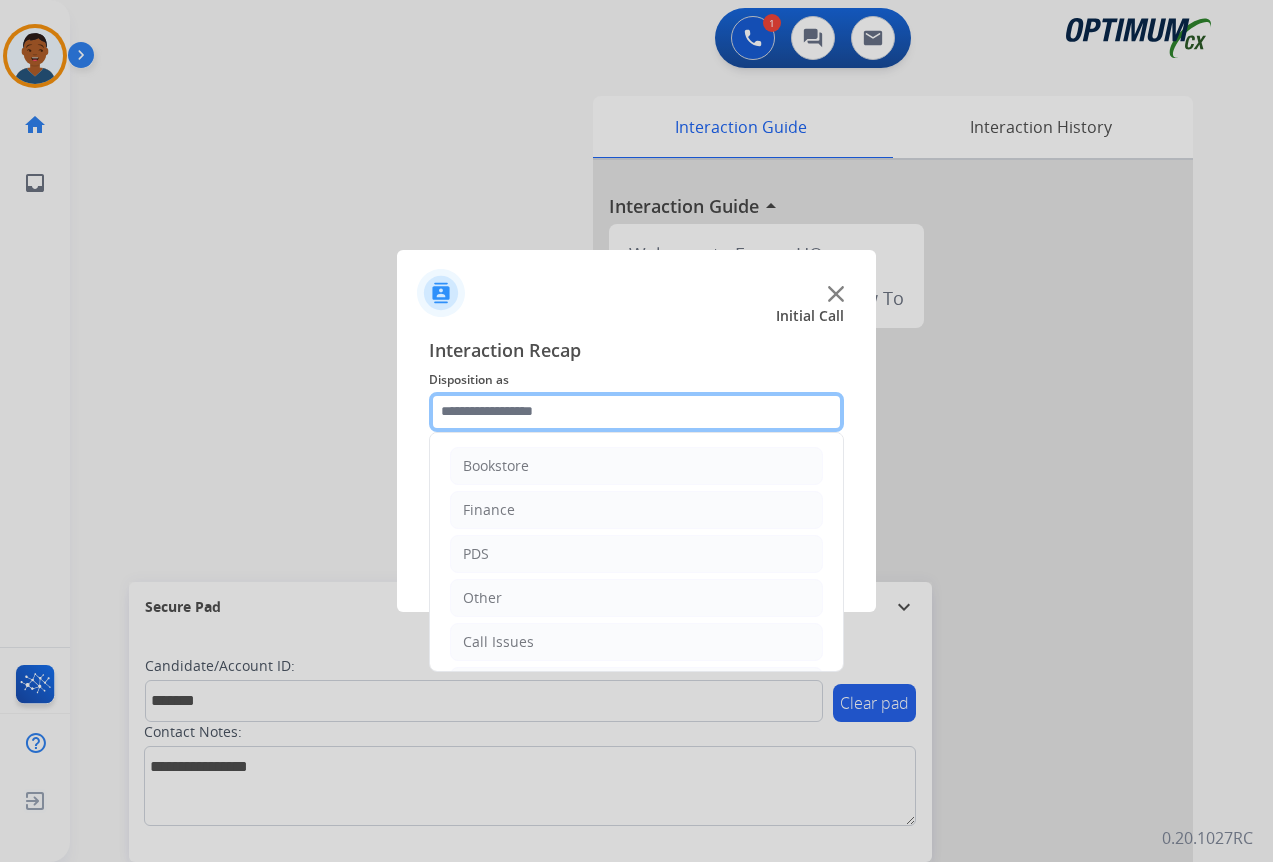 click 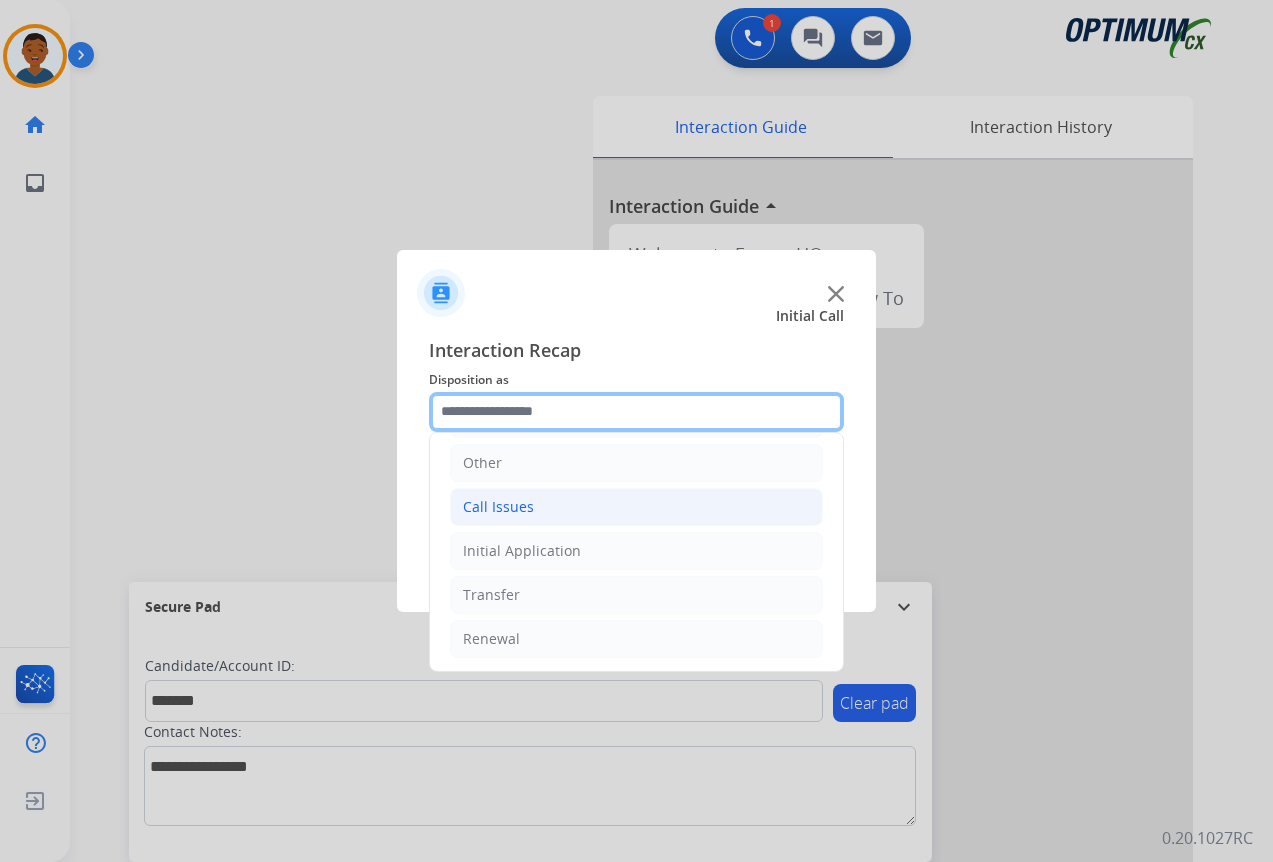 scroll, scrollTop: 136, scrollLeft: 0, axis: vertical 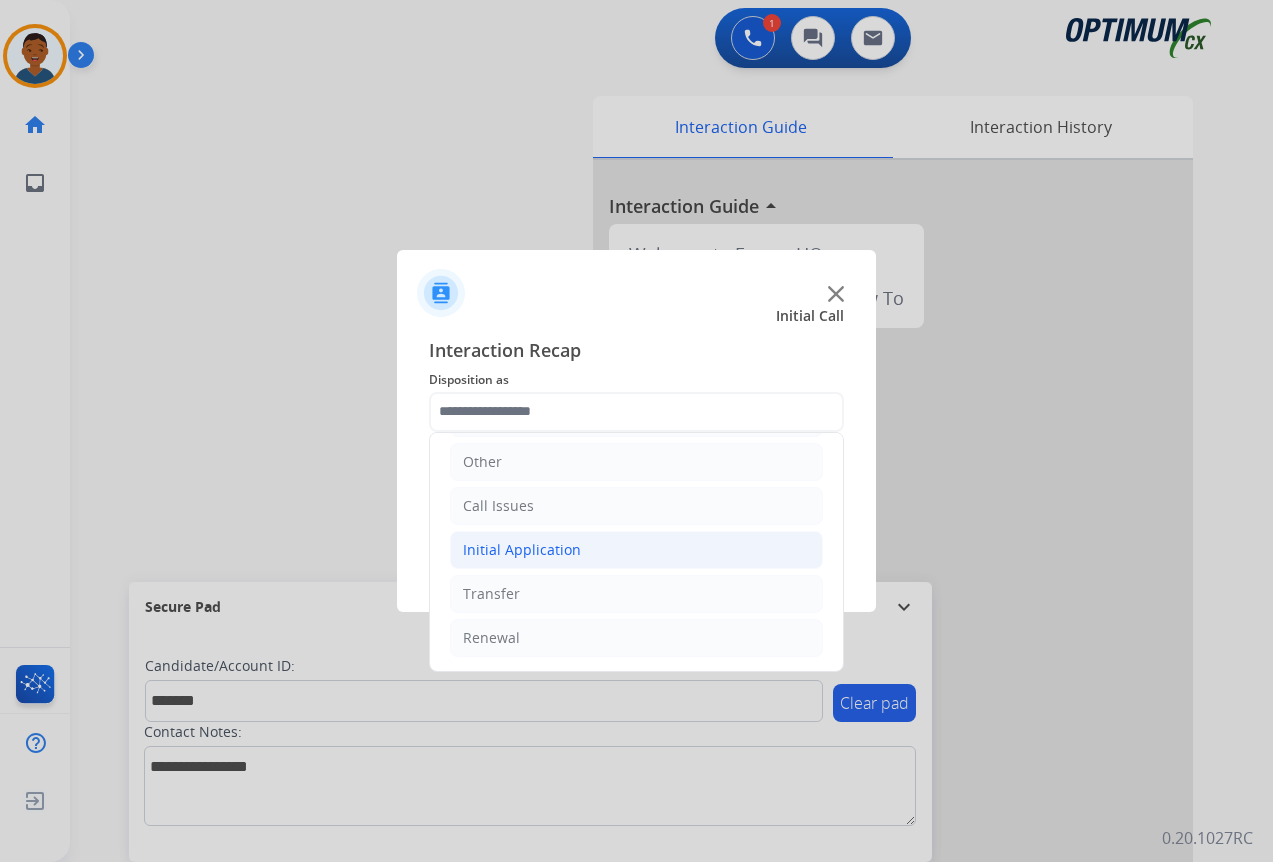 click on "Initial Application" 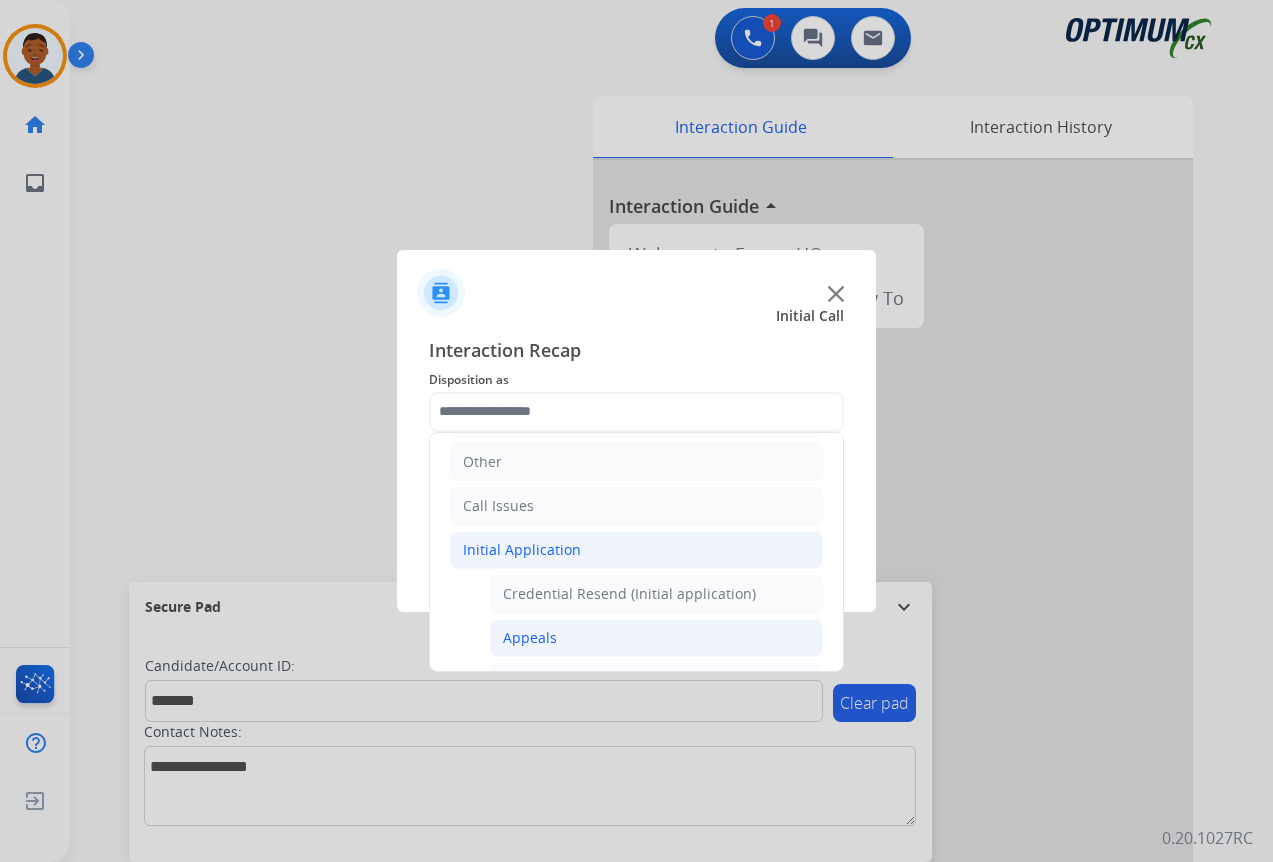 click on "Appeals" 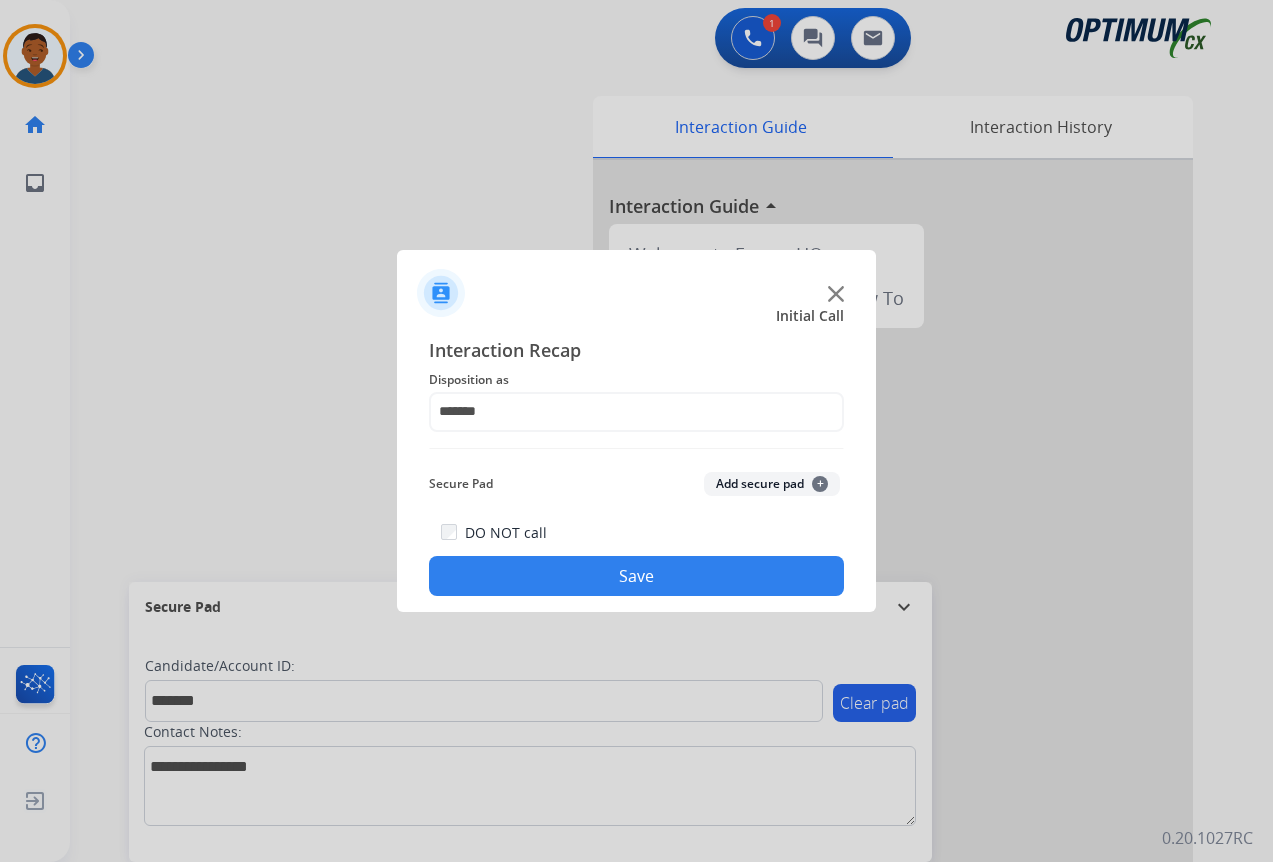 click on "Add secure pad  +" 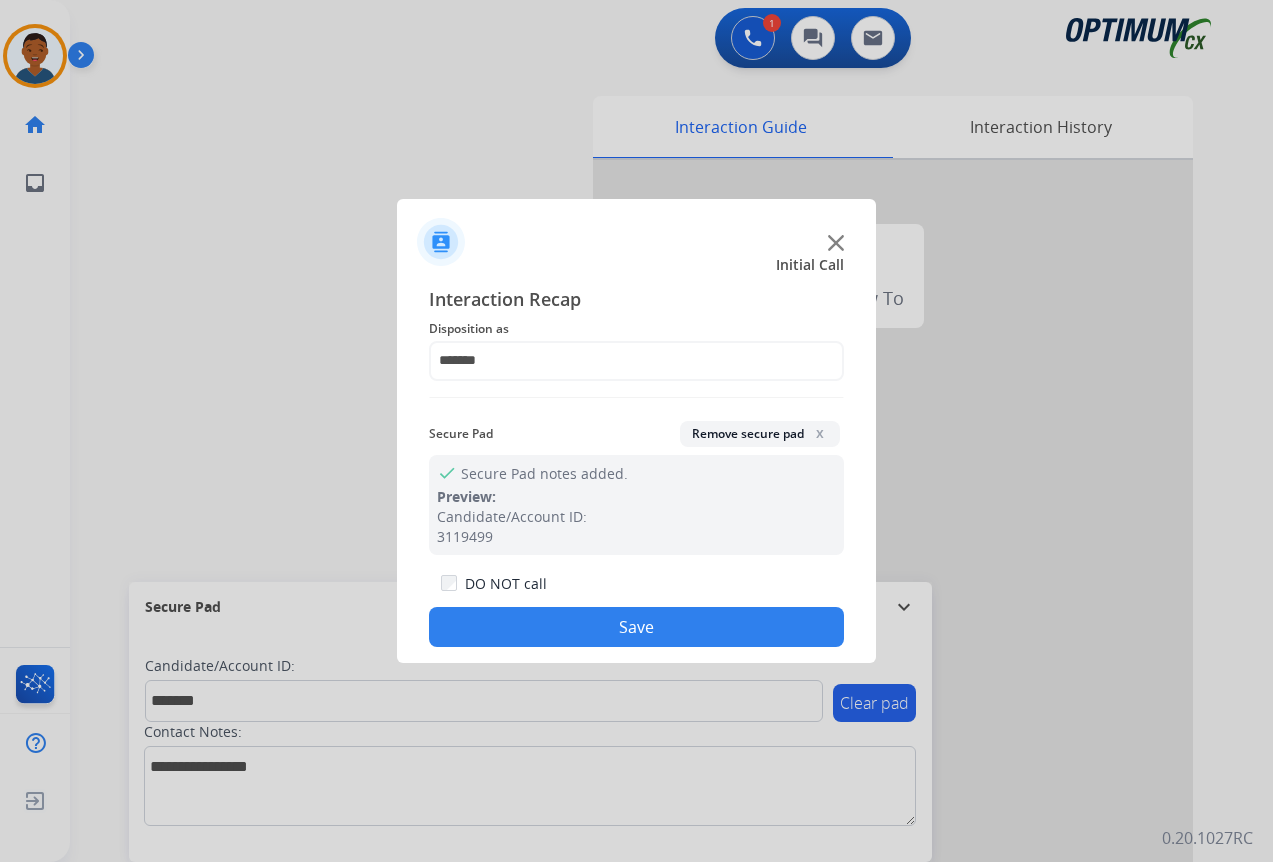 click on "Save" 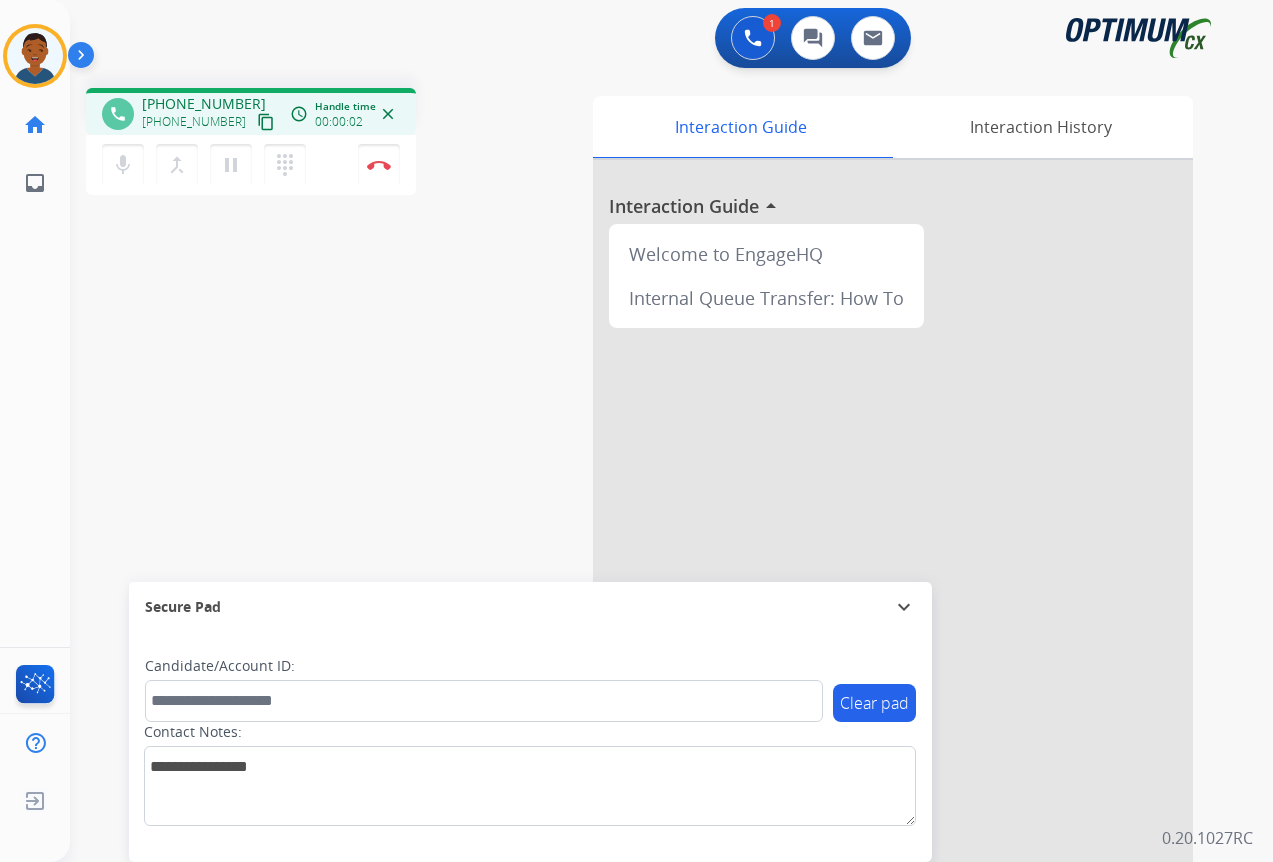 click on "content_copy" at bounding box center [266, 122] 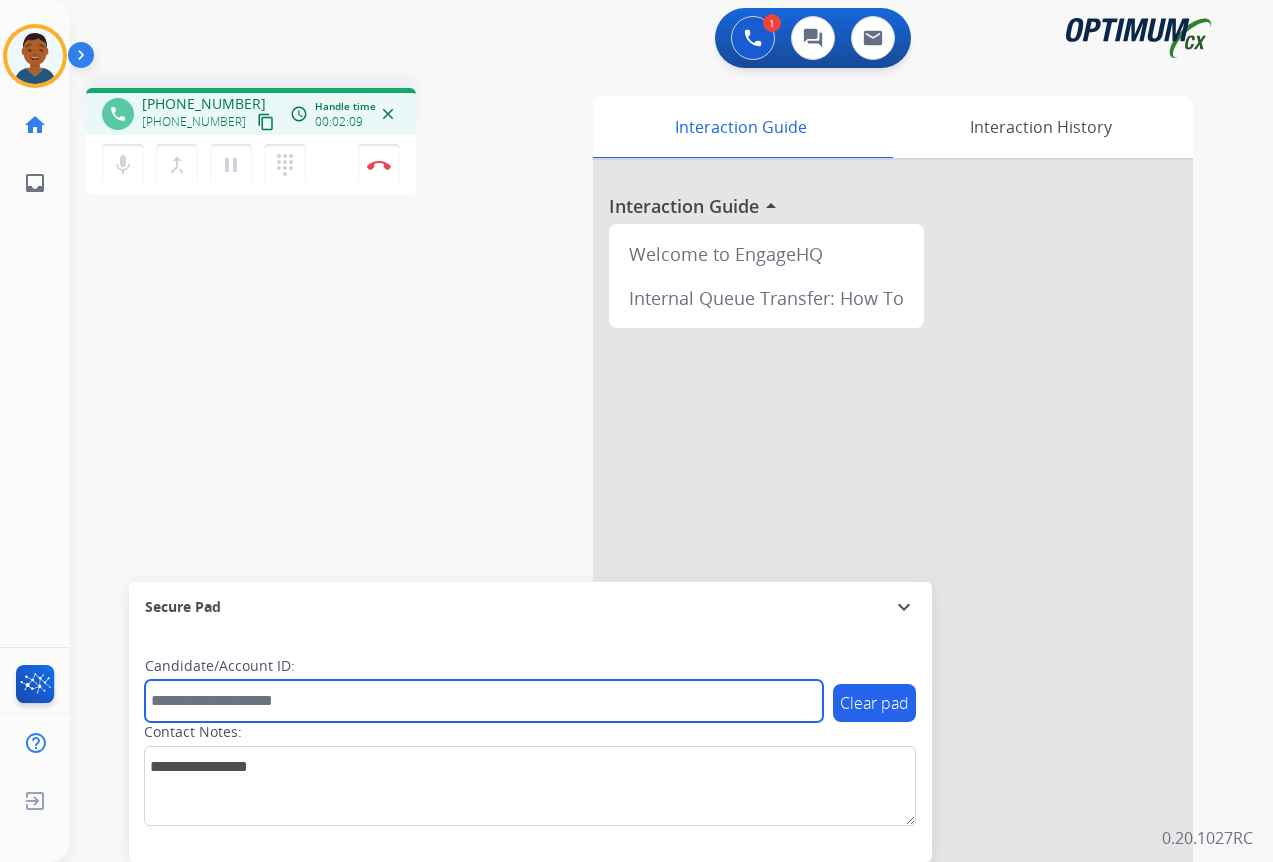 click at bounding box center [484, 701] 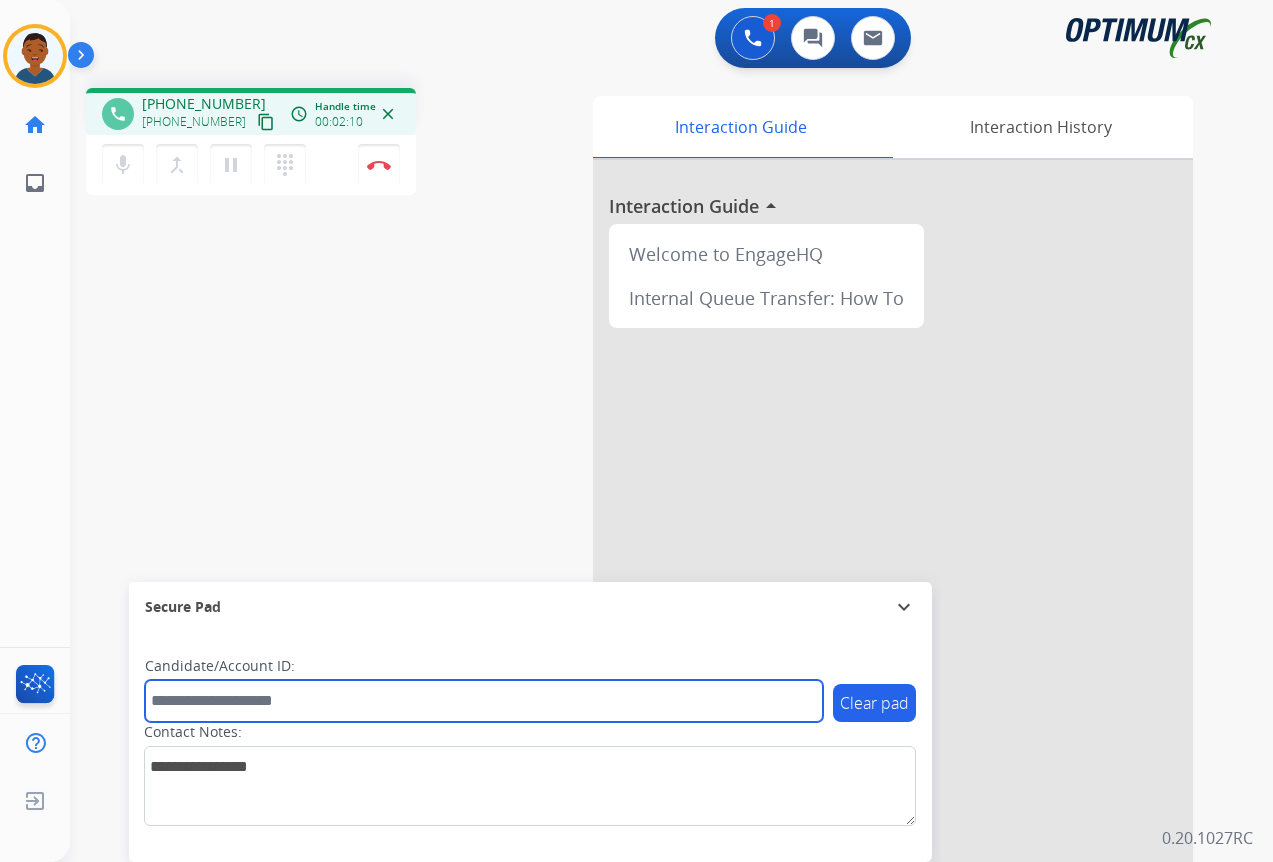paste on "*******" 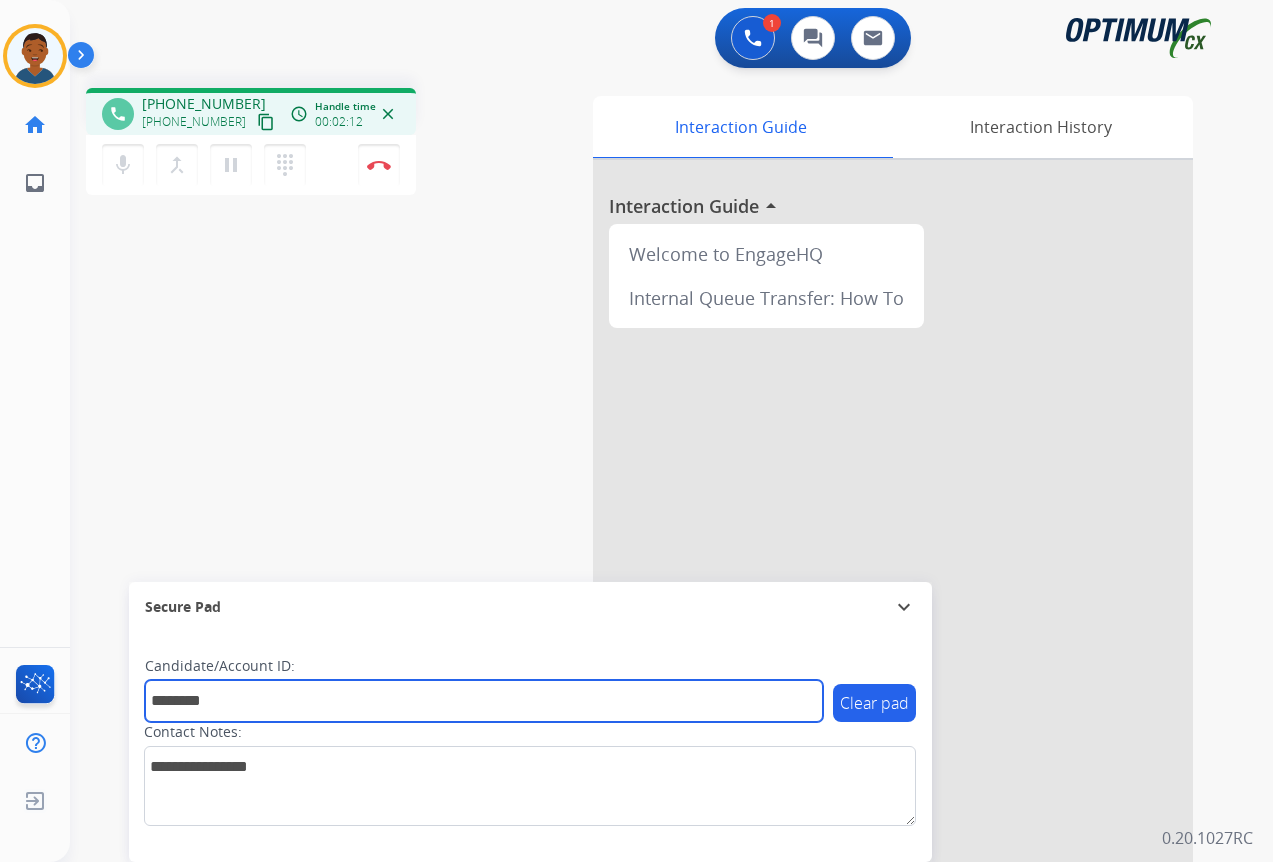 type on "*******" 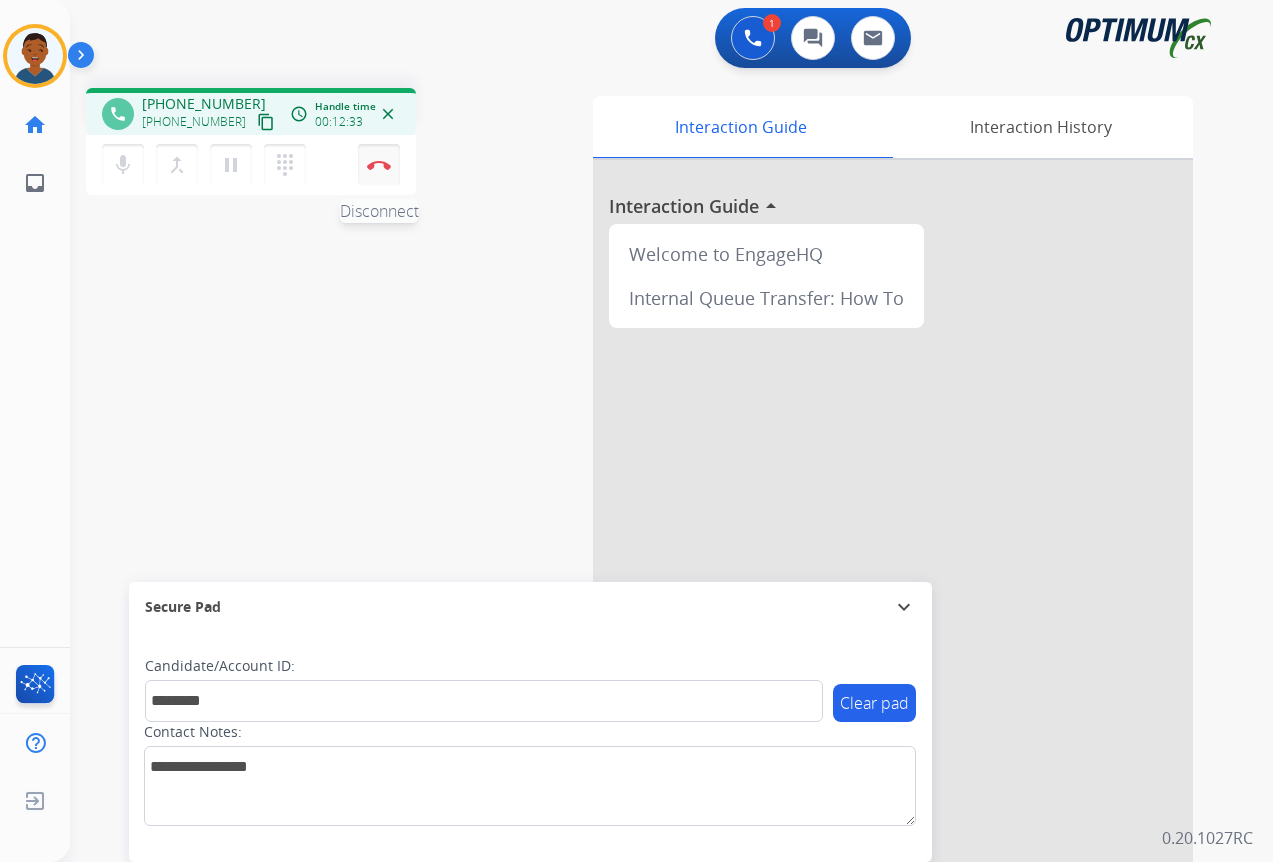 click at bounding box center [379, 165] 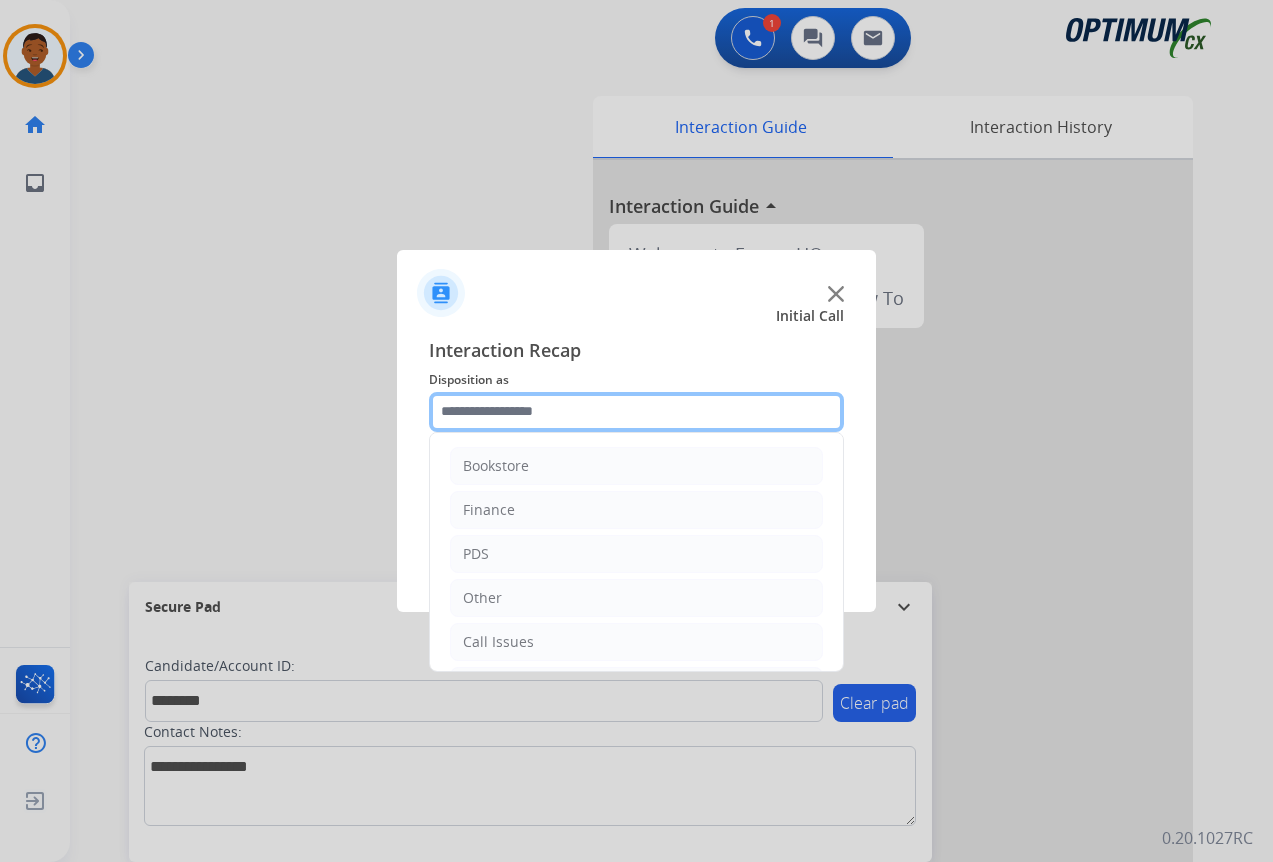 click 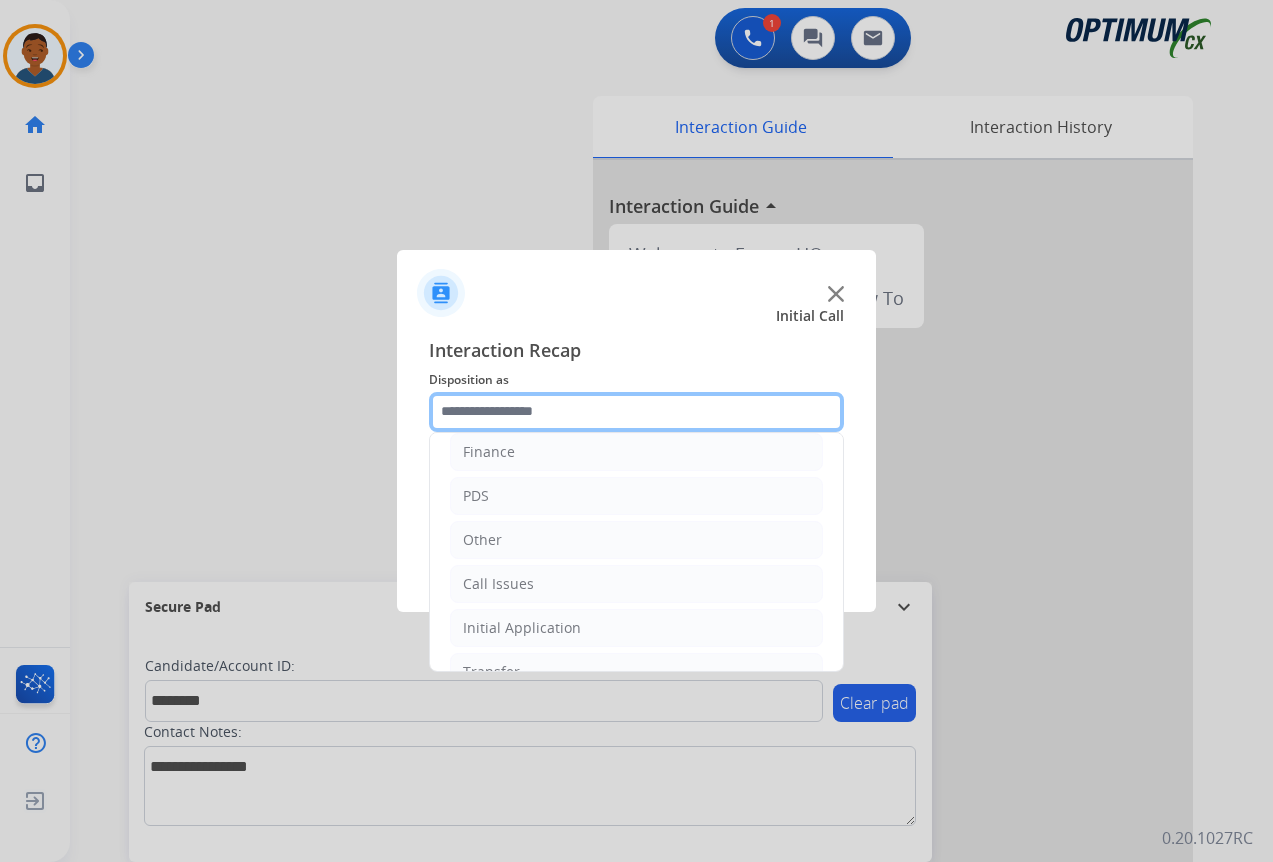 scroll, scrollTop: 136, scrollLeft: 0, axis: vertical 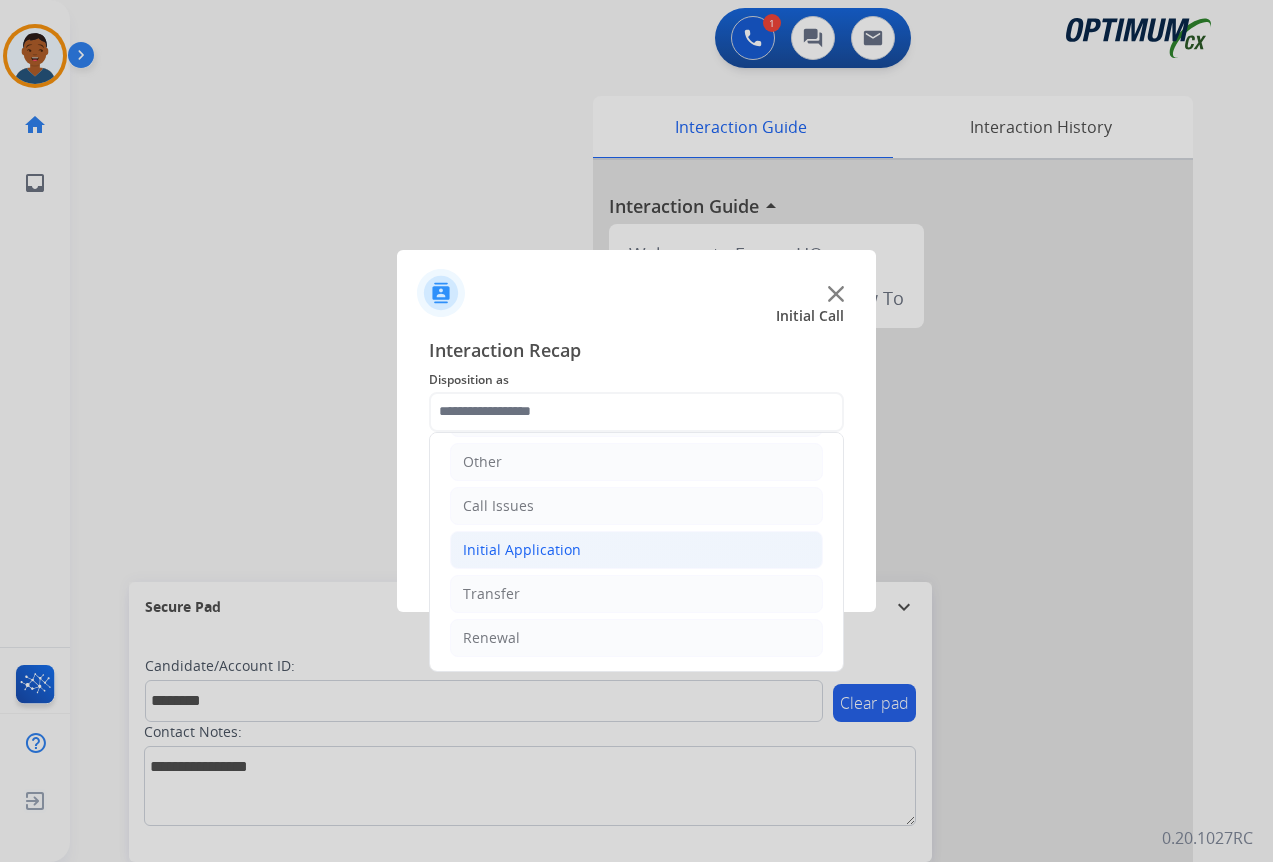 click on "Initial Application" 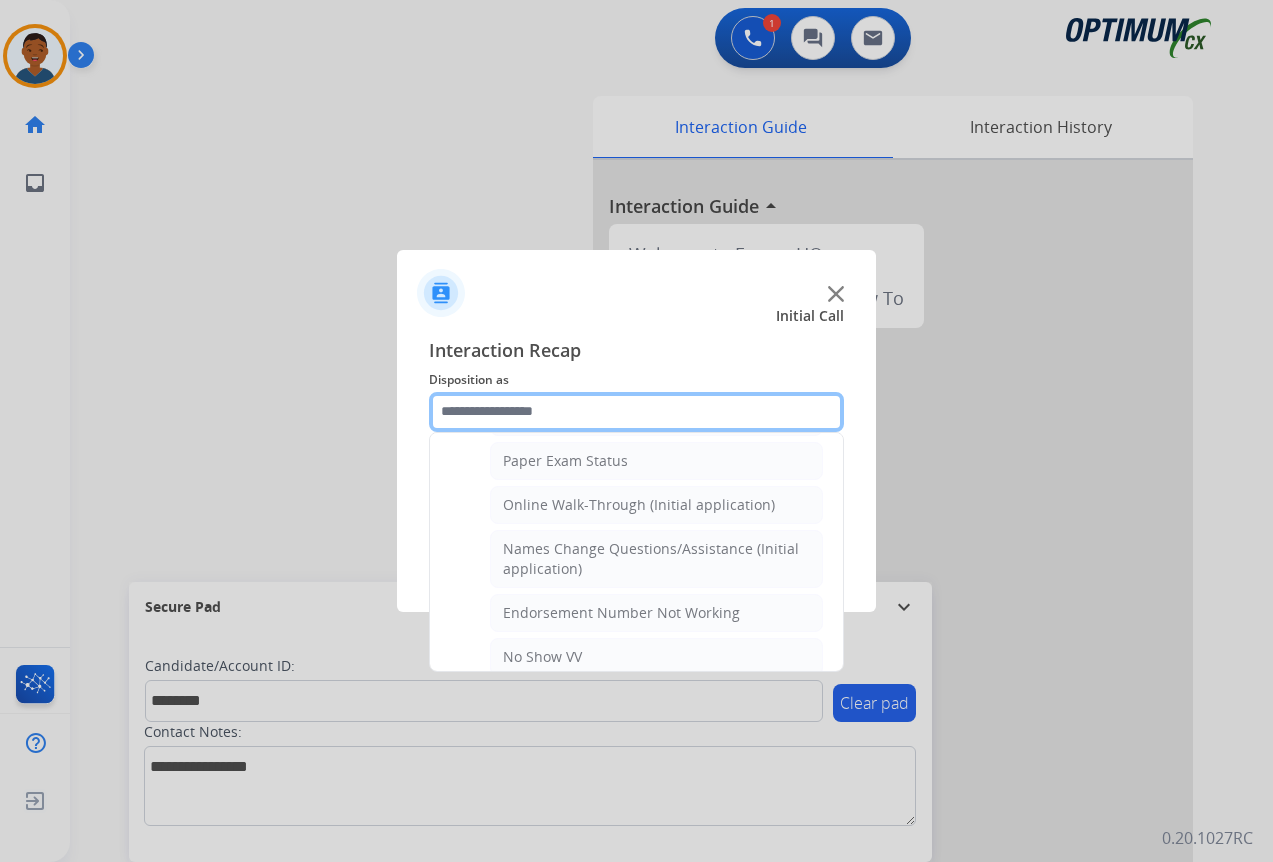 scroll, scrollTop: 436, scrollLeft: 0, axis: vertical 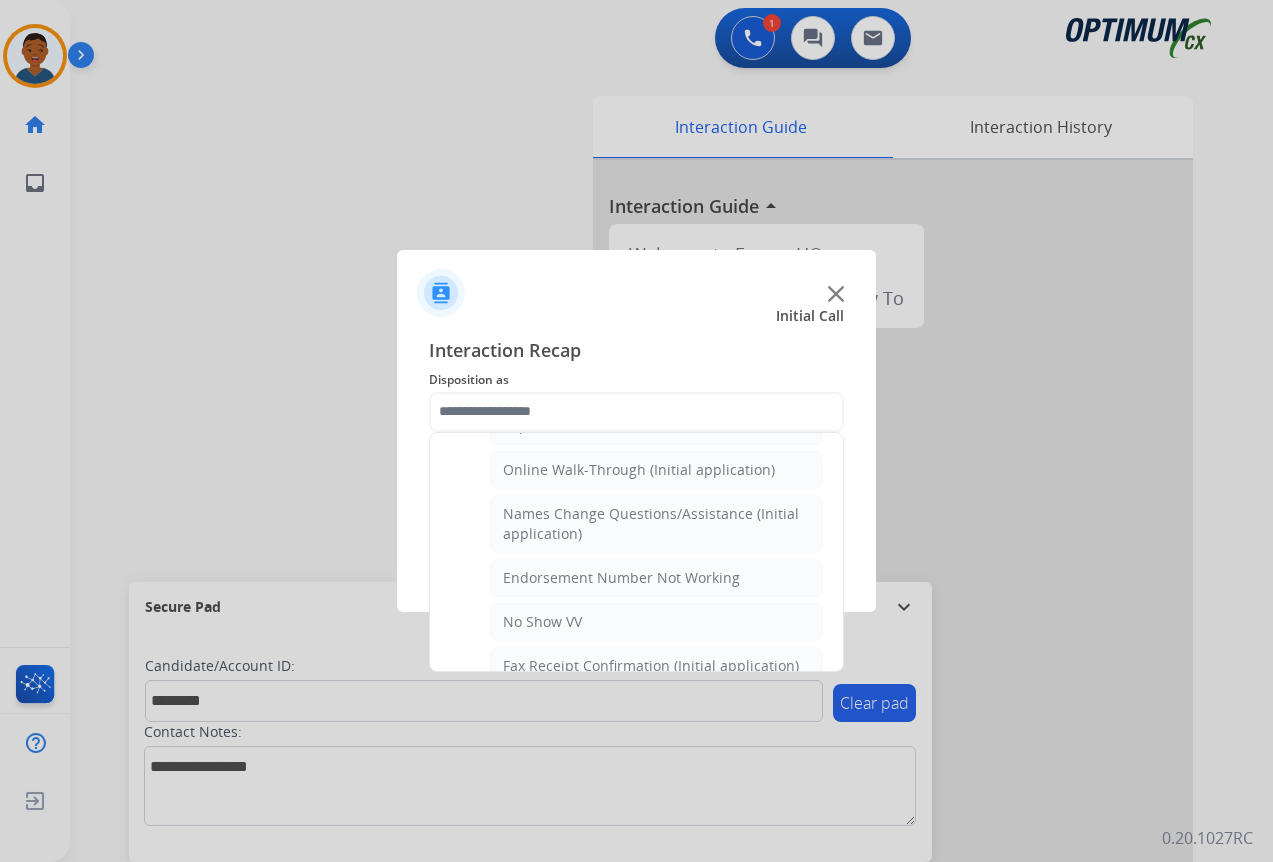 click on "Online Walk-Through (Initial application)" 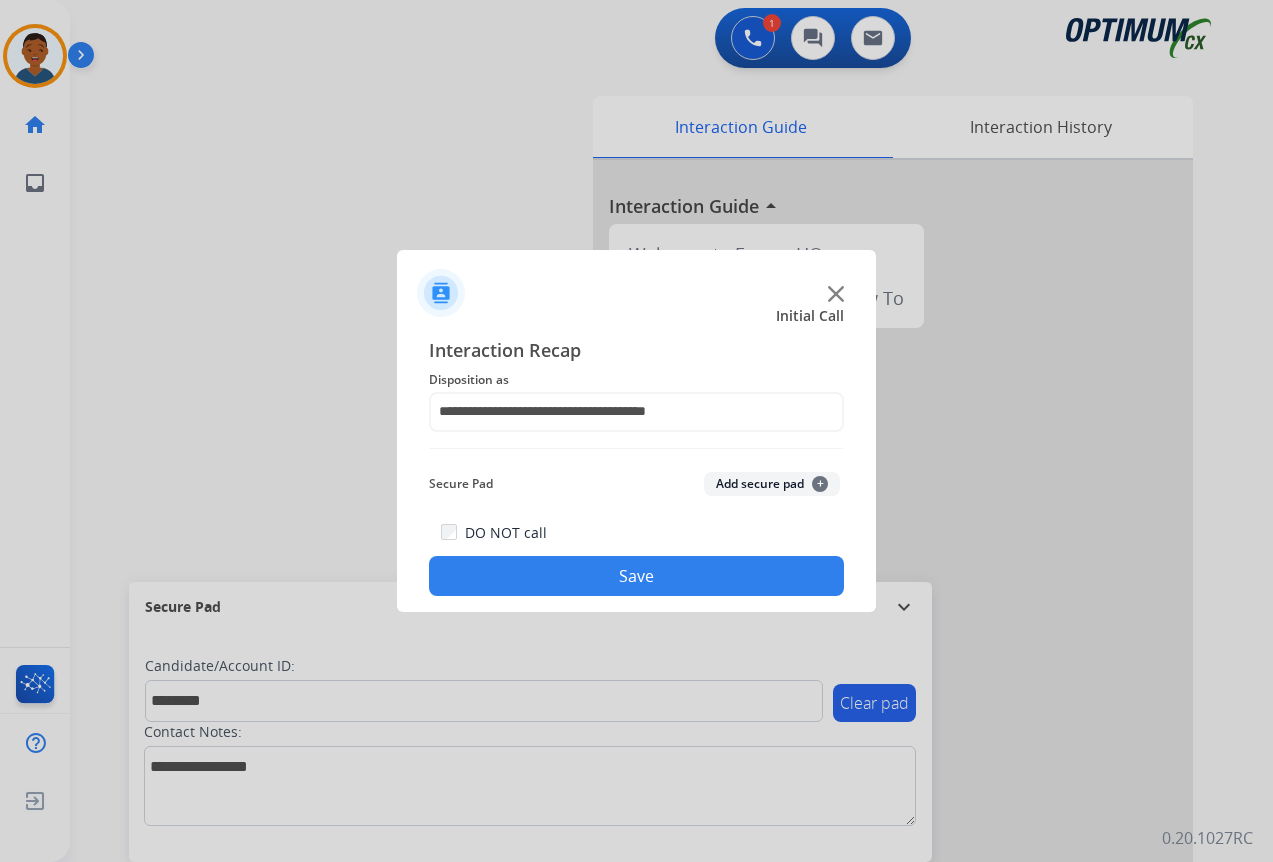 click on "Add secure pad  +" 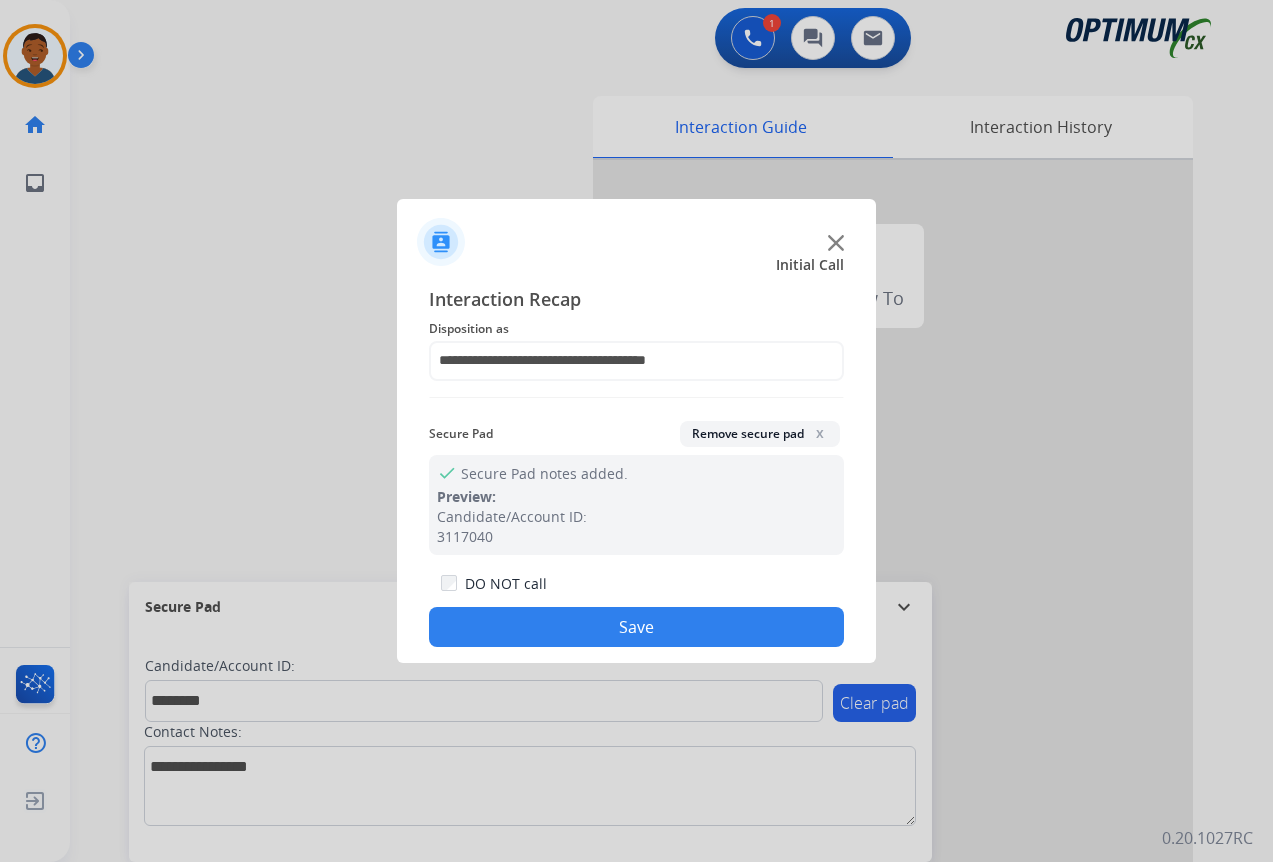 click on "Save" 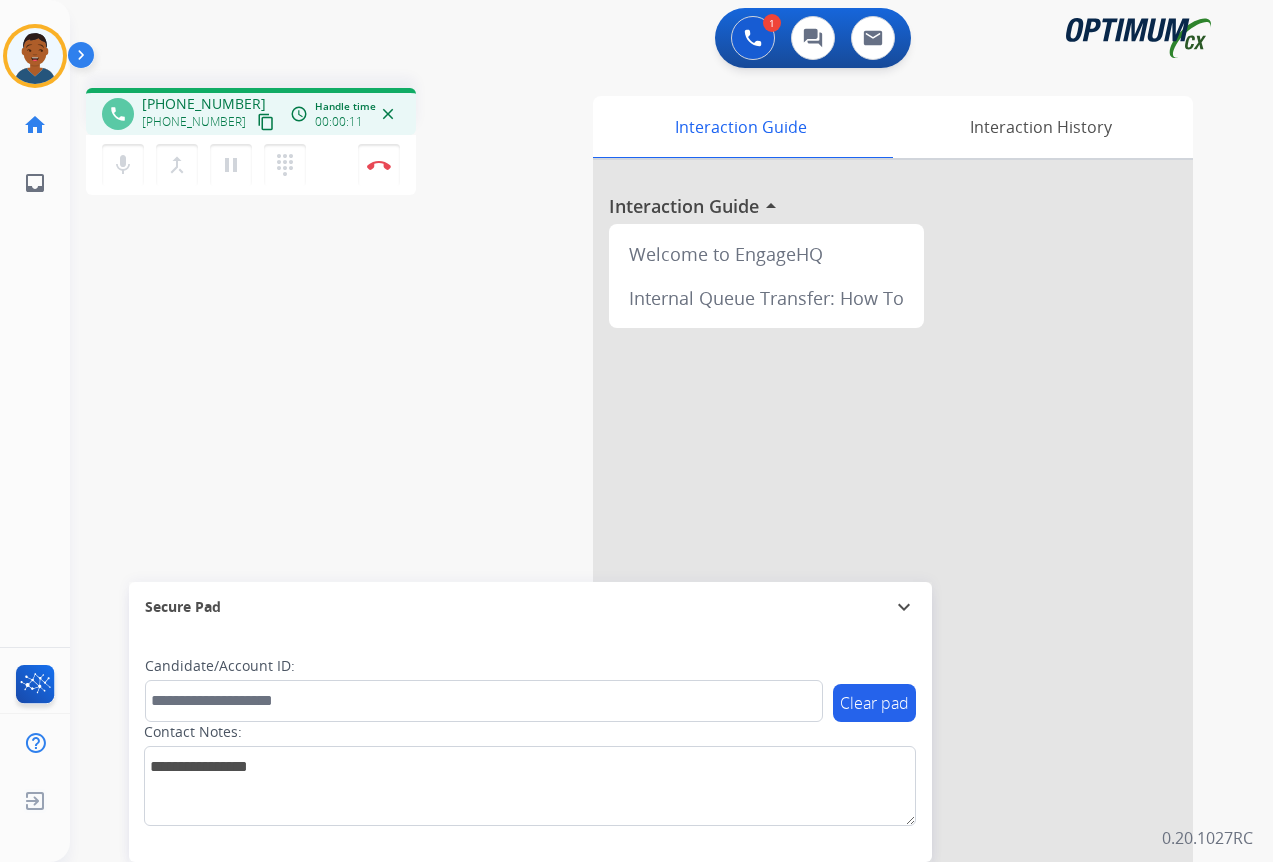 click on "content_copy" at bounding box center (266, 122) 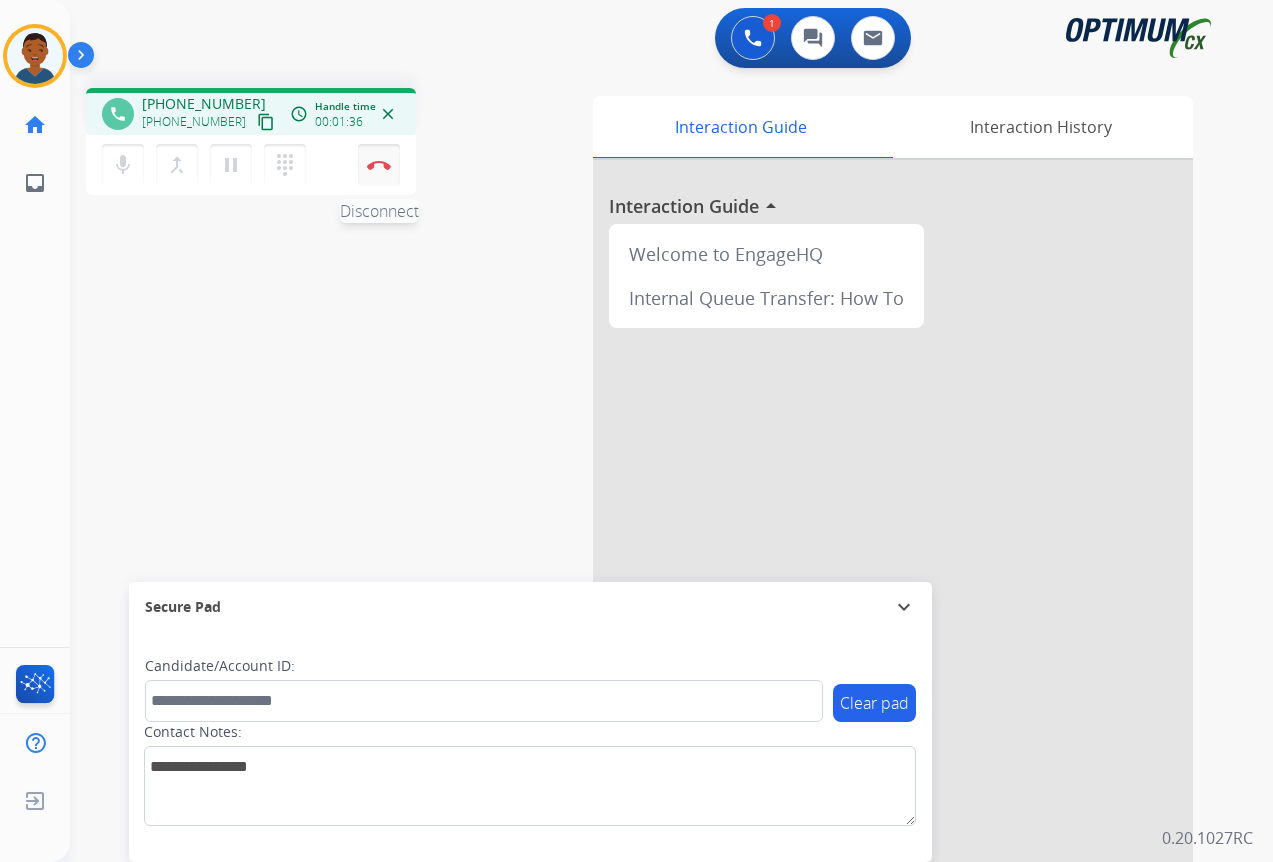 click at bounding box center (379, 165) 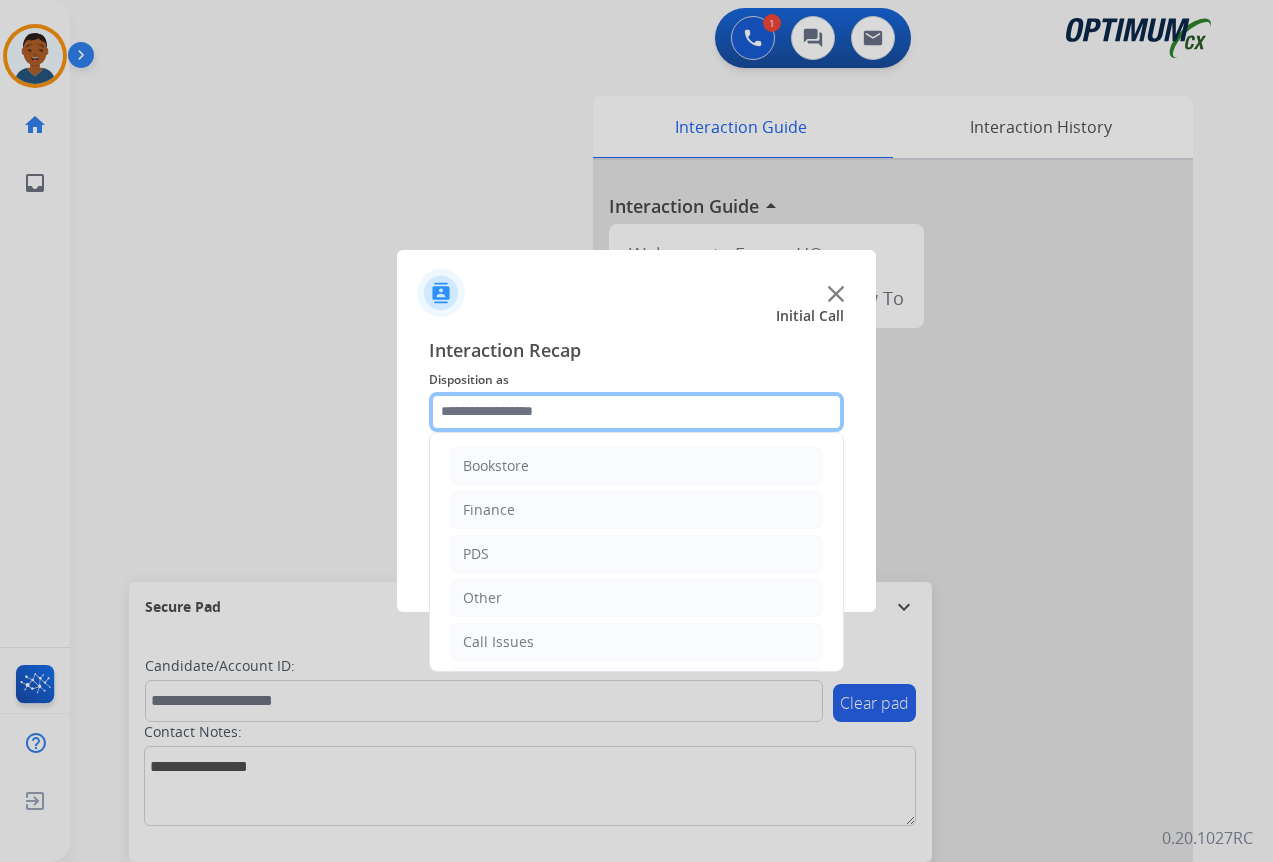 drag, startPoint x: 475, startPoint y: 401, endPoint x: 492, endPoint y: 430, distance: 33.61547 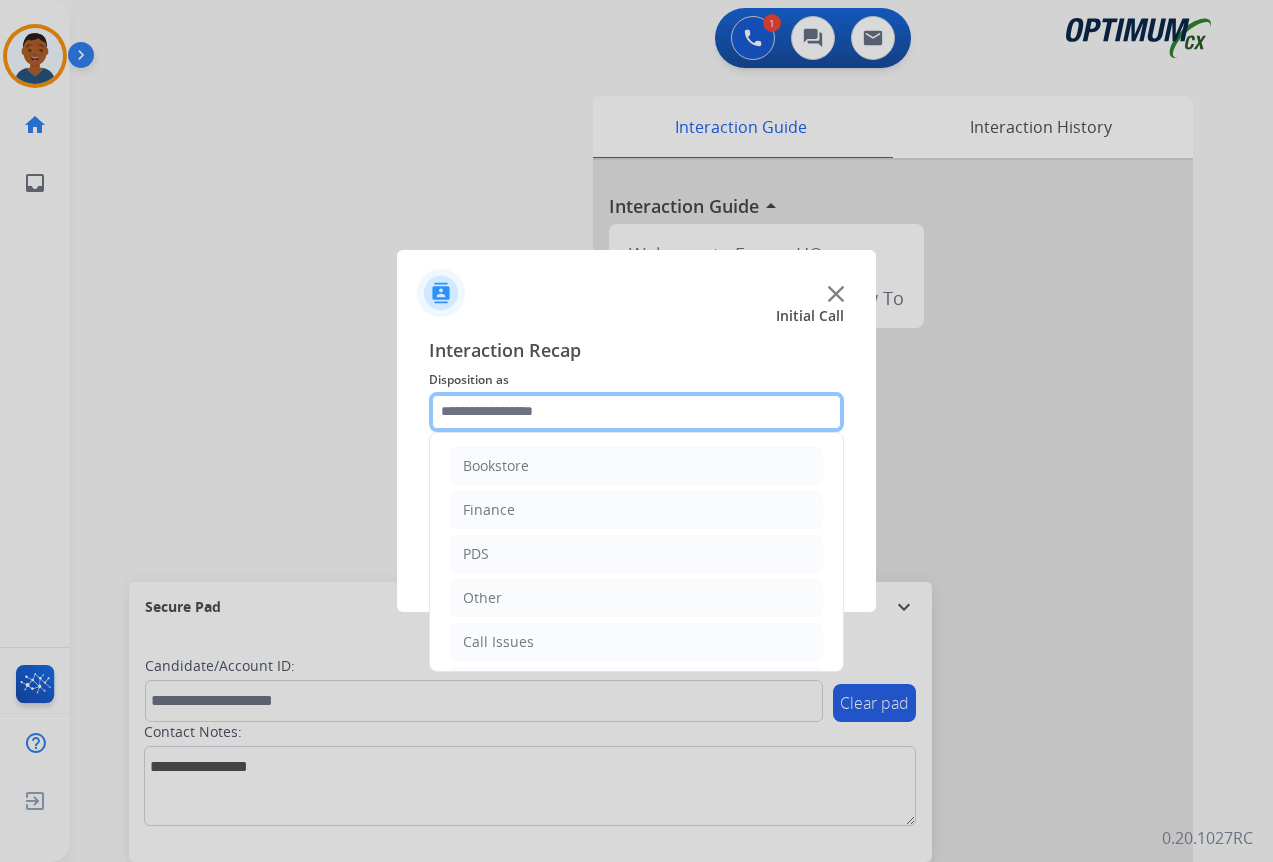 click 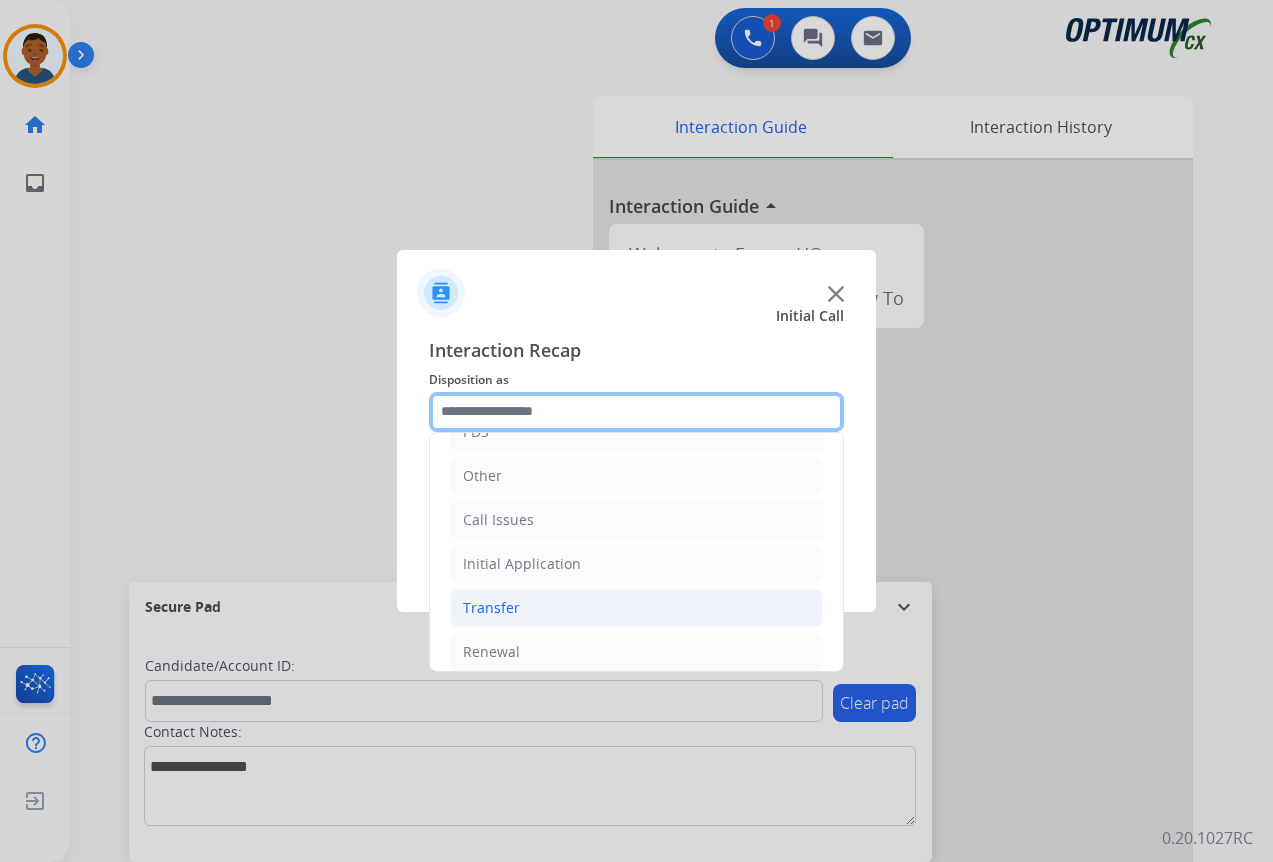 scroll, scrollTop: 136, scrollLeft: 0, axis: vertical 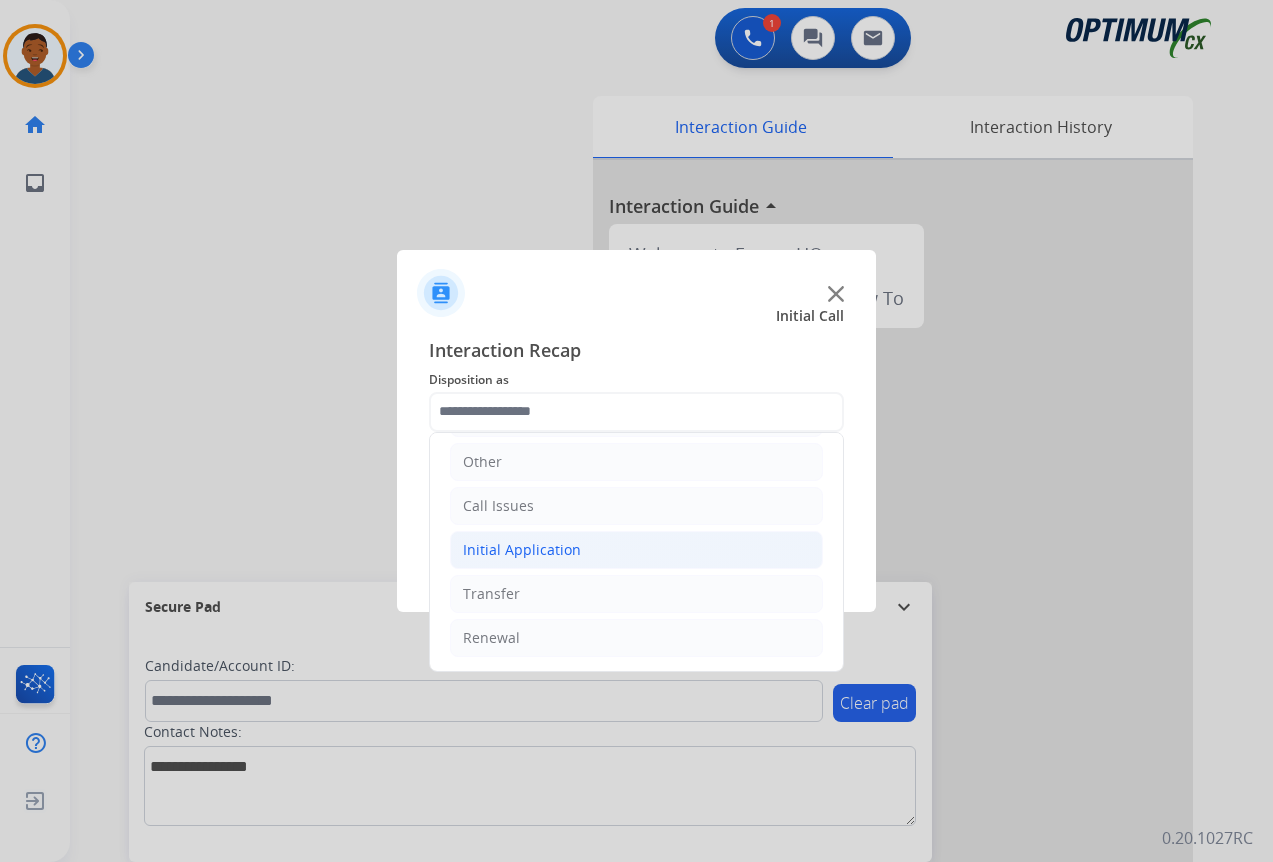 click on "Initial Application" 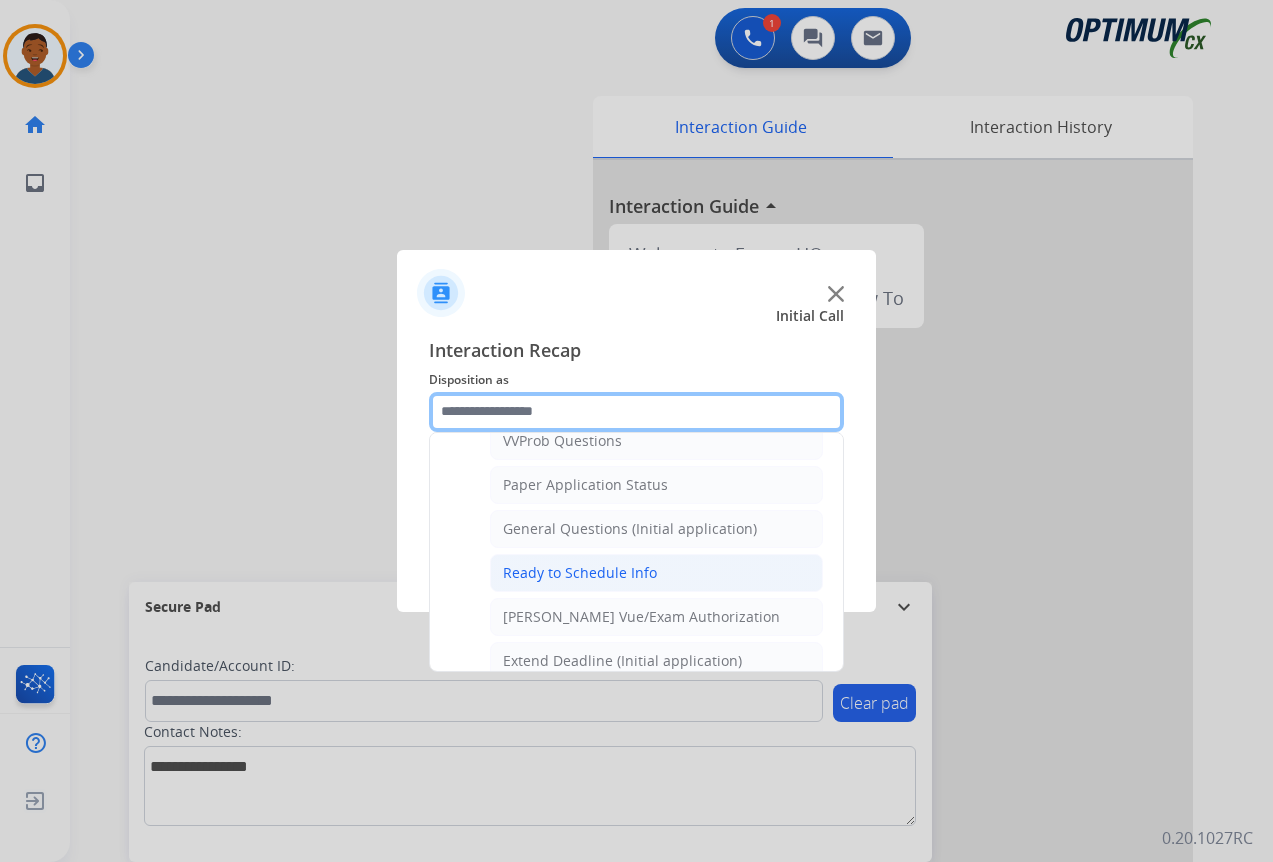 scroll, scrollTop: 1136, scrollLeft: 0, axis: vertical 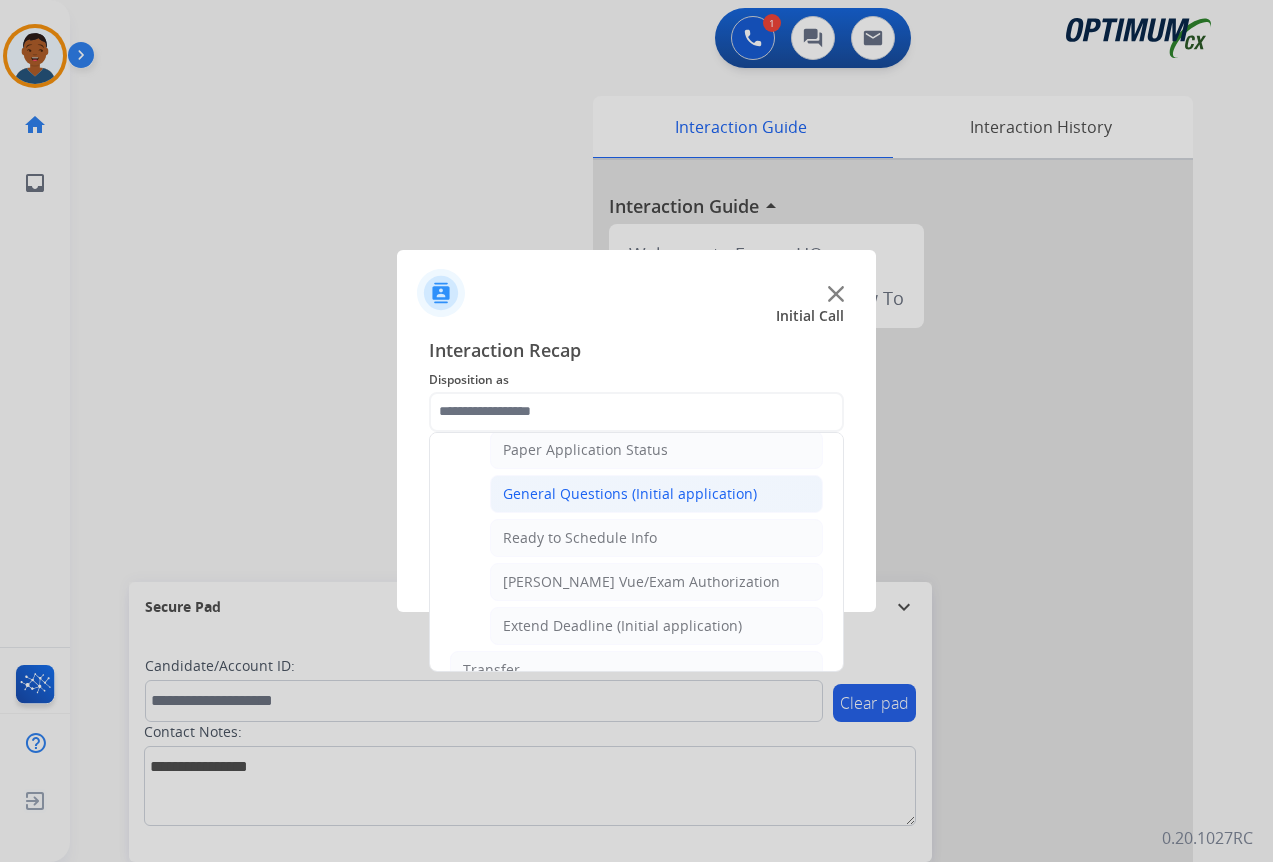 click on "General Questions (Initial application)" 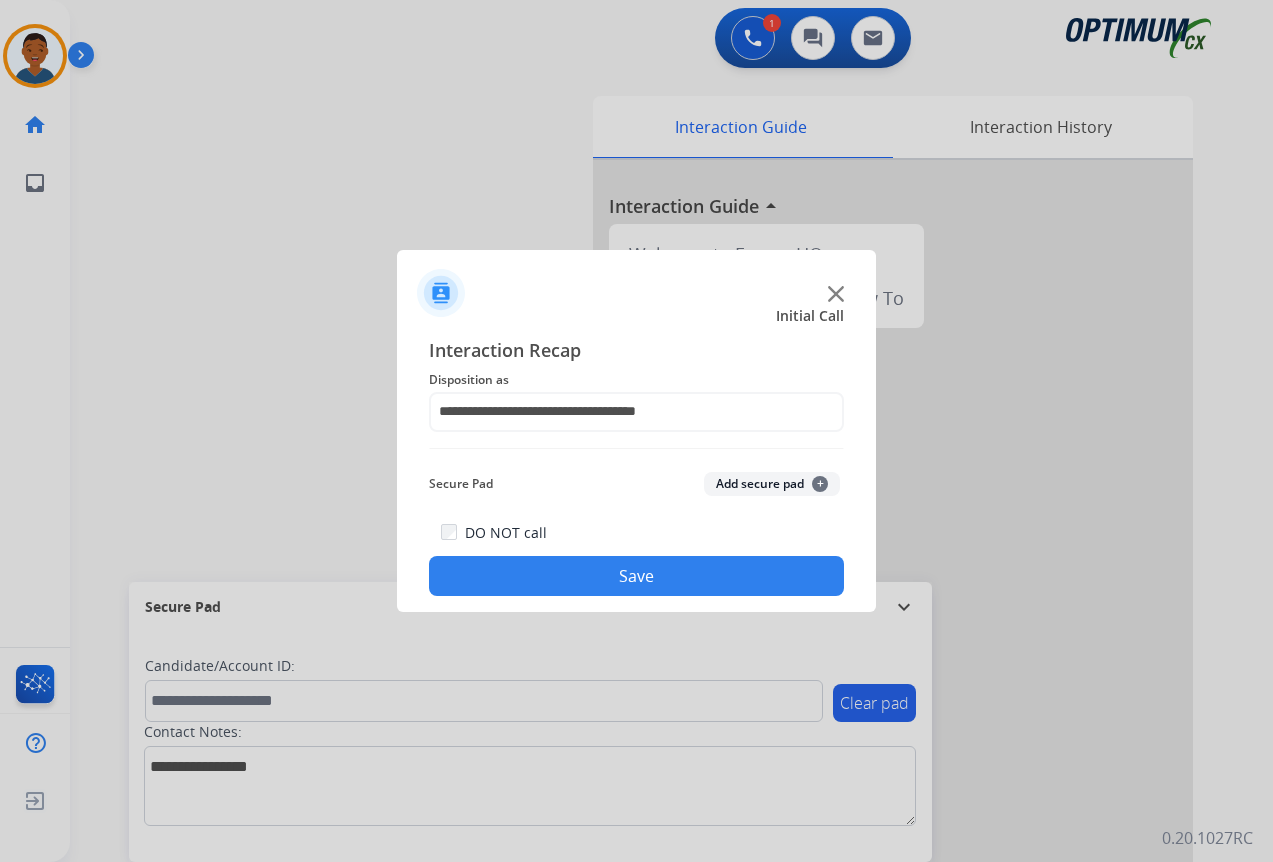 drag, startPoint x: 712, startPoint y: 585, endPoint x: 500, endPoint y: 585, distance: 212 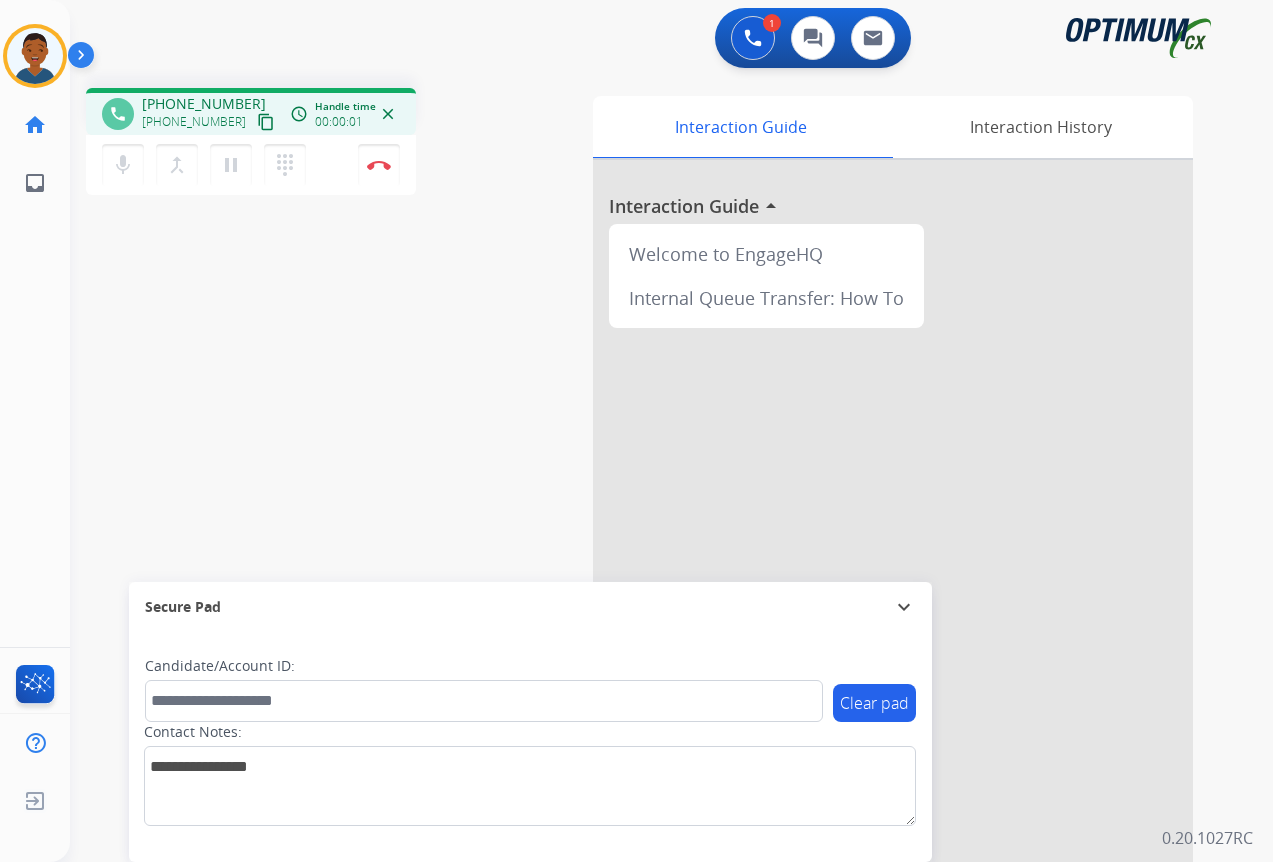 click on "content_copy" at bounding box center (266, 122) 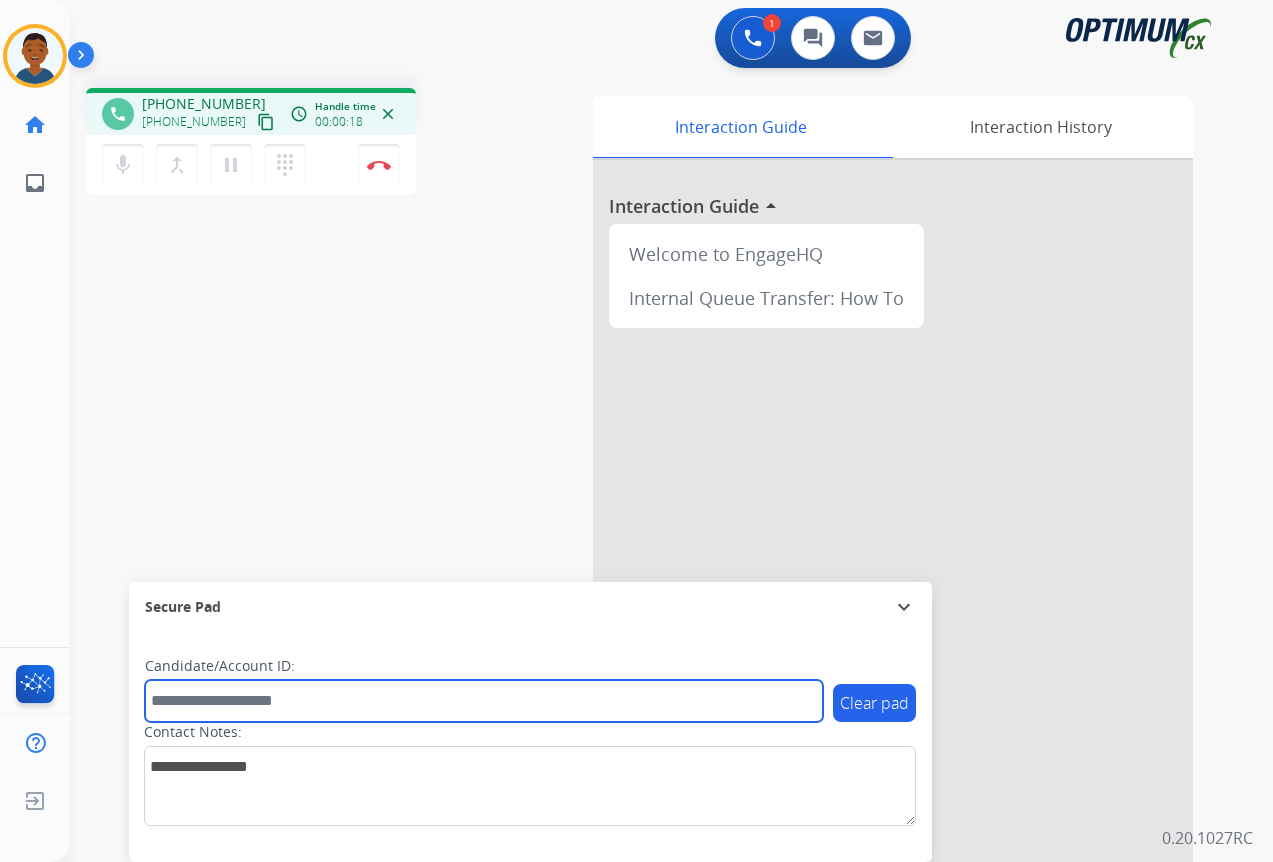 click at bounding box center [484, 701] 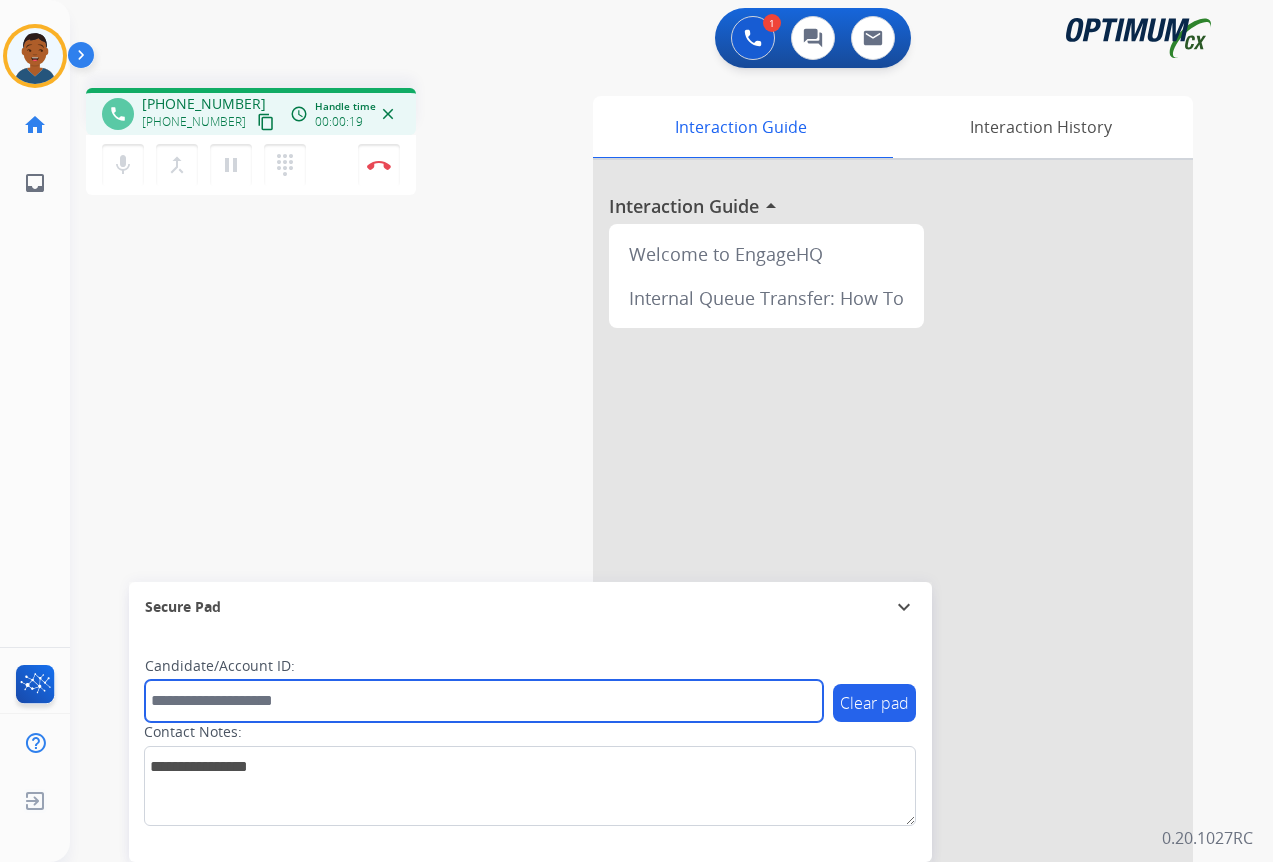 paste on "*******" 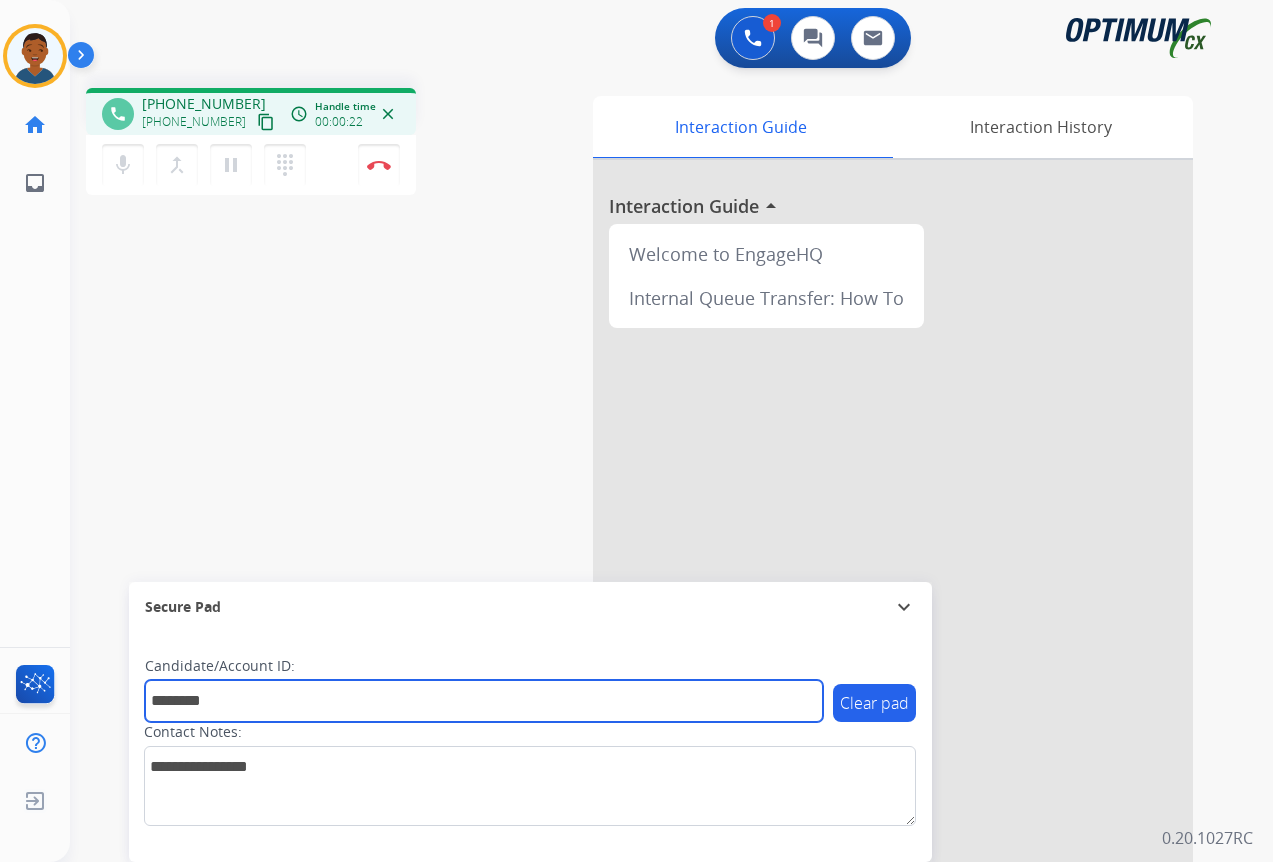 type on "*******" 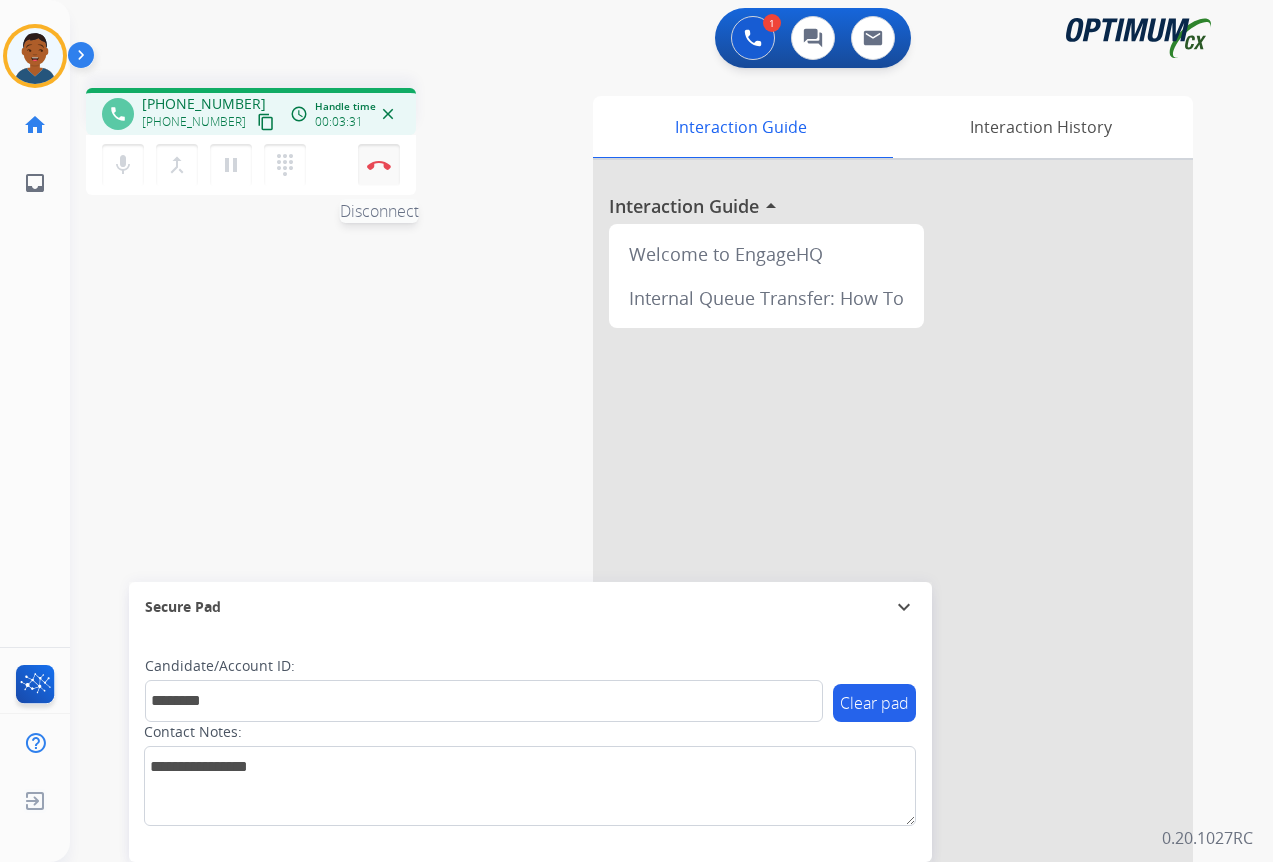 click on "Disconnect" at bounding box center (379, 165) 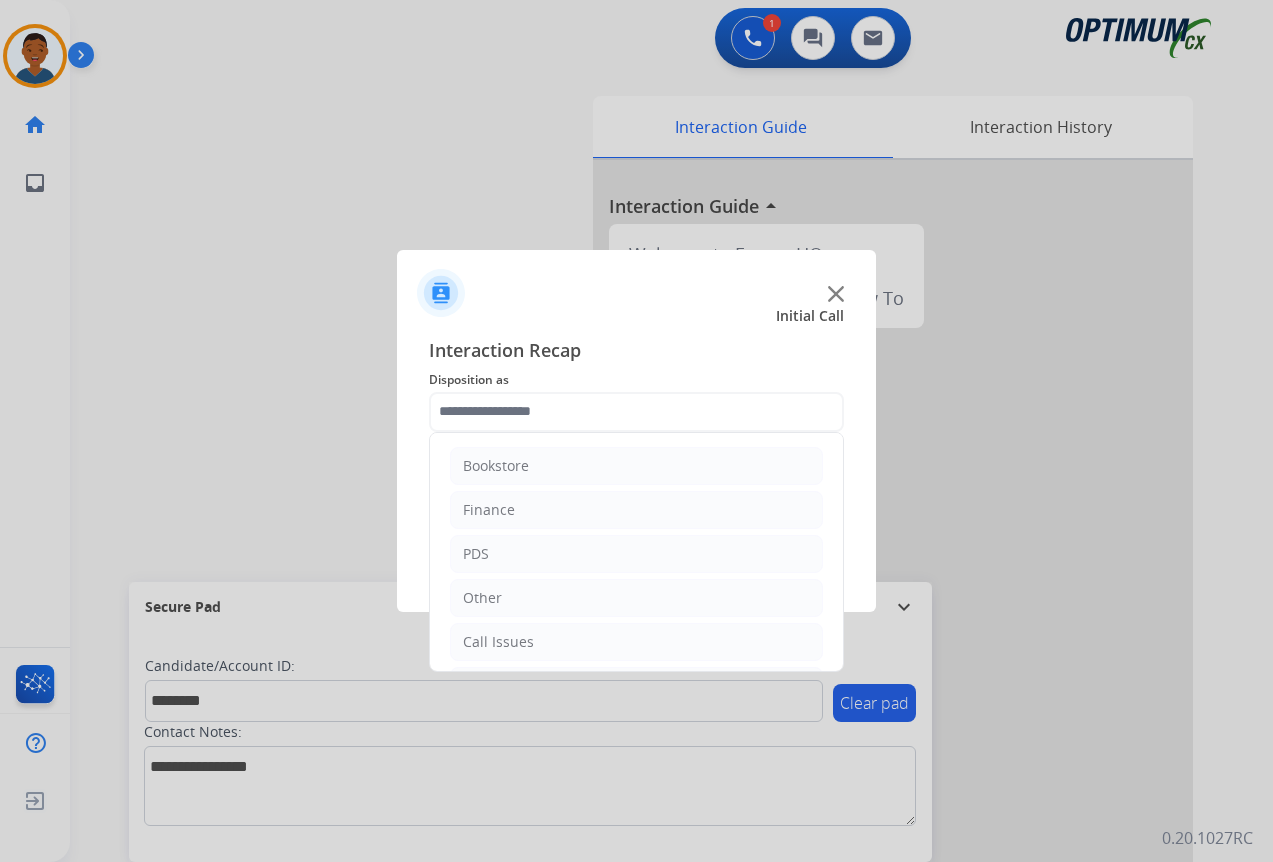 click 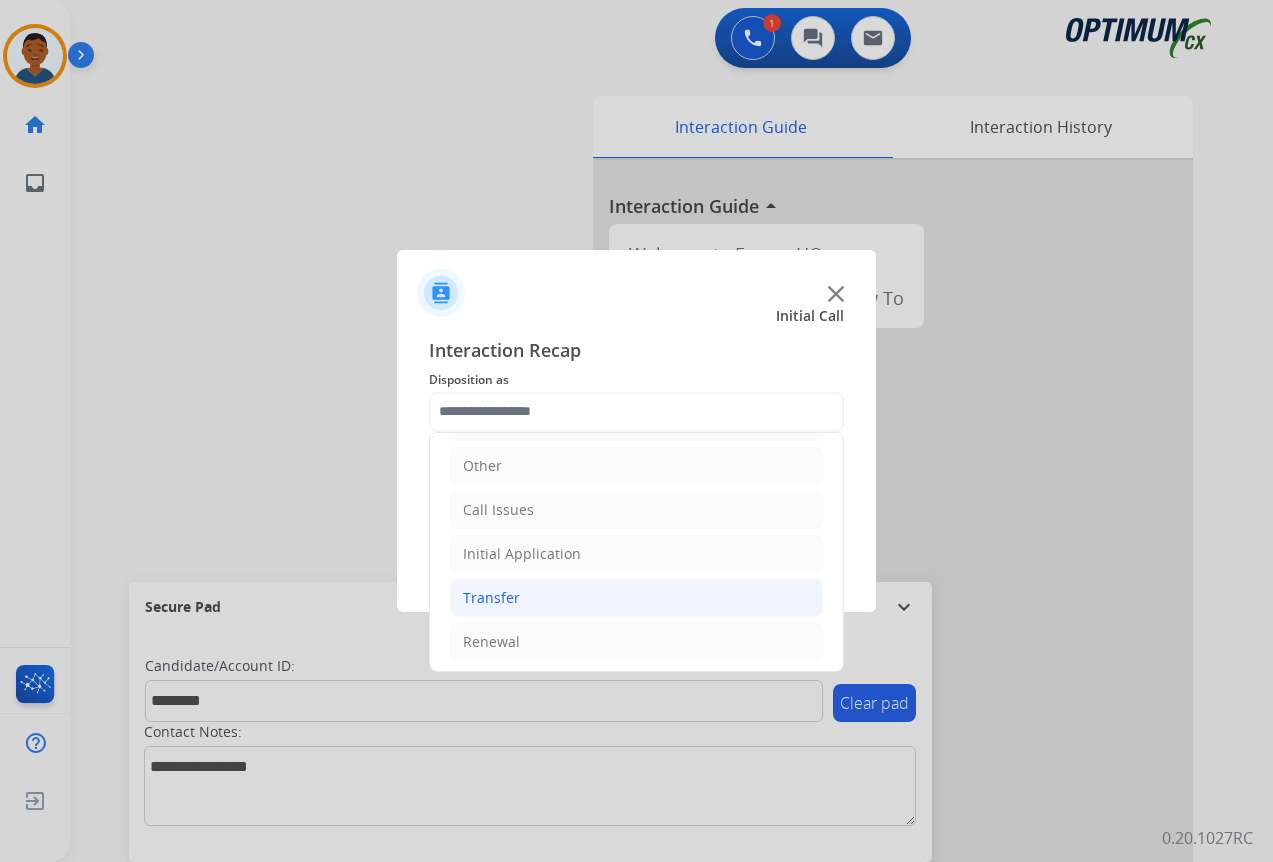 scroll, scrollTop: 136, scrollLeft: 0, axis: vertical 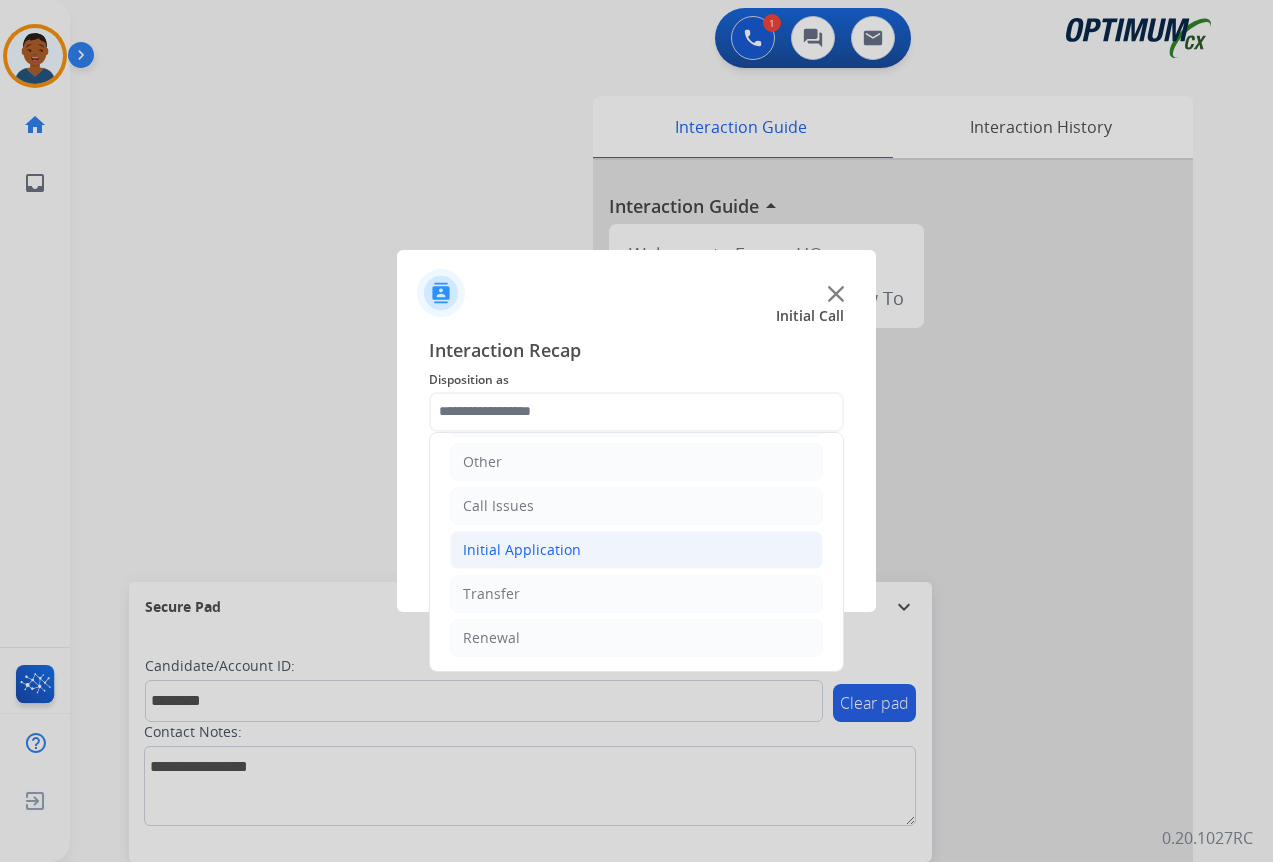 click on "Initial Application" 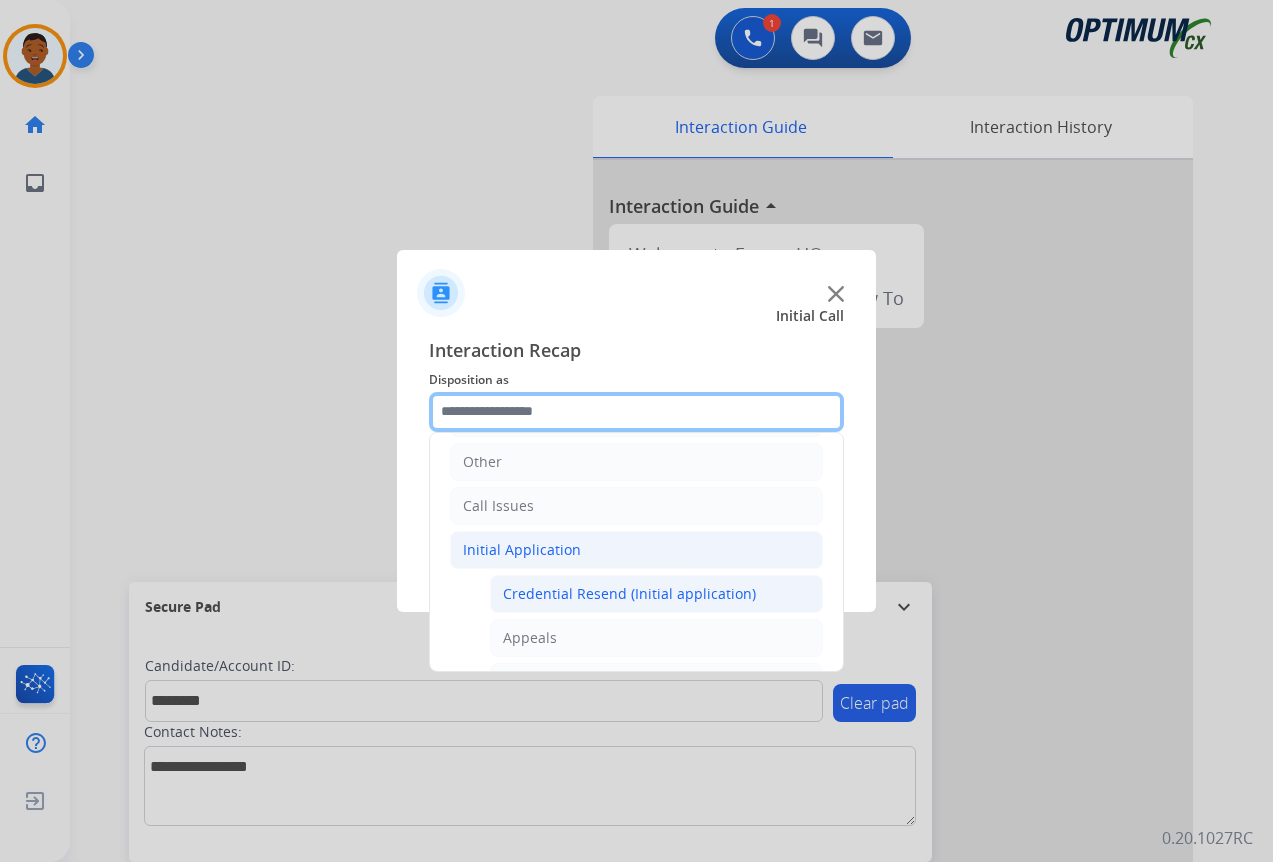scroll, scrollTop: 236, scrollLeft: 0, axis: vertical 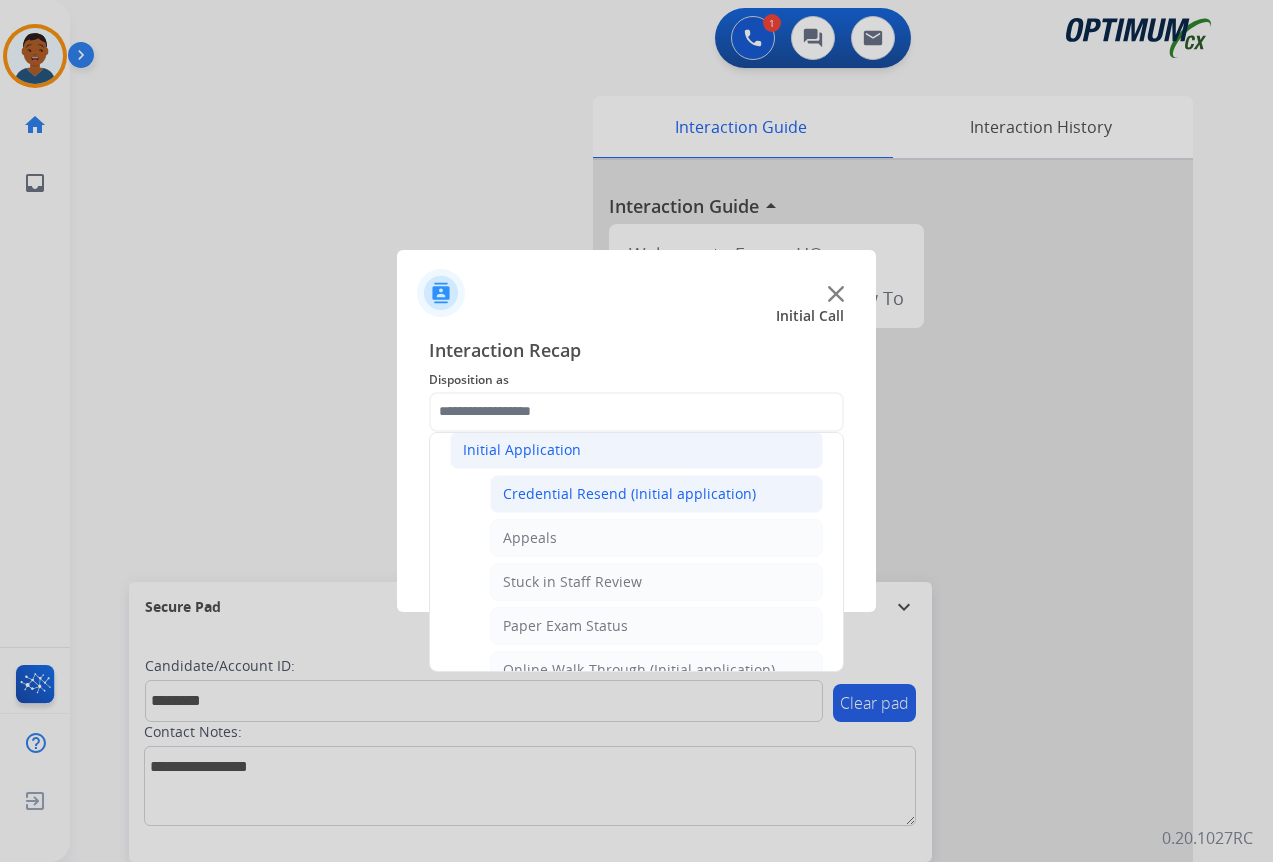 click on "Credential Resend (Initial application)" 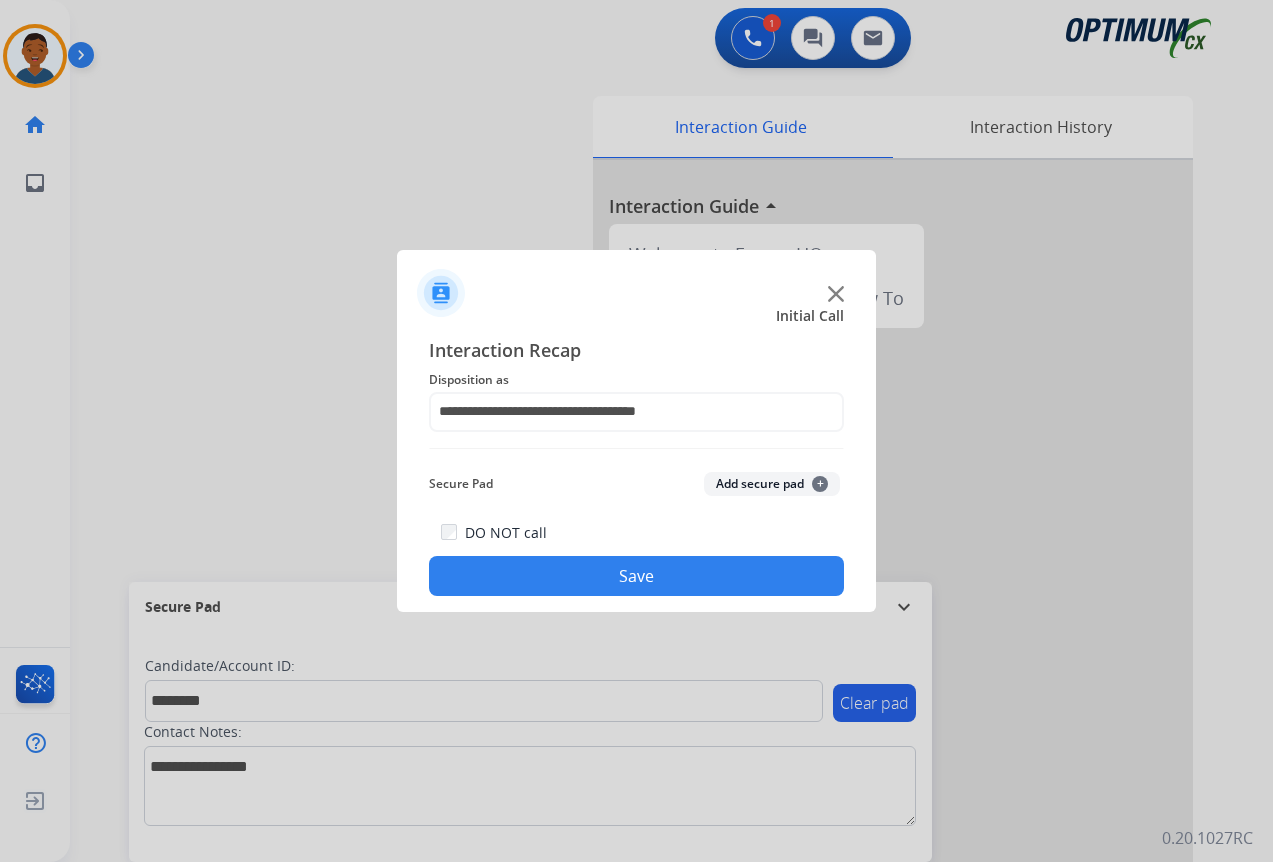click on "Add secure pad  +" 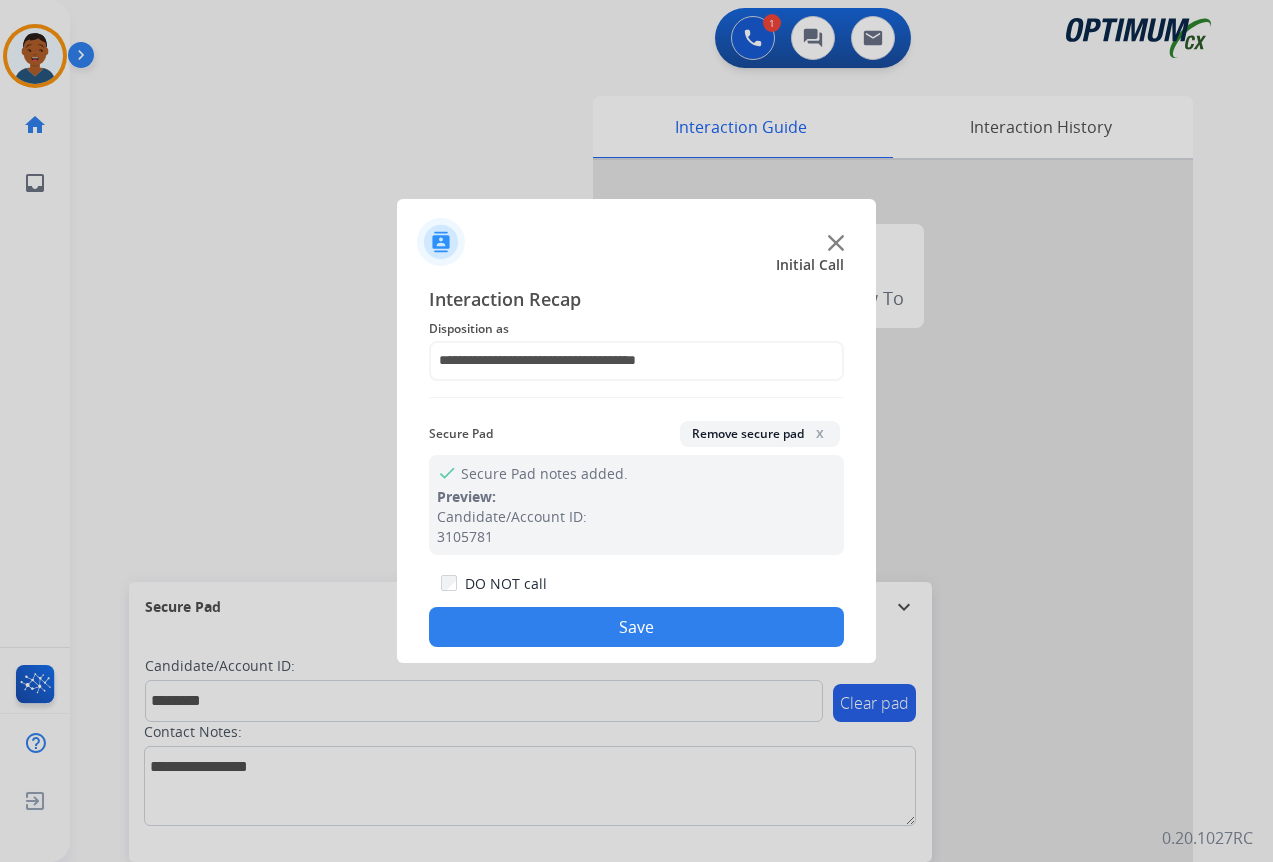 click on "Save" 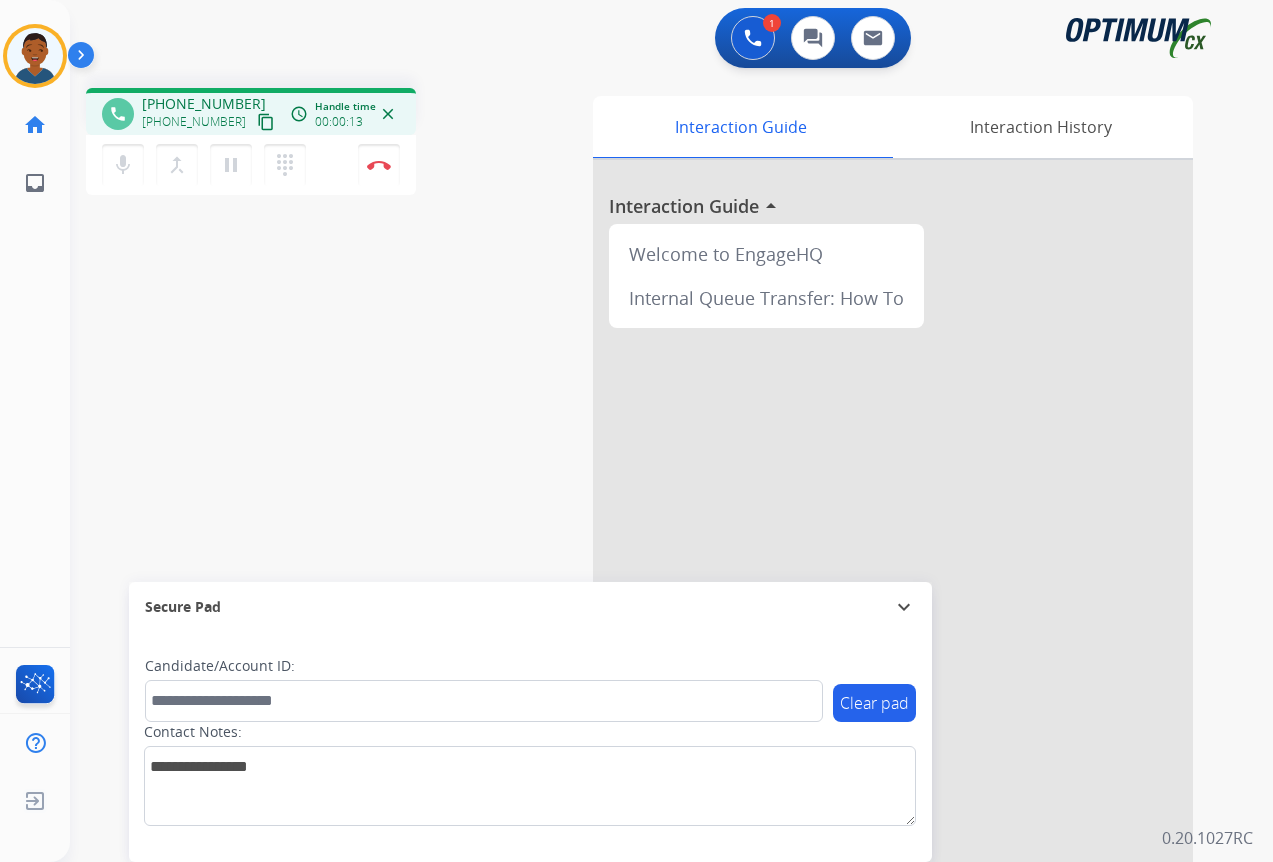 click on "content_copy" at bounding box center (266, 122) 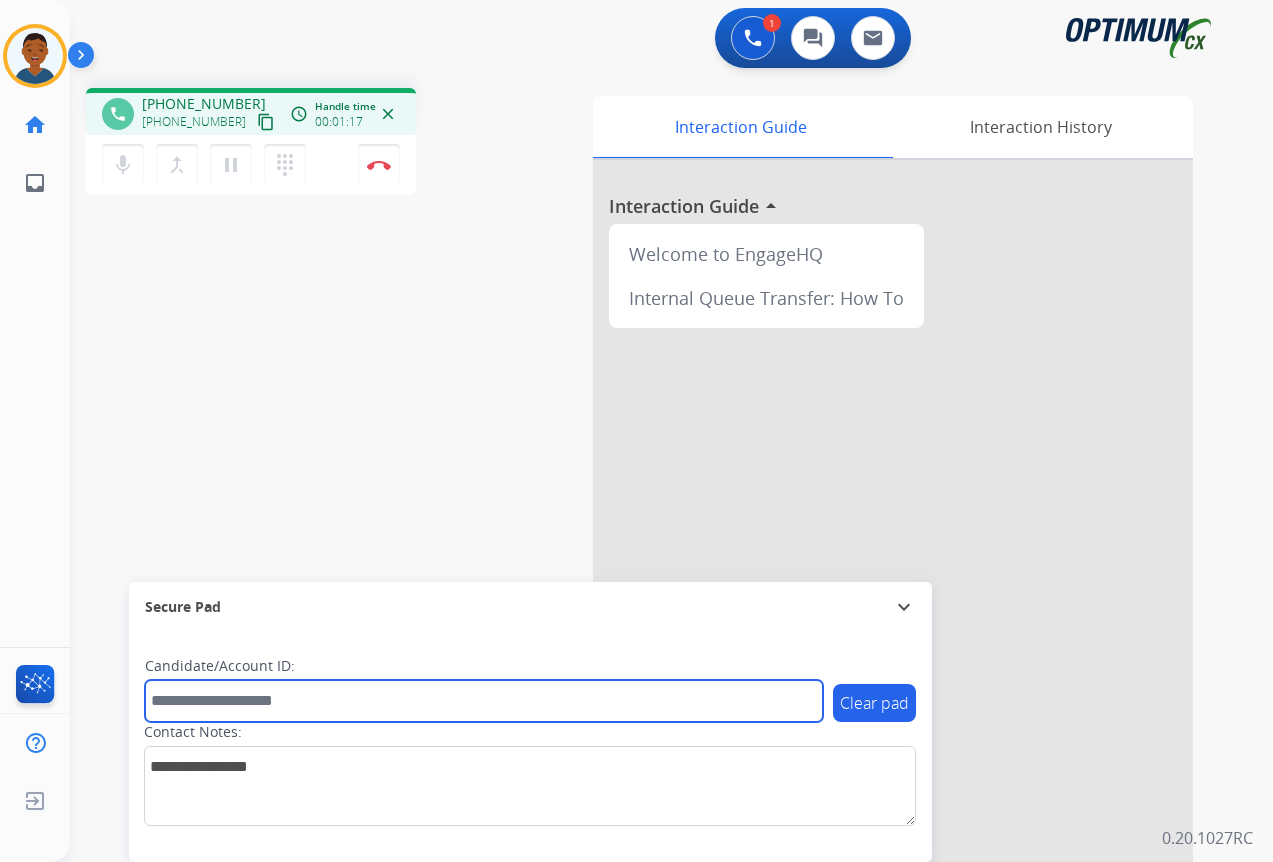 click at bounding box center [484, 701] 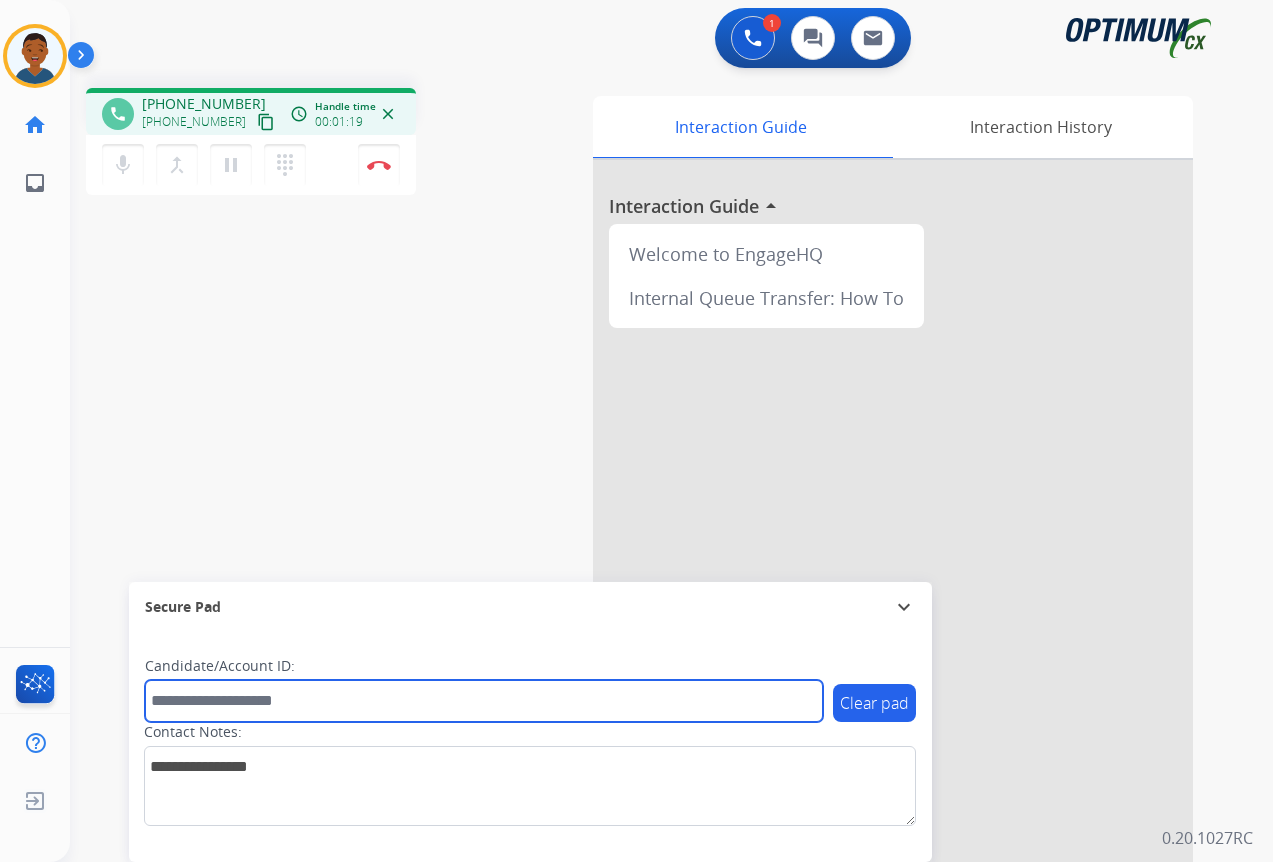 paste on "*******" 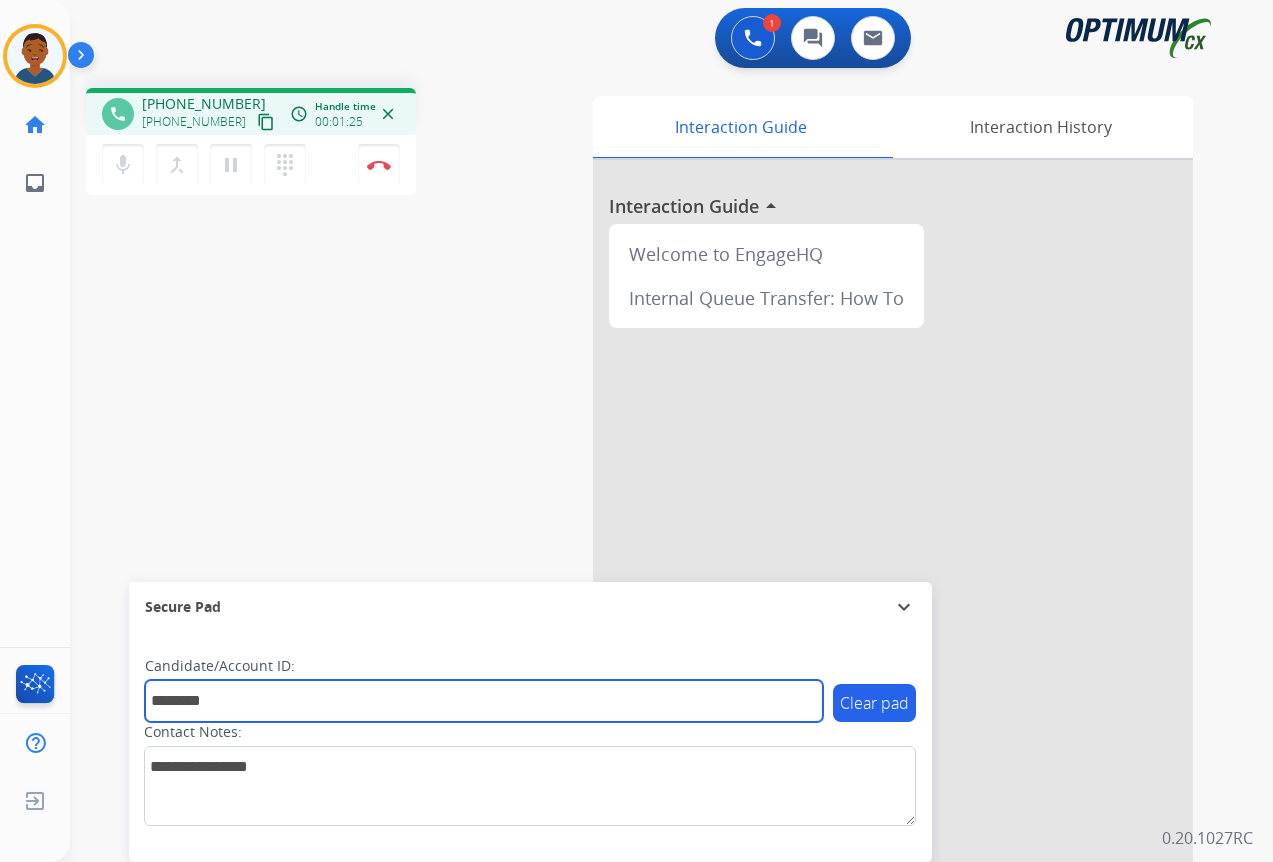 type on "*******" 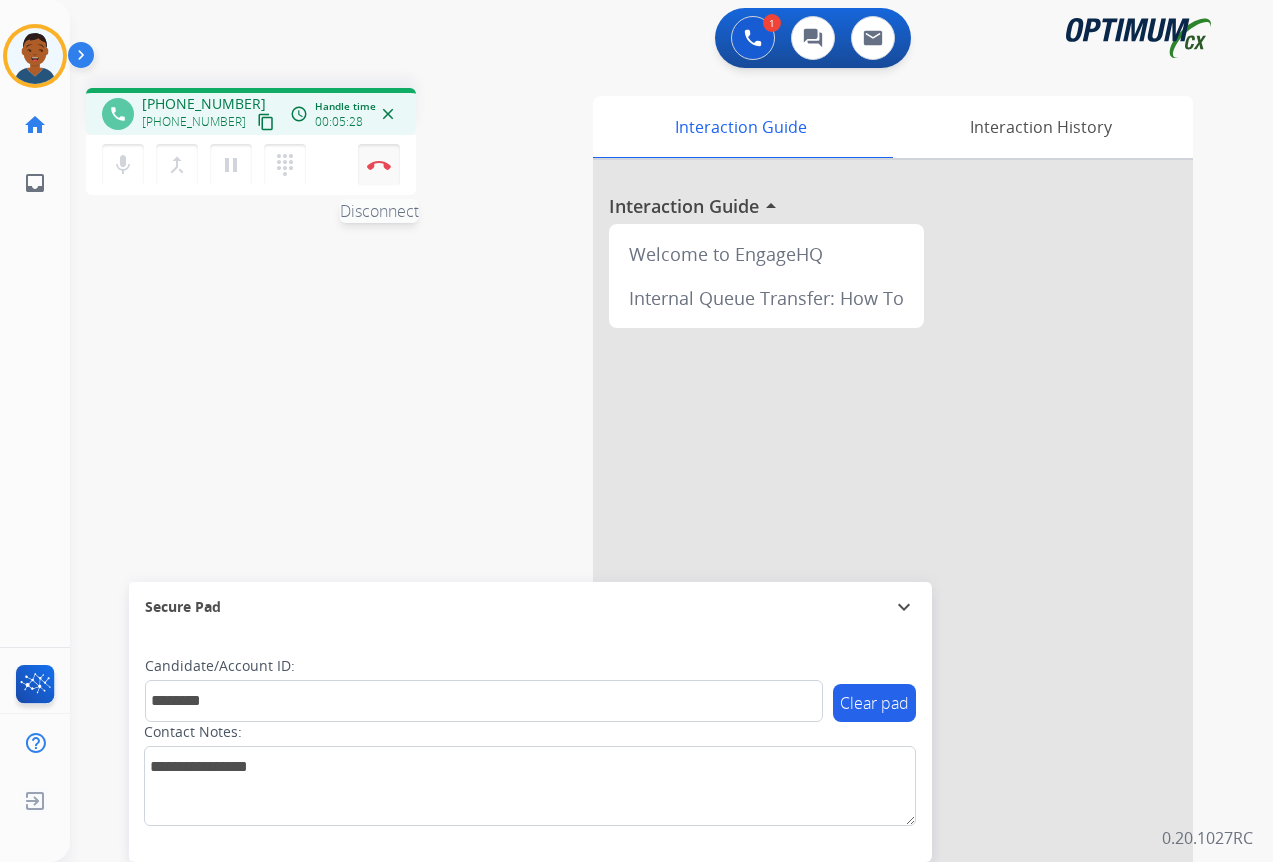 click at bounding box center (379, 165) 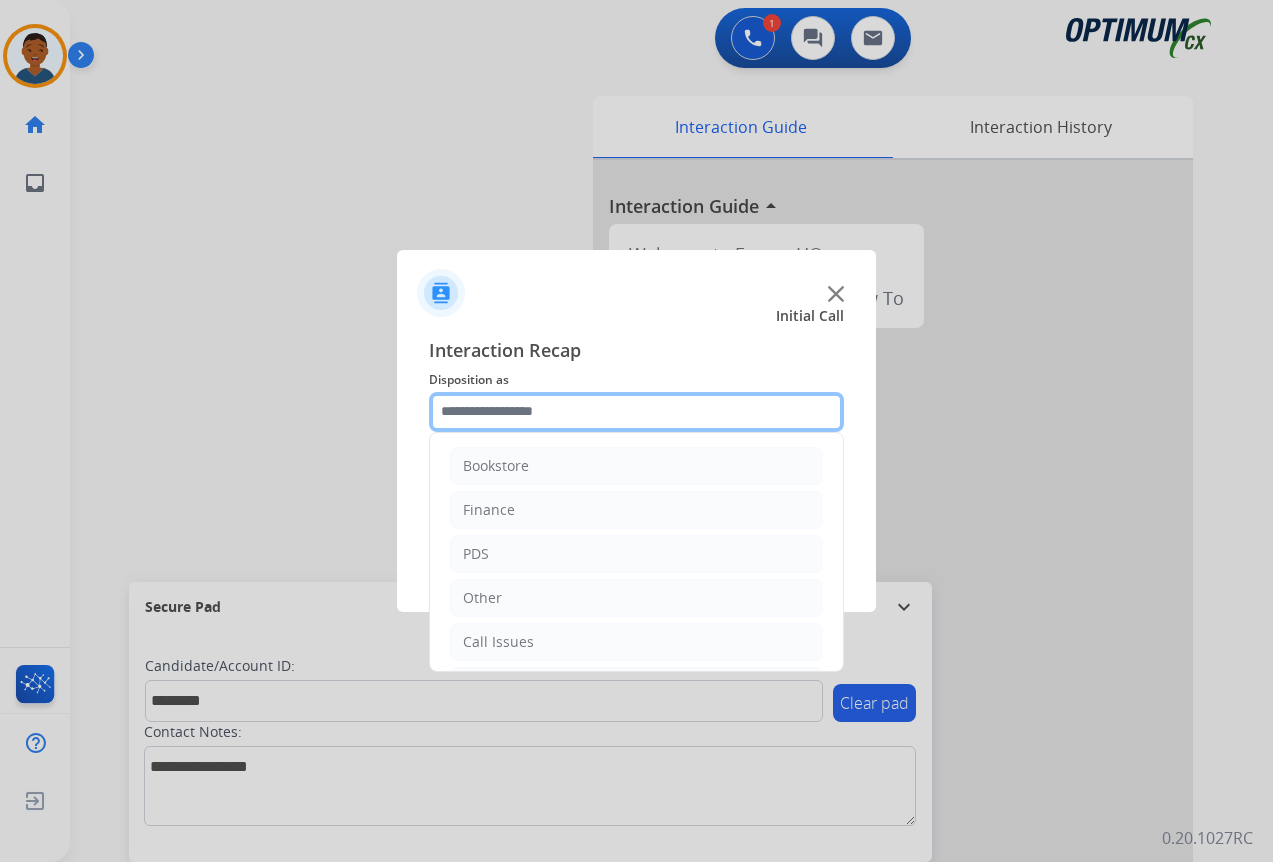 click 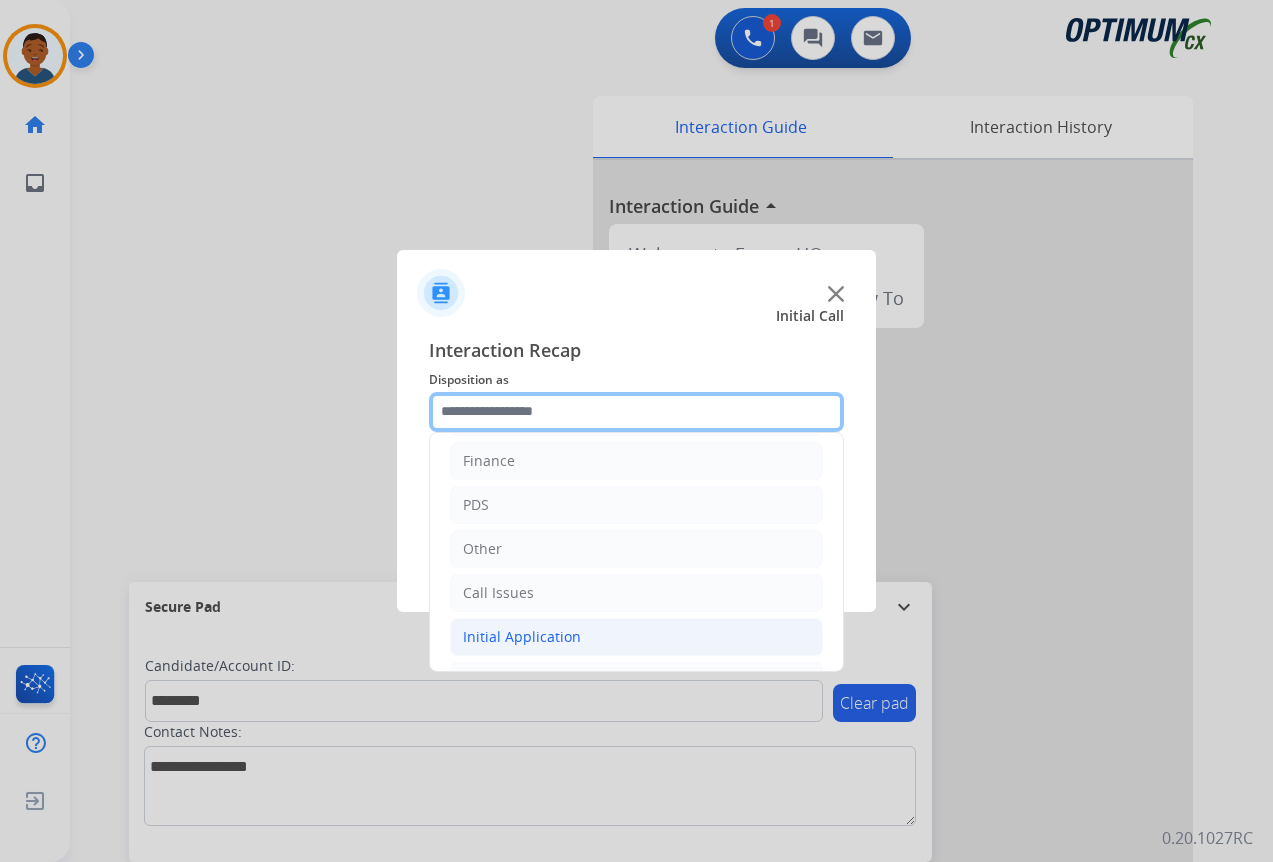 scroll, scrollTop: 136, scrollLeft: 0, axis: vertical 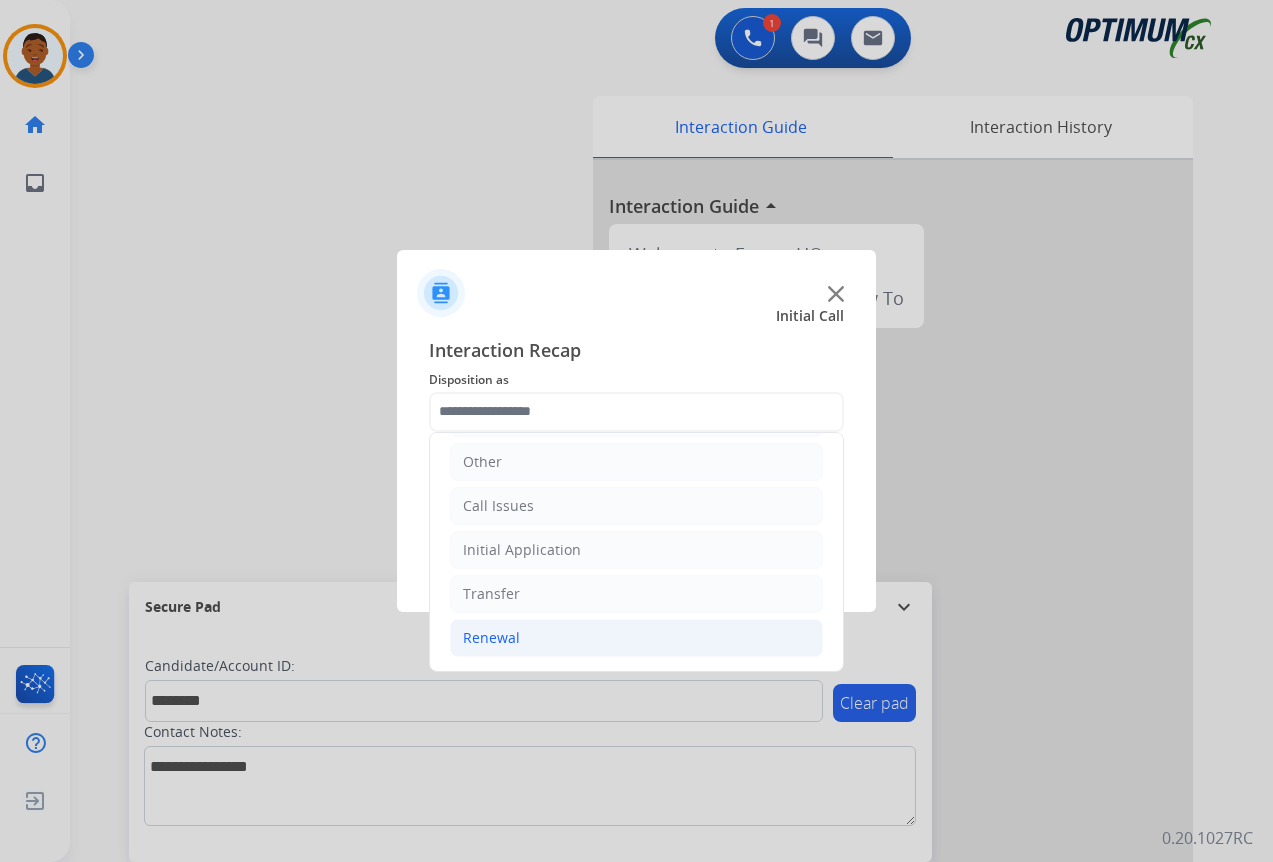 click on "Renewal" 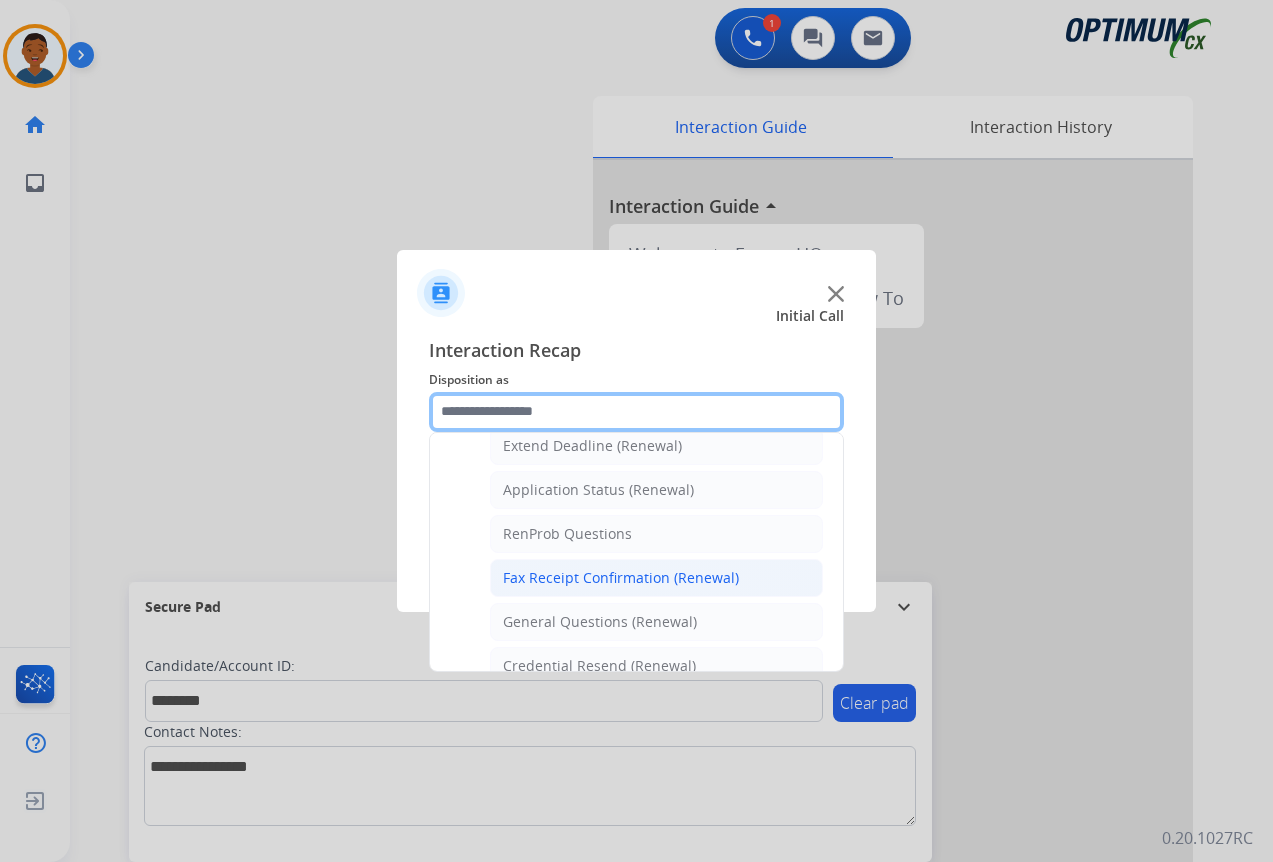 scroll, scrollTop: 536, scrollLeft: 0, axis: vertical 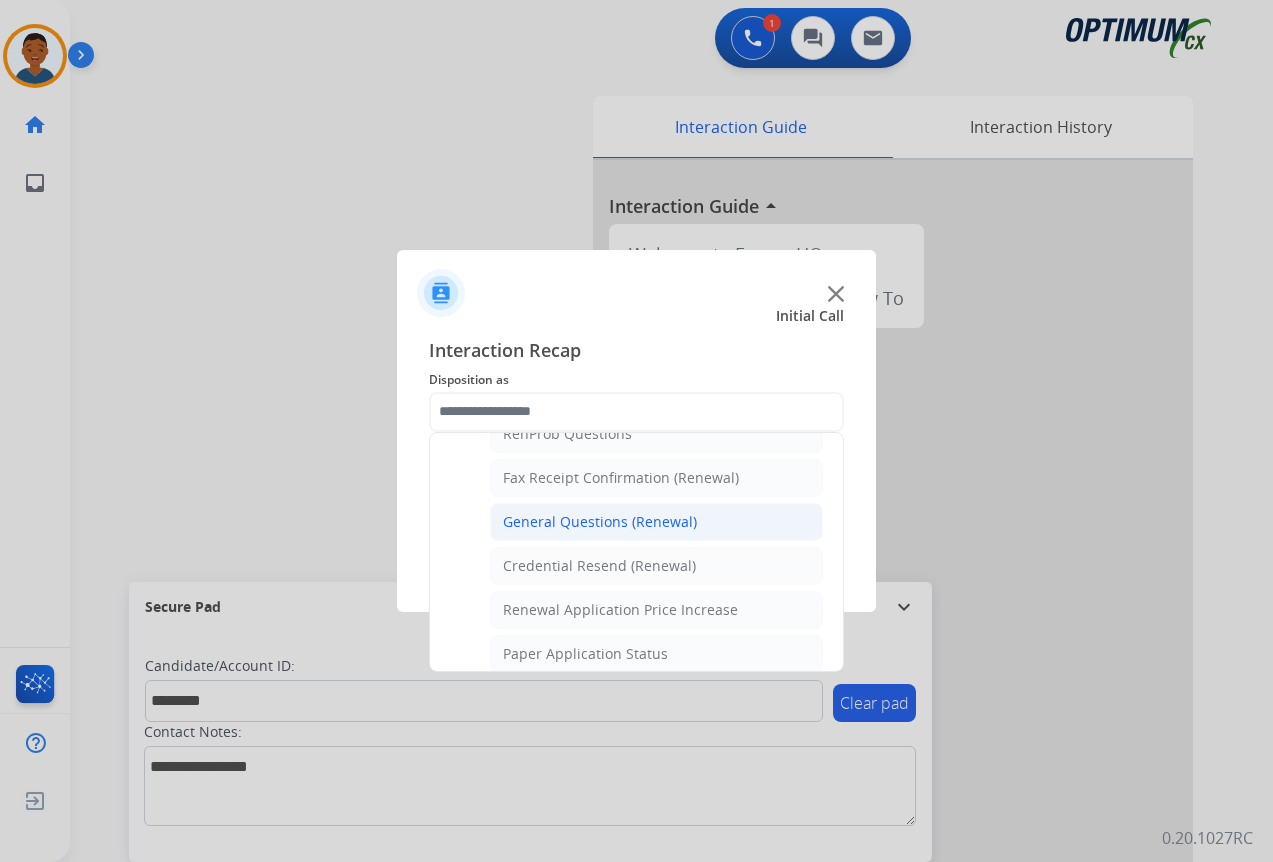 click on "General Questions (Renewal)" 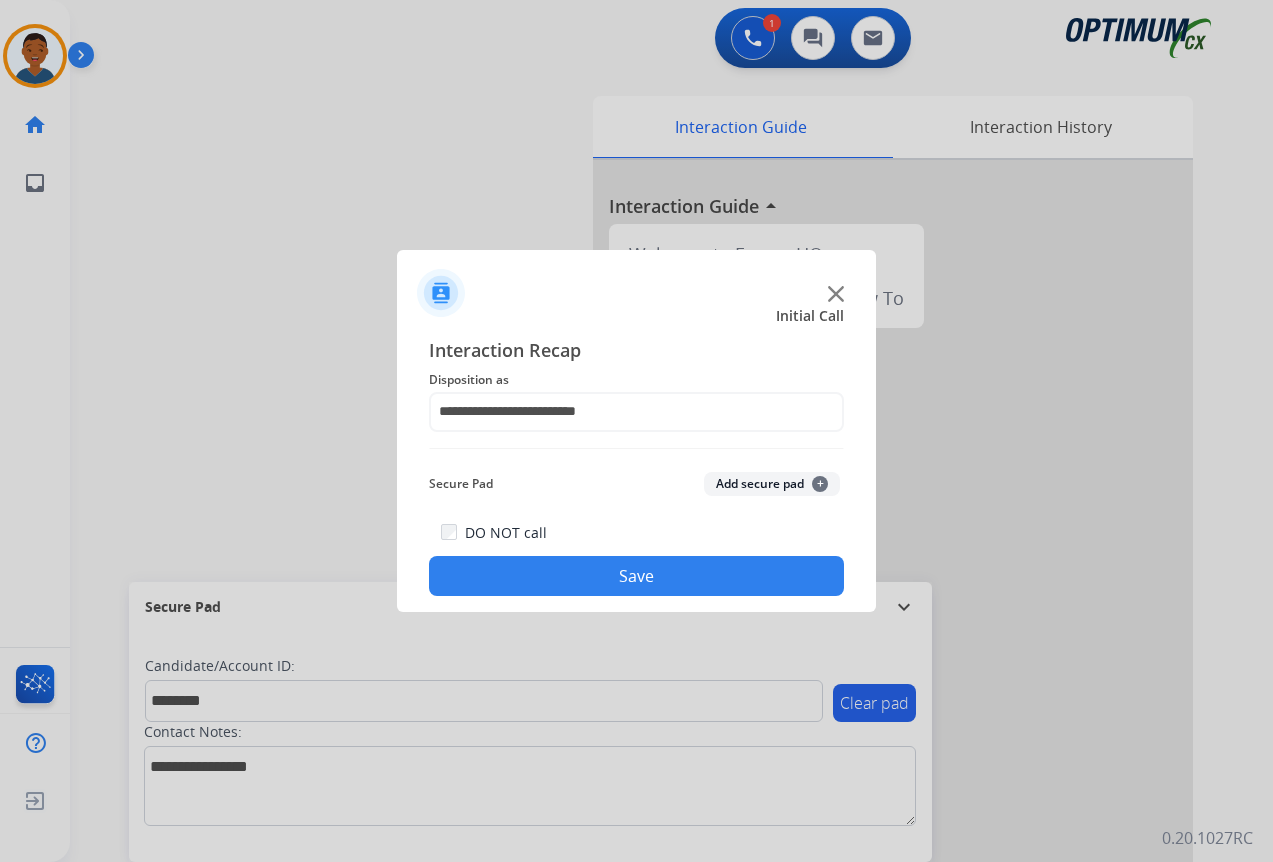 click on "Add secure pad  +" 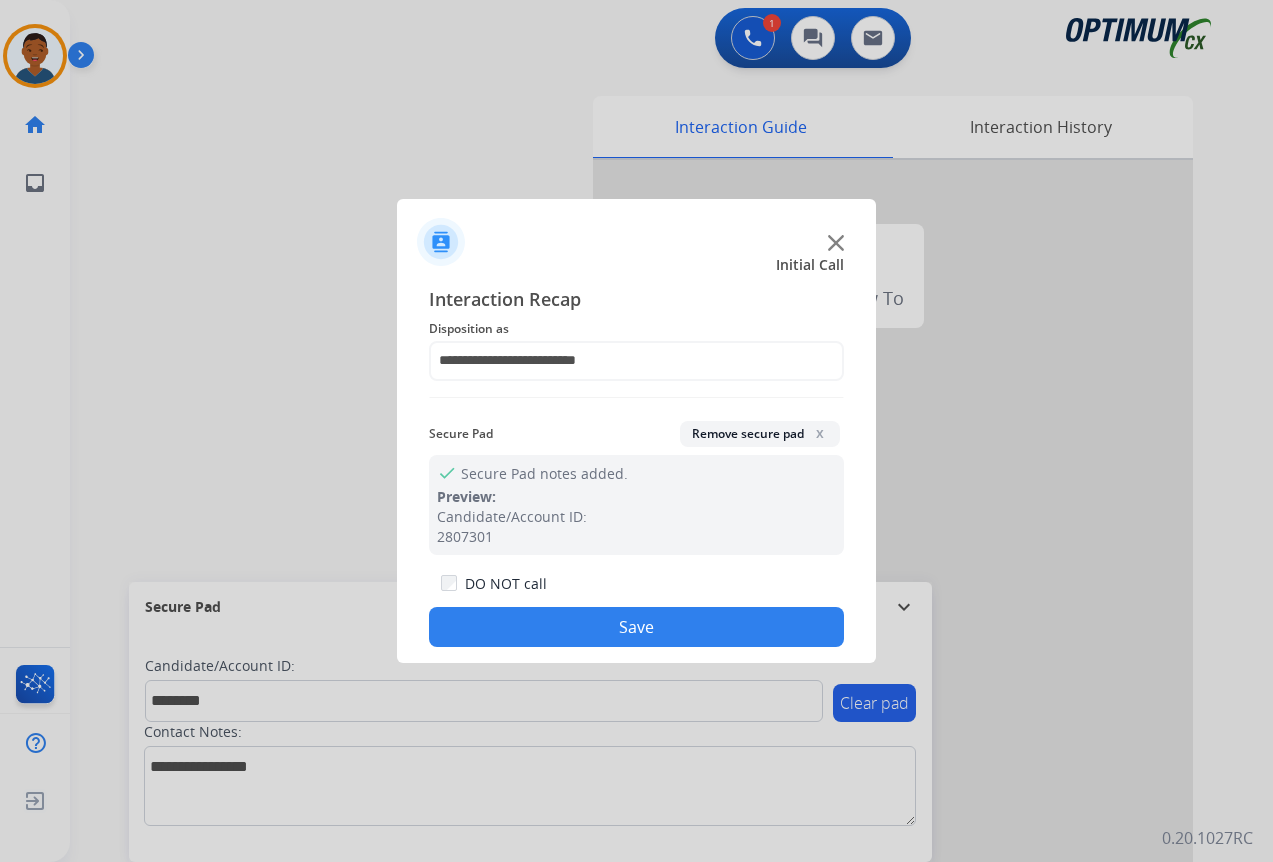 click on "Save" 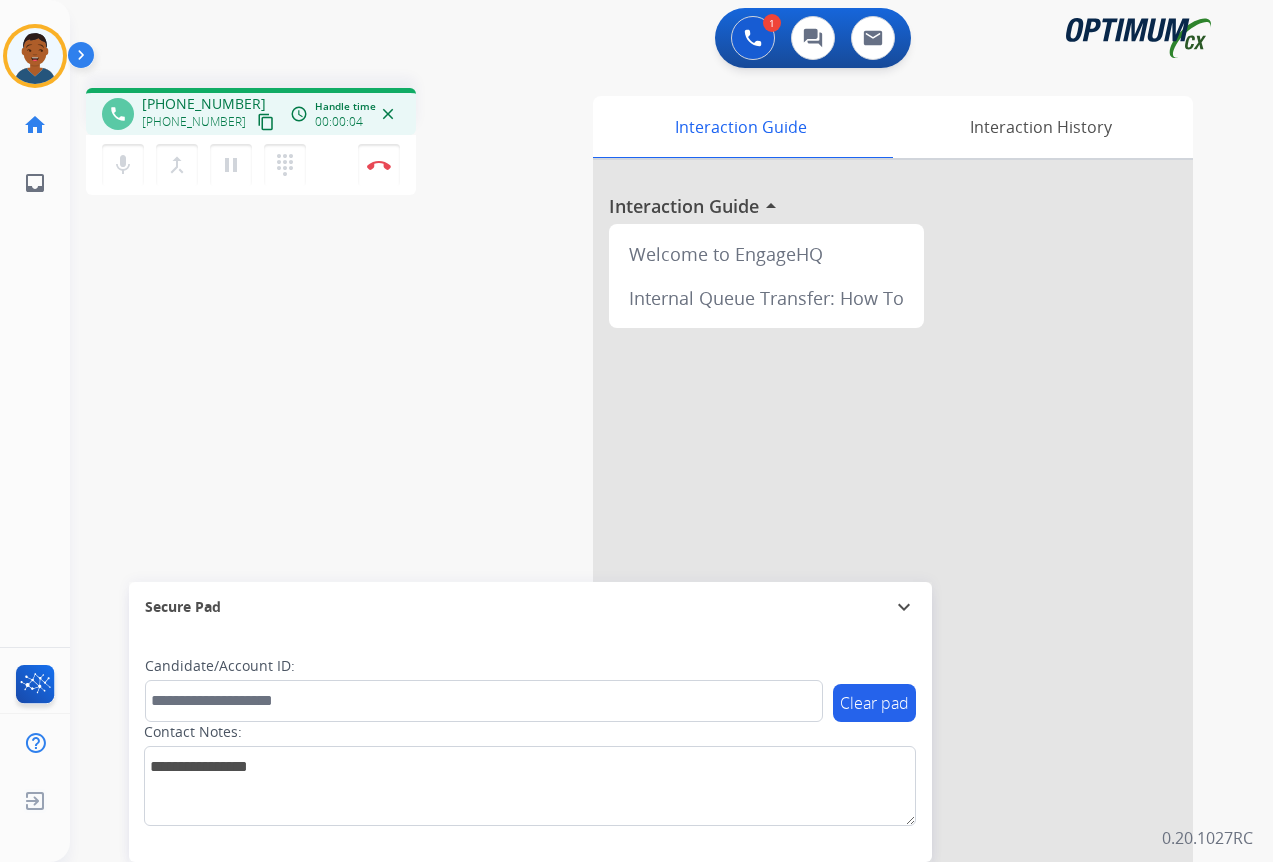click on "content_copy" at bounding box center [266, 122] 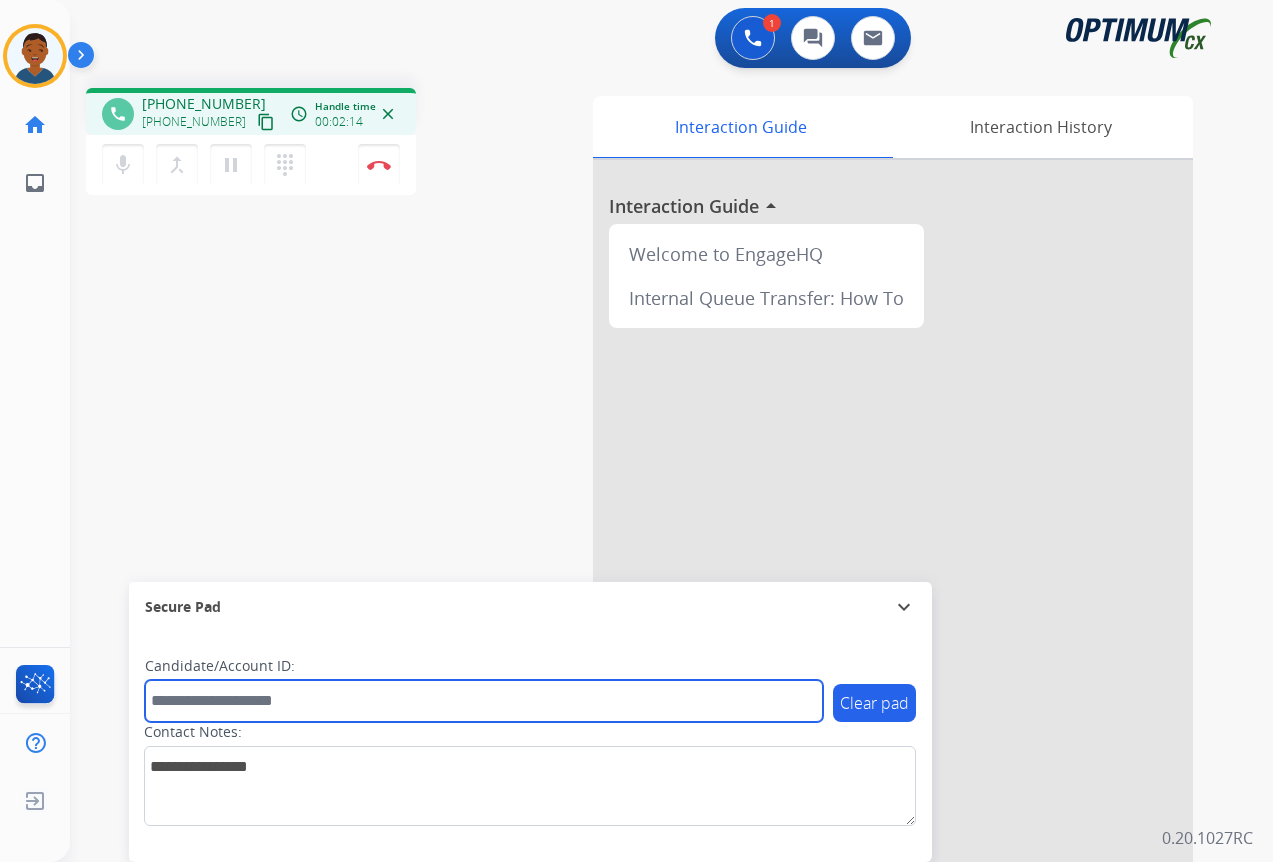 click at bounding box center [484, 701] 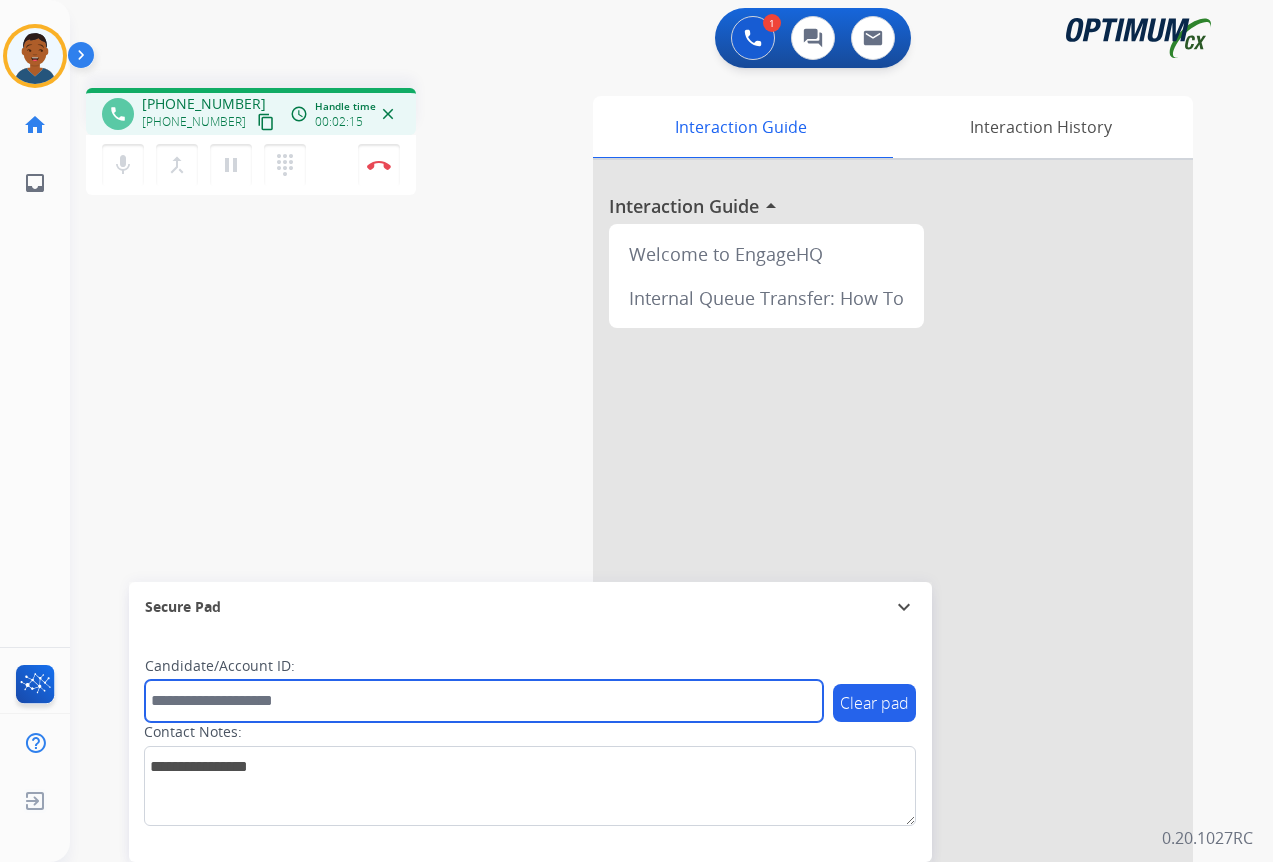 paste on "*******" 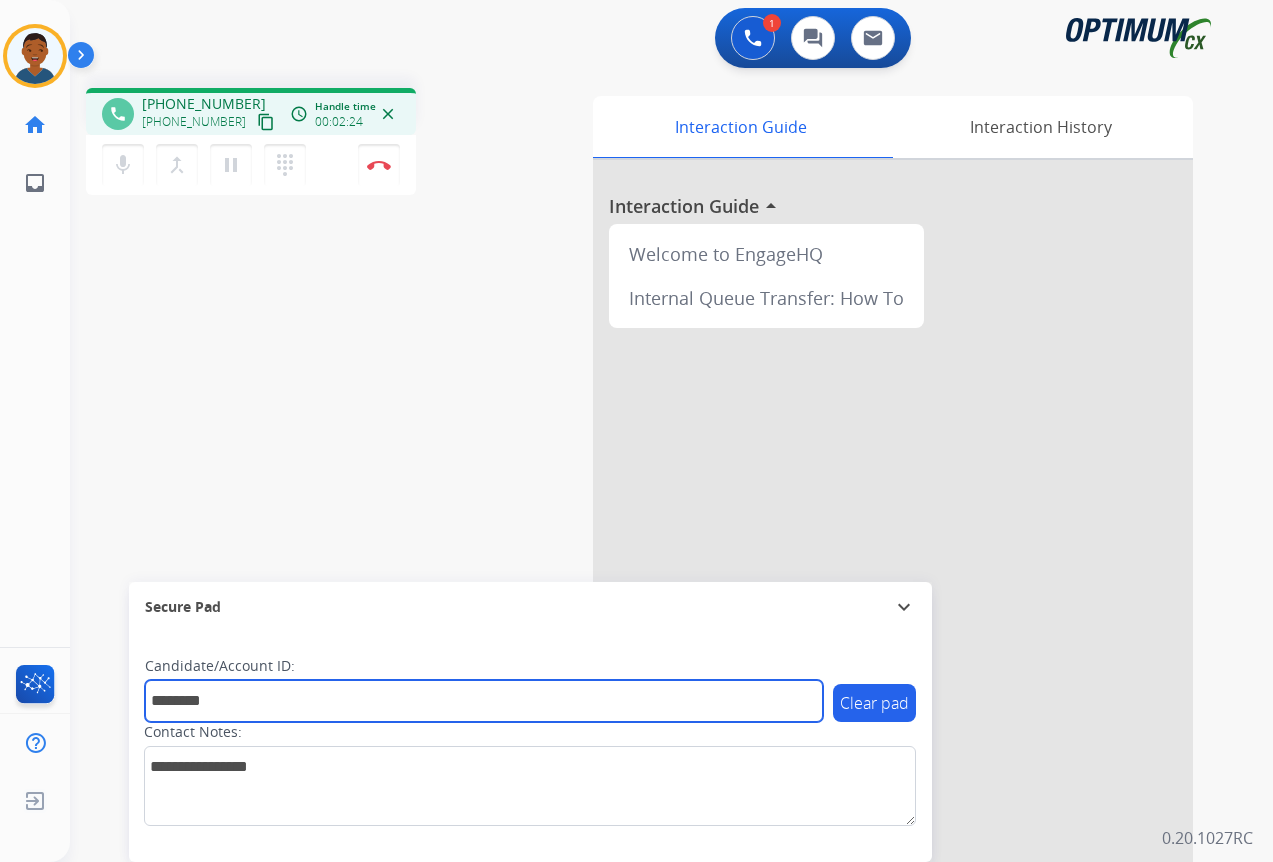 type on "*******" 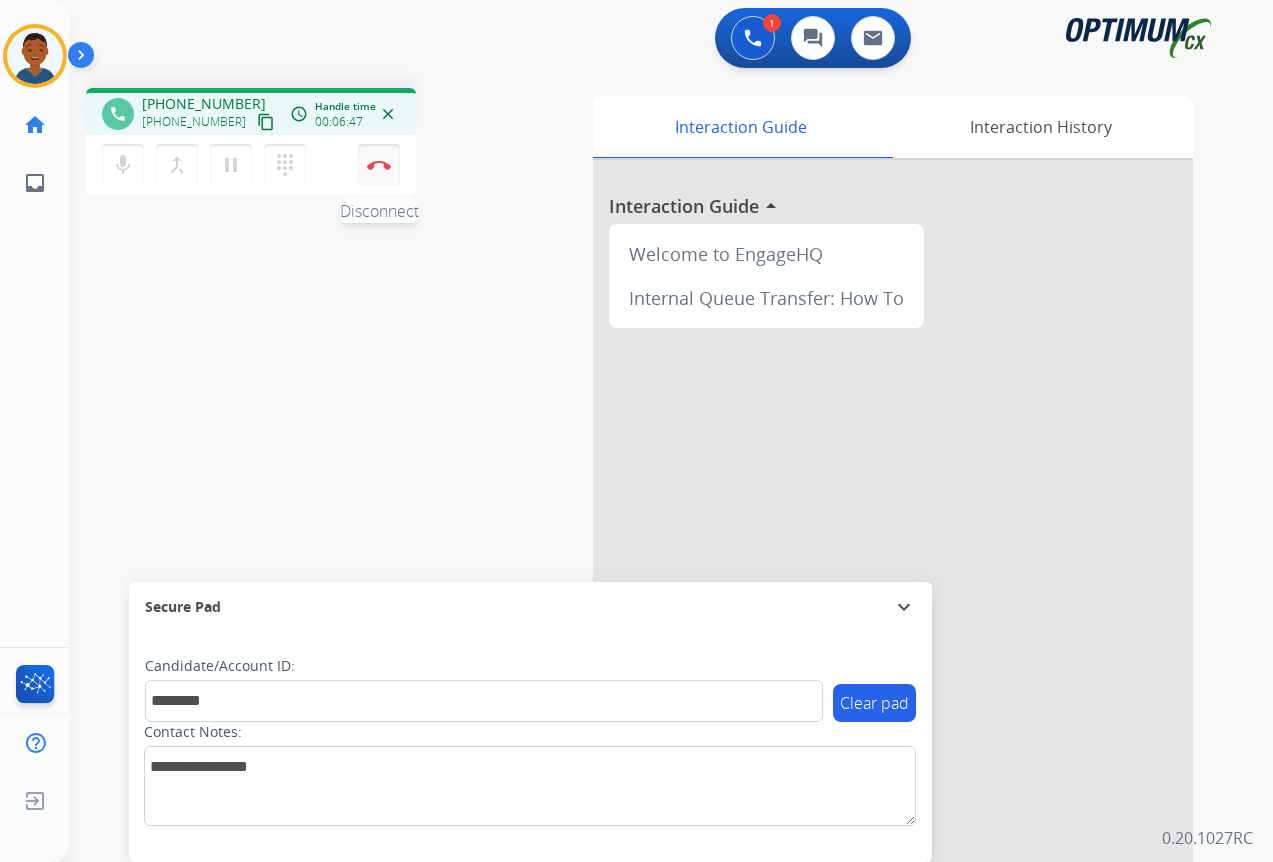 click at bounding box center (379, 165) 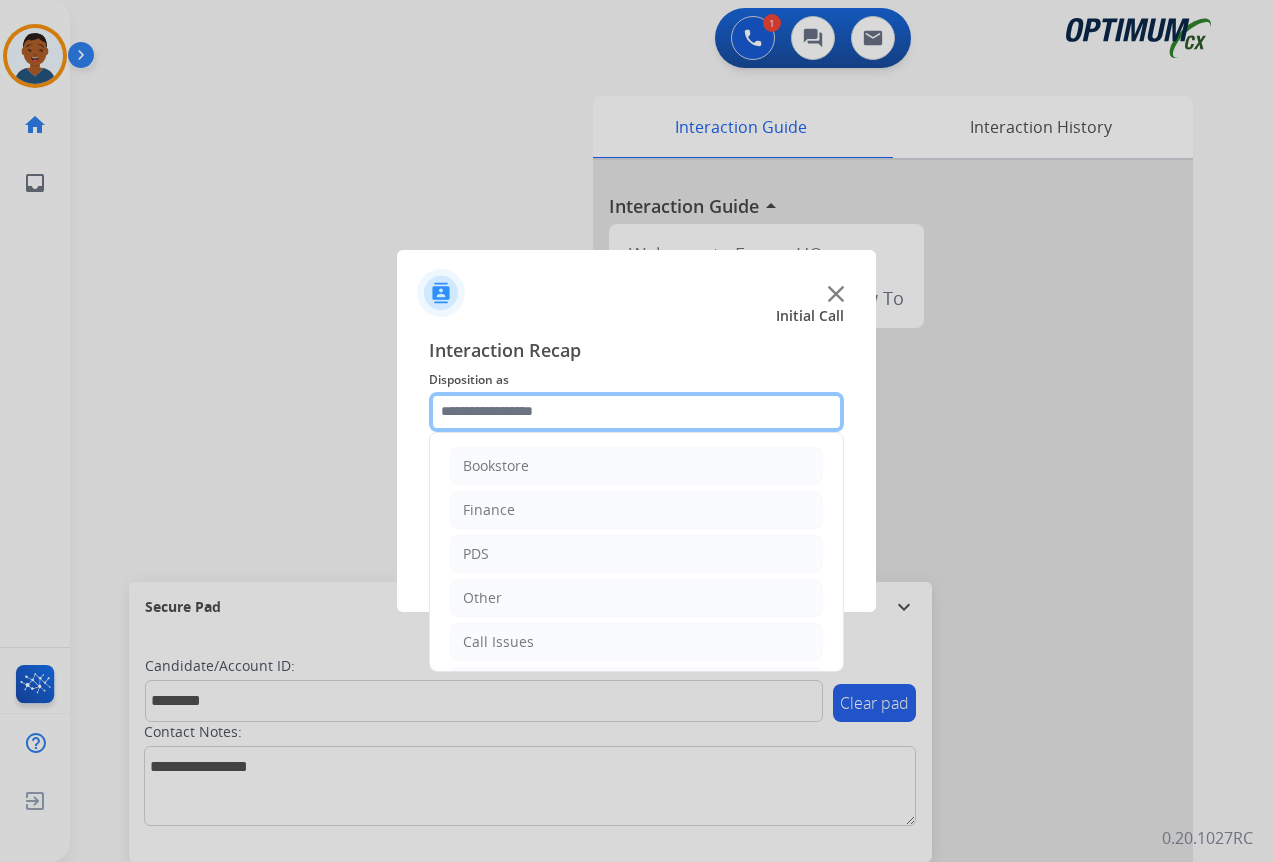 click 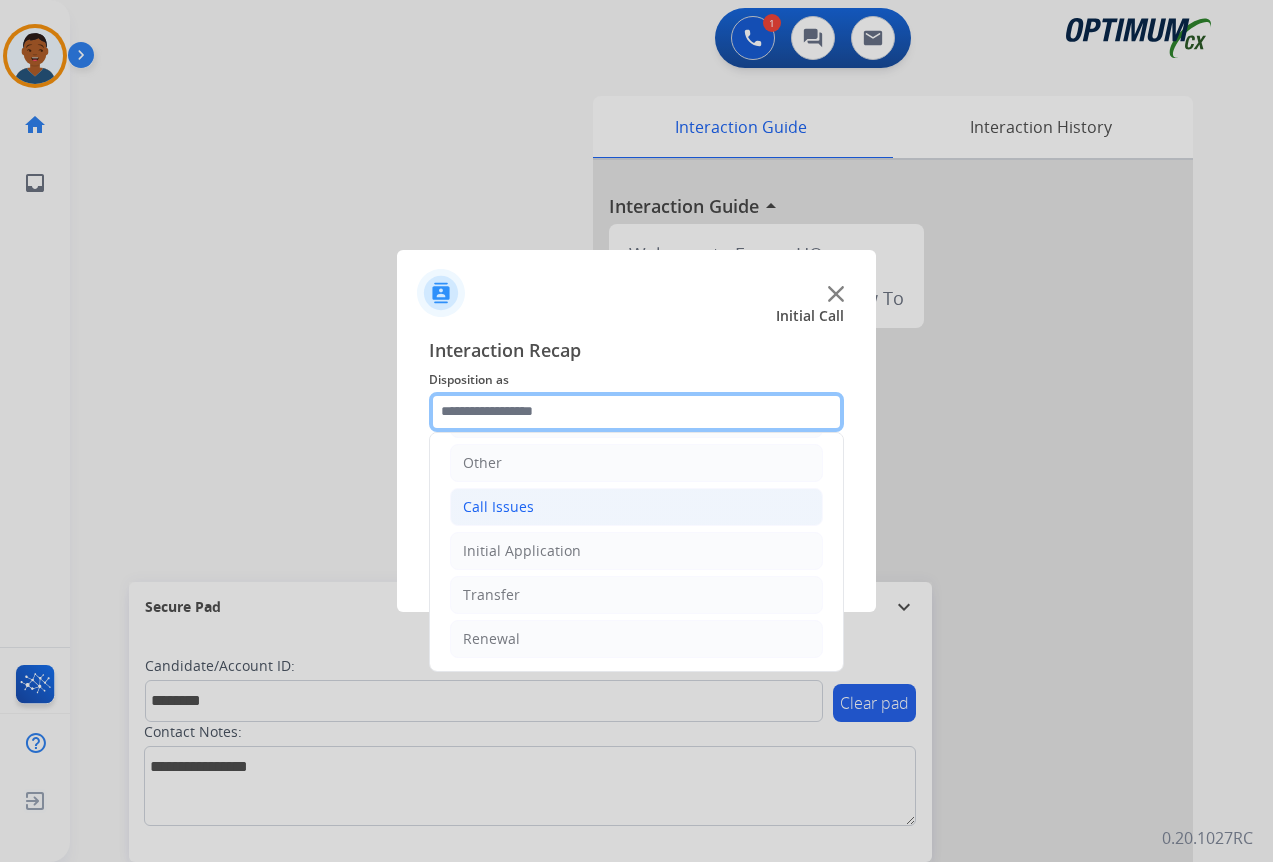 scroll, scrollTop: 136, scrollLeft: 0, axis: vertical 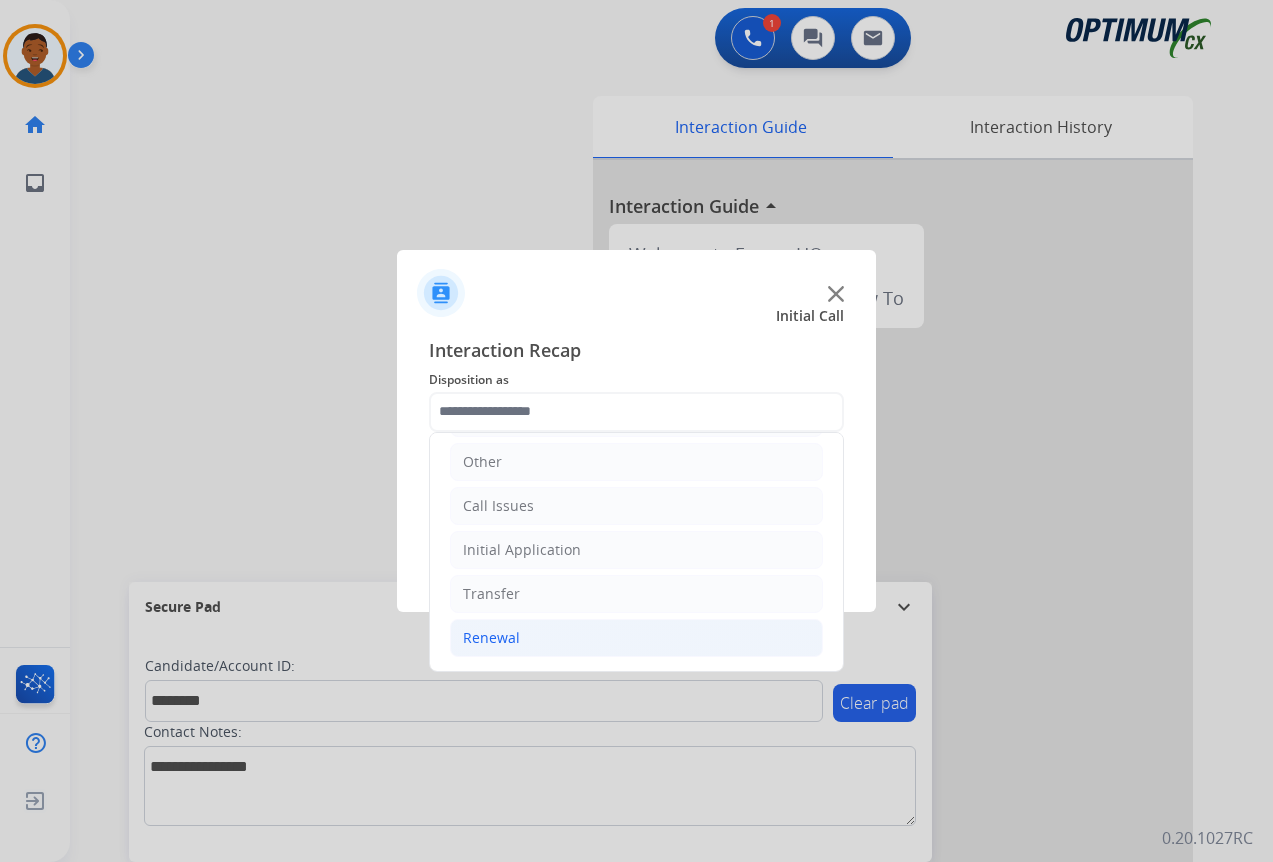 click on "Renewal" 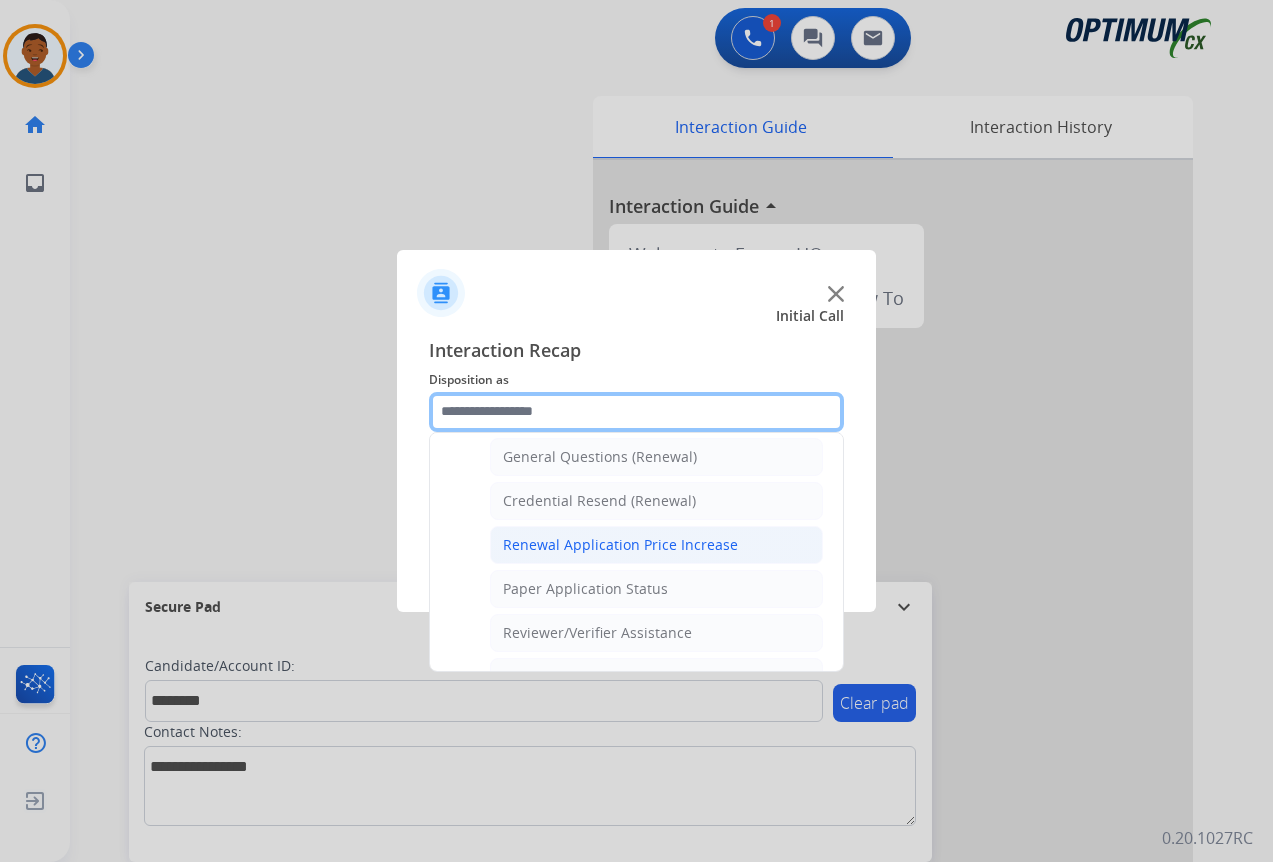 scroll, scrollTop: 636, scrollLeft: 0, axis: vertical 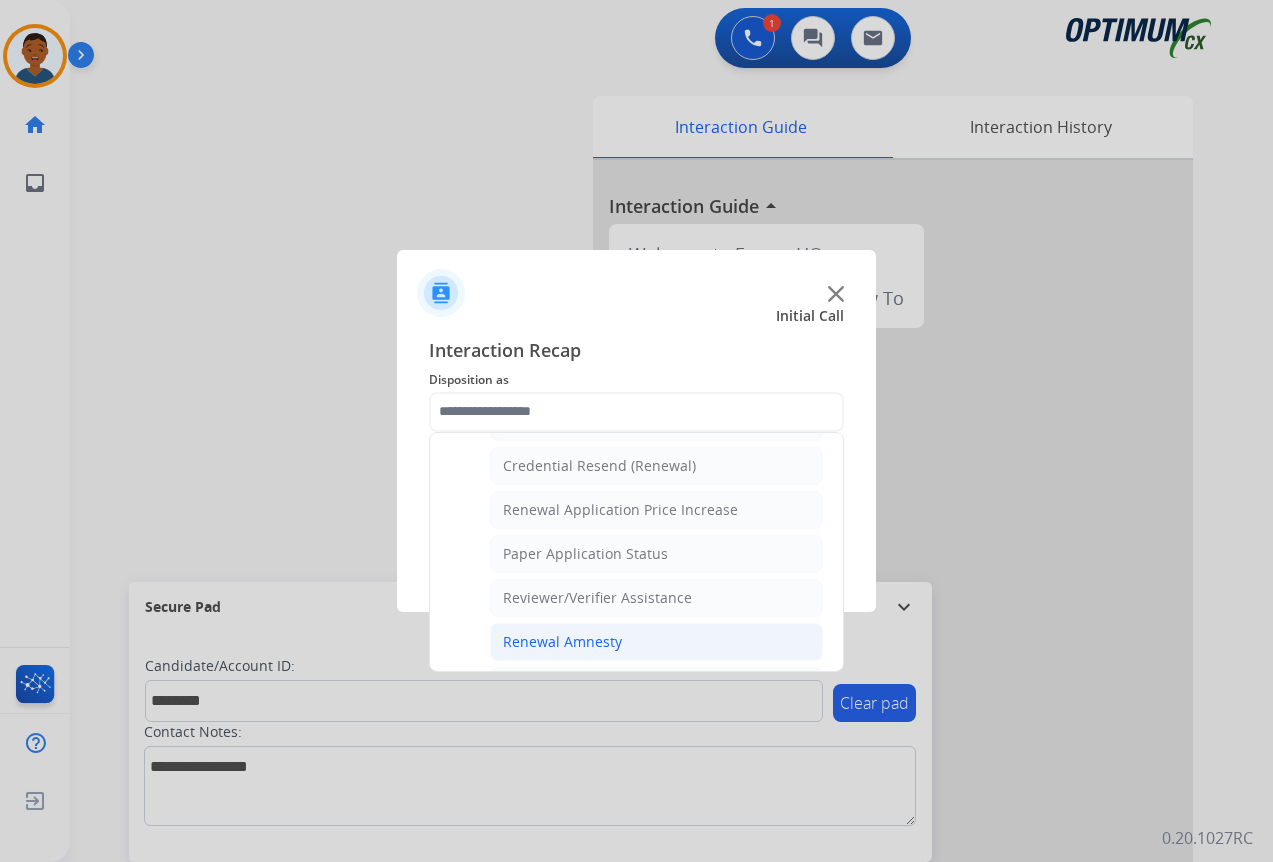 click on "Renewal Amnesty" 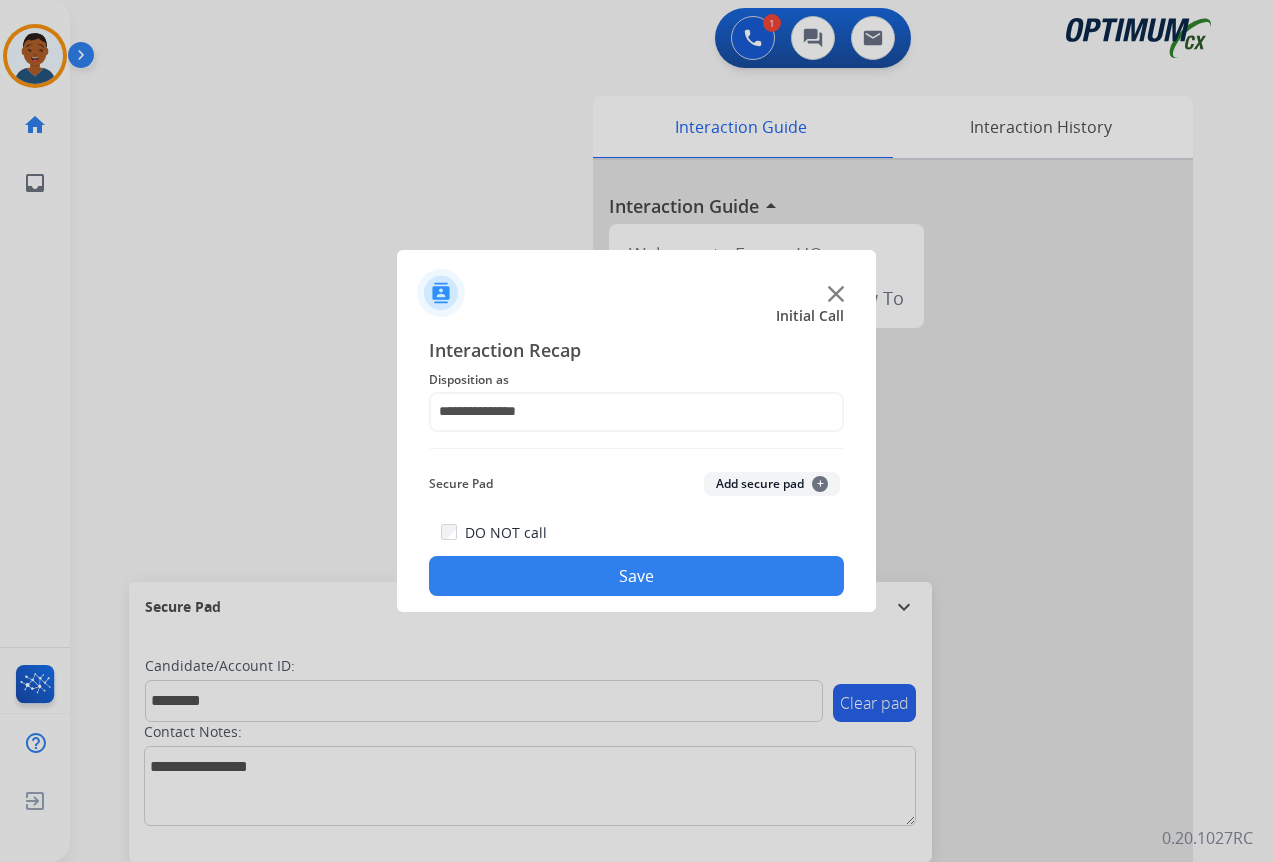 click on "Add secure pad  +" 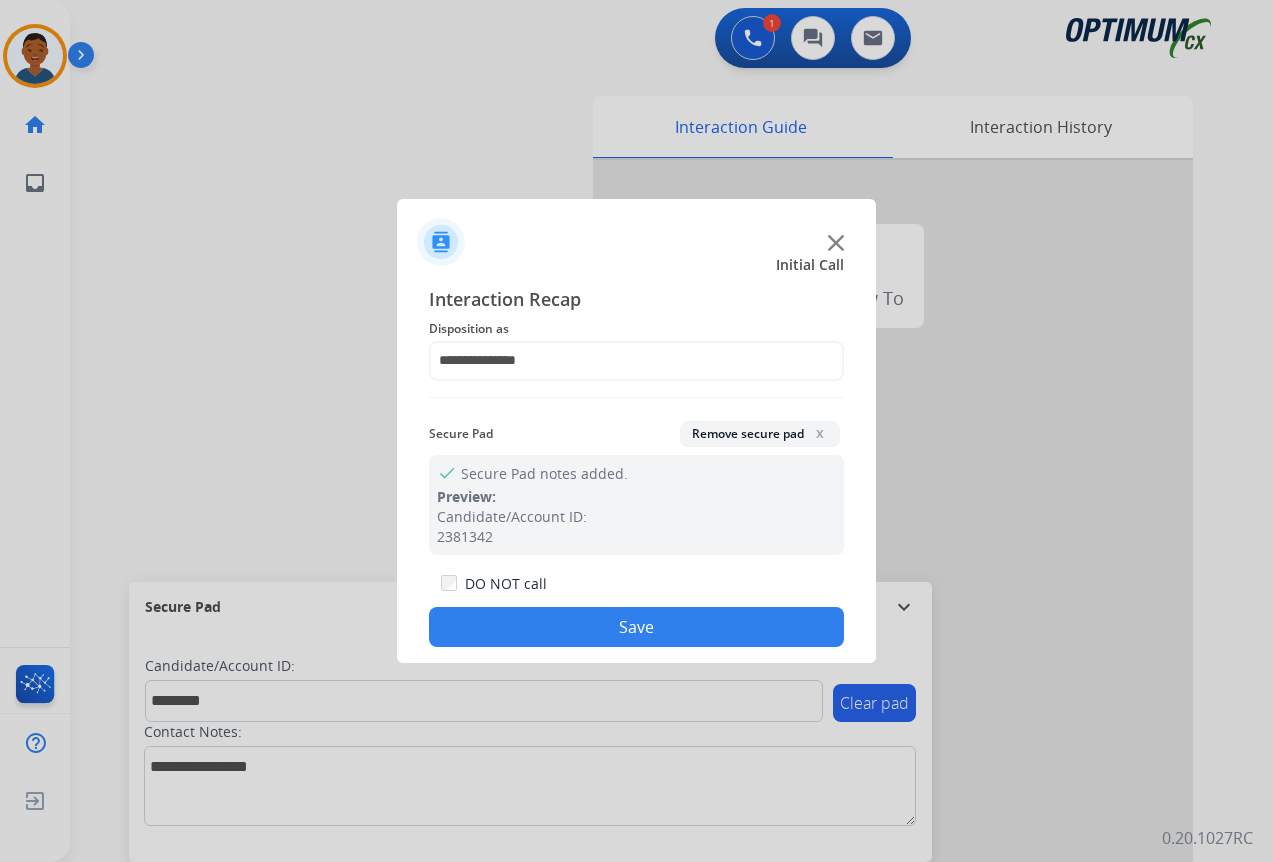 drag, startPoint x: 668, startPoint y: 618, endPoint x: 711, endPoint y: 611, distance: 43.56604 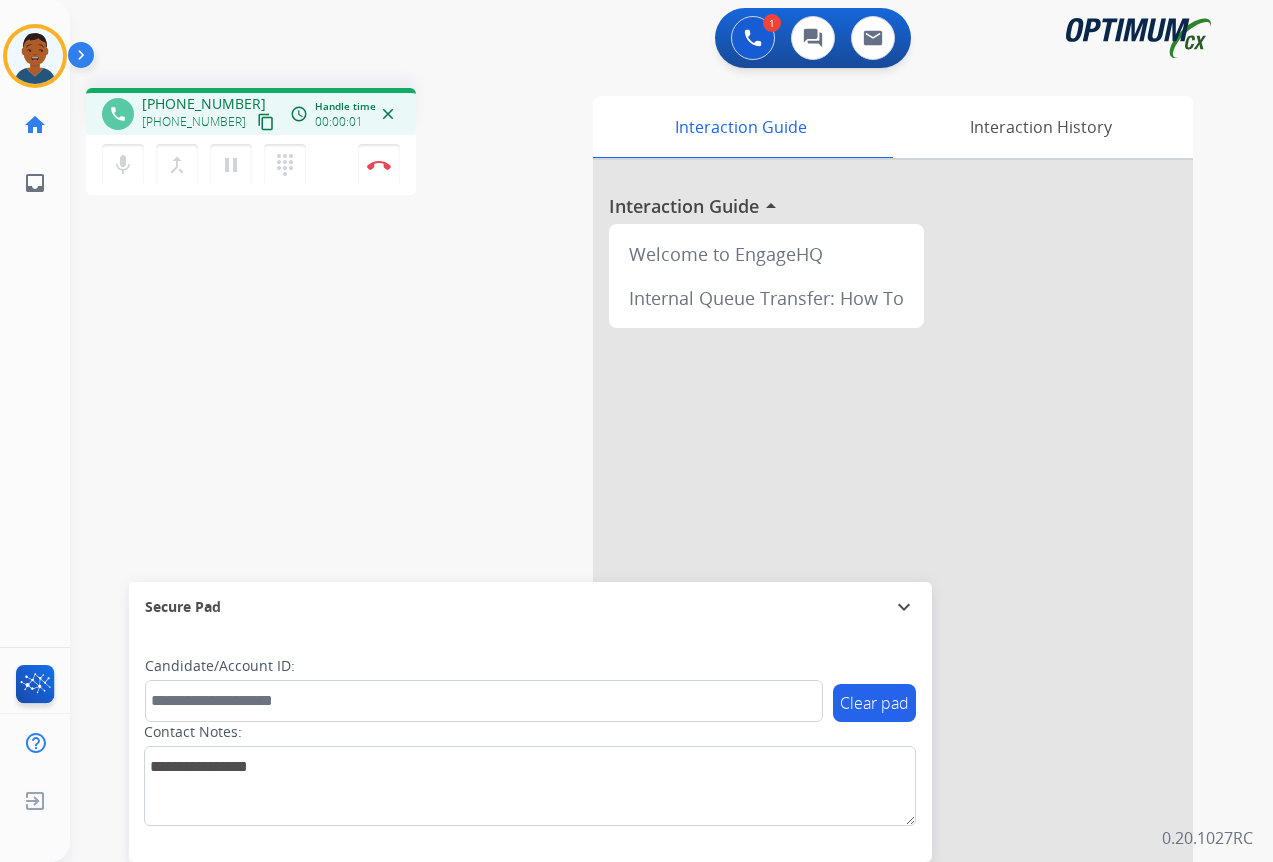 click on "content_copy" at bounding box center [266, 122] 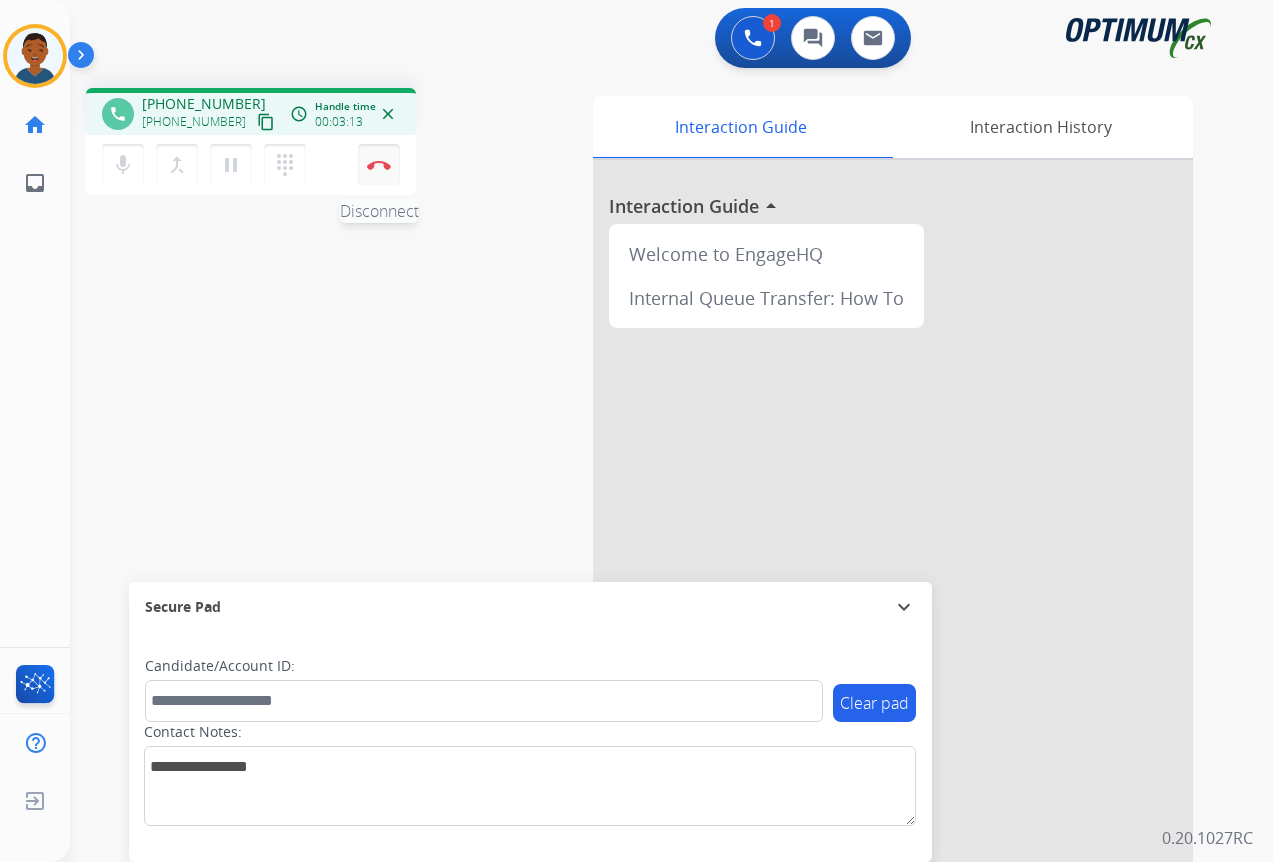 click on "Disconnect" at bounding box center (379, 165) 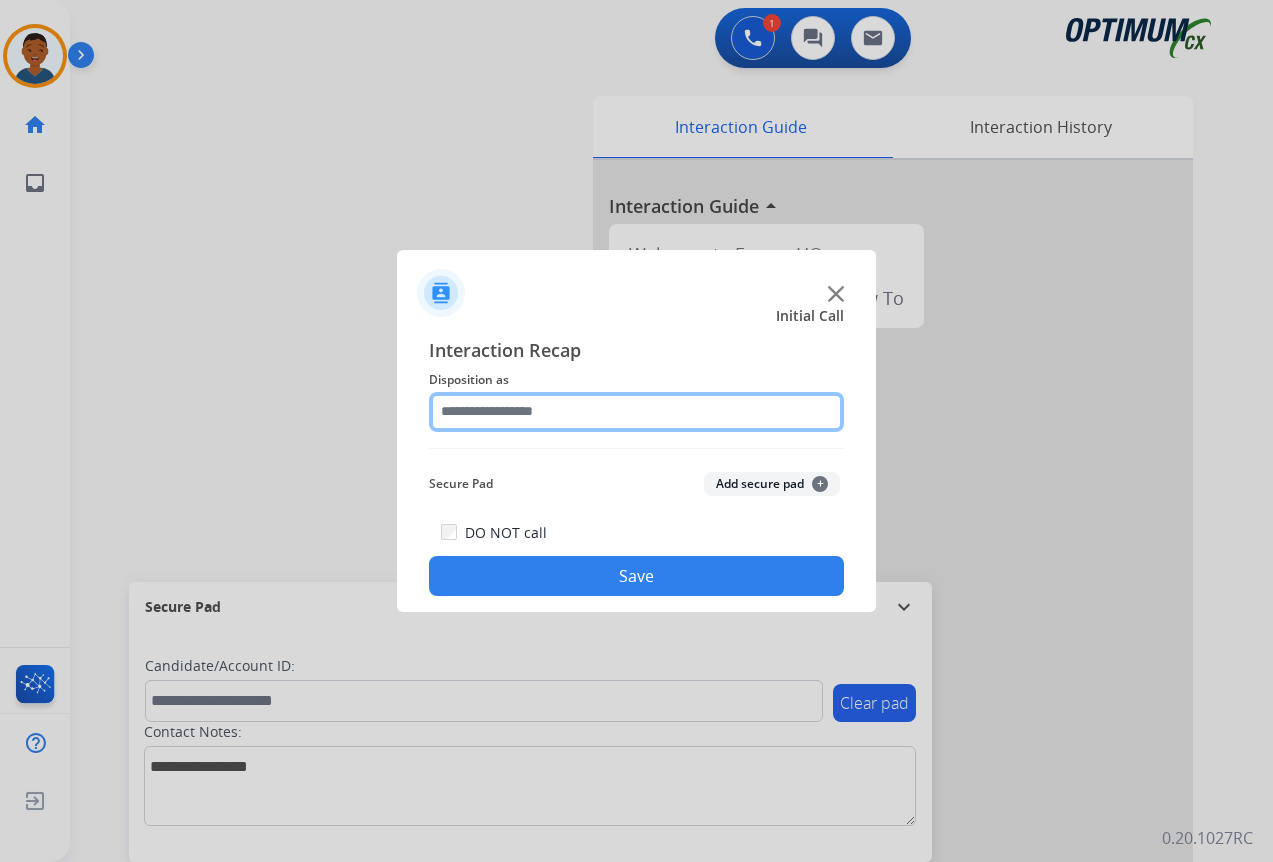 click 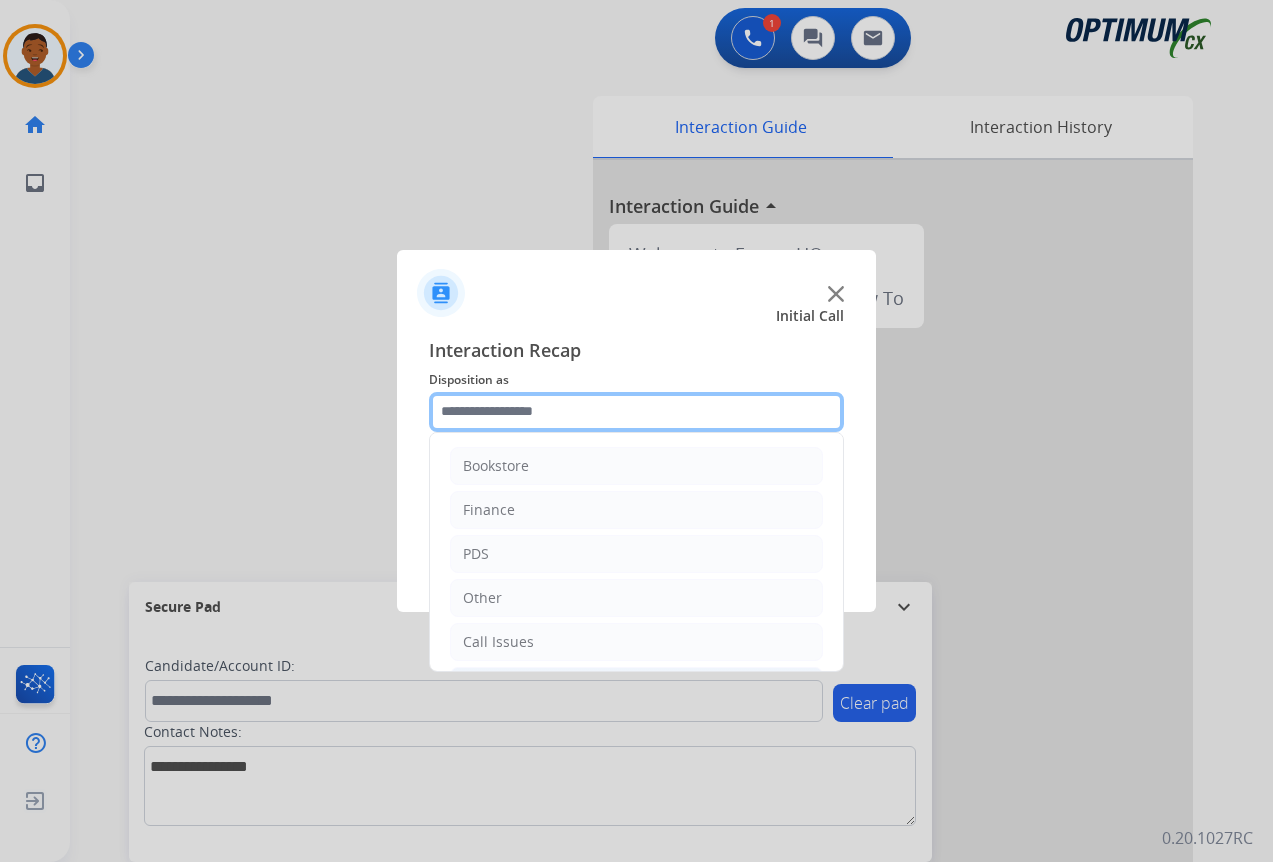 scroll, scrollTop: 136, scrollLeft: 0, axis: vertical 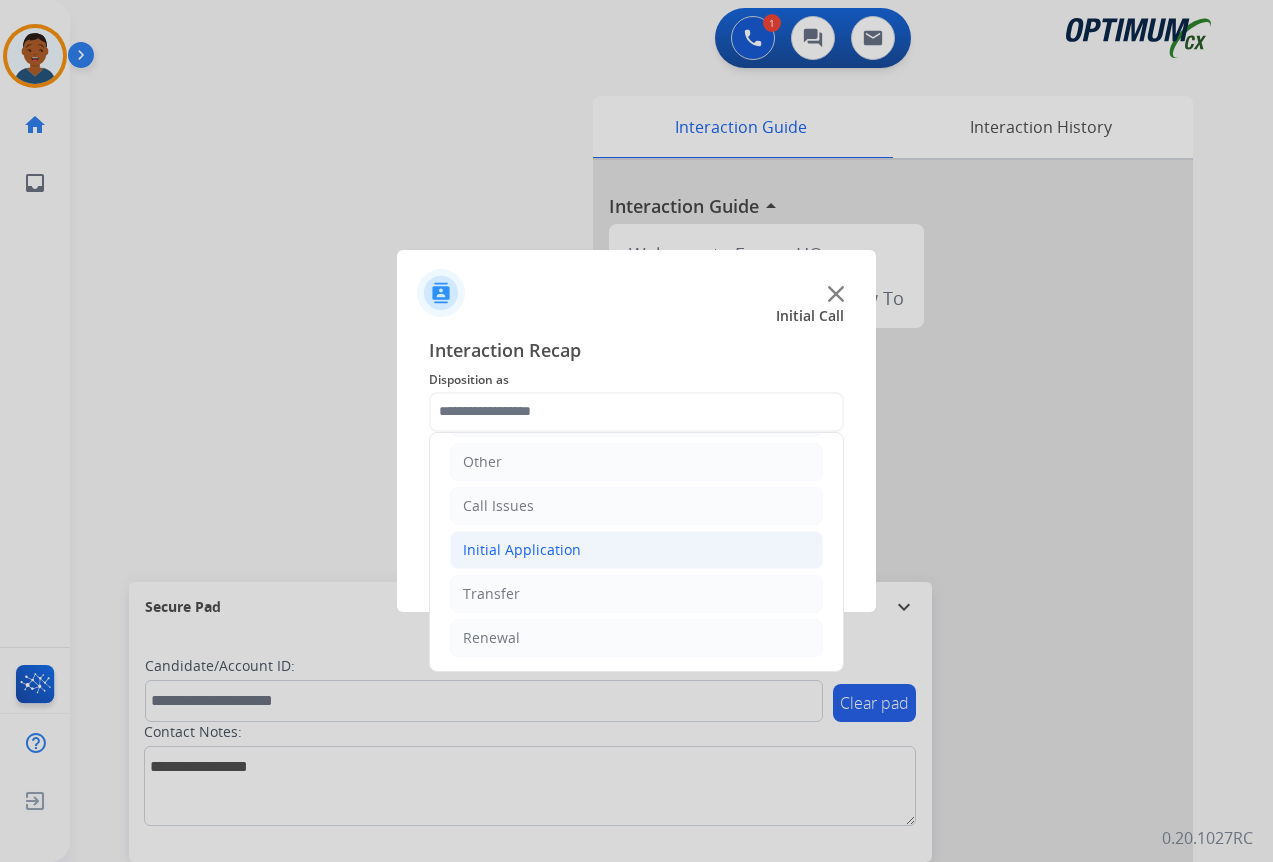click on "Initial Application" 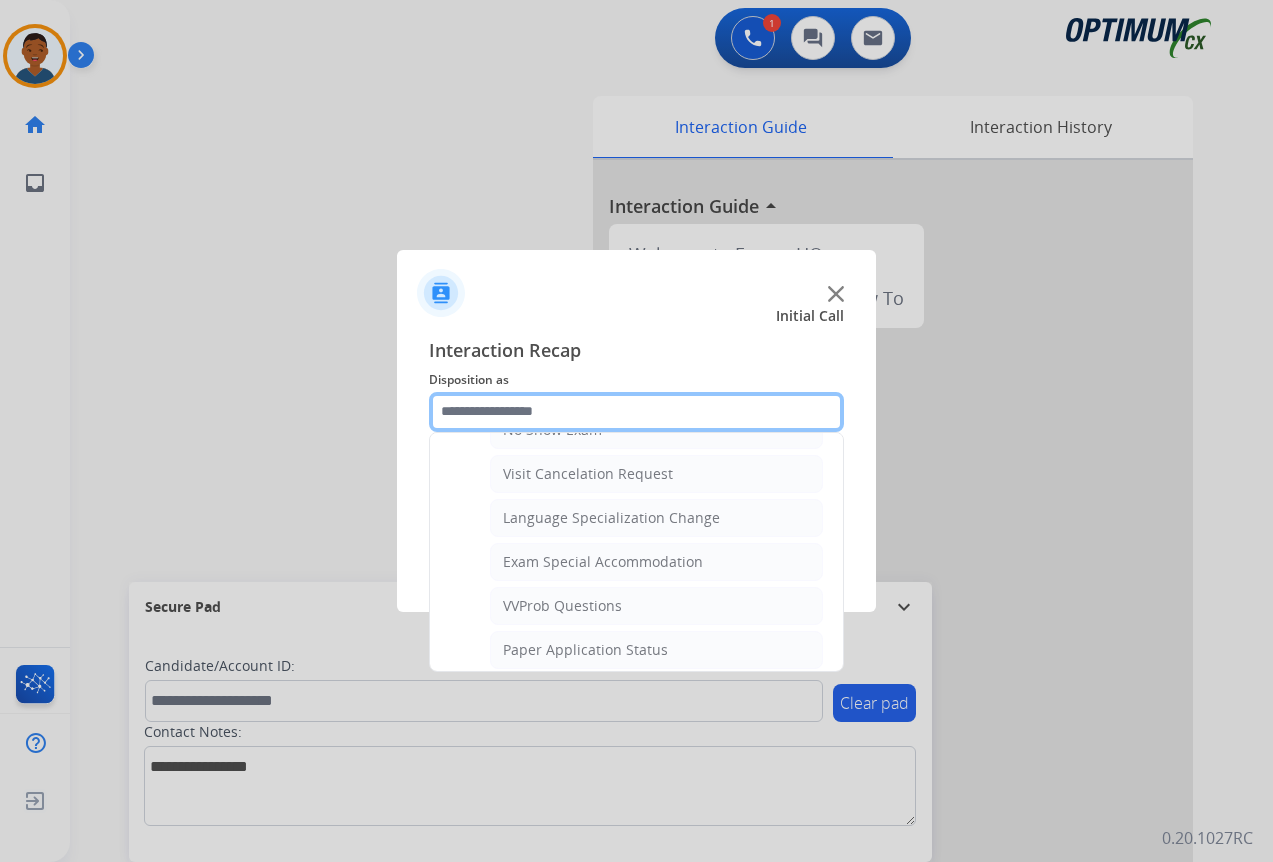 scroll, scrollTop: 1036, scrollLeft: 0, axis: vertical 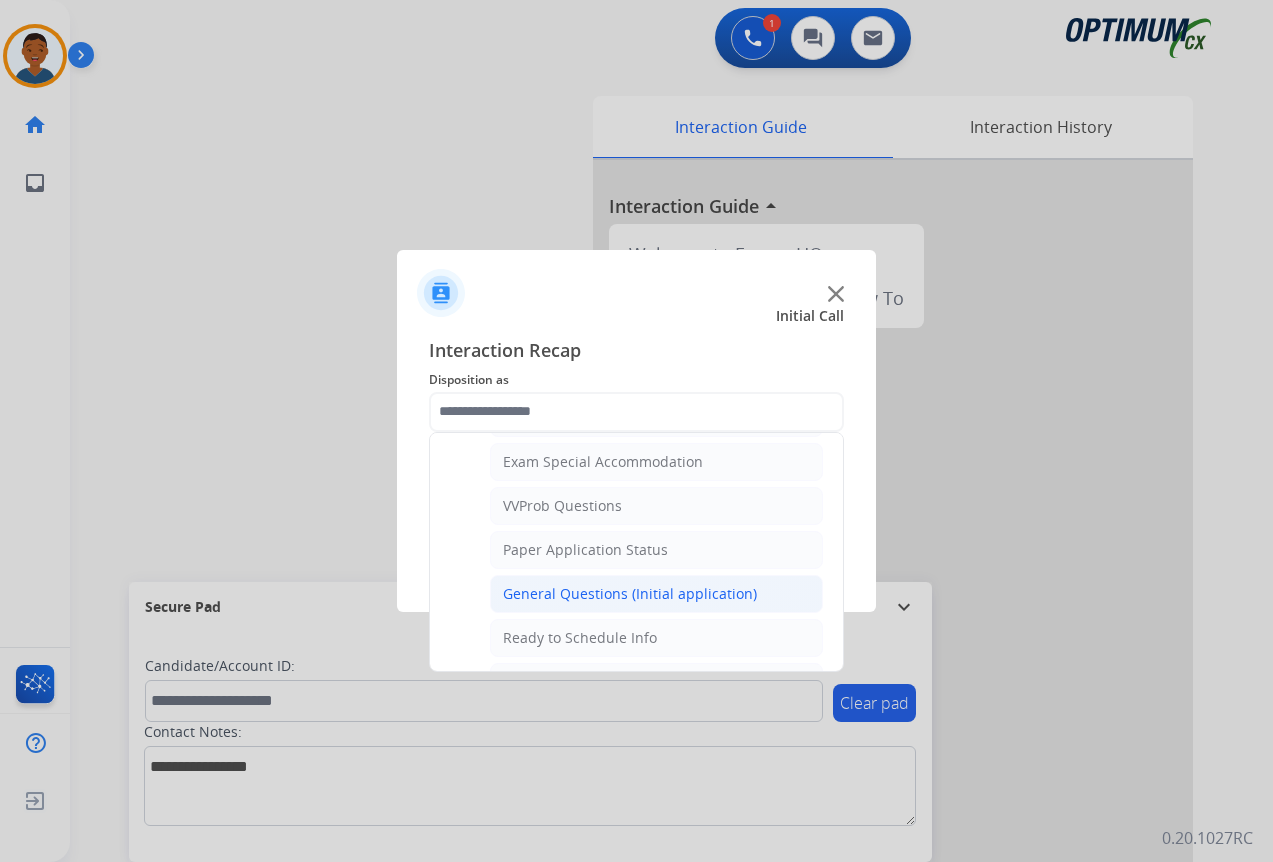 click on "General Questions (Initial application)" 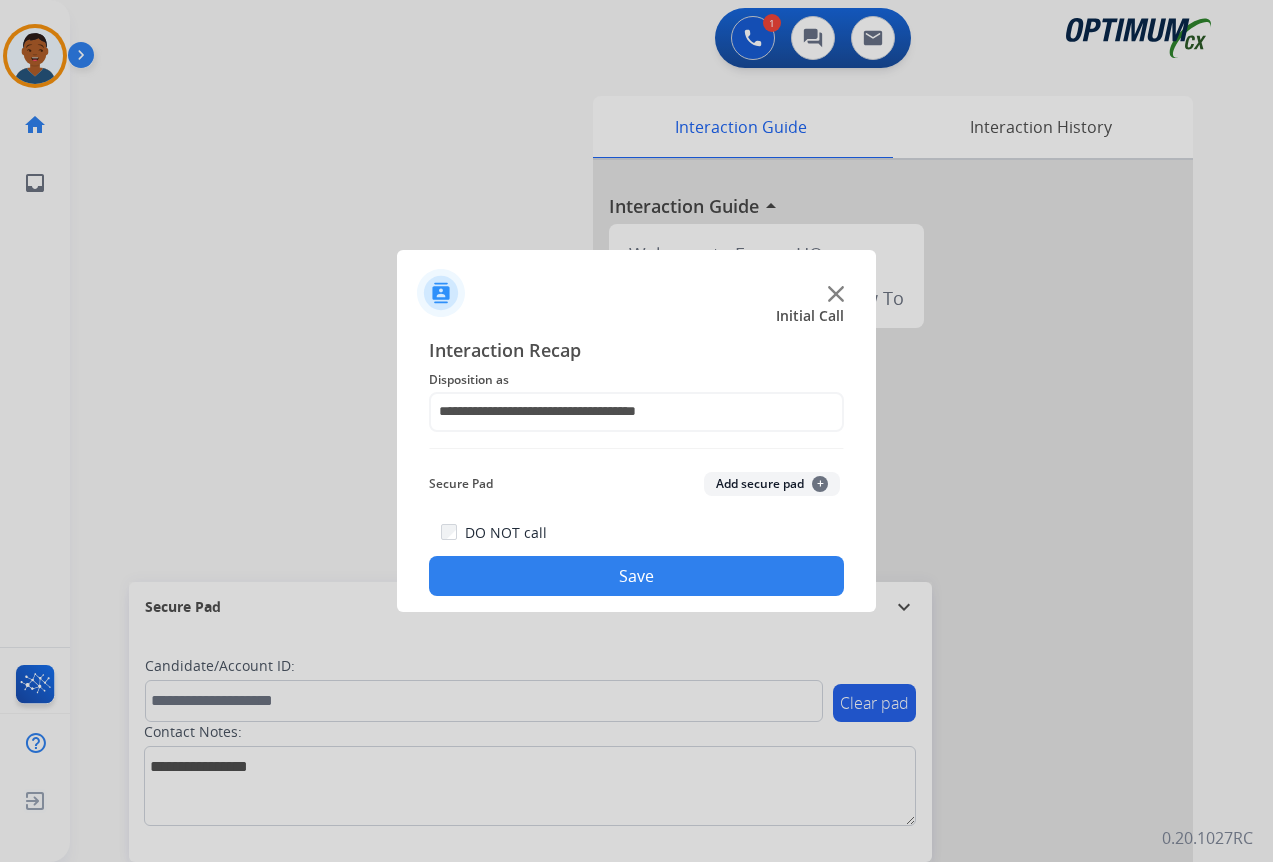 click on "Add secure pad  +" 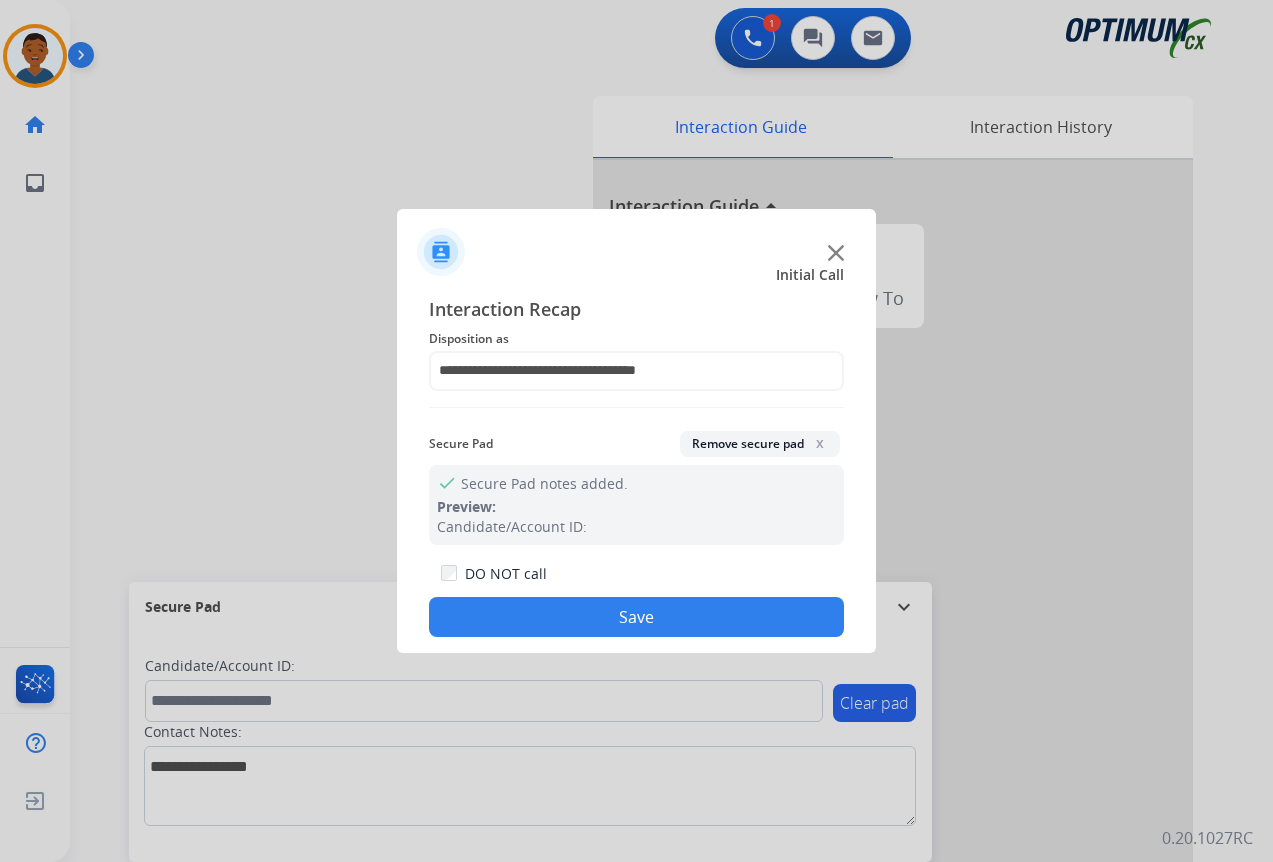 click on "Remove secure pad  x" 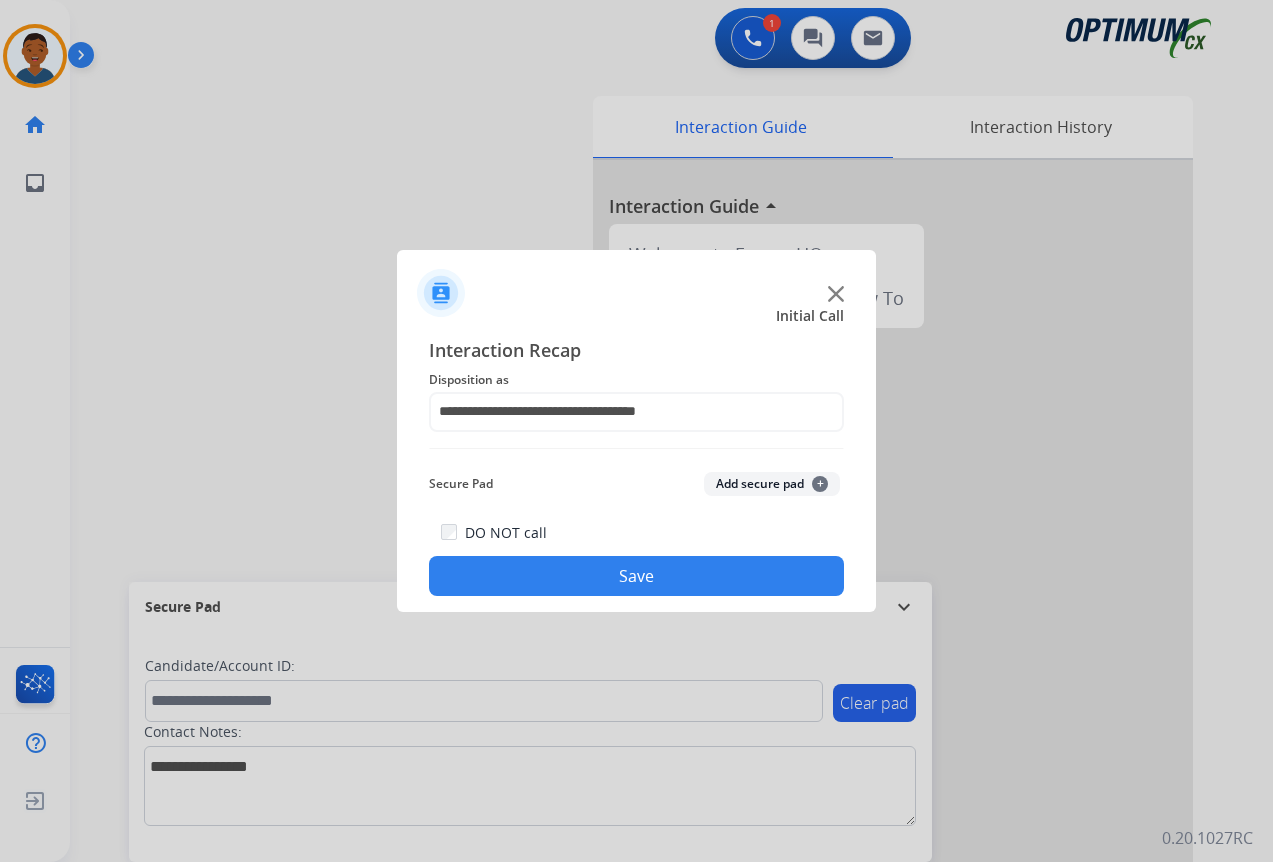 click on "Save" 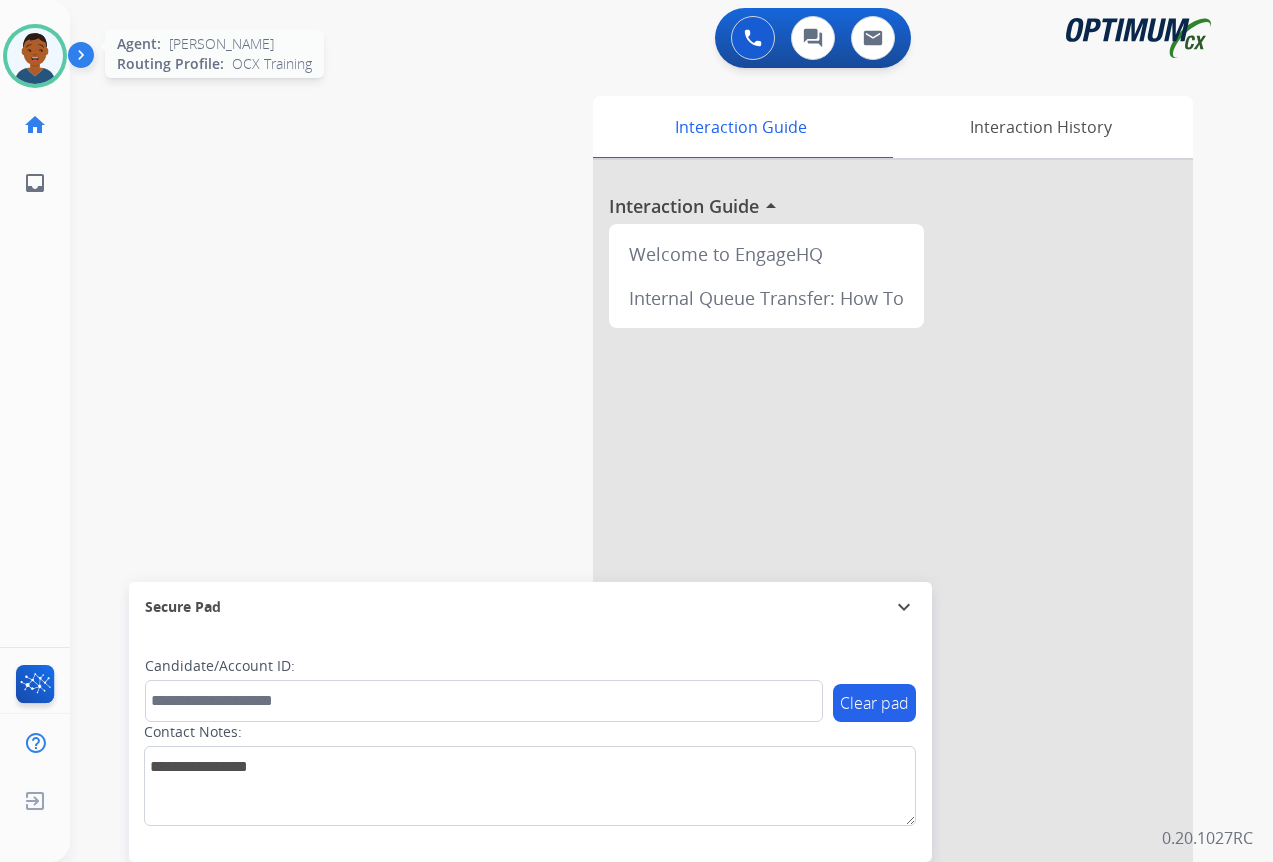 click at bounding box center [35, 56] 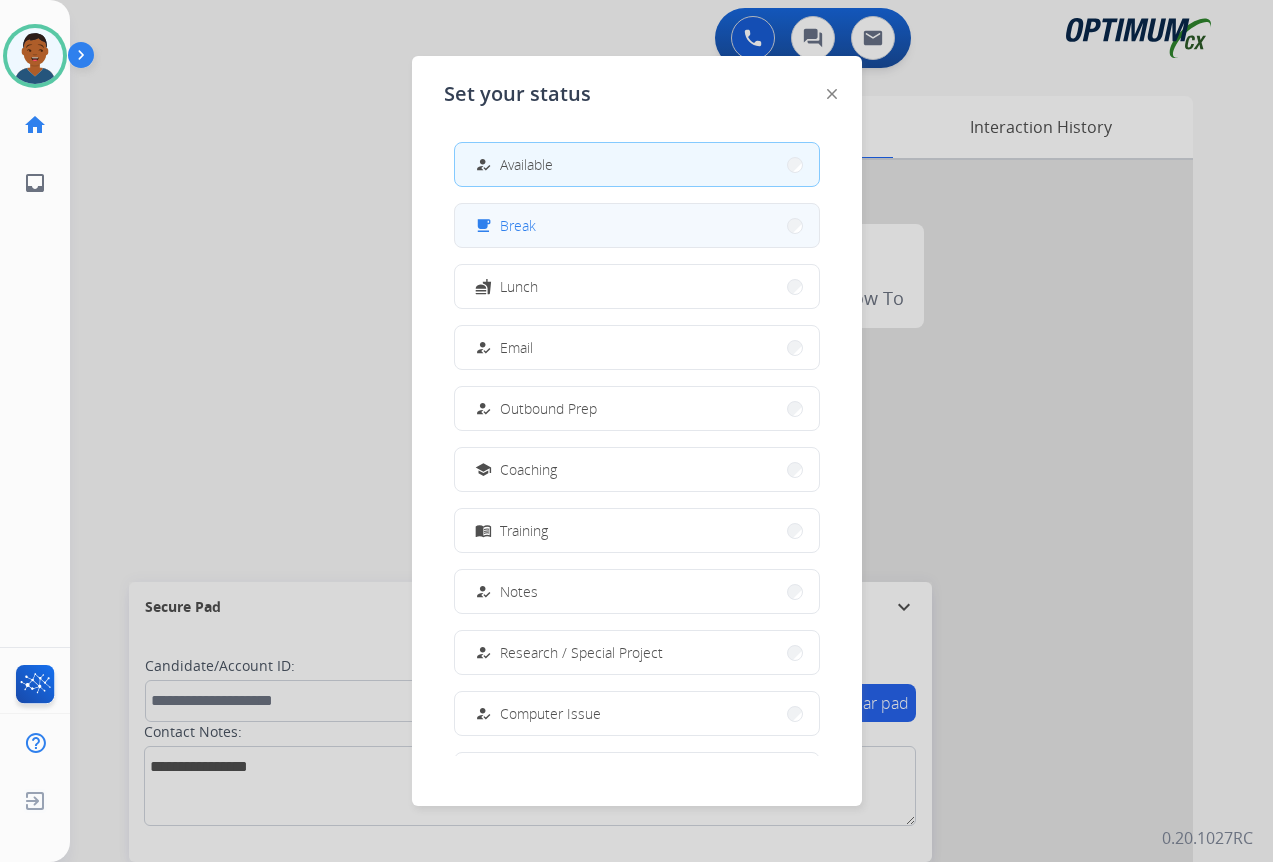 click on "Break" at bounding box center [518, 225] 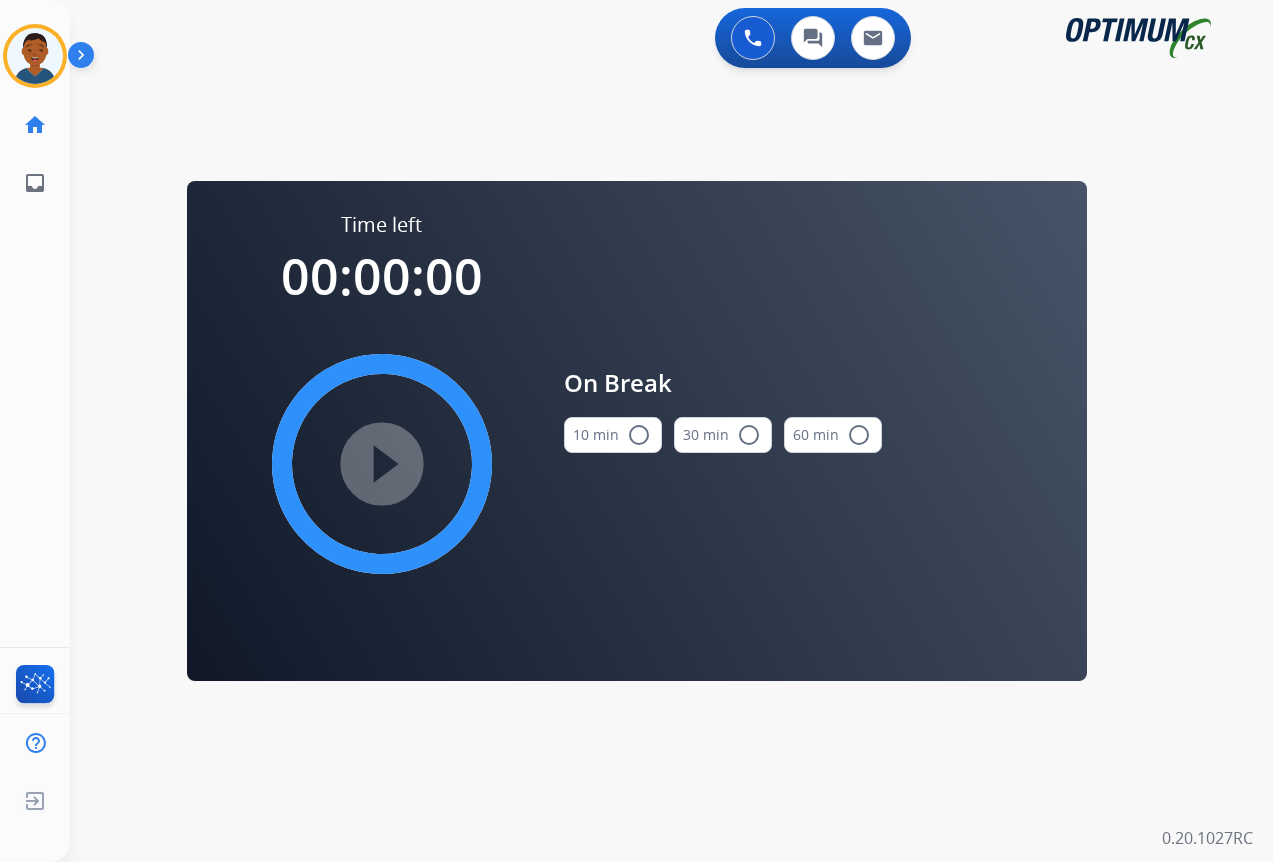click on "radio_button_unchecked" at bounding box center (639, 435) 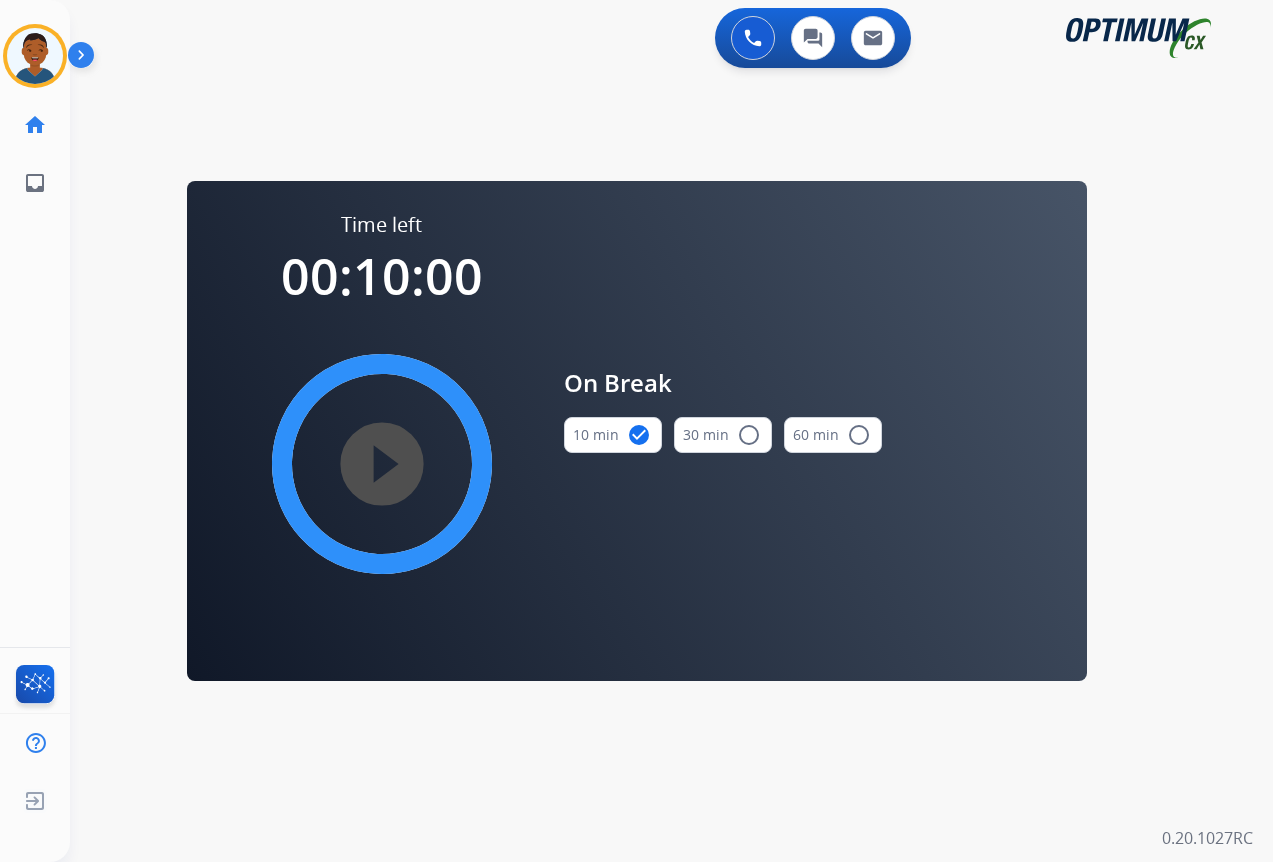 click on "play_circle_filled" at bounding box center [382, 464] 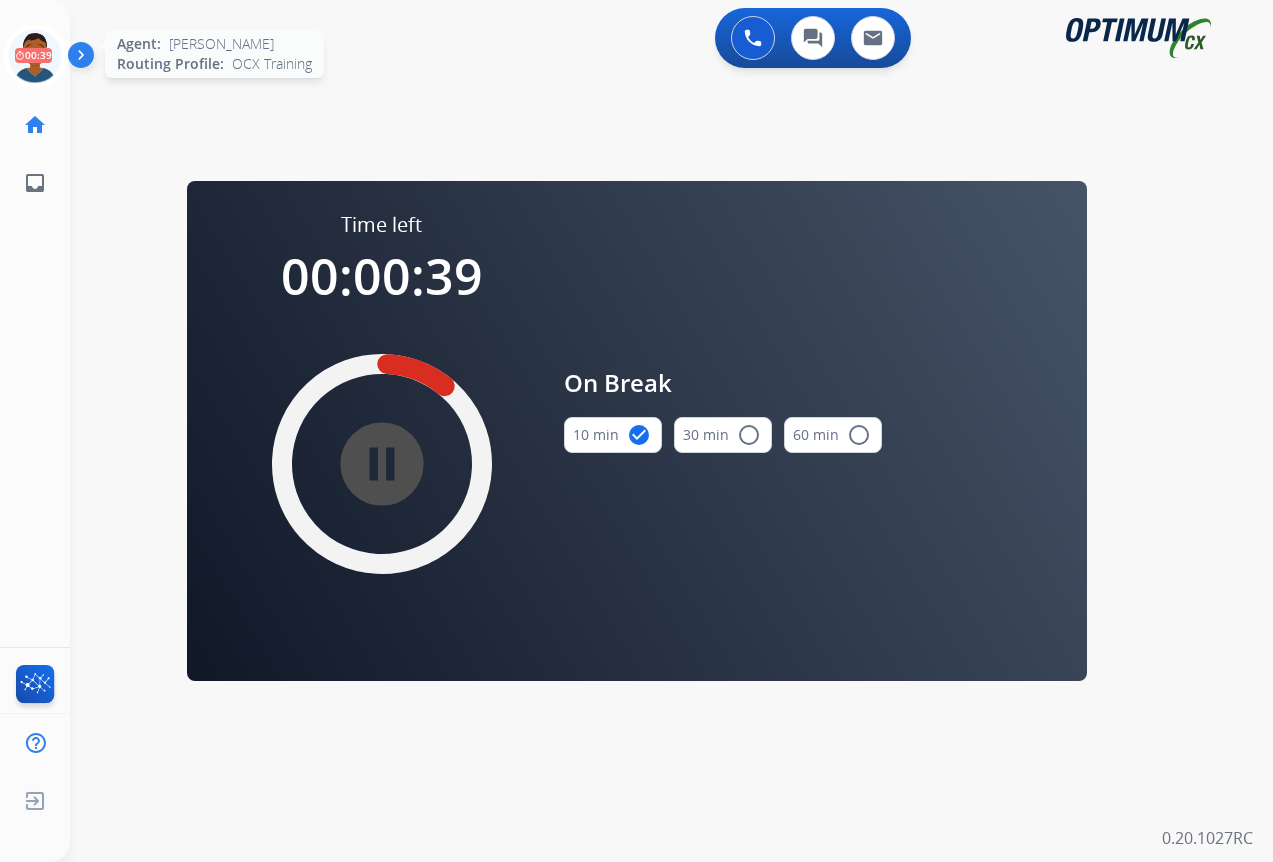 click 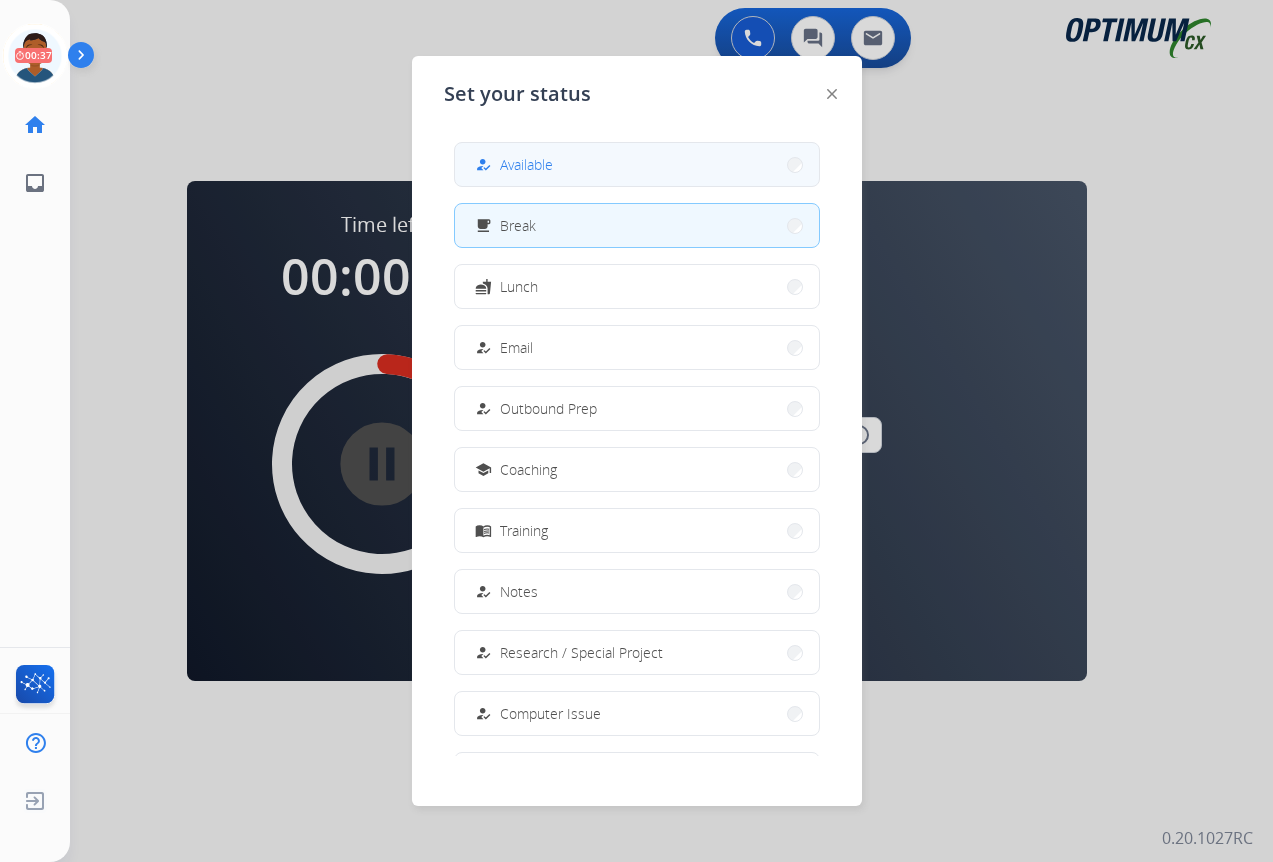 click on "how_to_reg Available" at bounding box center [512, 165] 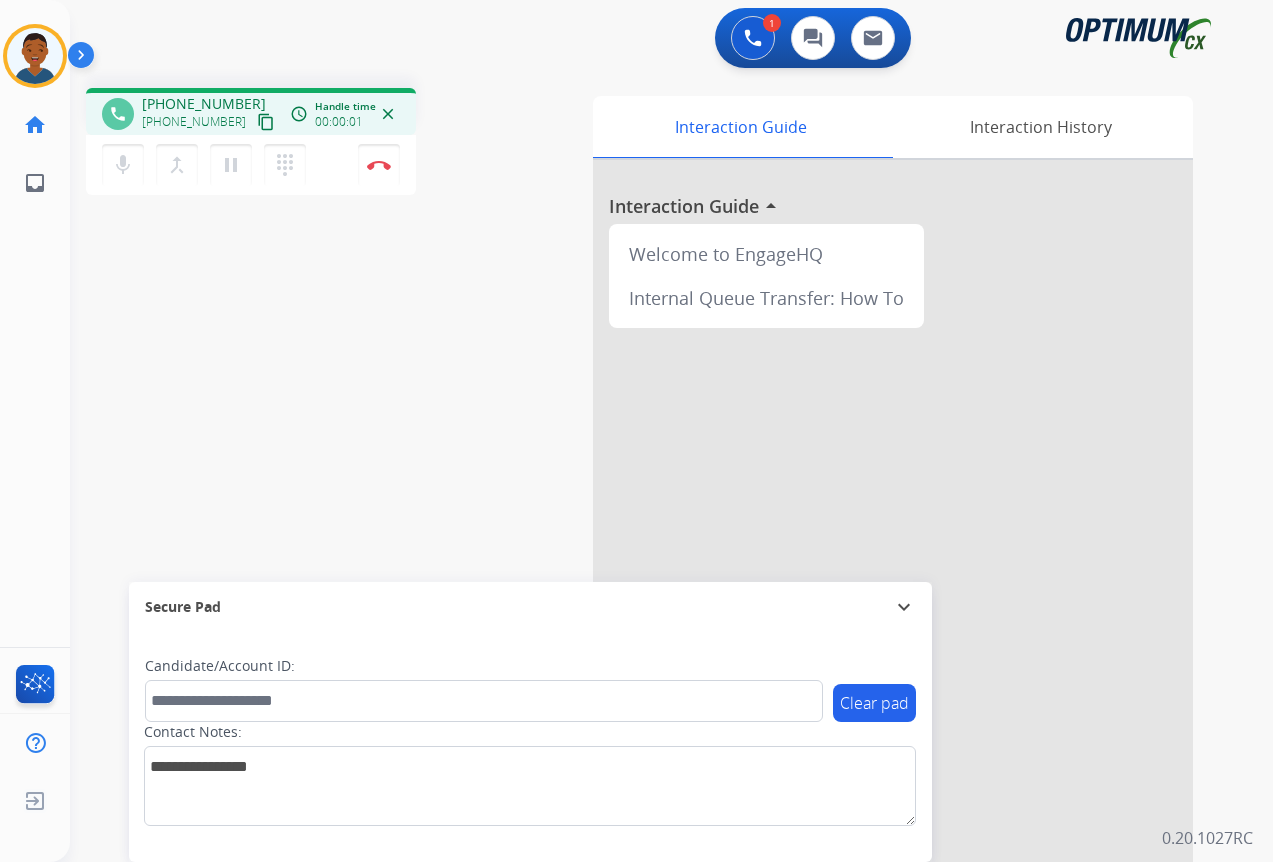 click on "content_copy" at bounding box center (266, 122) 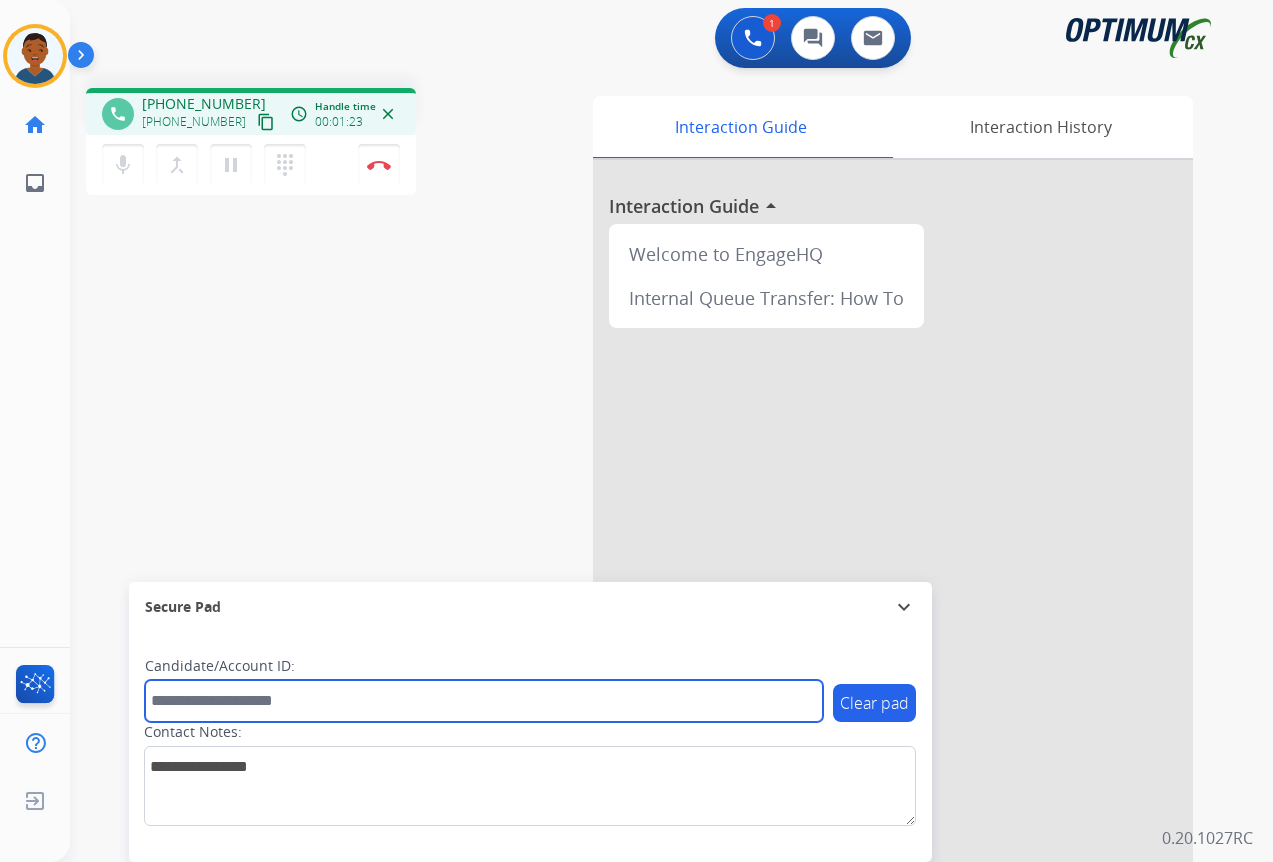click at bounding box center [484, 701] 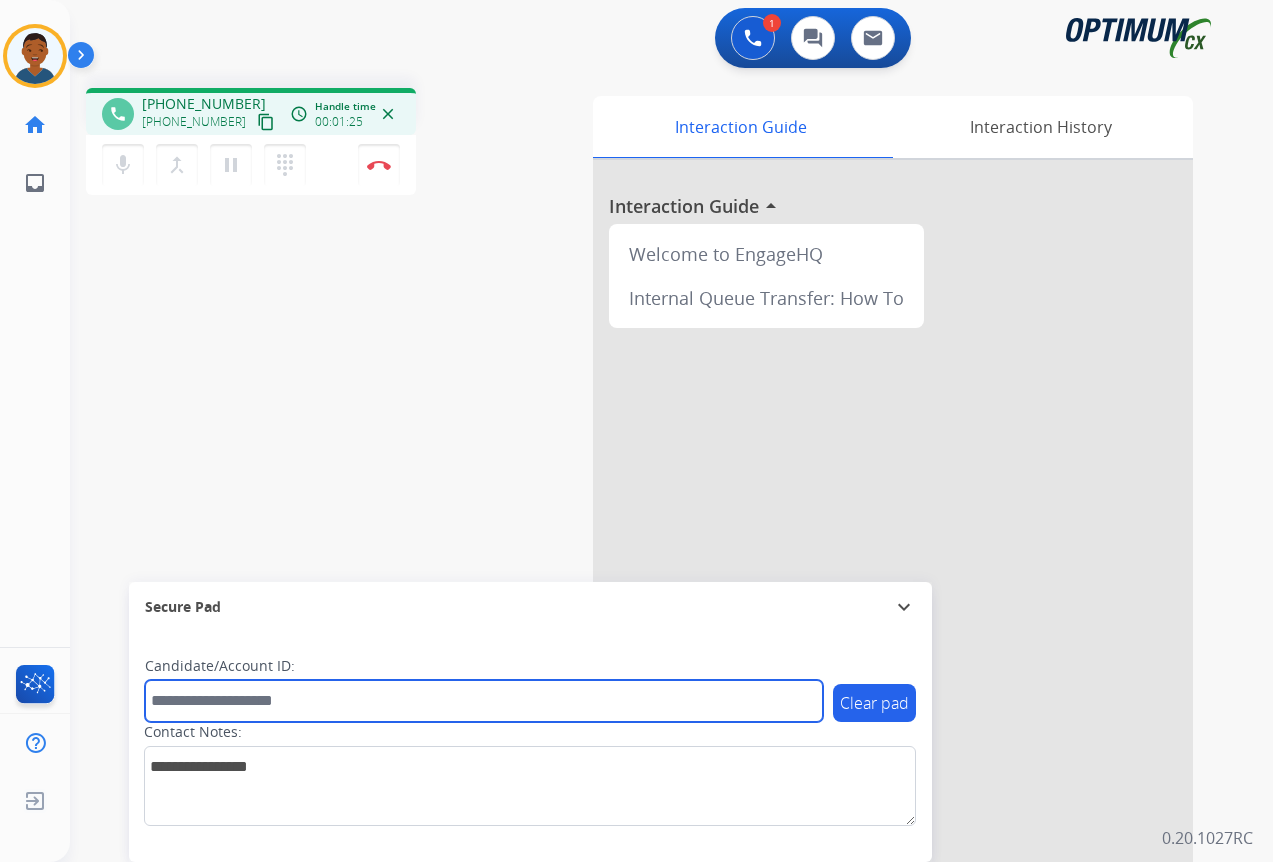 paste on "*******" 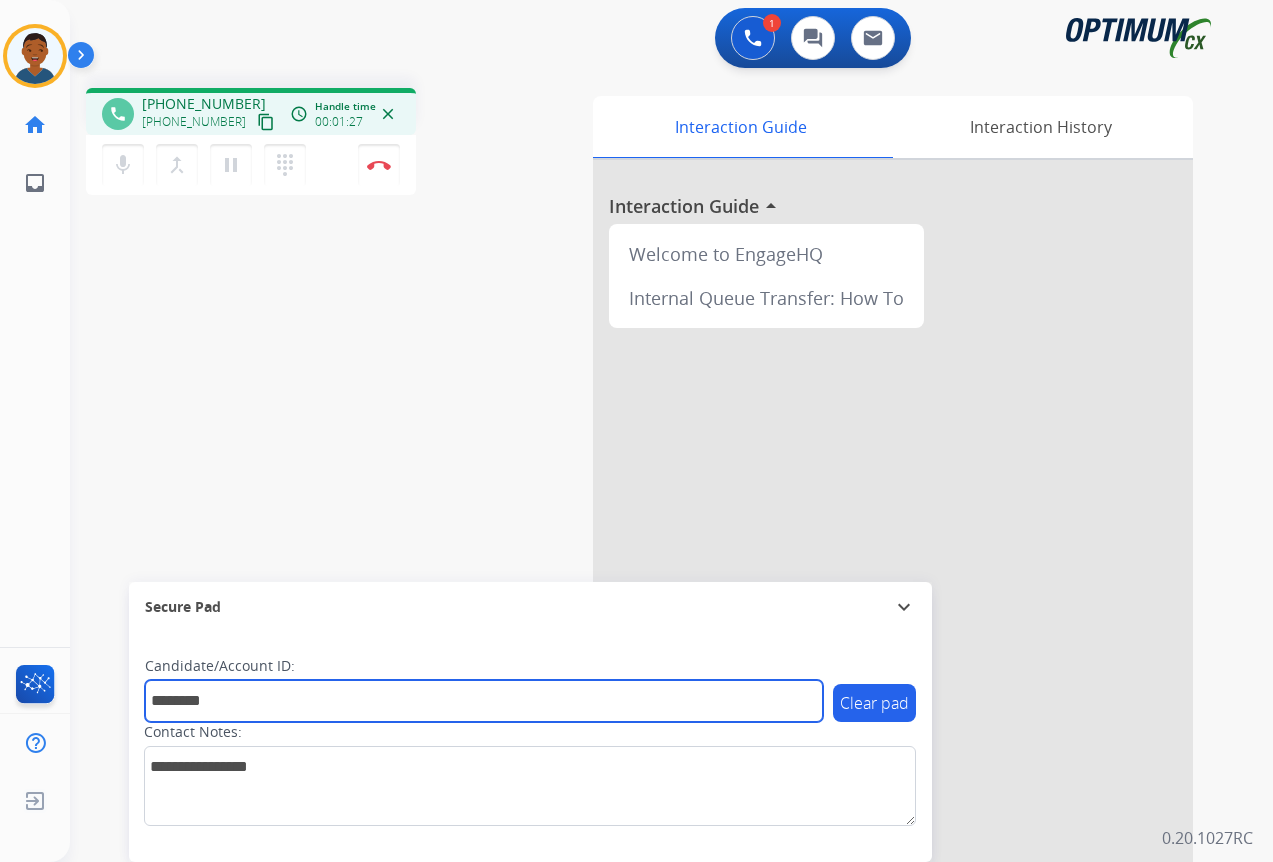 type on "*******" 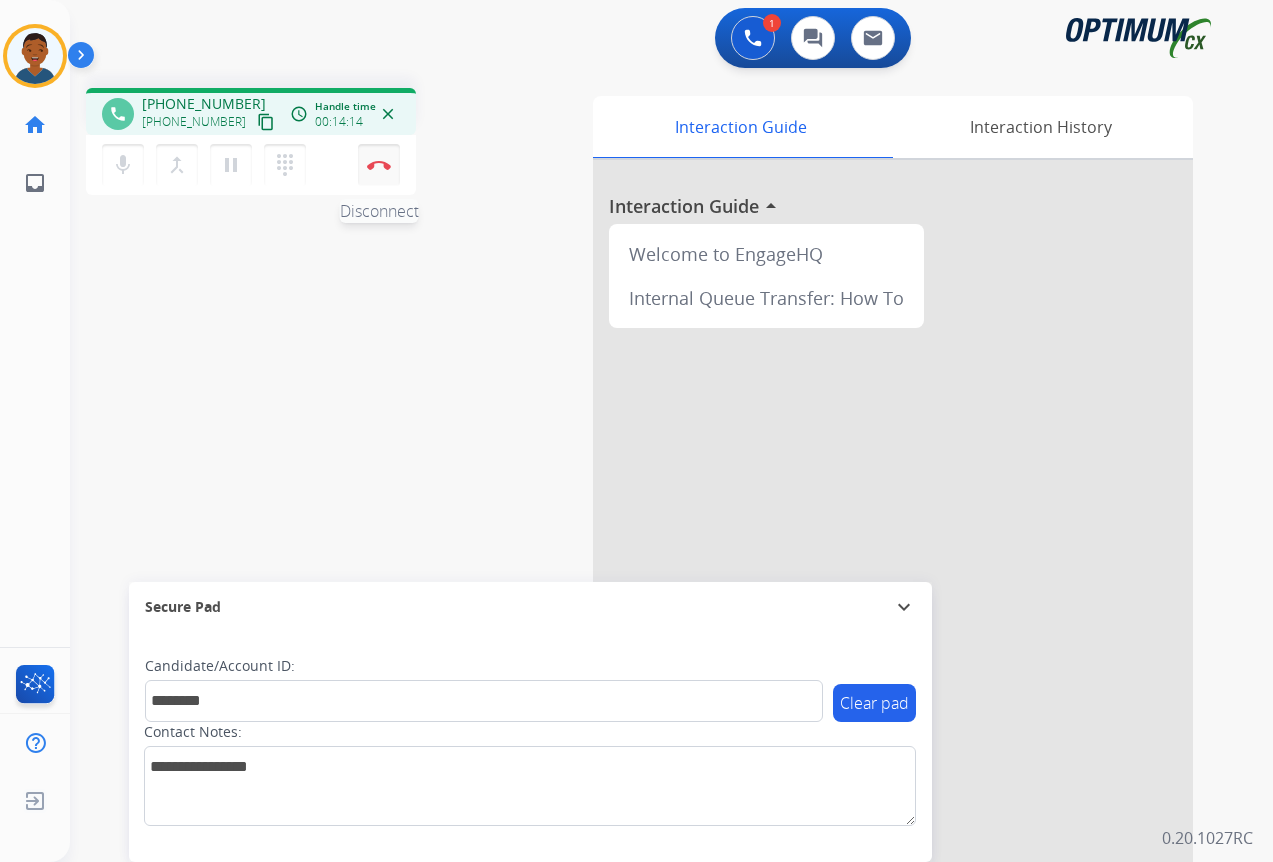 click at bounding box center (379, 165) 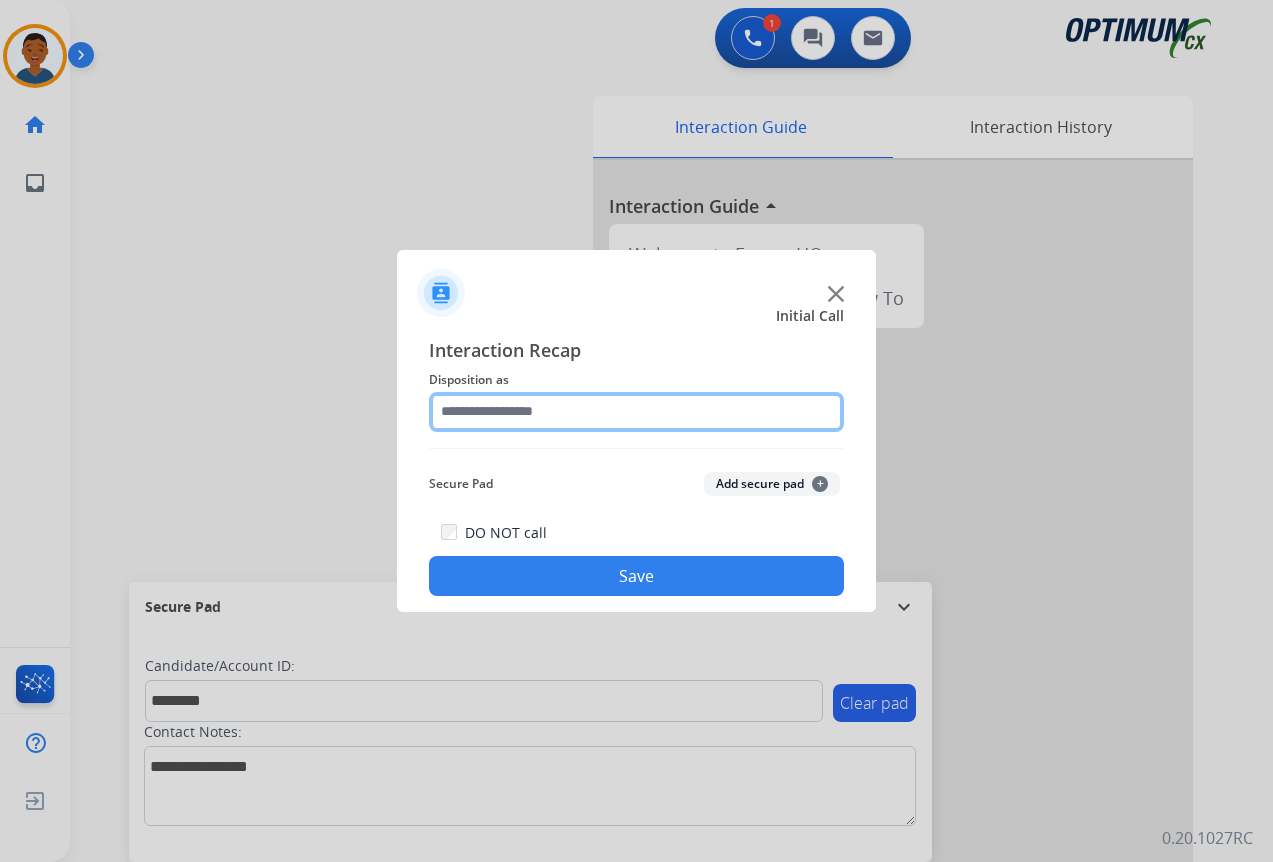 click 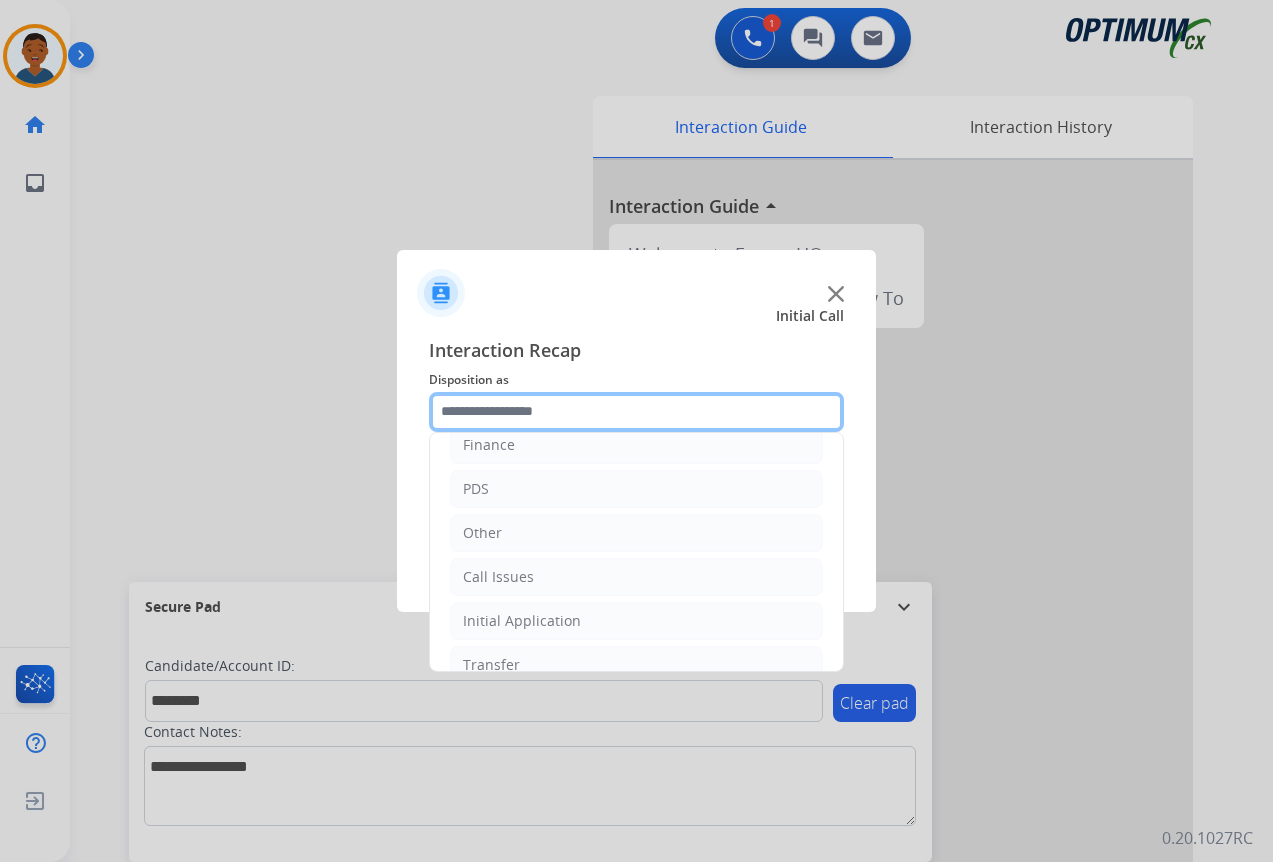 scroll, scrollTop: 136, scrollLeft: 0, axis: vertical 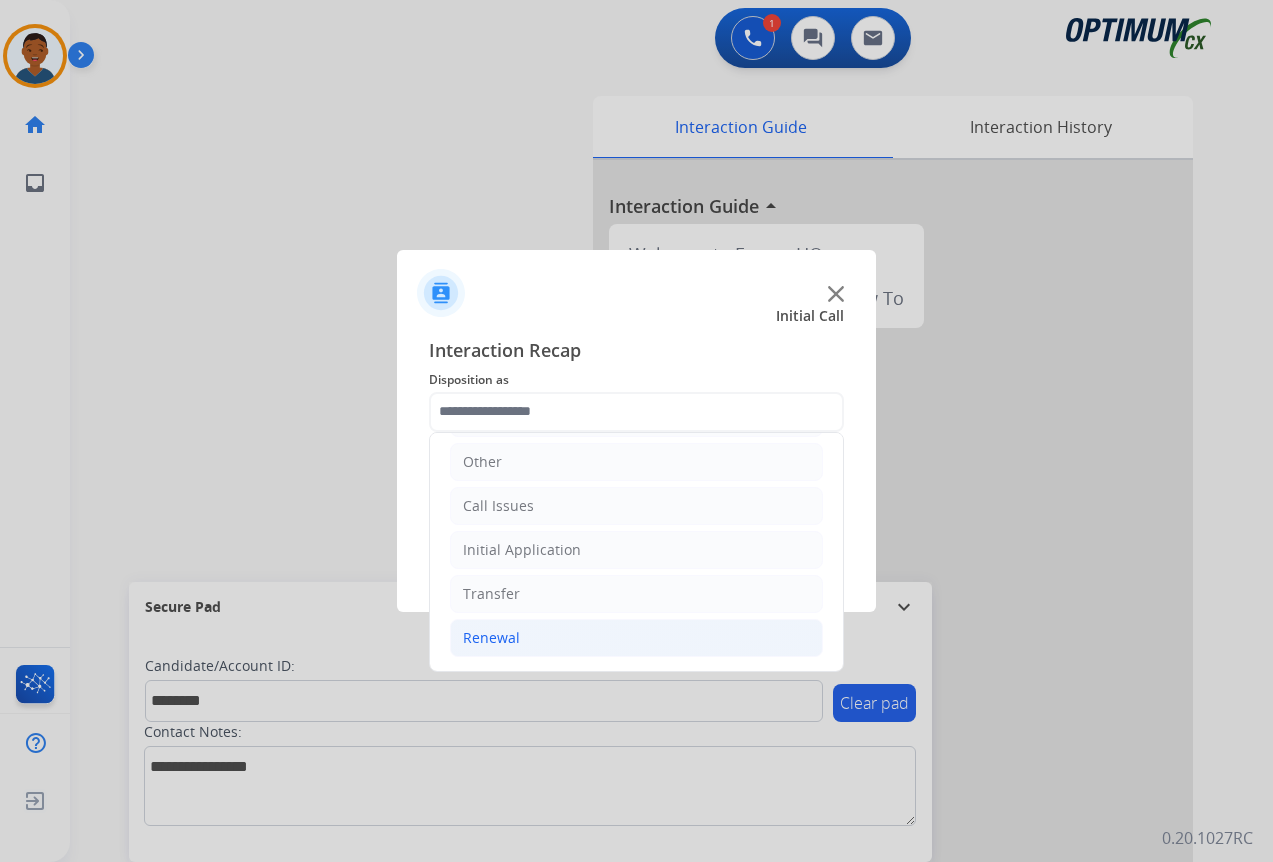 click on "Renewal" 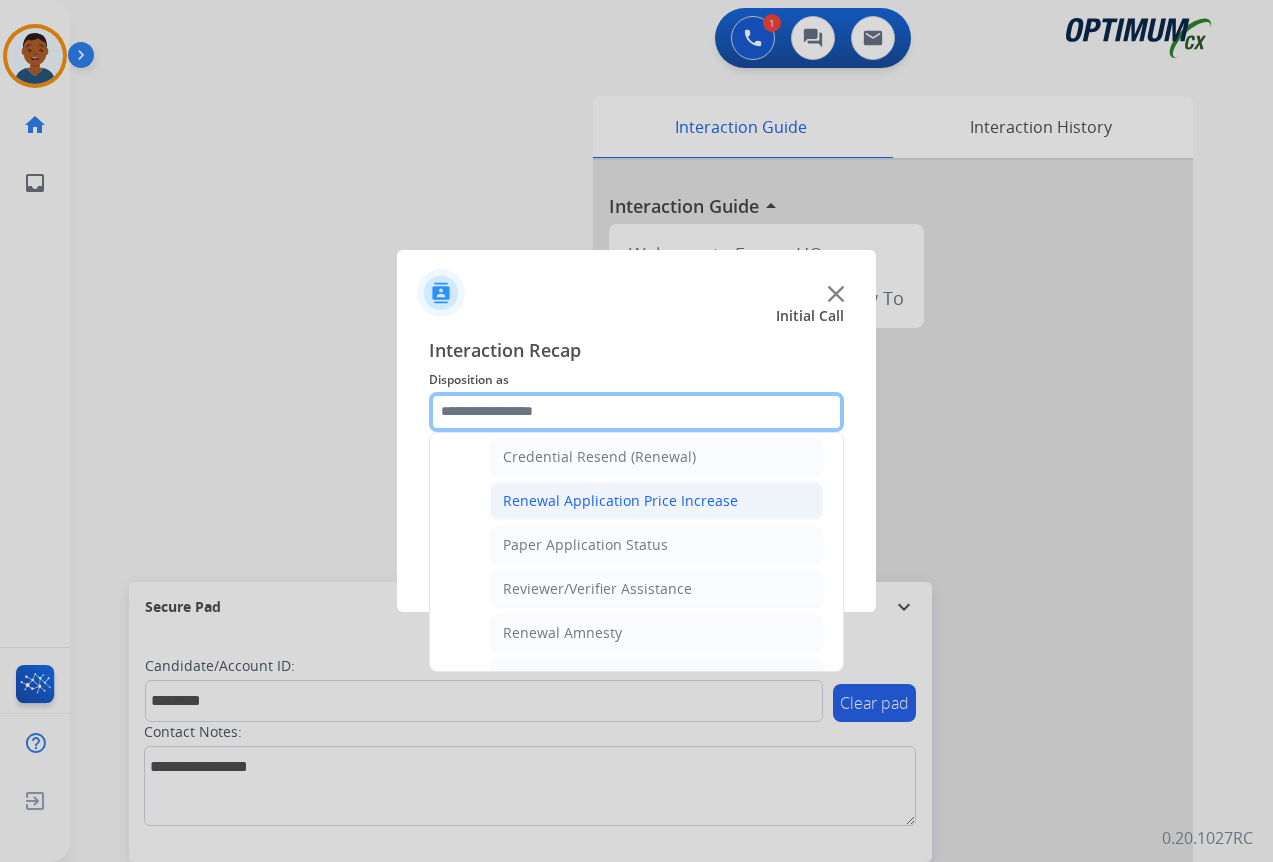 scroll, scrollTop: 736, scrollLeft: 0, axis: vertical 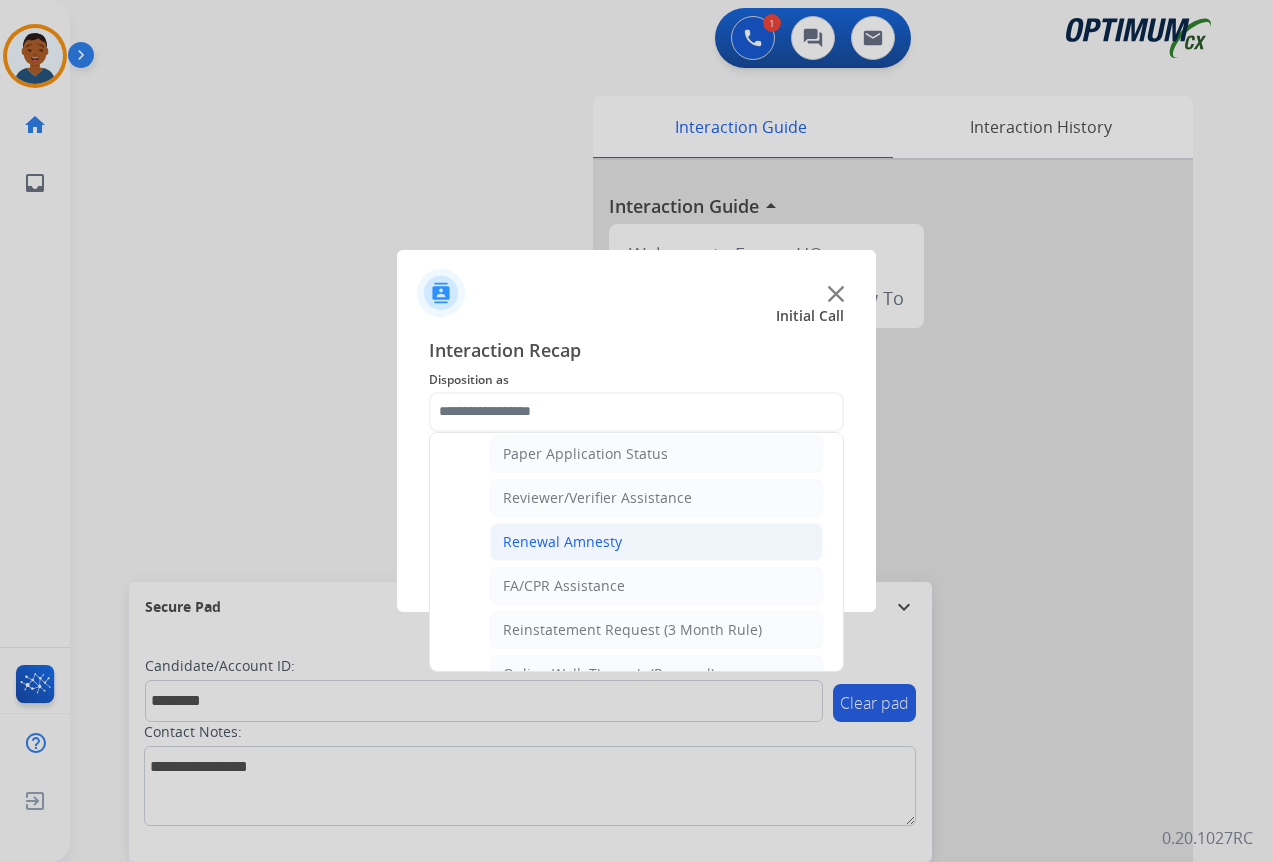 click on "Renewal Amnesty" 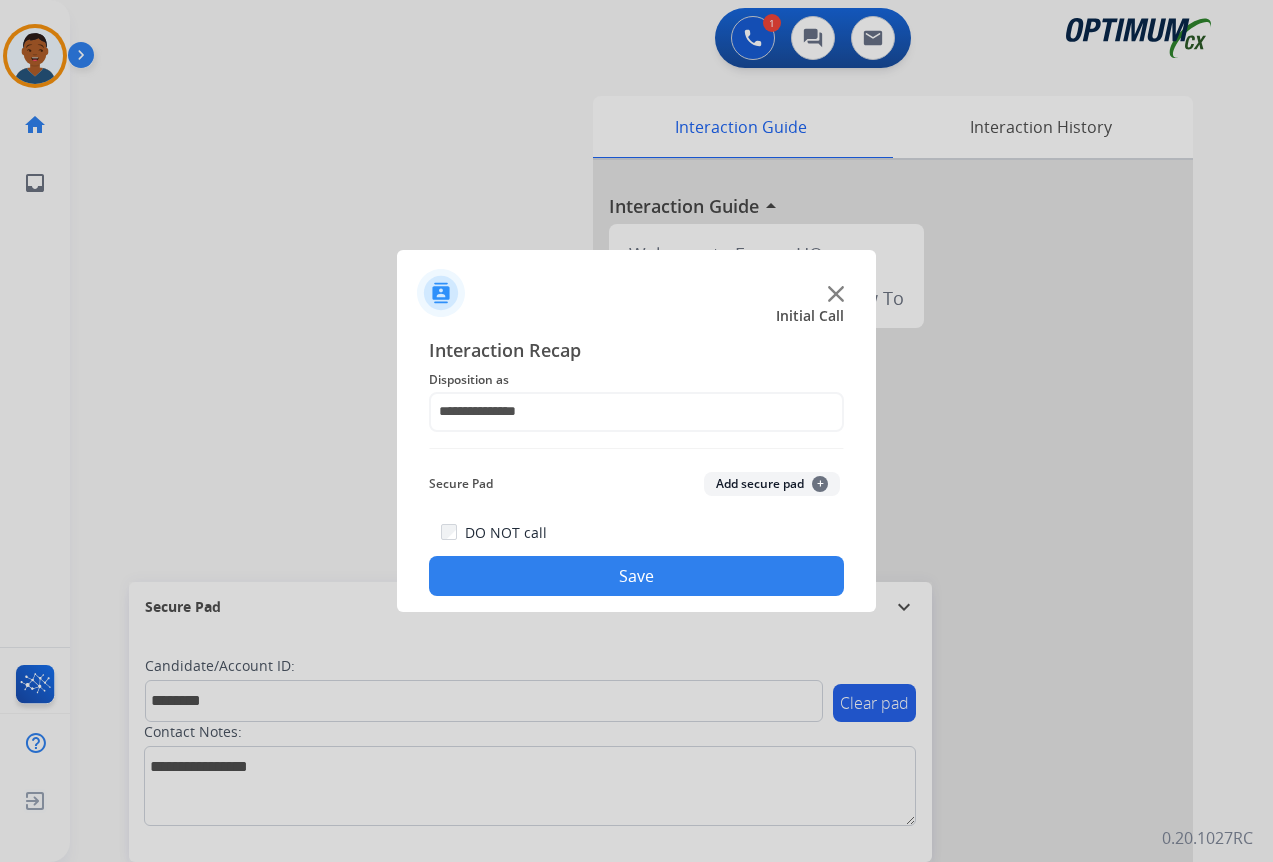 click on "Add secure pad  +" 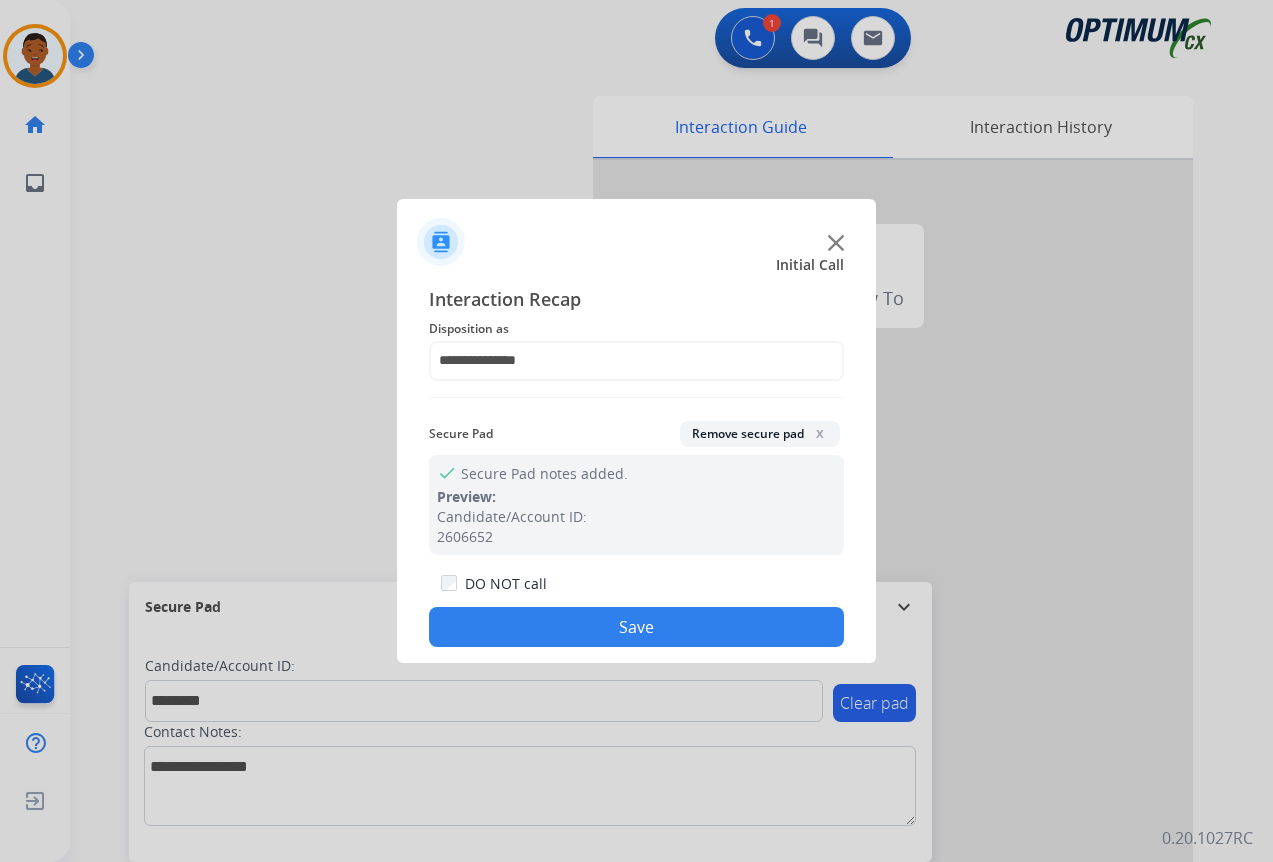 click on "Save" 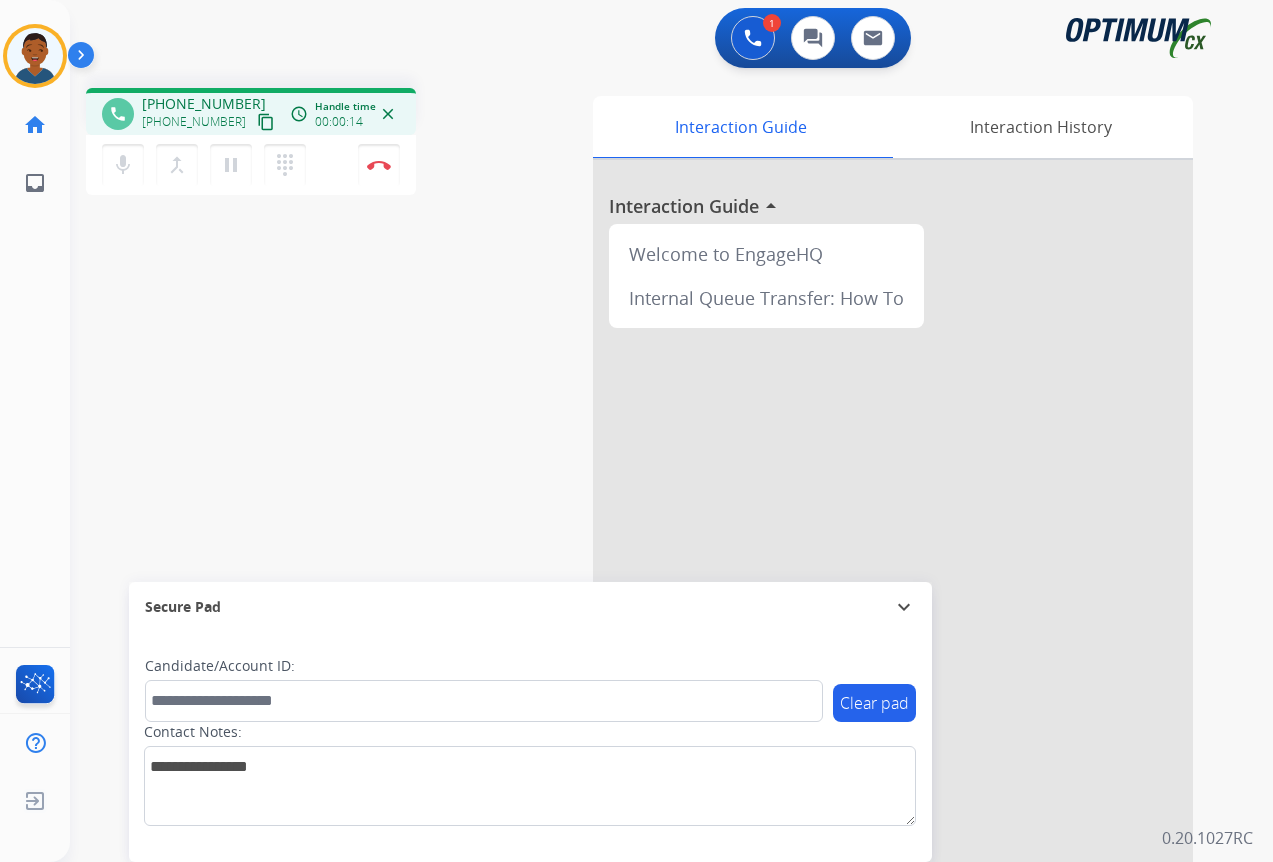 click on "content_copy" at bounding box center [266, 122] 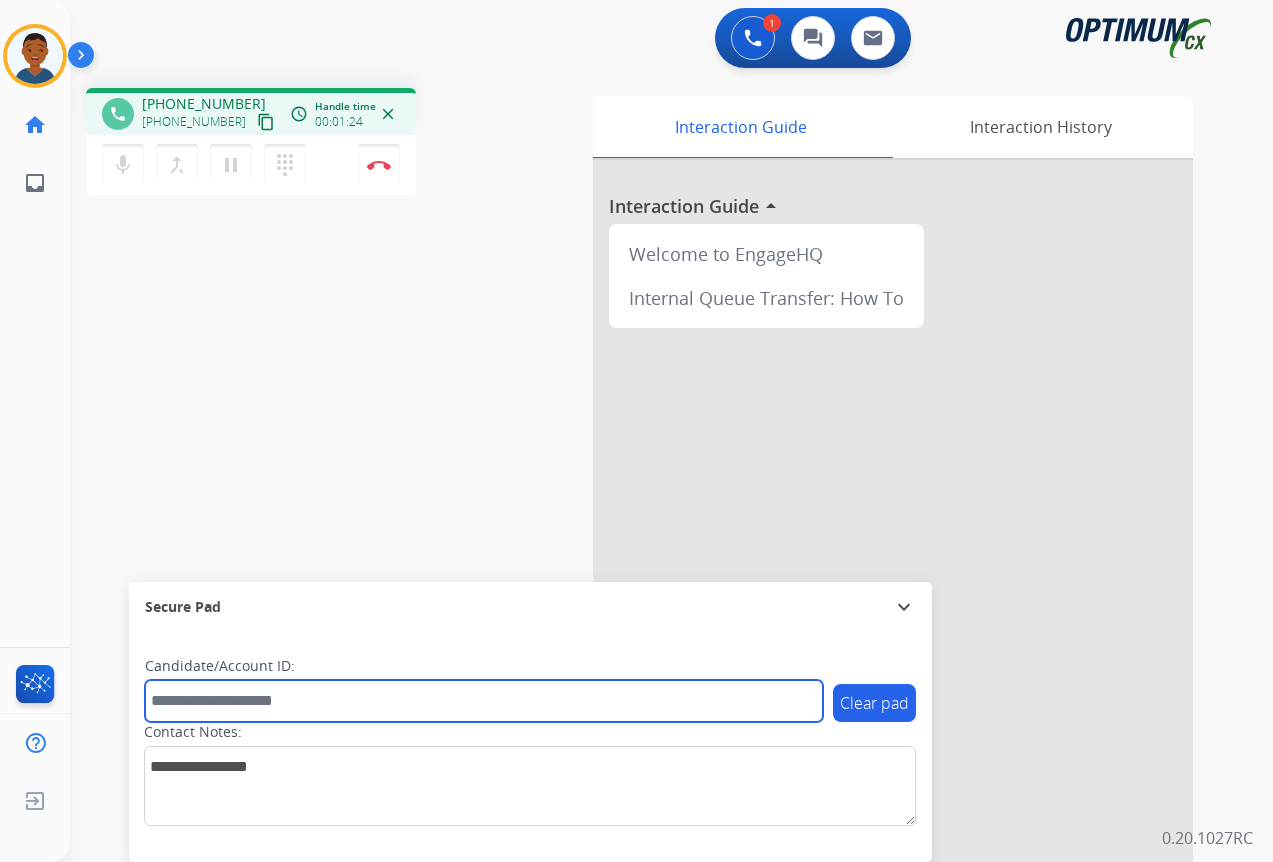click at bounding box center (484, 701) 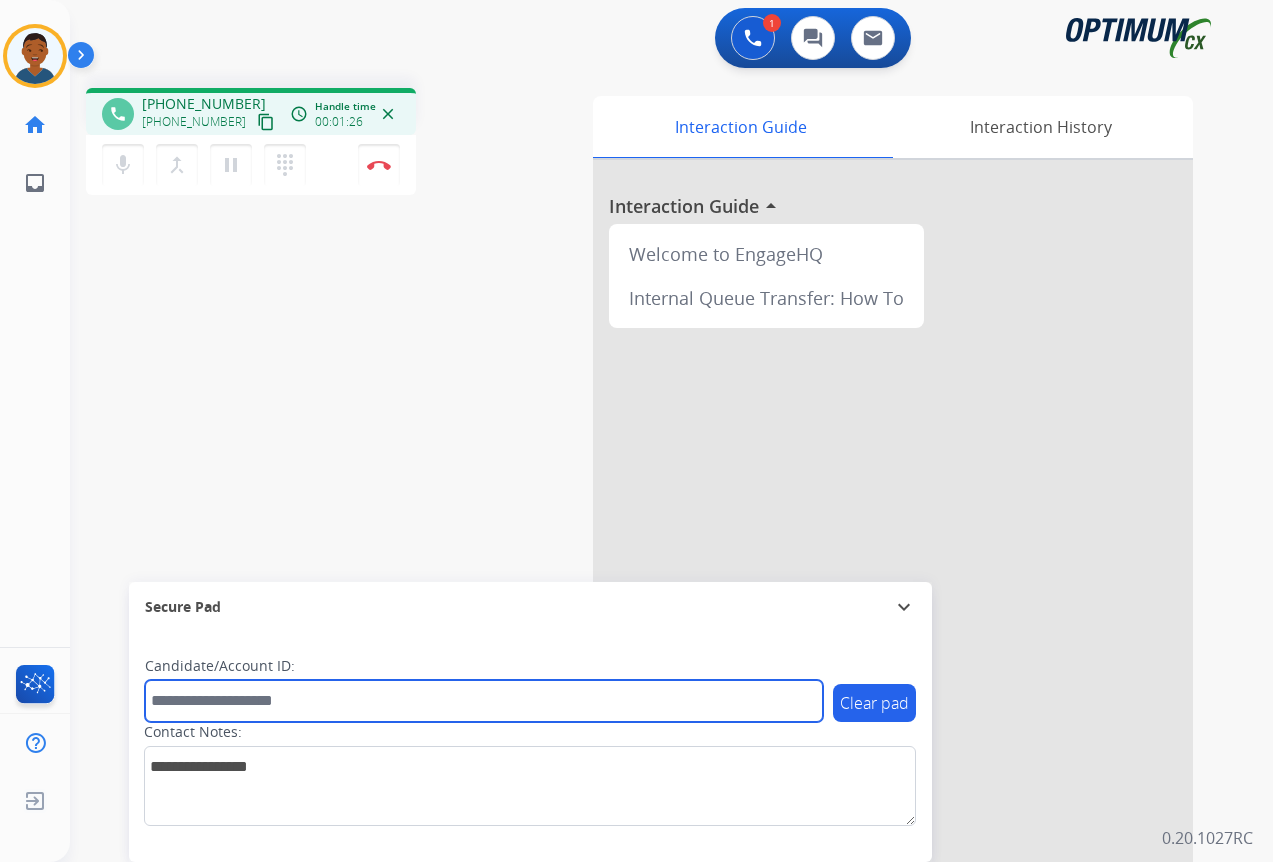 paste on "*******" 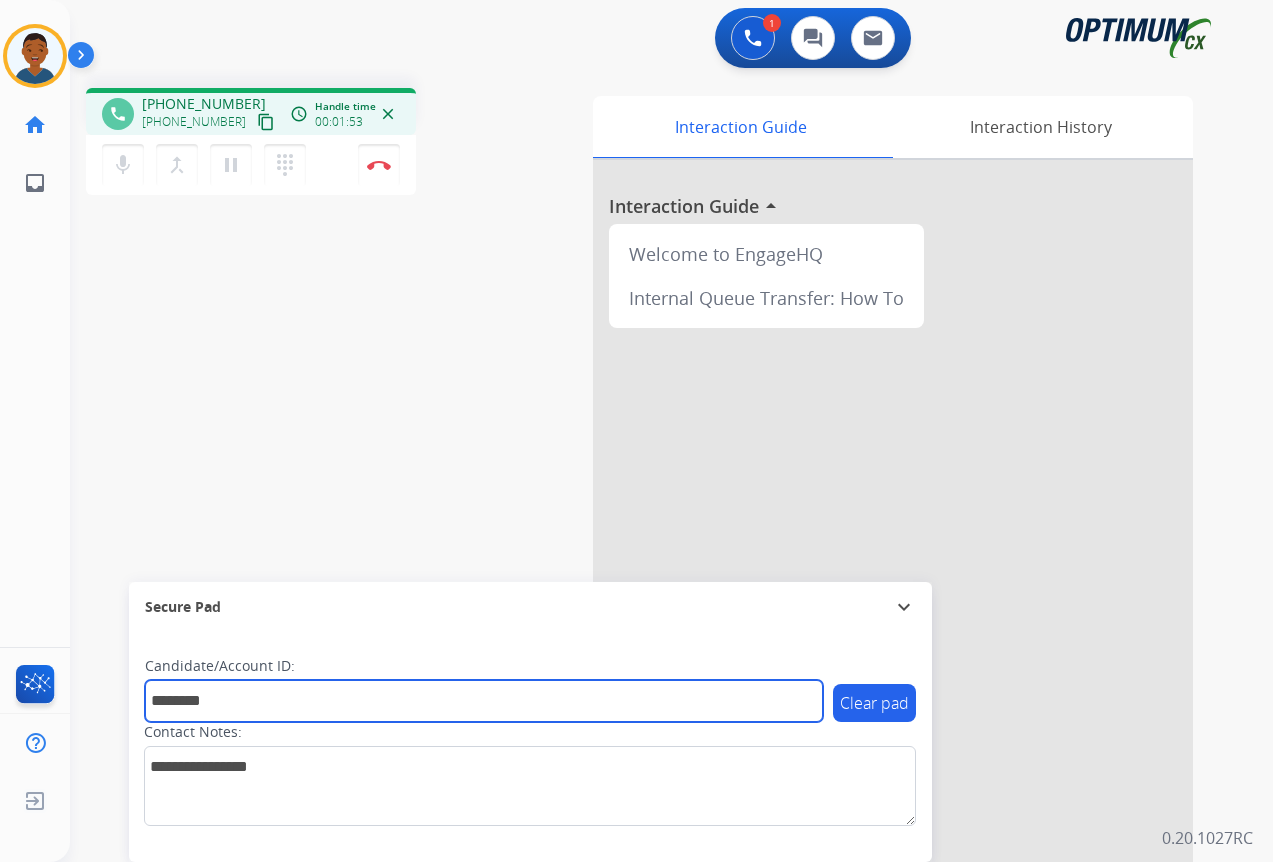 type on "*******" 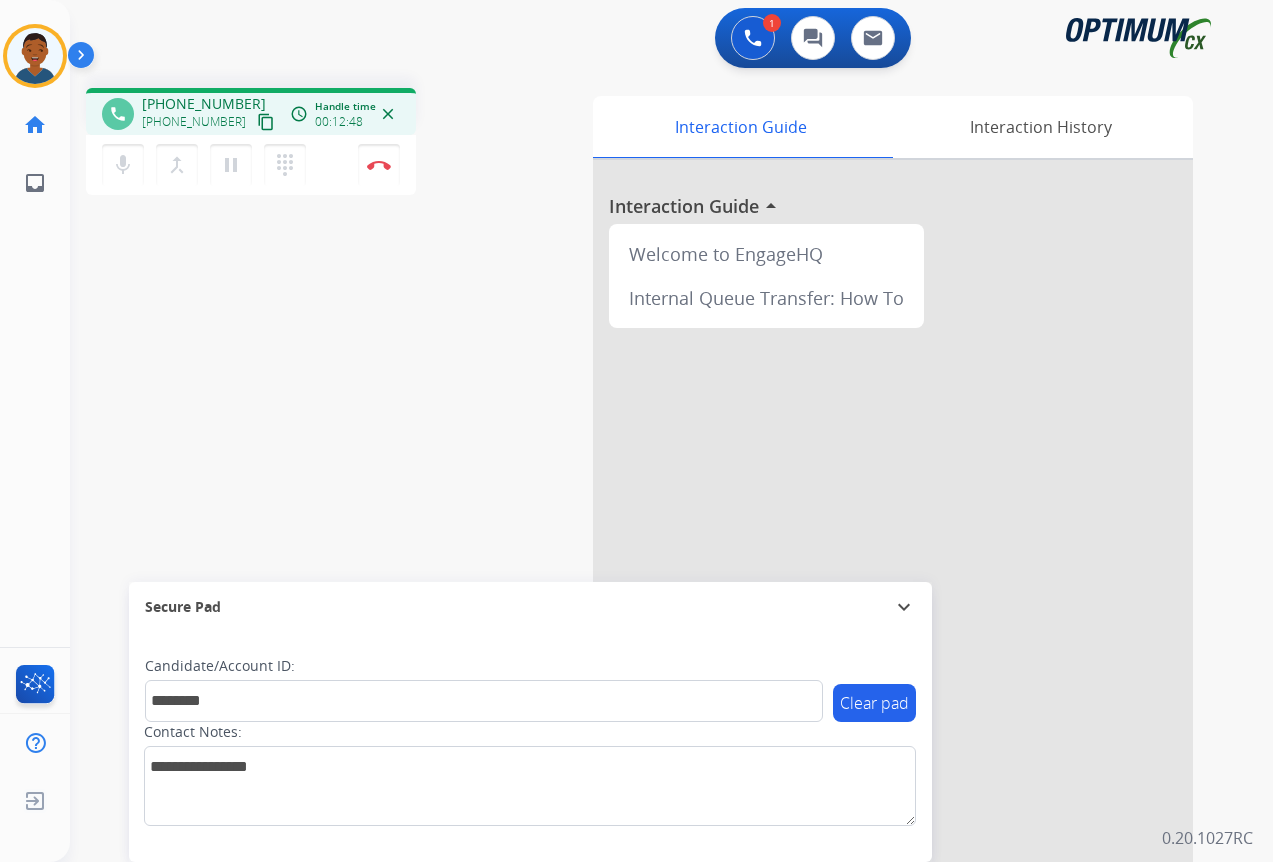 drag, startPoint x: 376, startPoint y: 171, endPoint x: 336, endPoint y: 257, distance: 94.847244 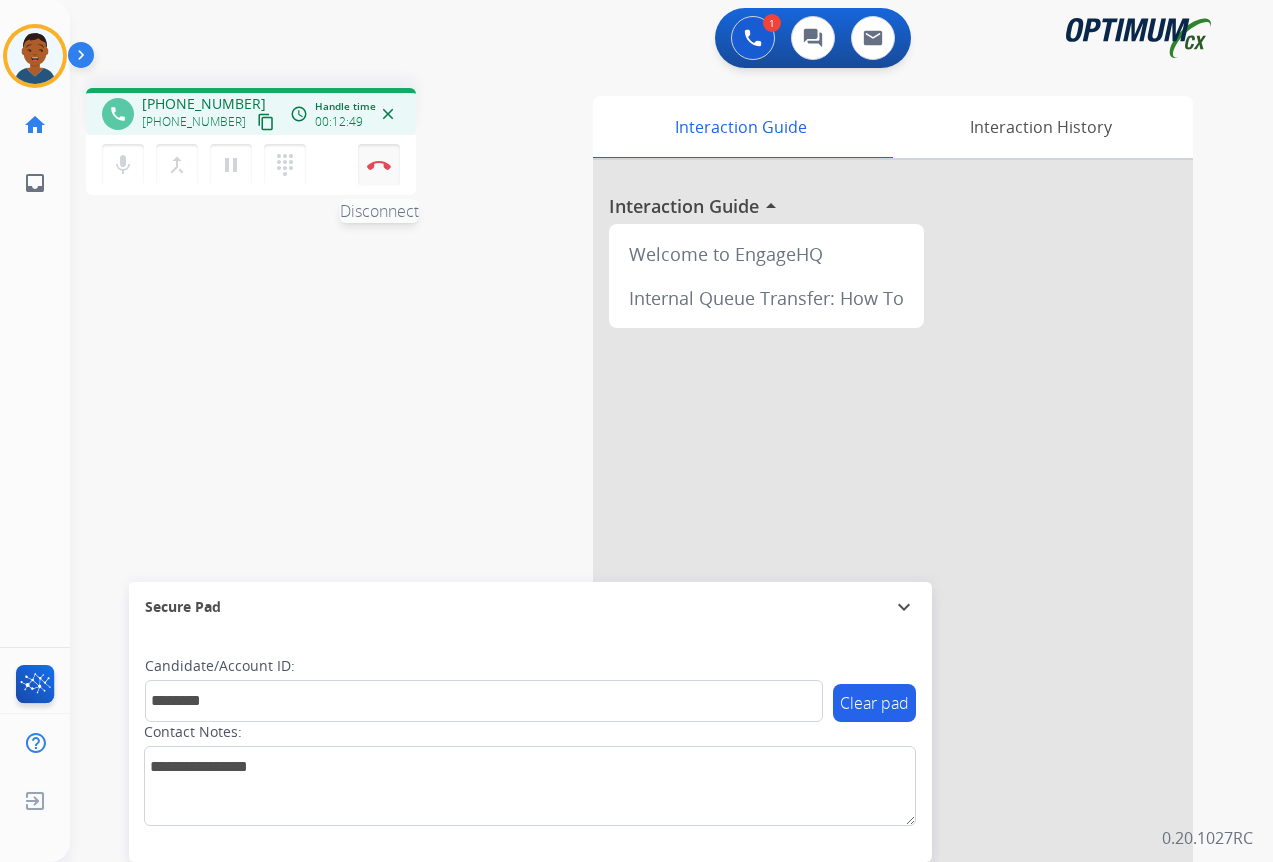 click at bounding box center (379, 165) 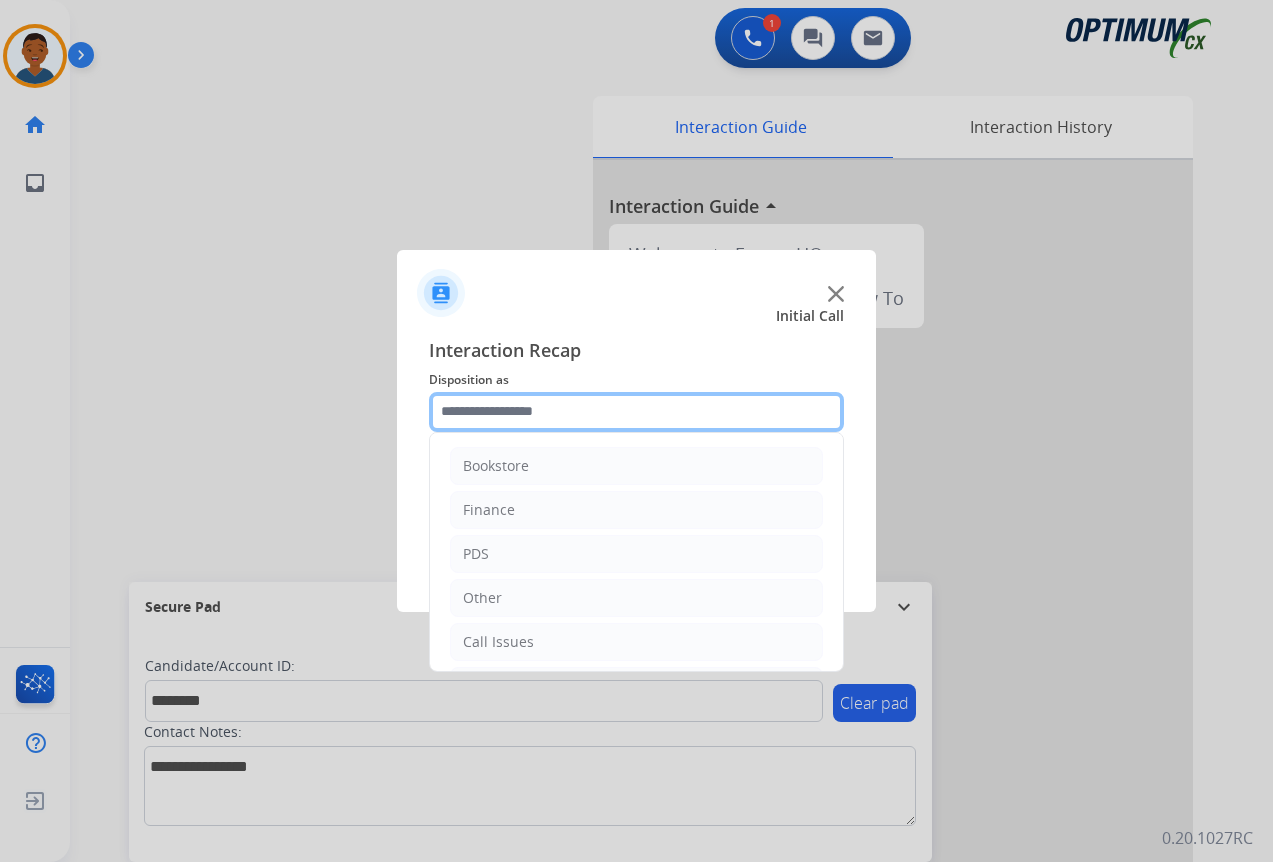 click 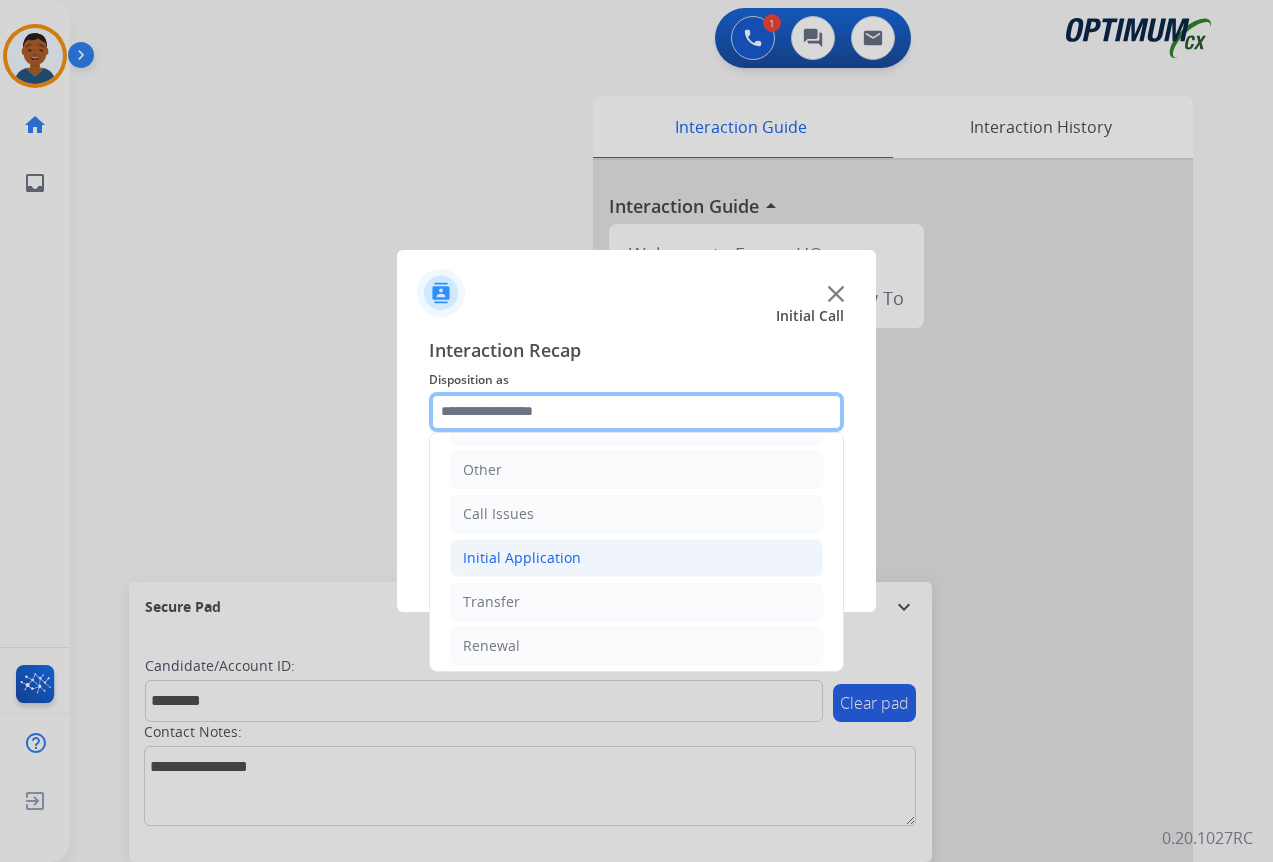 scroll, scrollTop: 136, scrollLeft: 0, axis: vertical 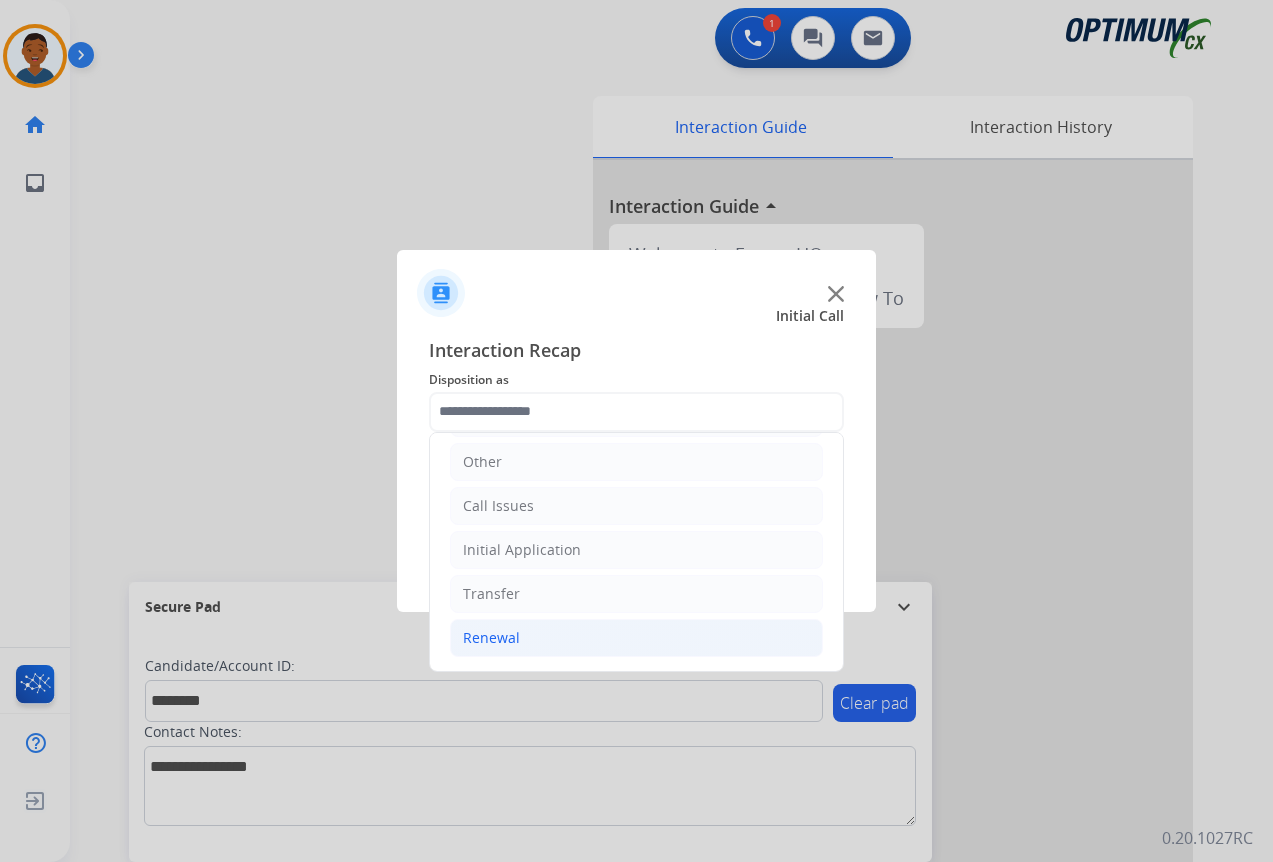 click on "Renewal" 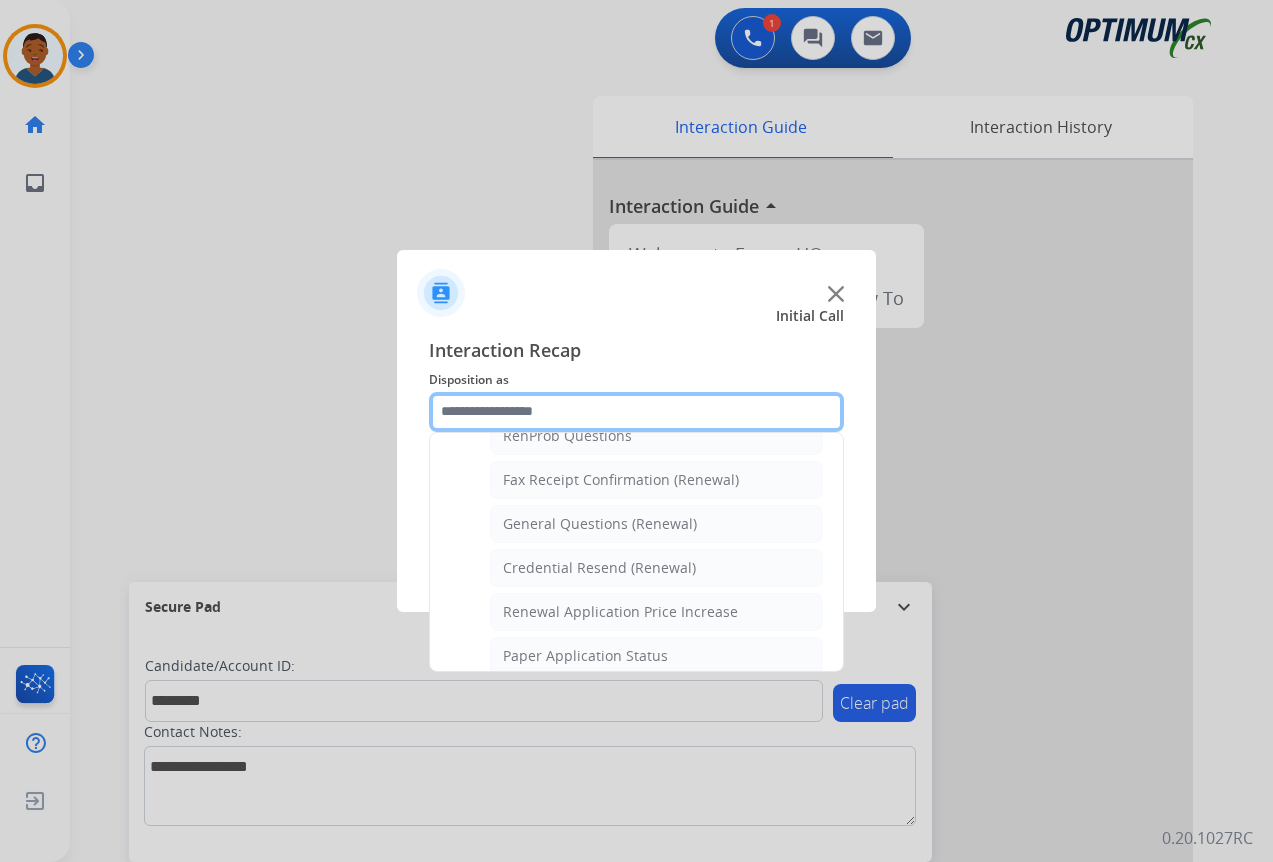 scroll, scrollTop: 536, scrollLeft: 0, axis: vertical 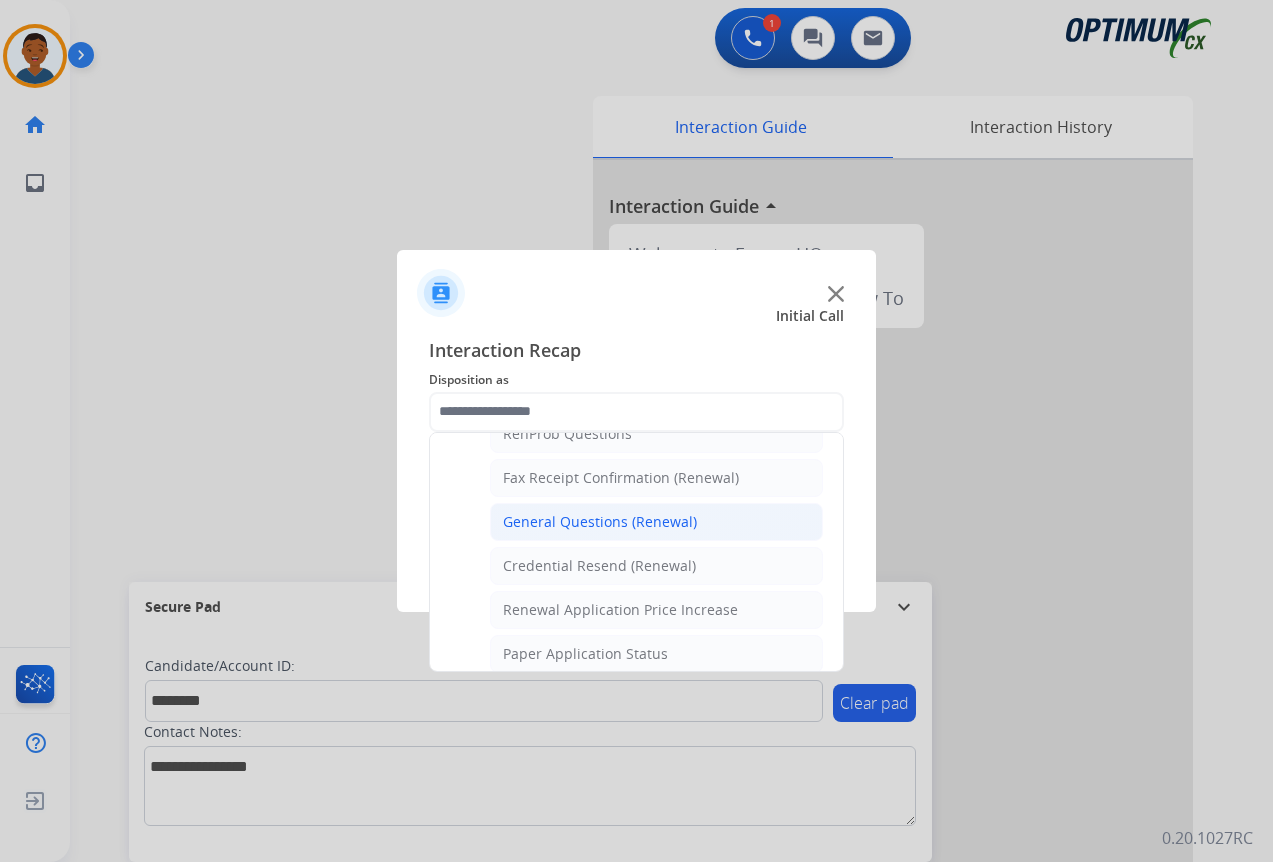 click on "General Questions (Renewal)" 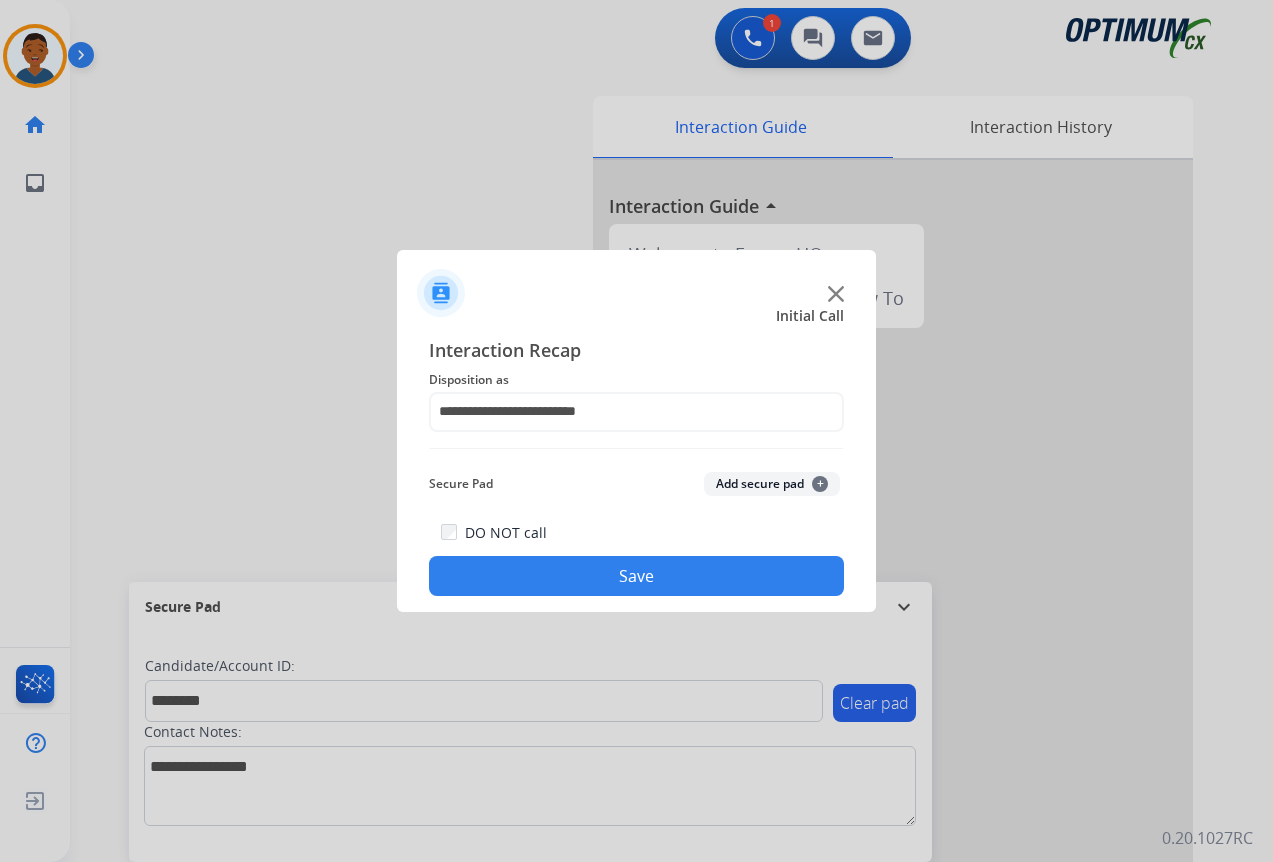 click on "Add secure pad  +" 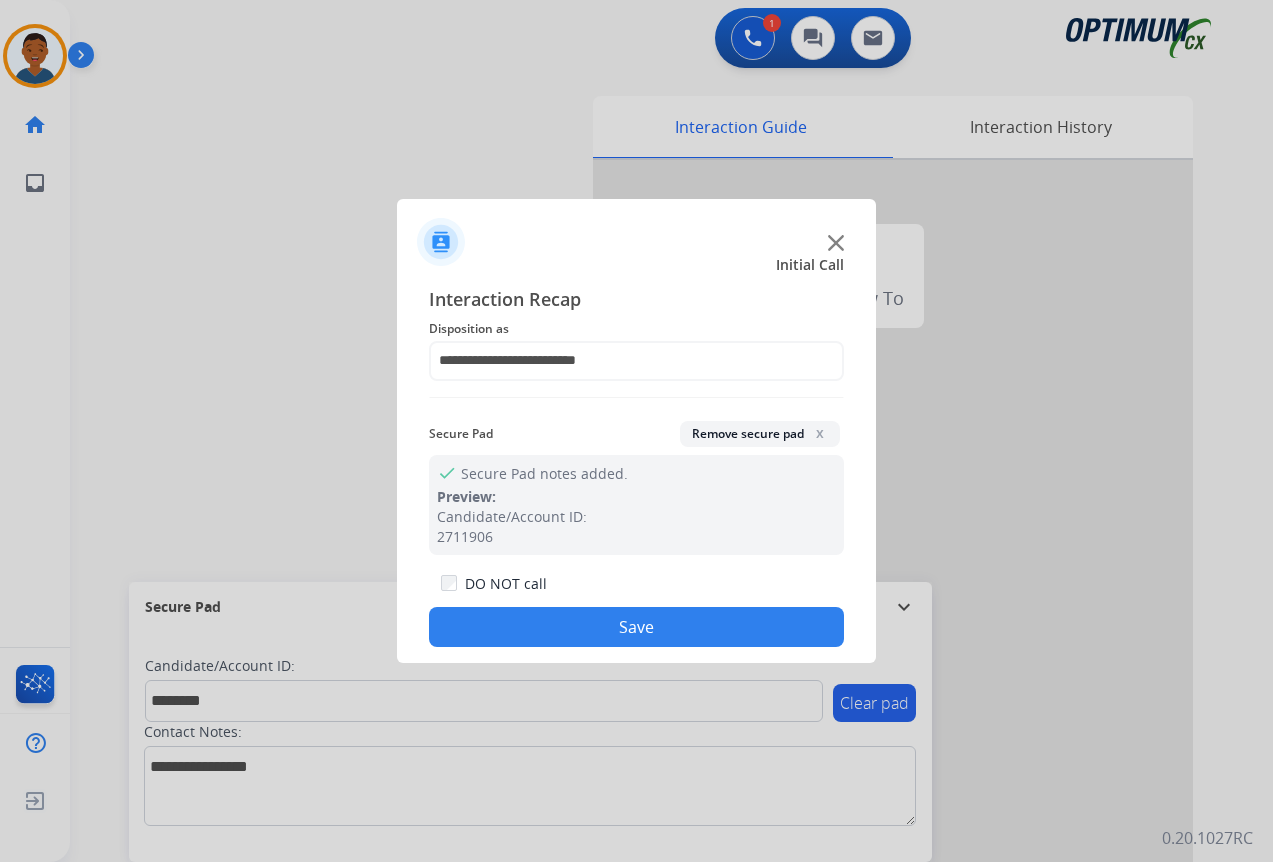 click on "Save" 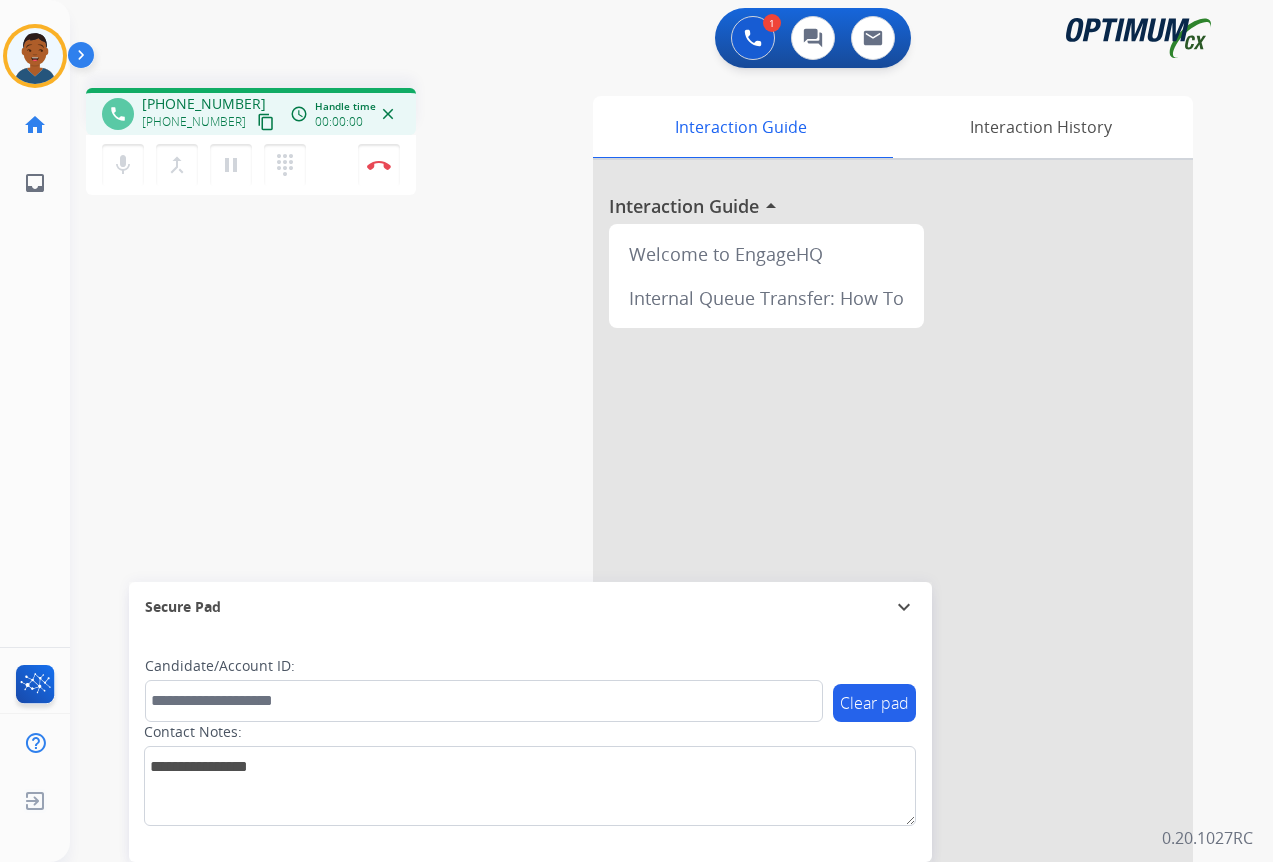 click on "content_copy" at bounding box center (266, 122) 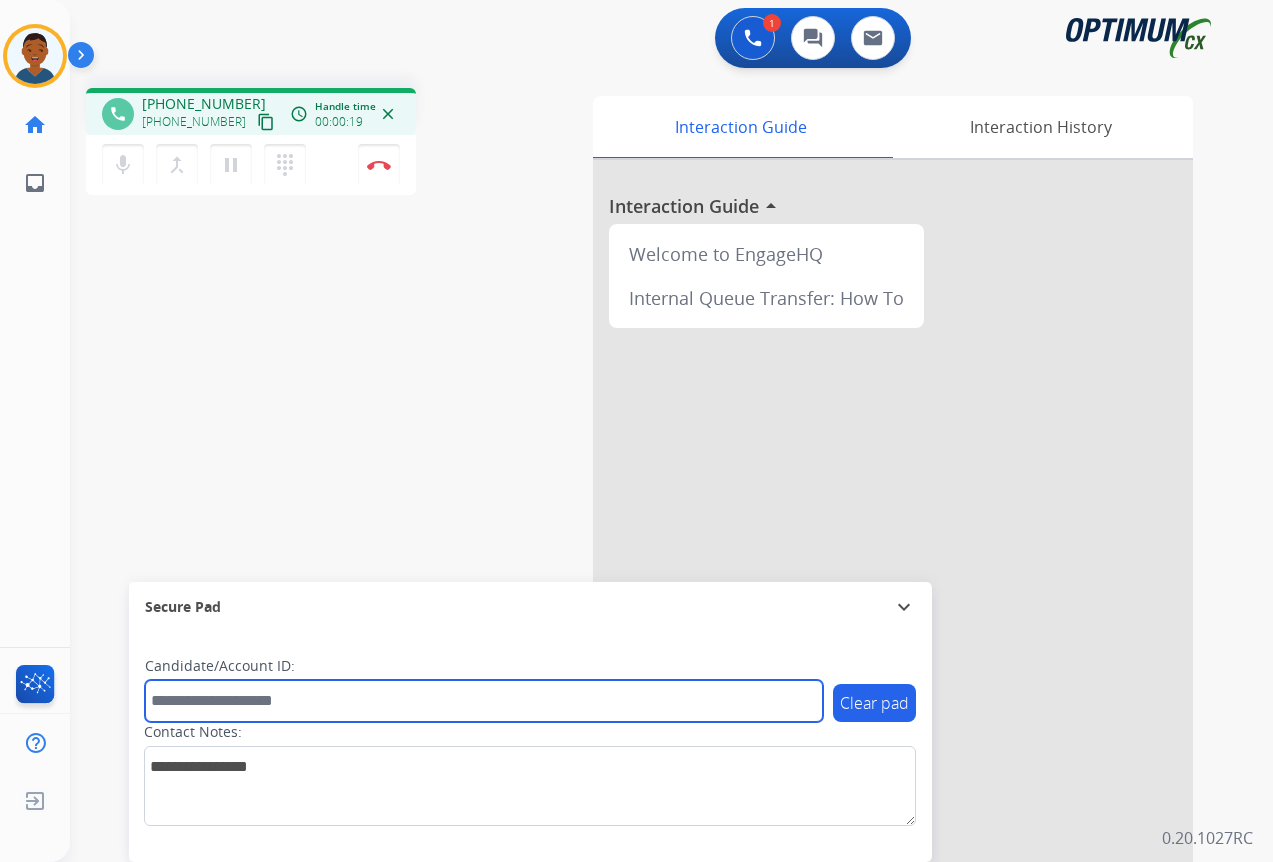 click at bounding box center [484, 701] 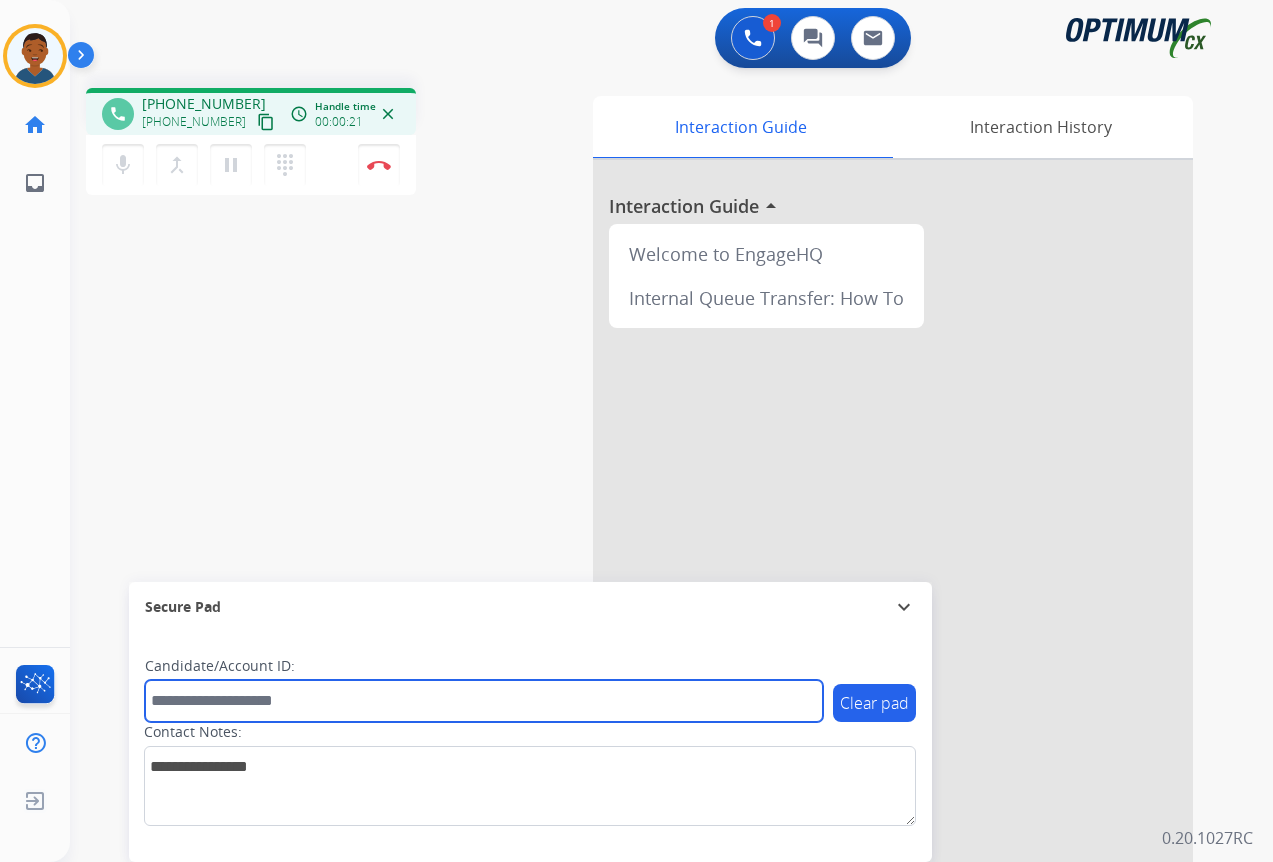 paste on "*******" 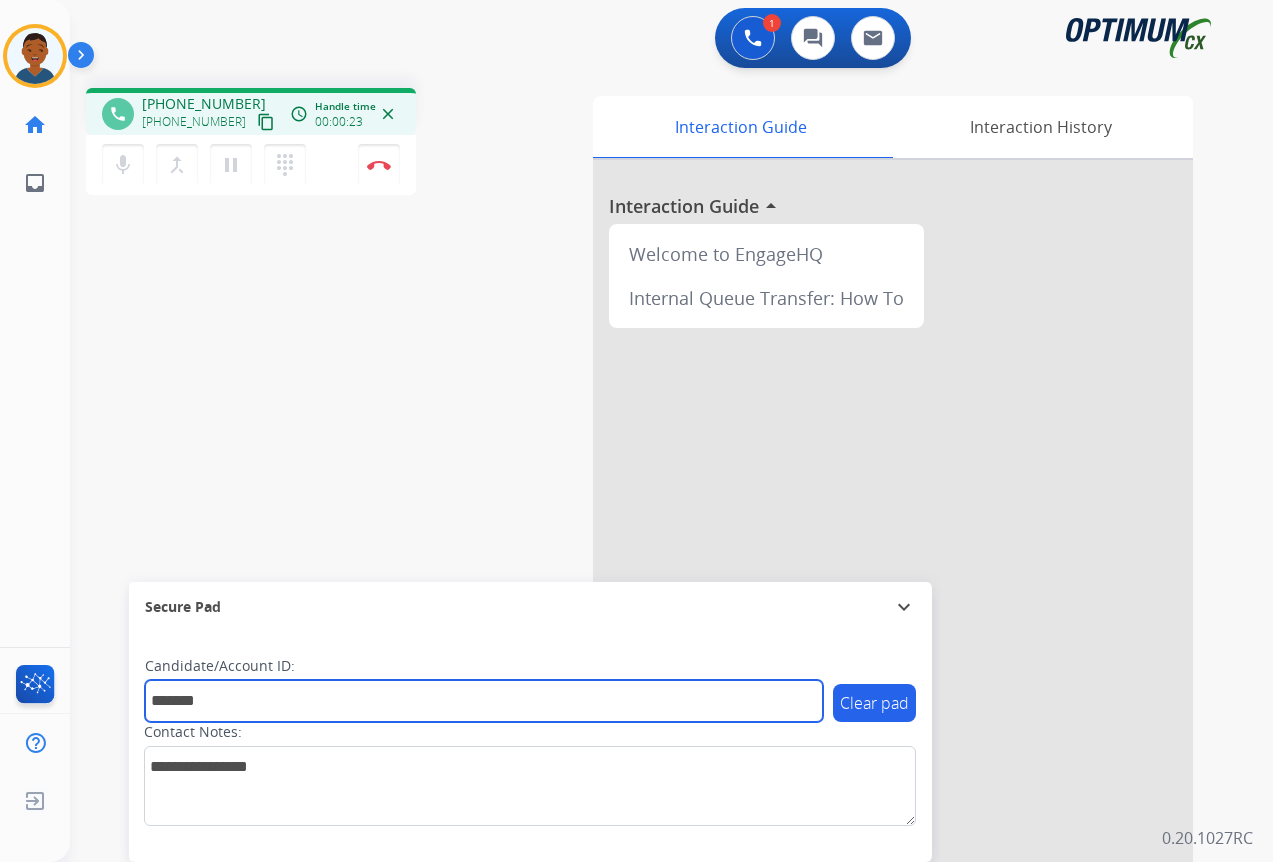 type on "*******" 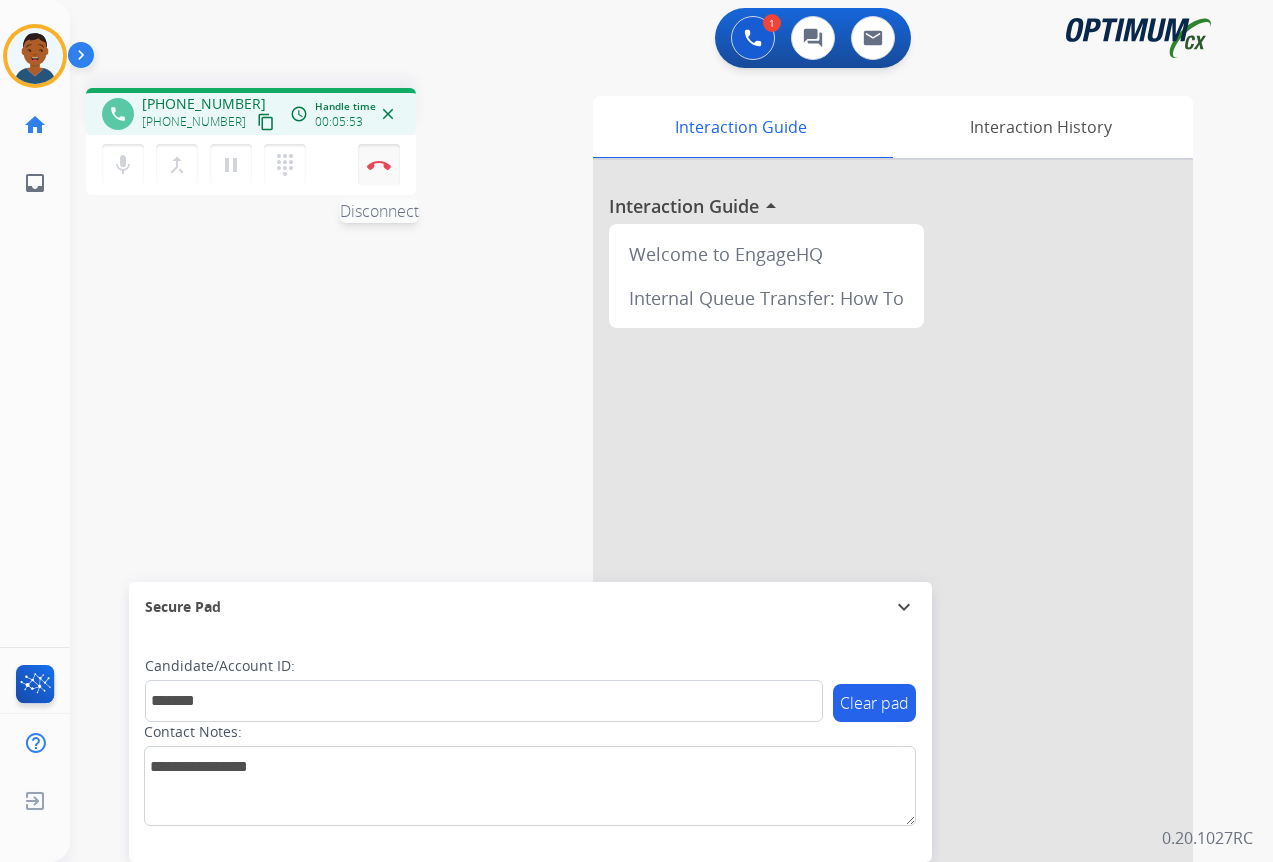 click on "Disconnect" at bounding box center (379, 165) 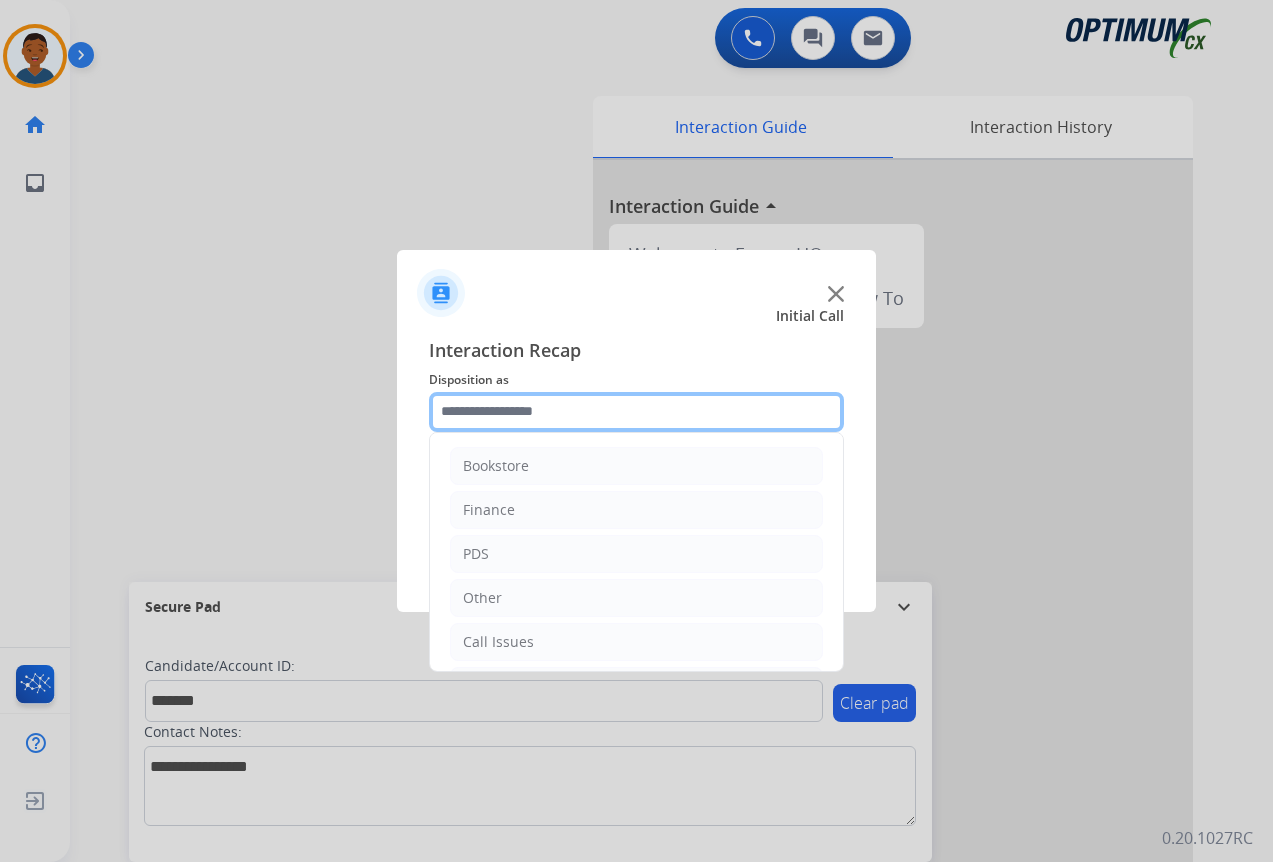 click 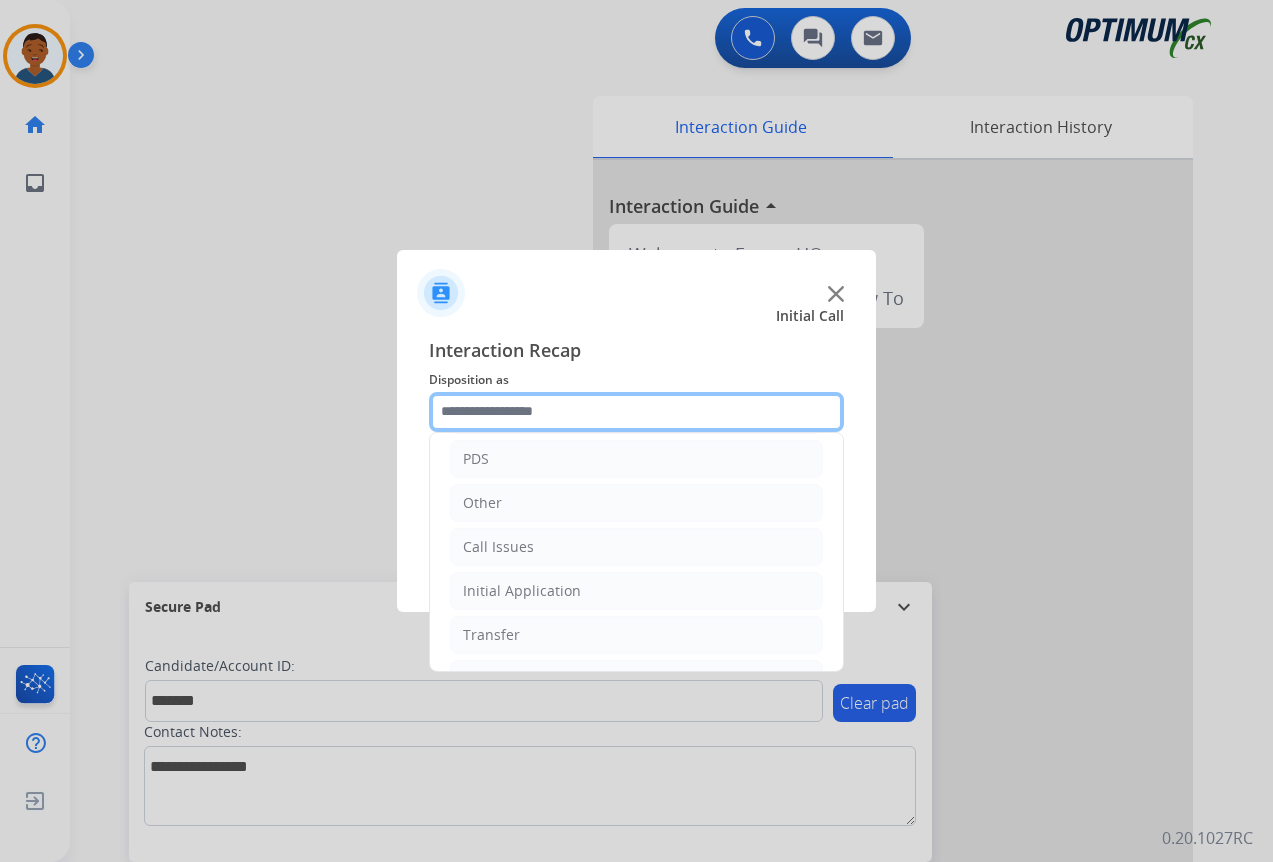 scroll, scrollTop: 136, scrollLeft: 0, axis: vertical 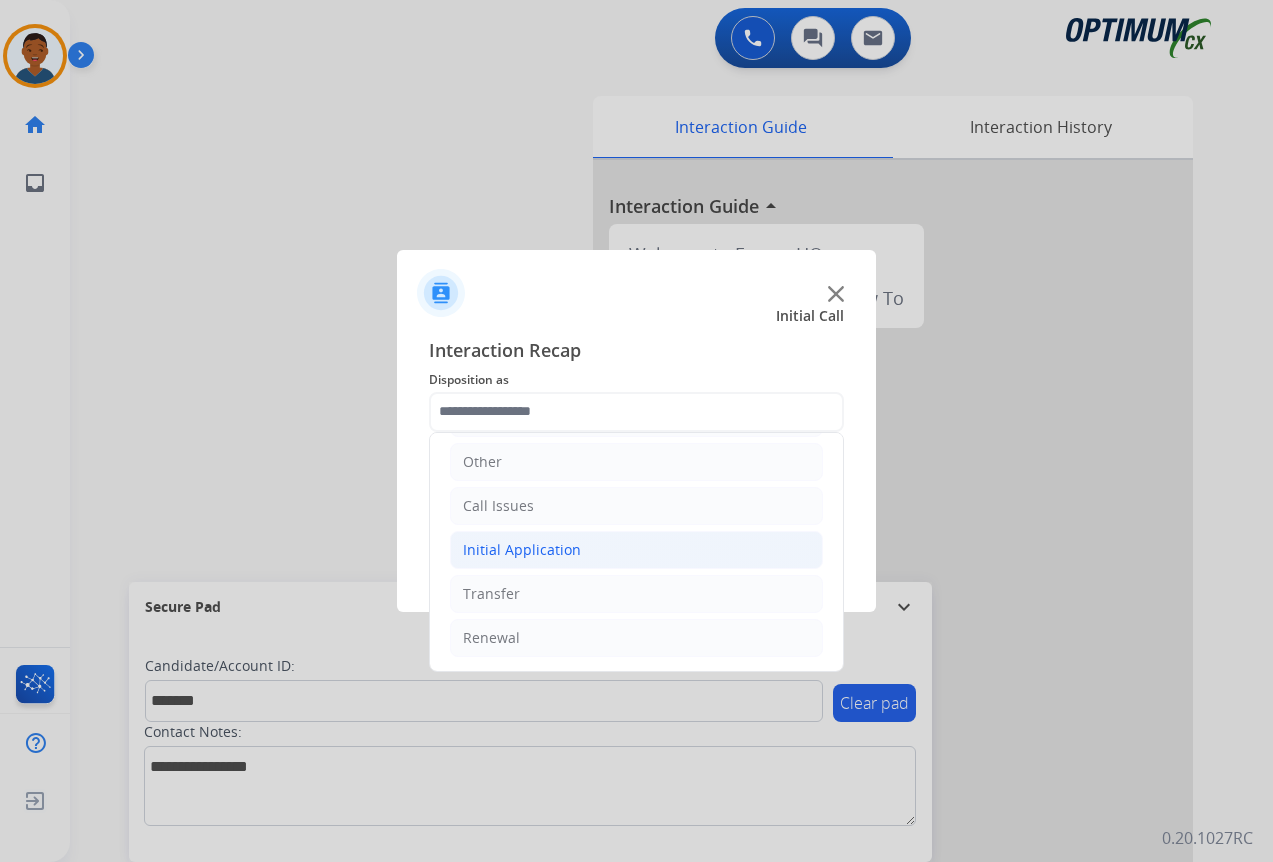 click on "Initial Application" 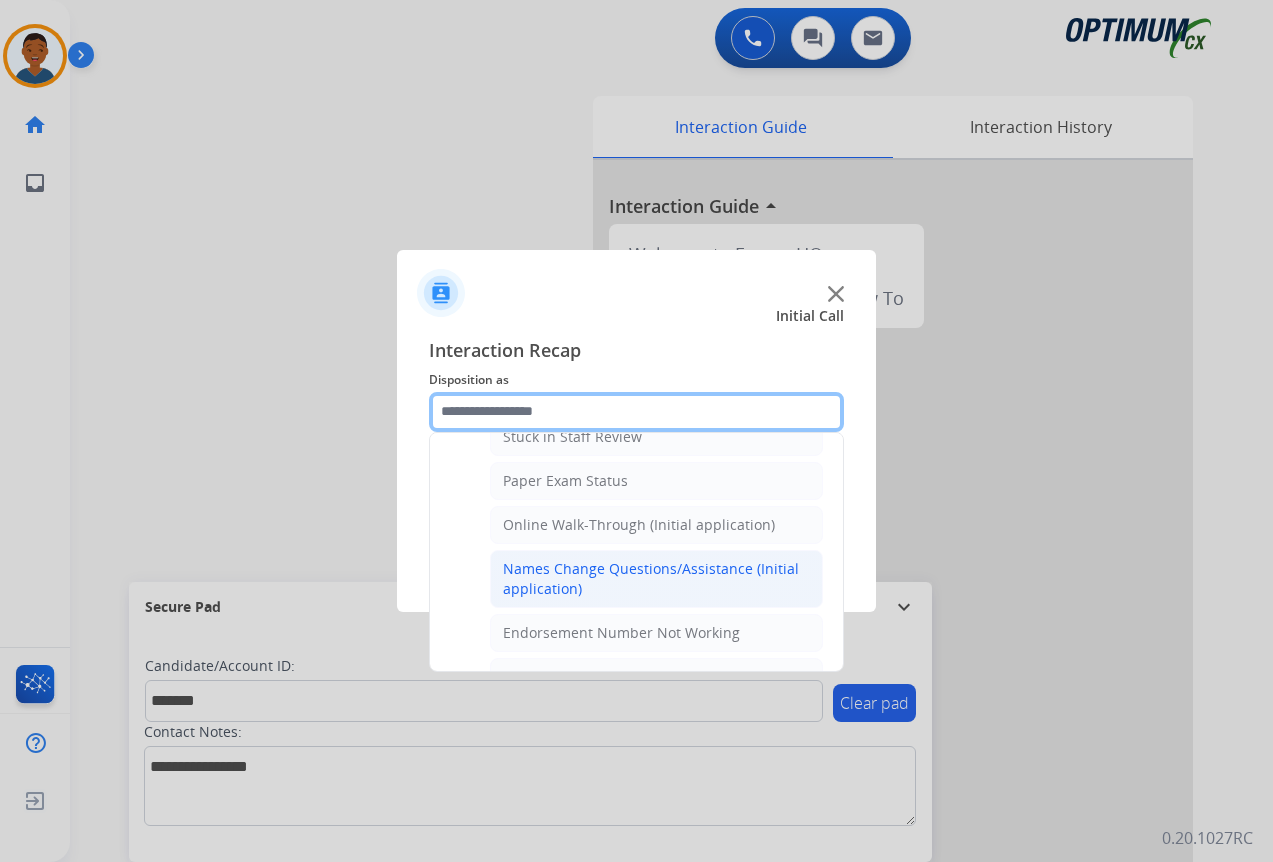 scroll, scrollTop: 336, scrollLeft: 0, axis: vertical 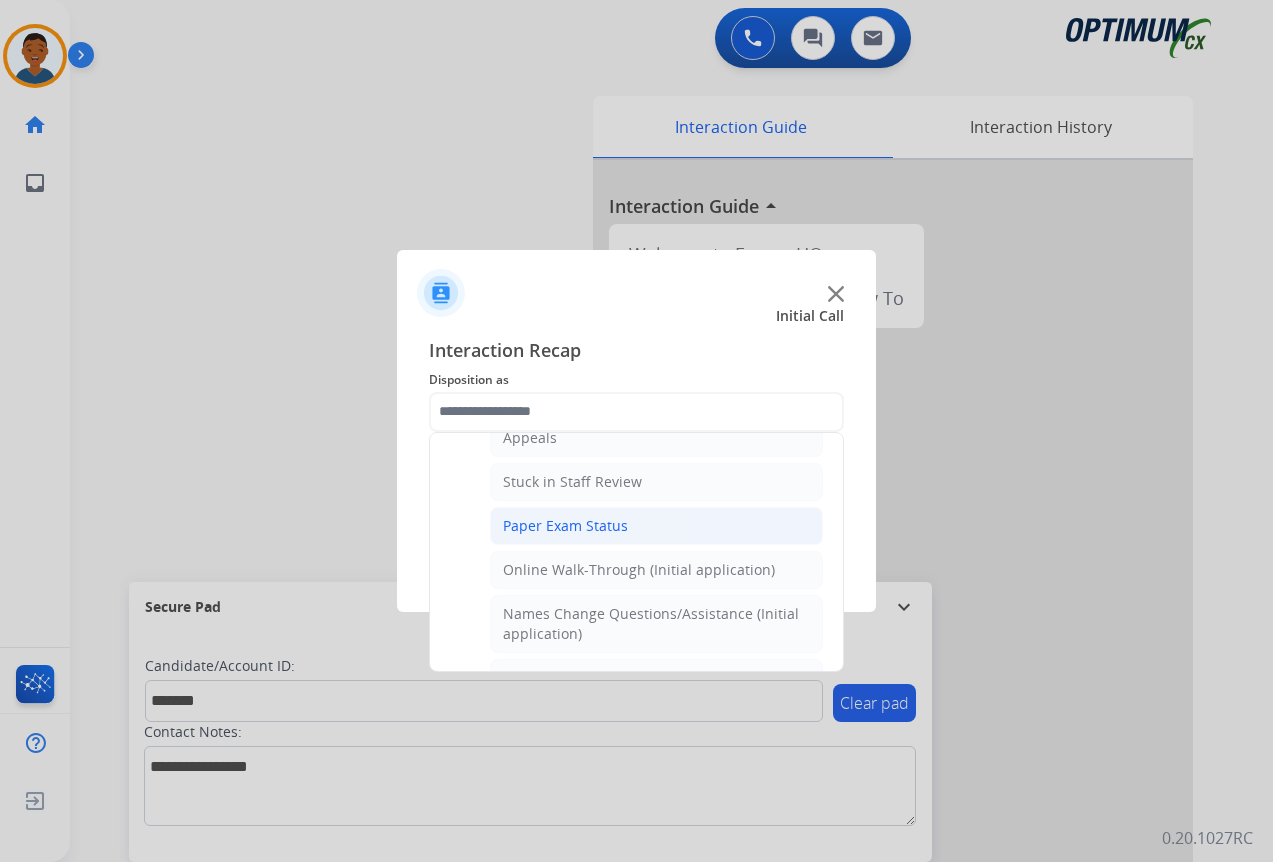 click on "Paper Exam Status" 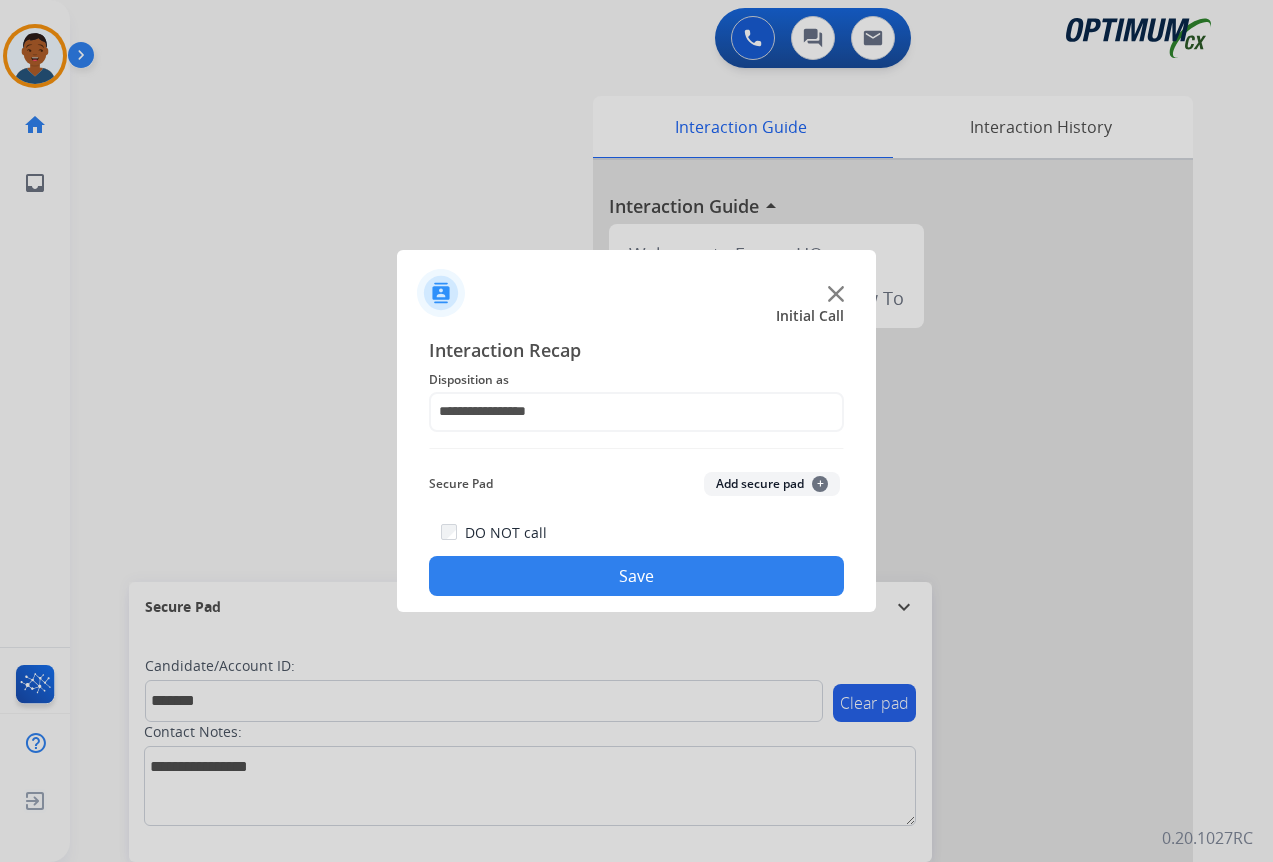 click on "Add secure pad  +" 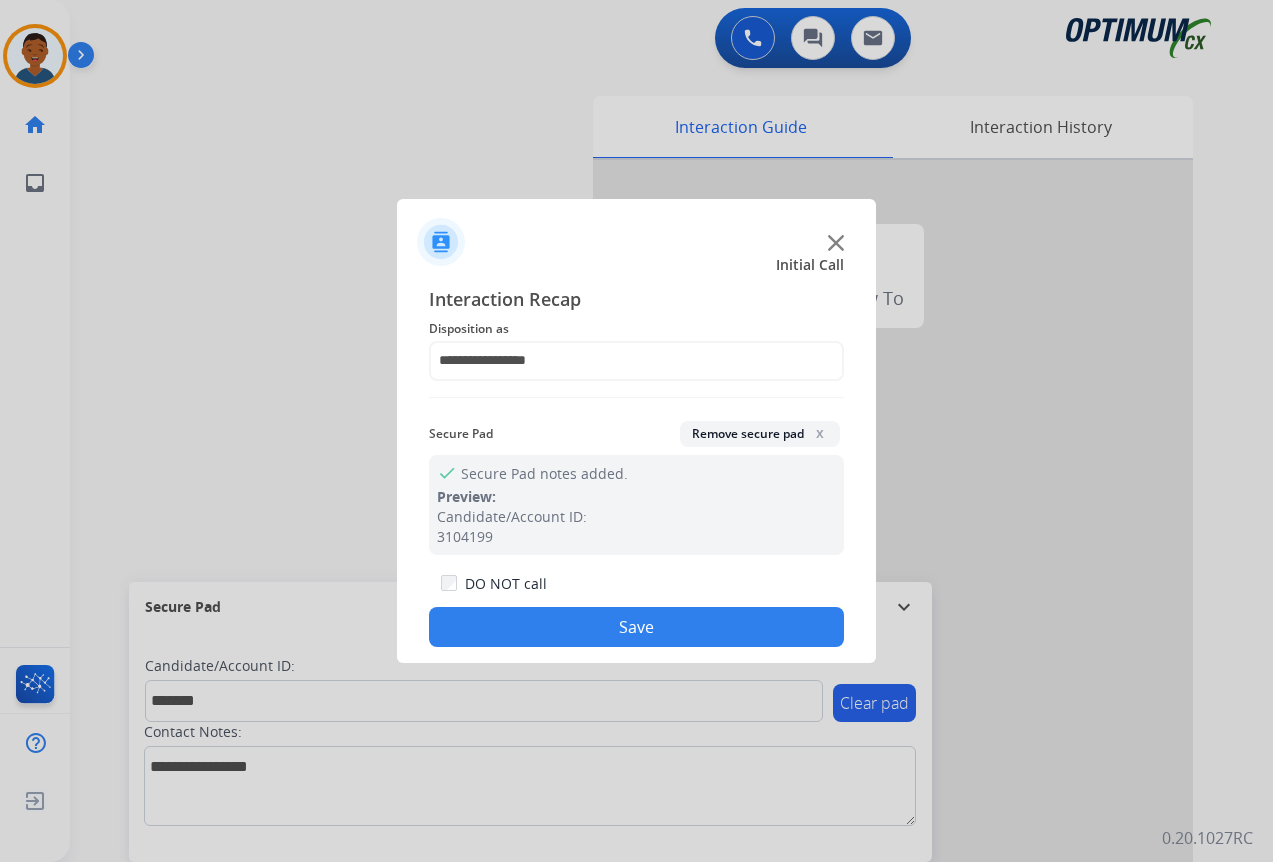 click on "Save" 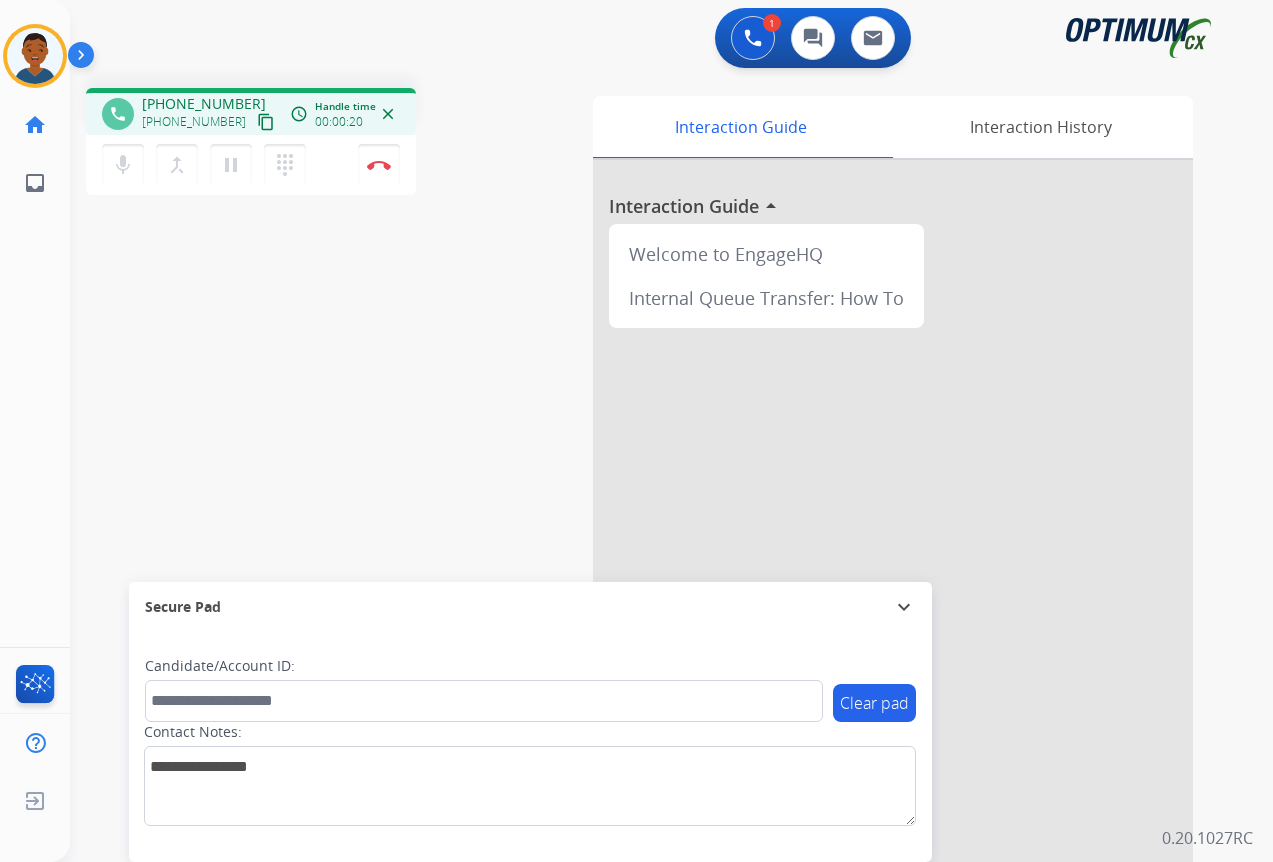 click on "content_copy" at bounding box center [266, 122] 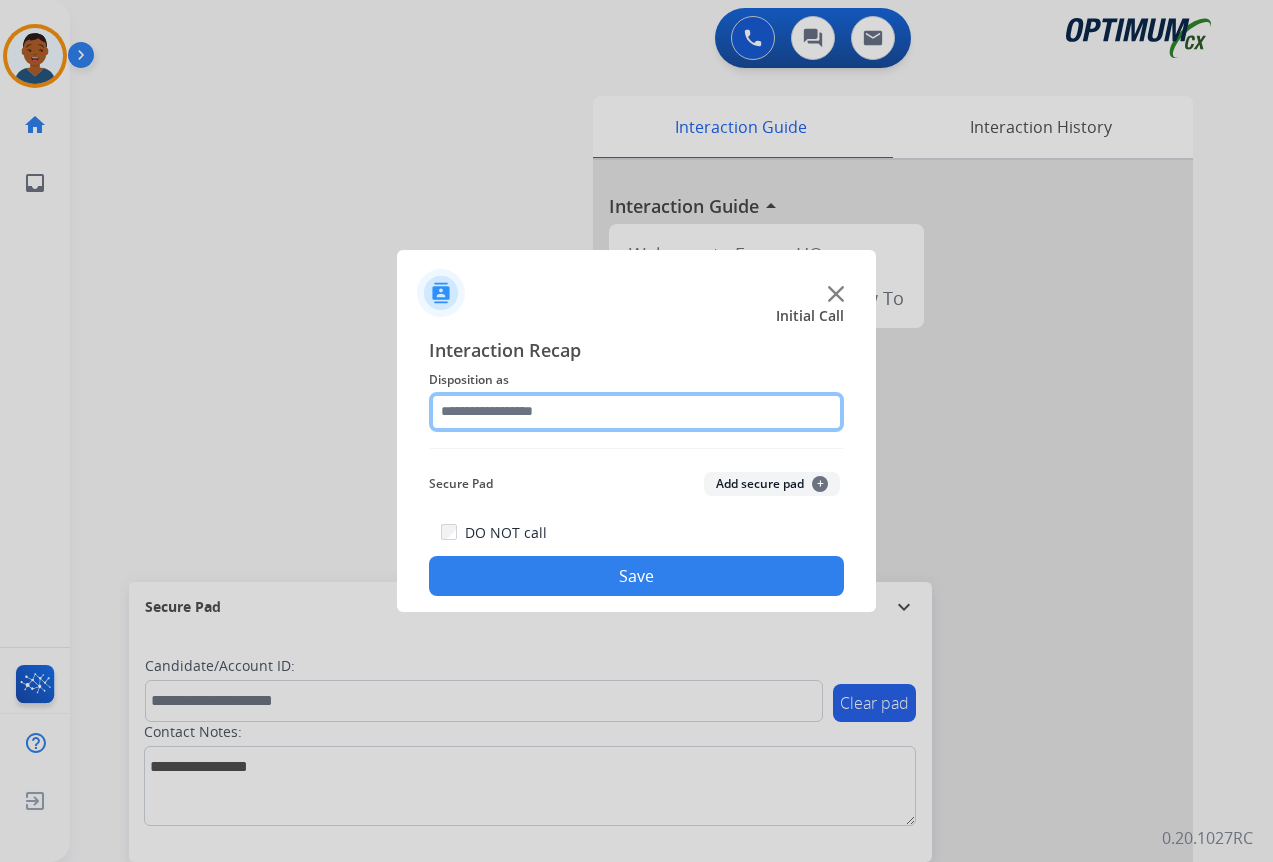 click 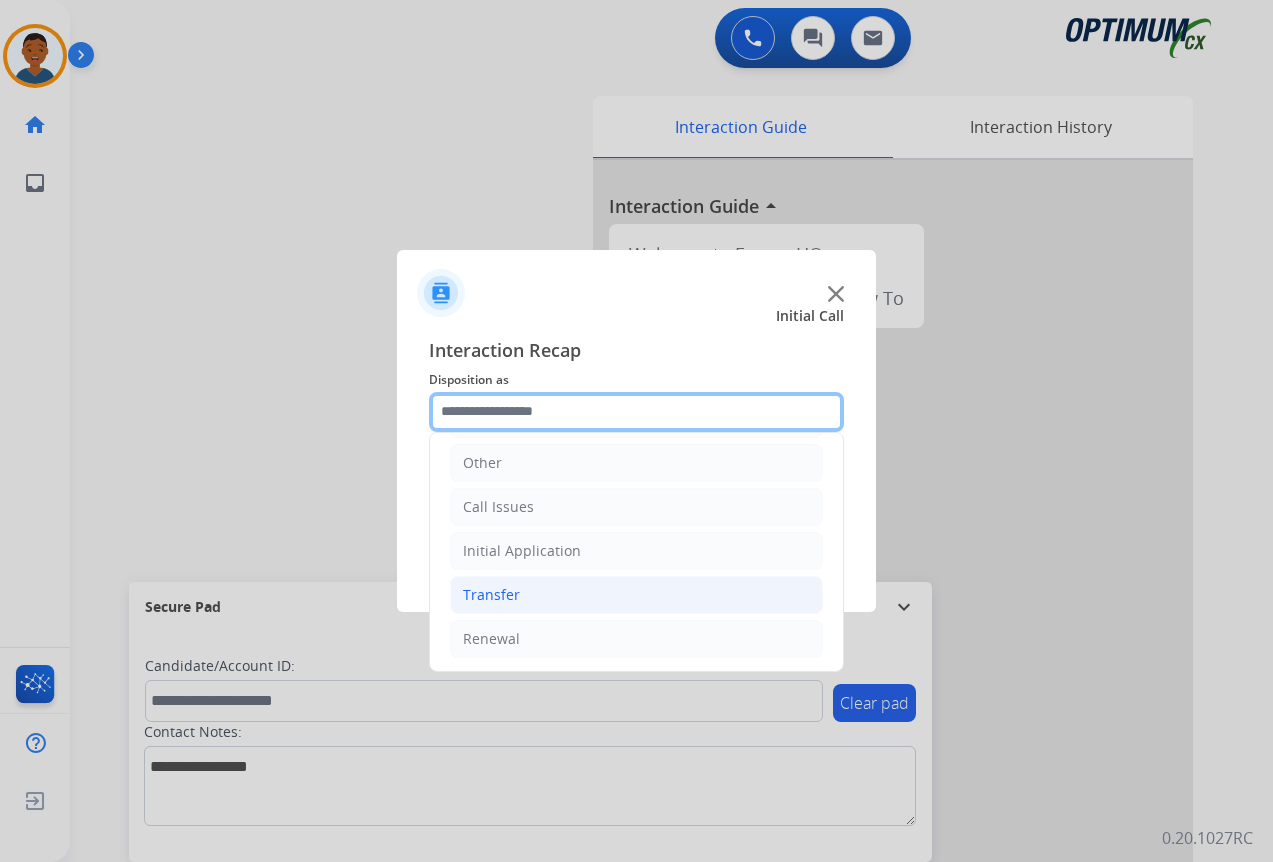 scroll, scrollTop: 136, scrollLeft: 0, axis: vertical 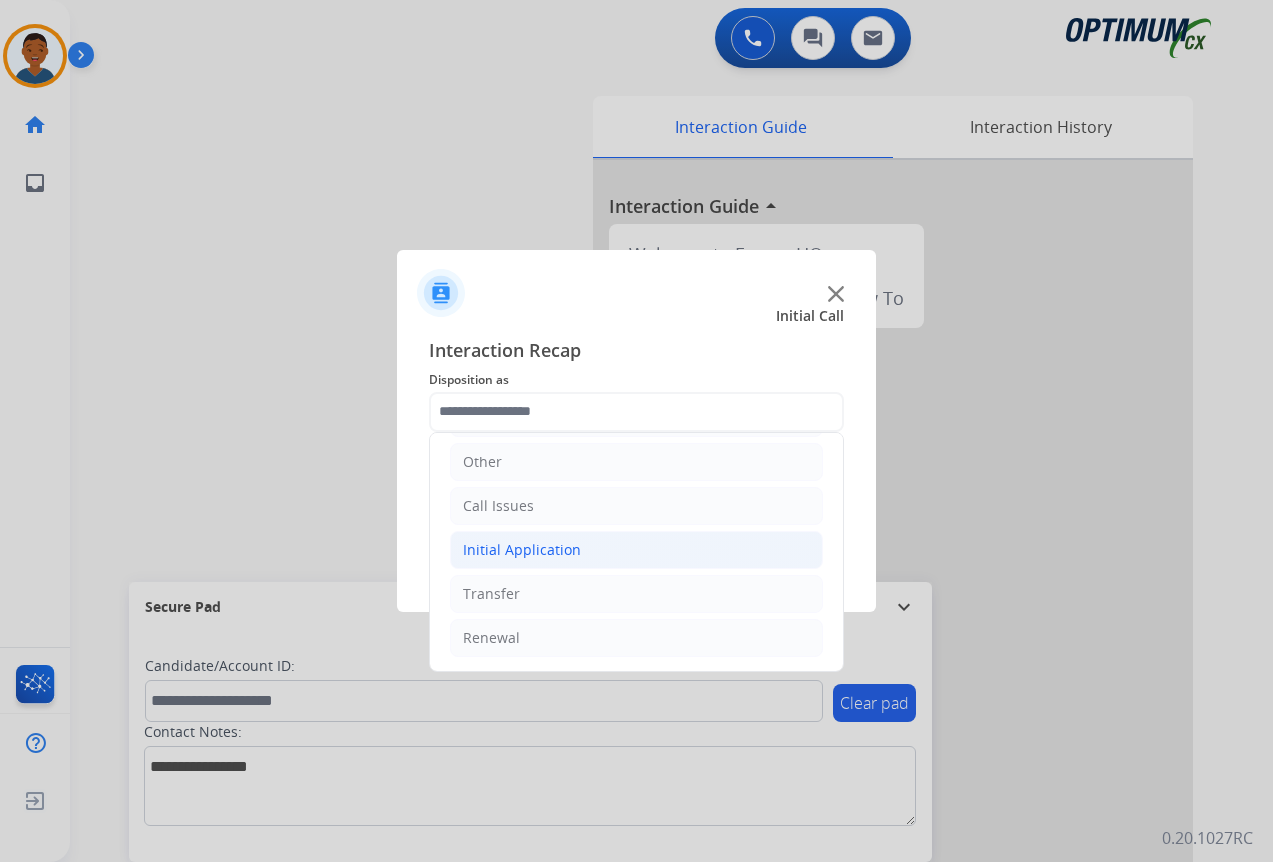 click on "Initial Application" 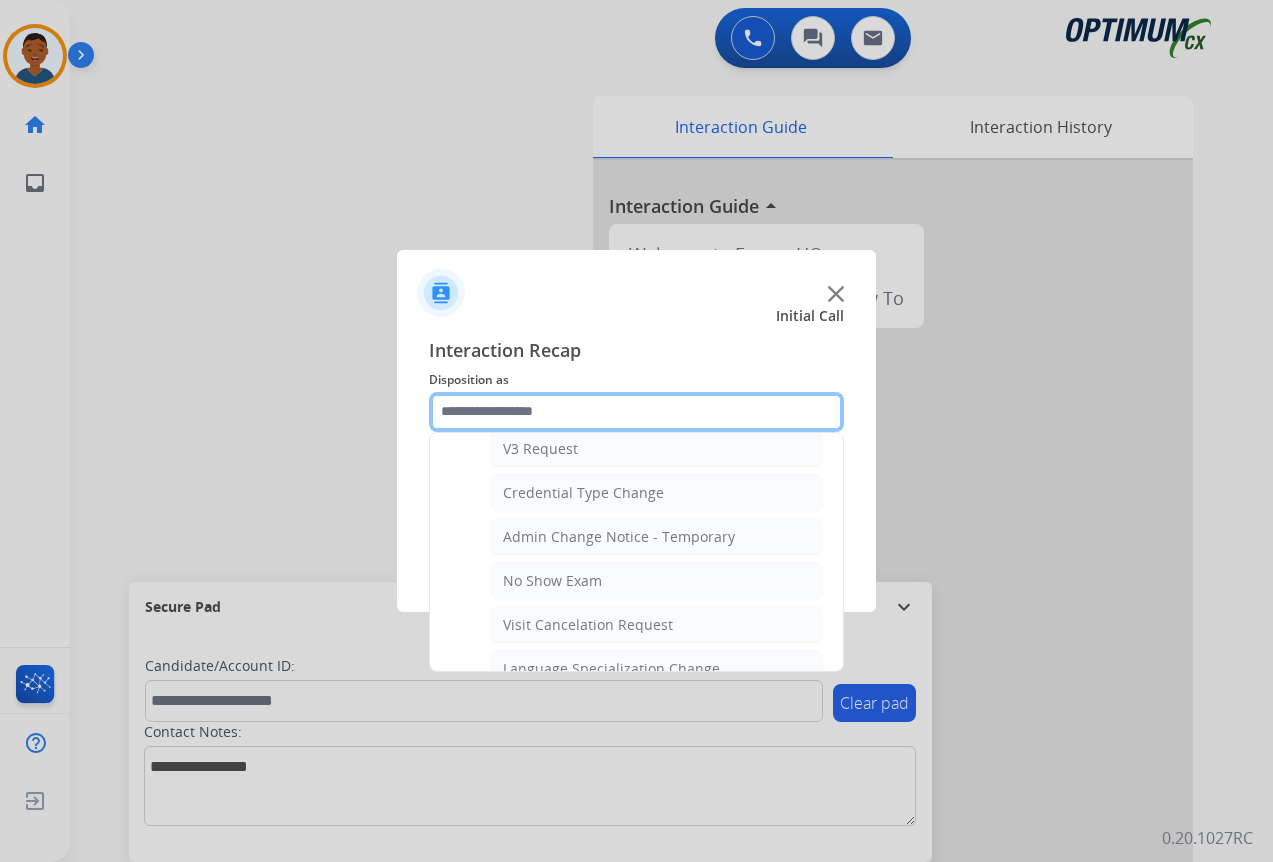 scroll, scrollTop: 736, scrollLeft: 0, axis: vertical 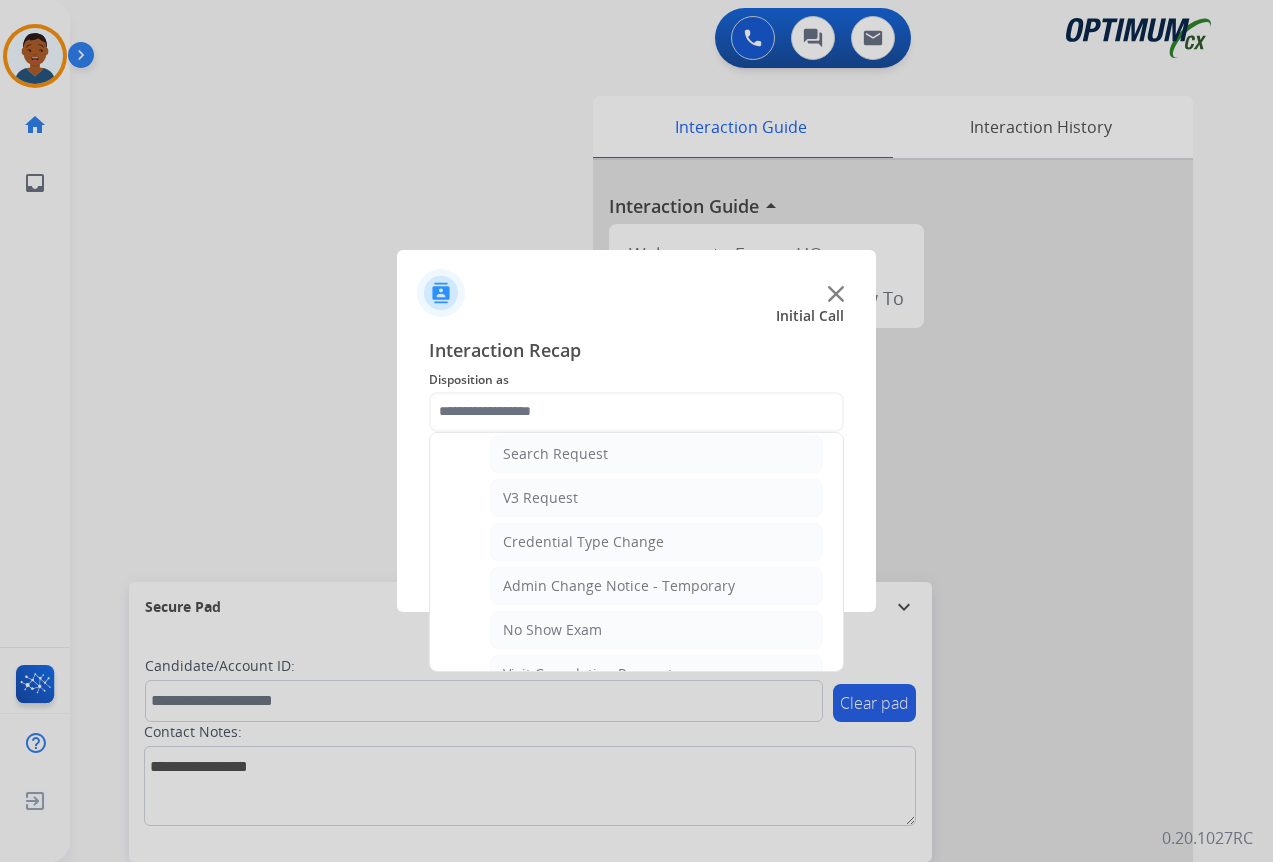 click on "Credential Type Change" 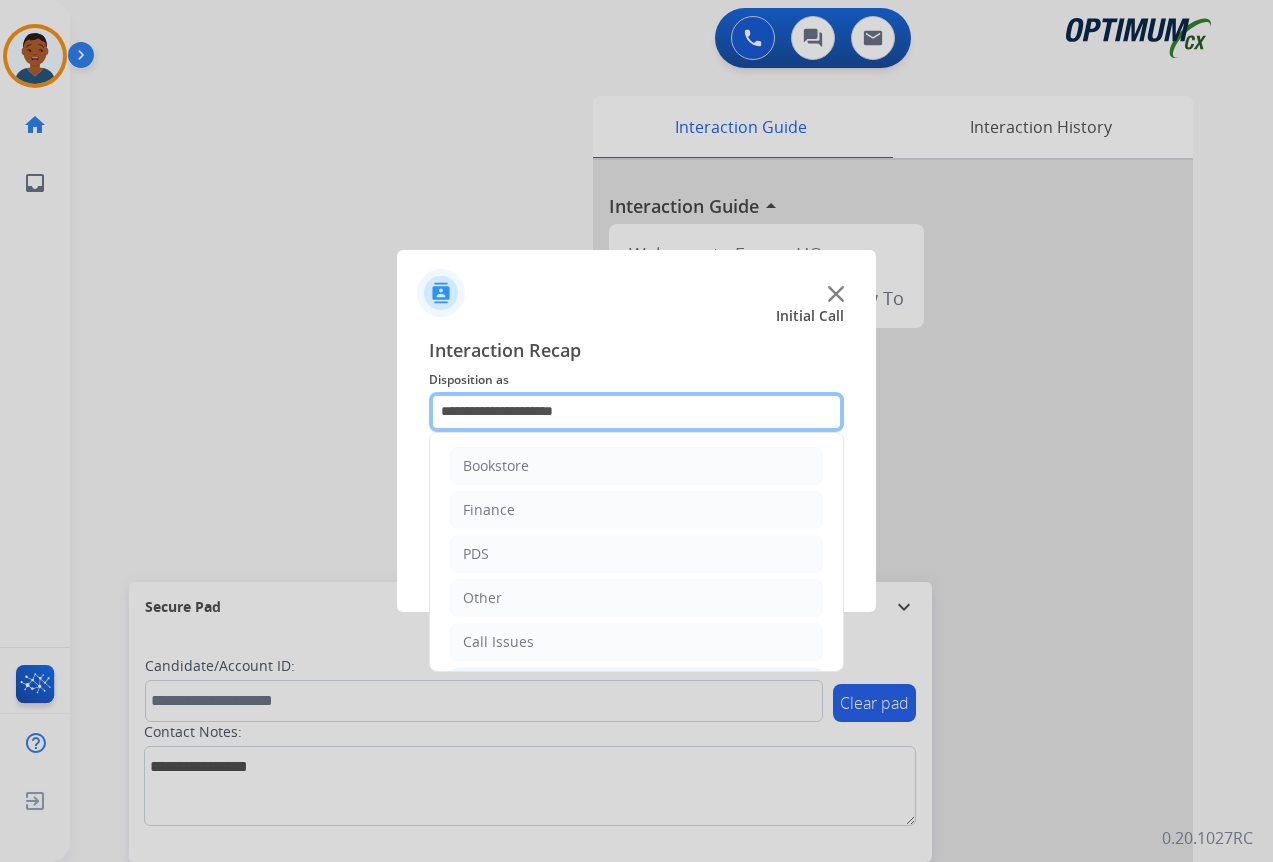 click on "**********" 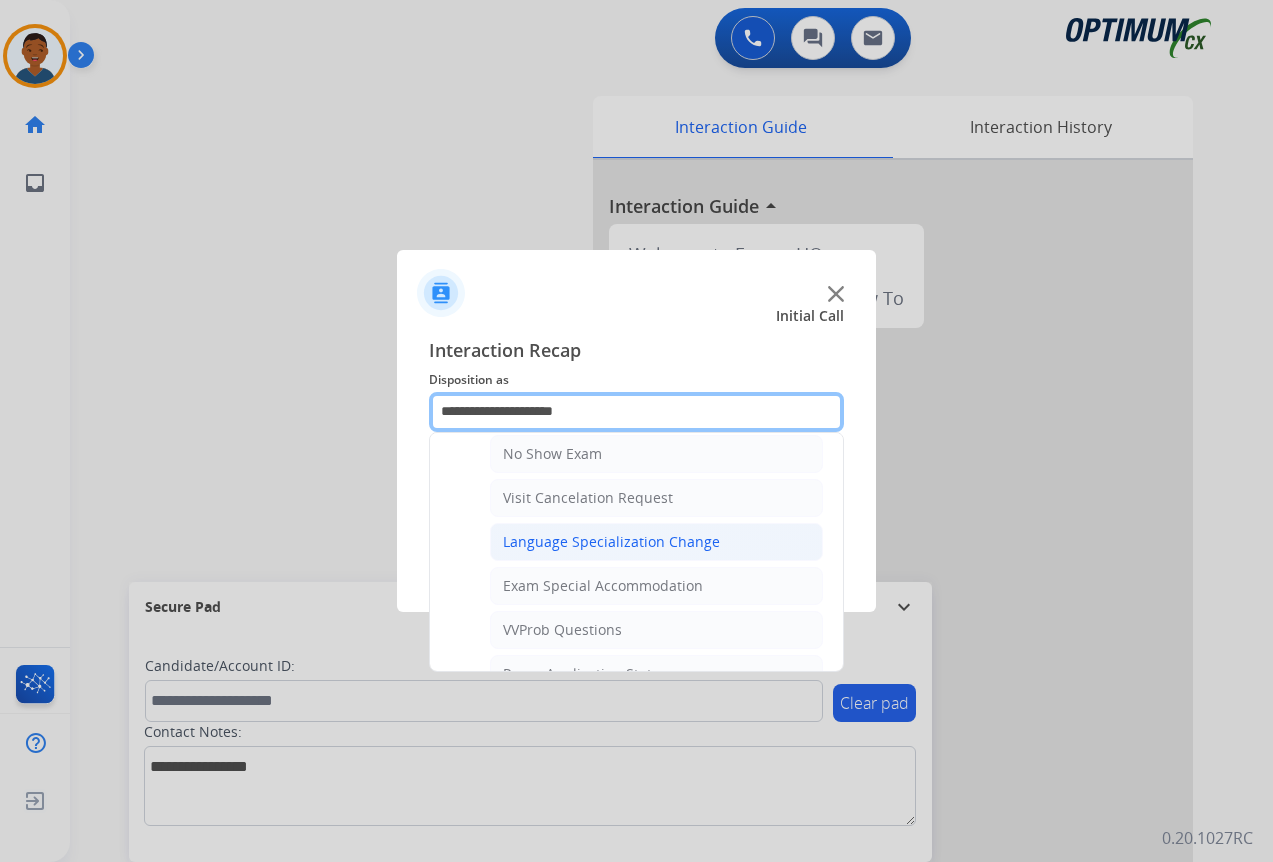 scroll, scrollTop: 812, scrollLeft: 0, axis: vertical 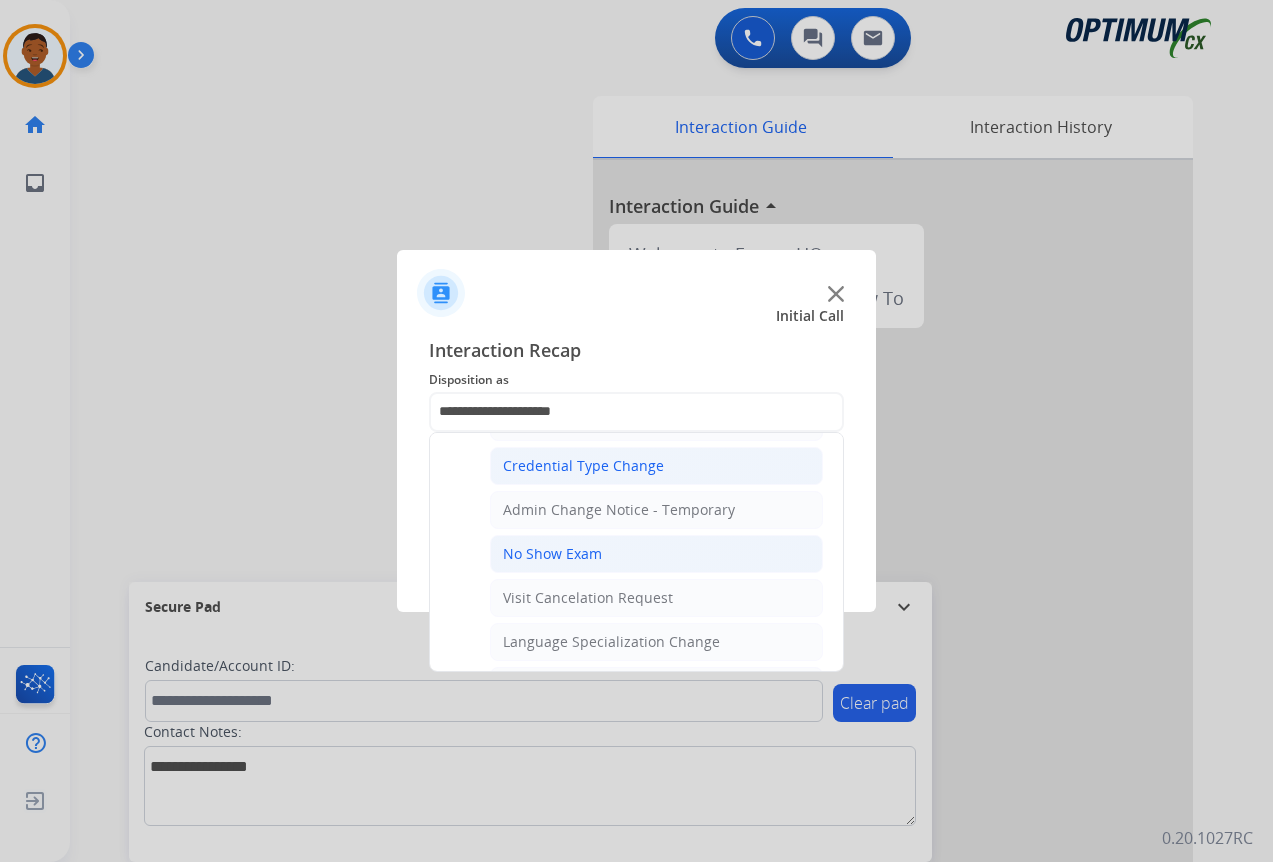 click on "No Show Exam" 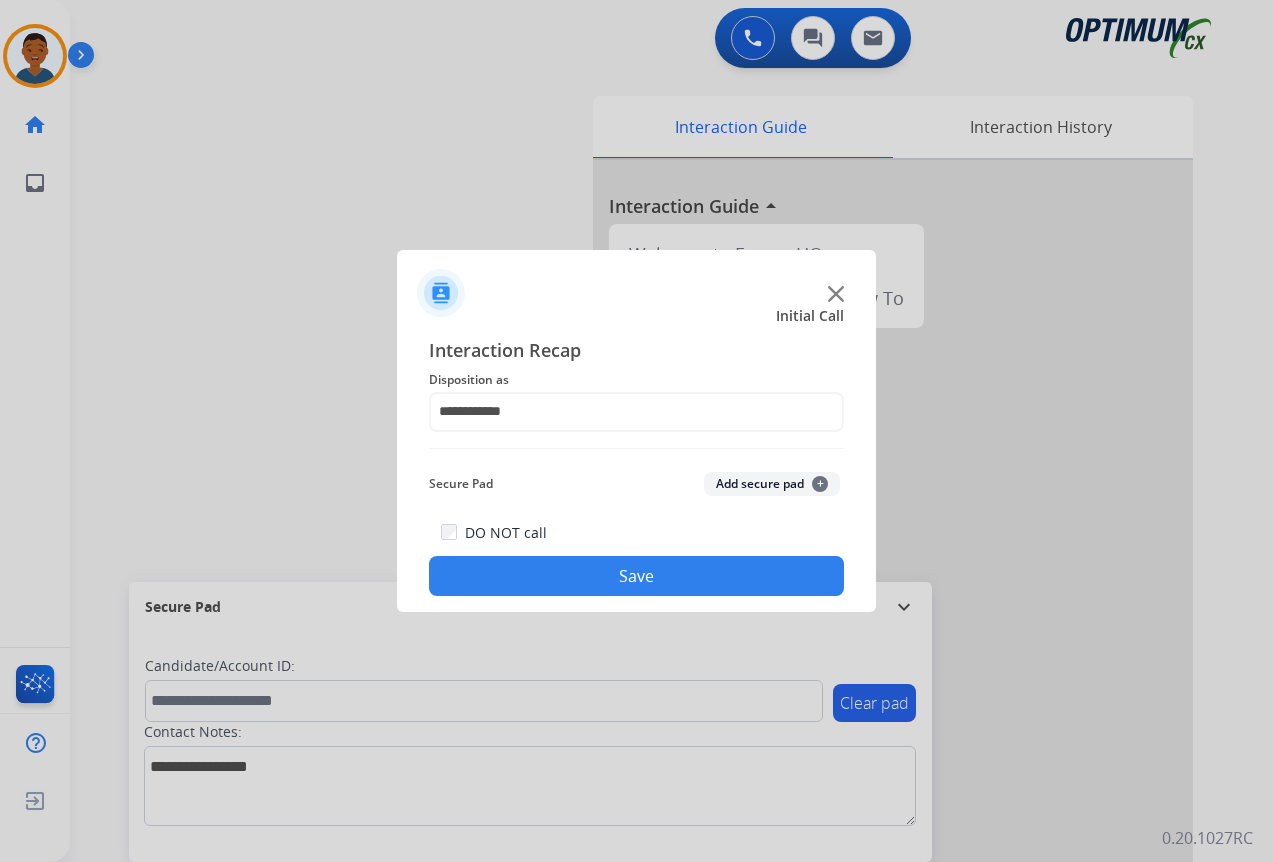 click on "Save" 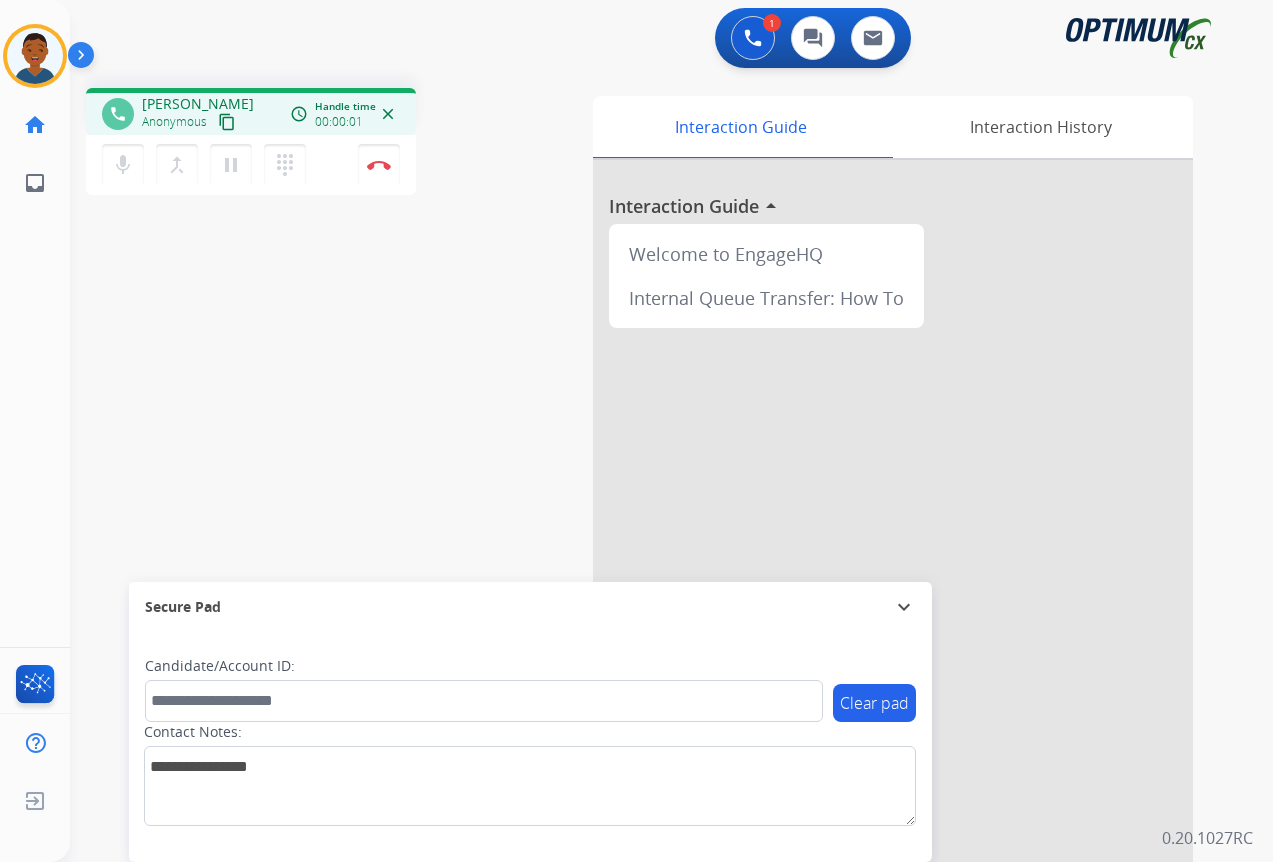 click on "content_copy" at bounding box center (227, 122) 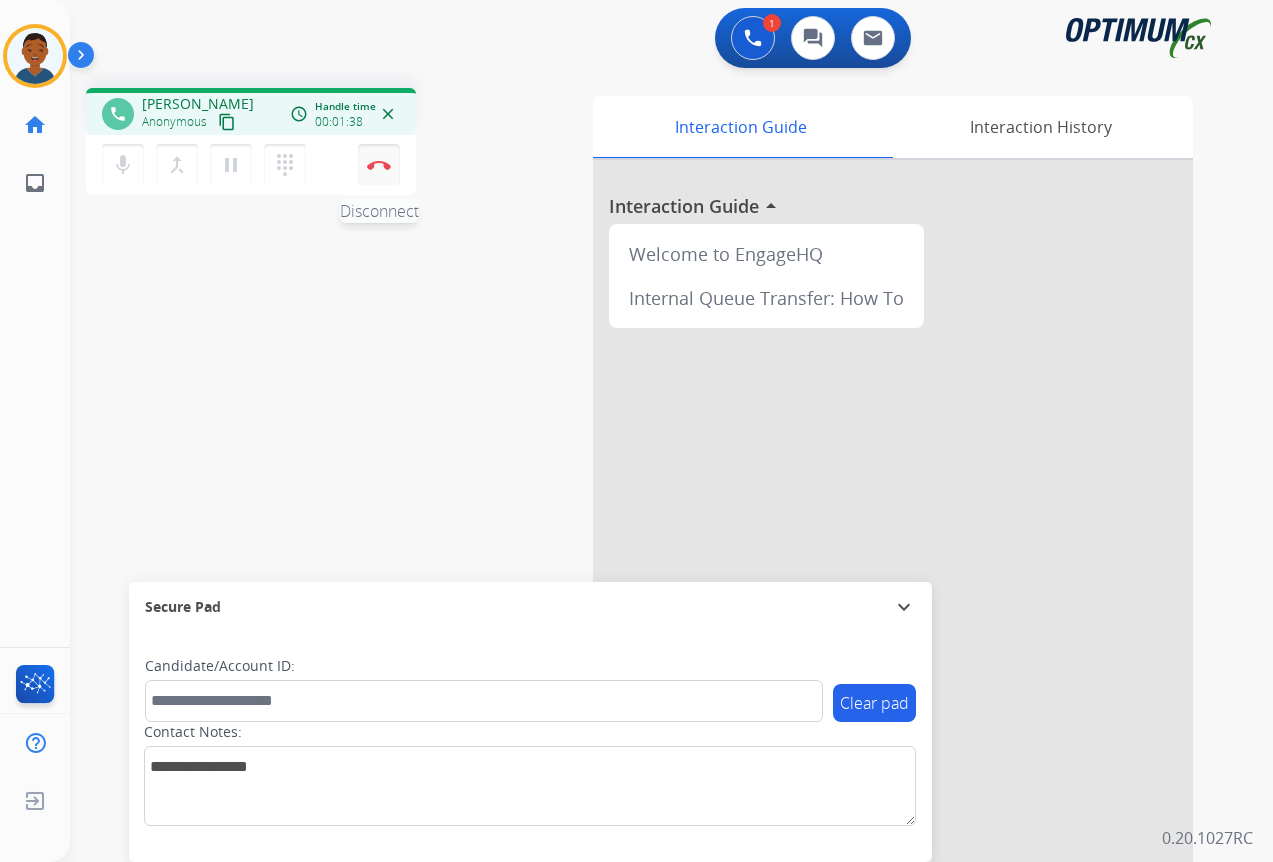 click at bounding box center [379, 165] 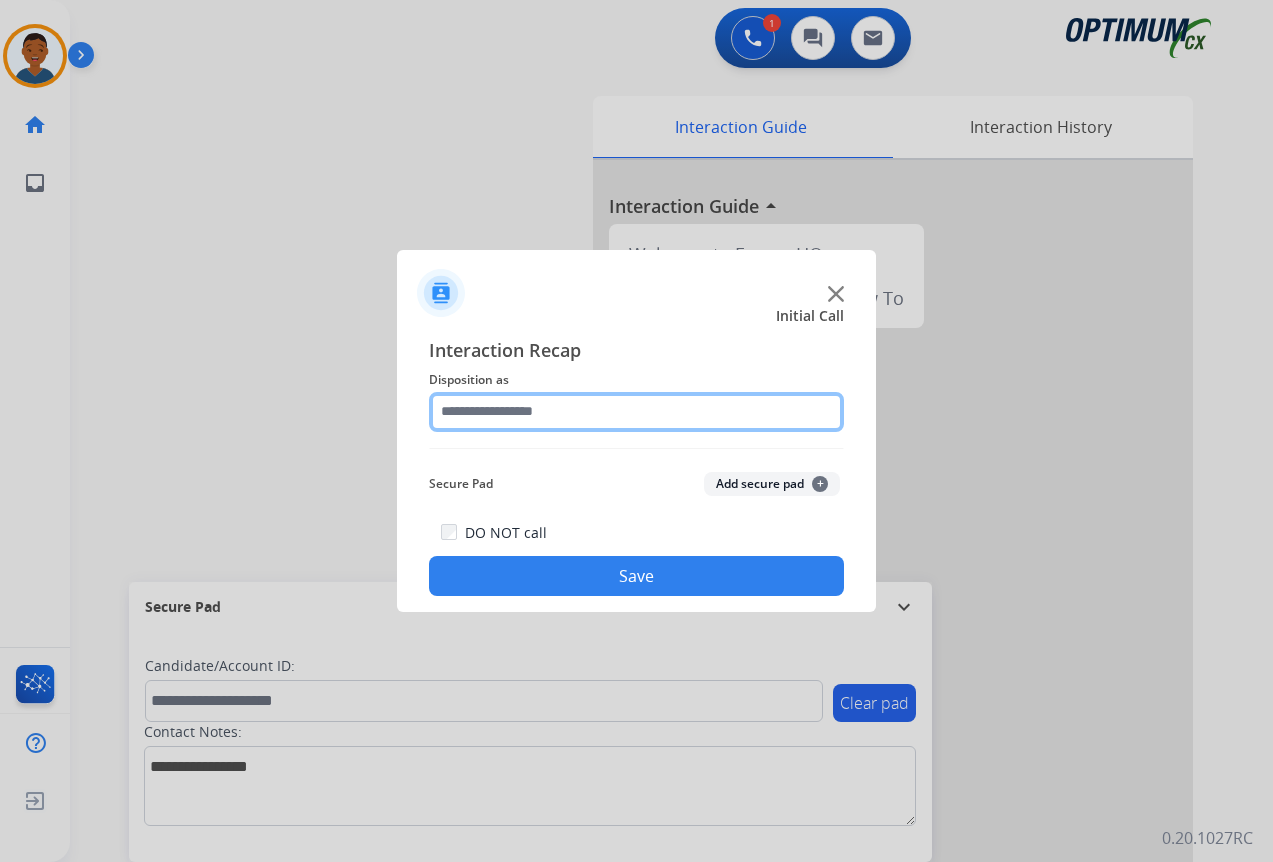click 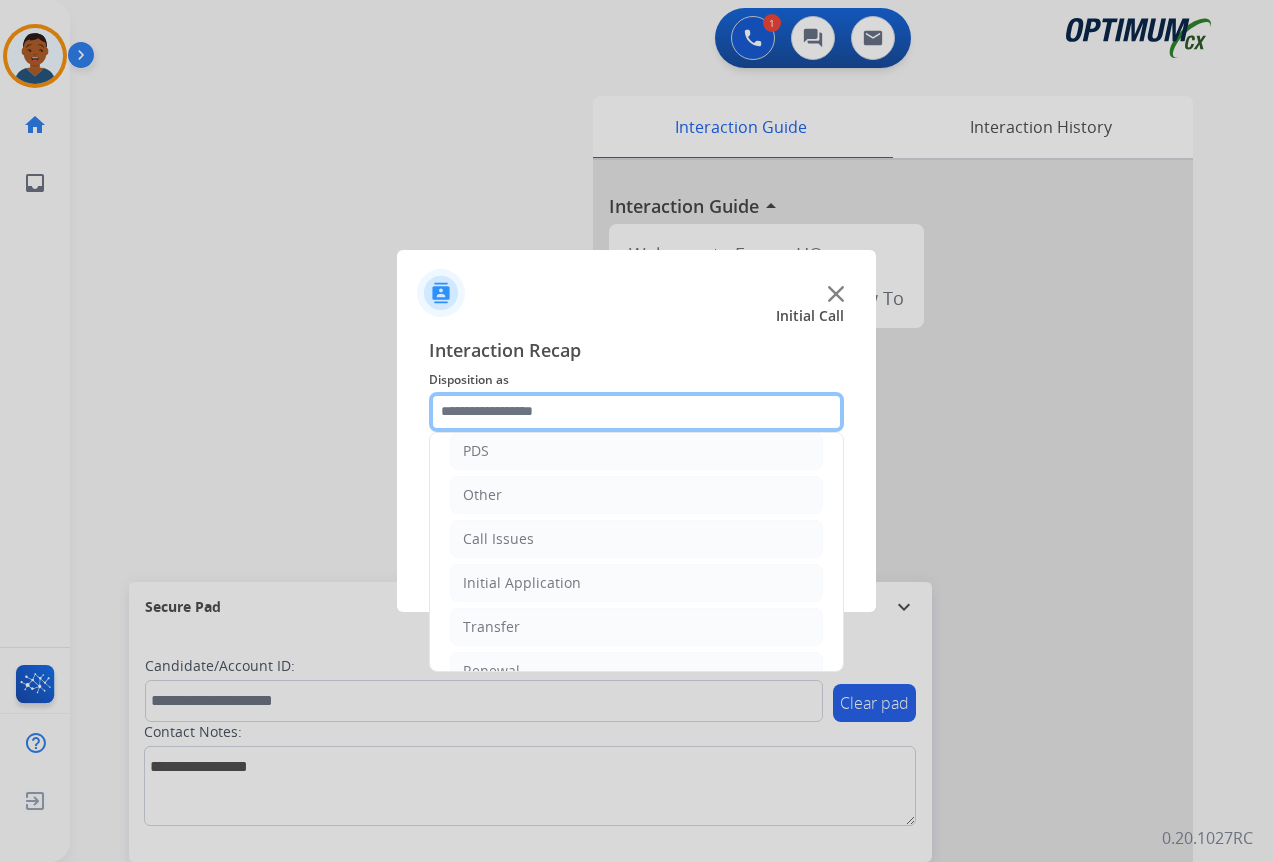 scroll, scrollTop: 136, scrollLeft: 0, axis: vertical 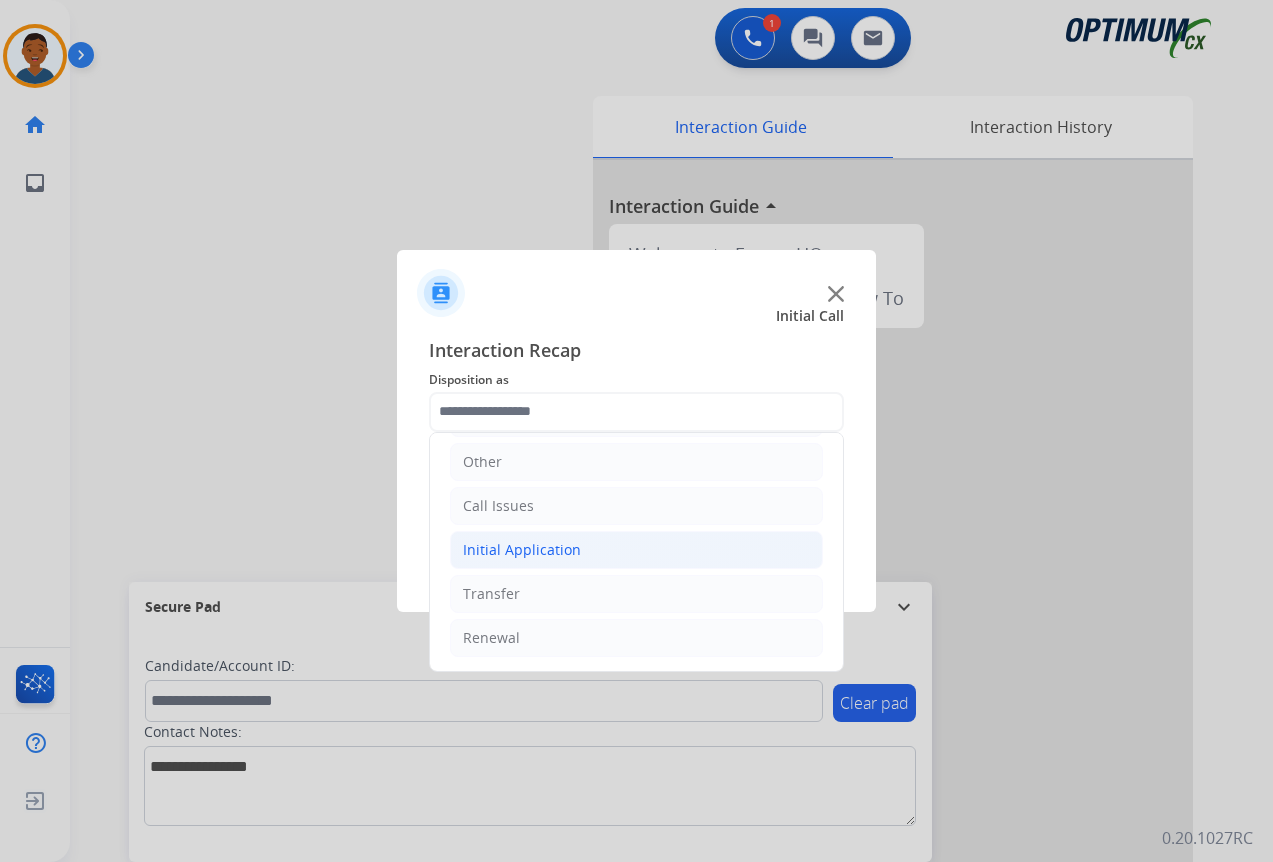 click on "Initial Application" 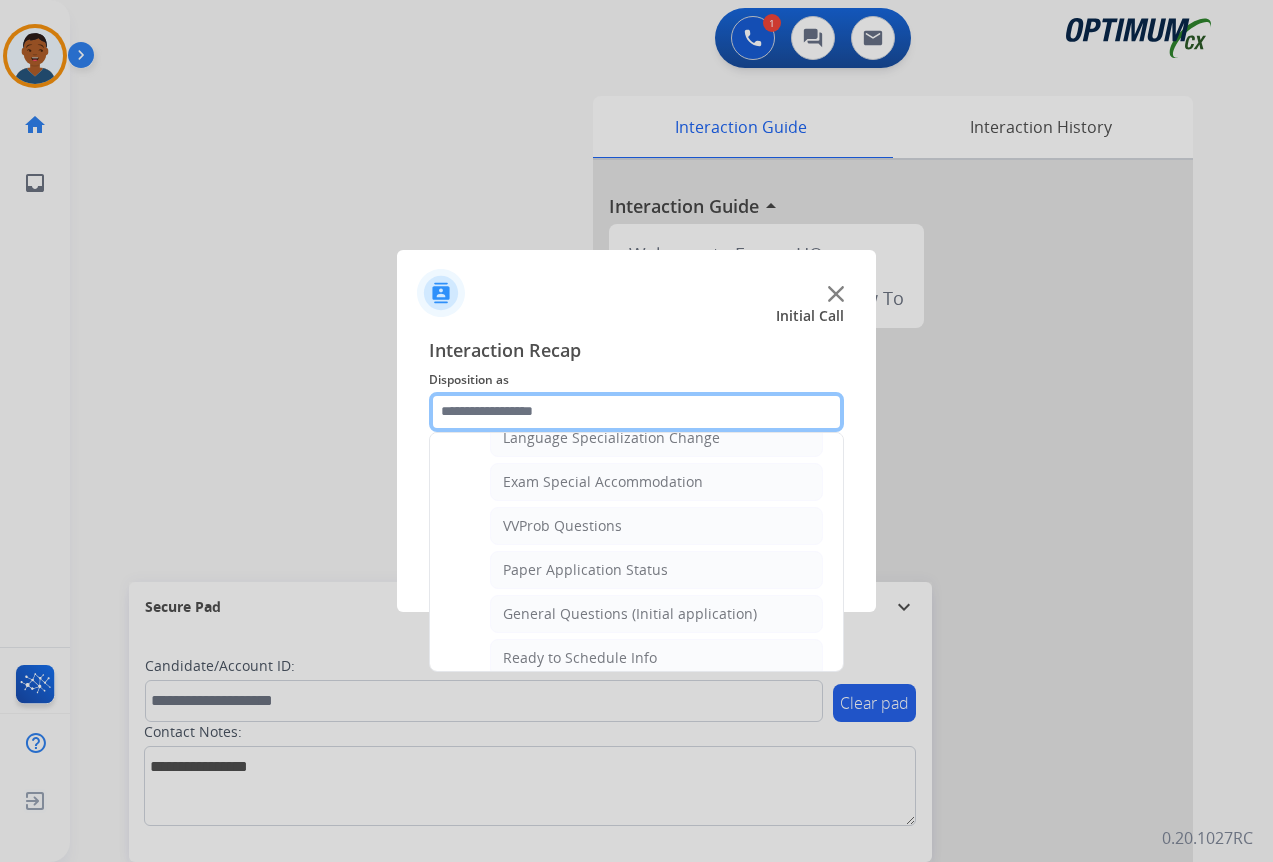 scroll, scrollTop: 1012, scrollLeft: 0, axis: vertical 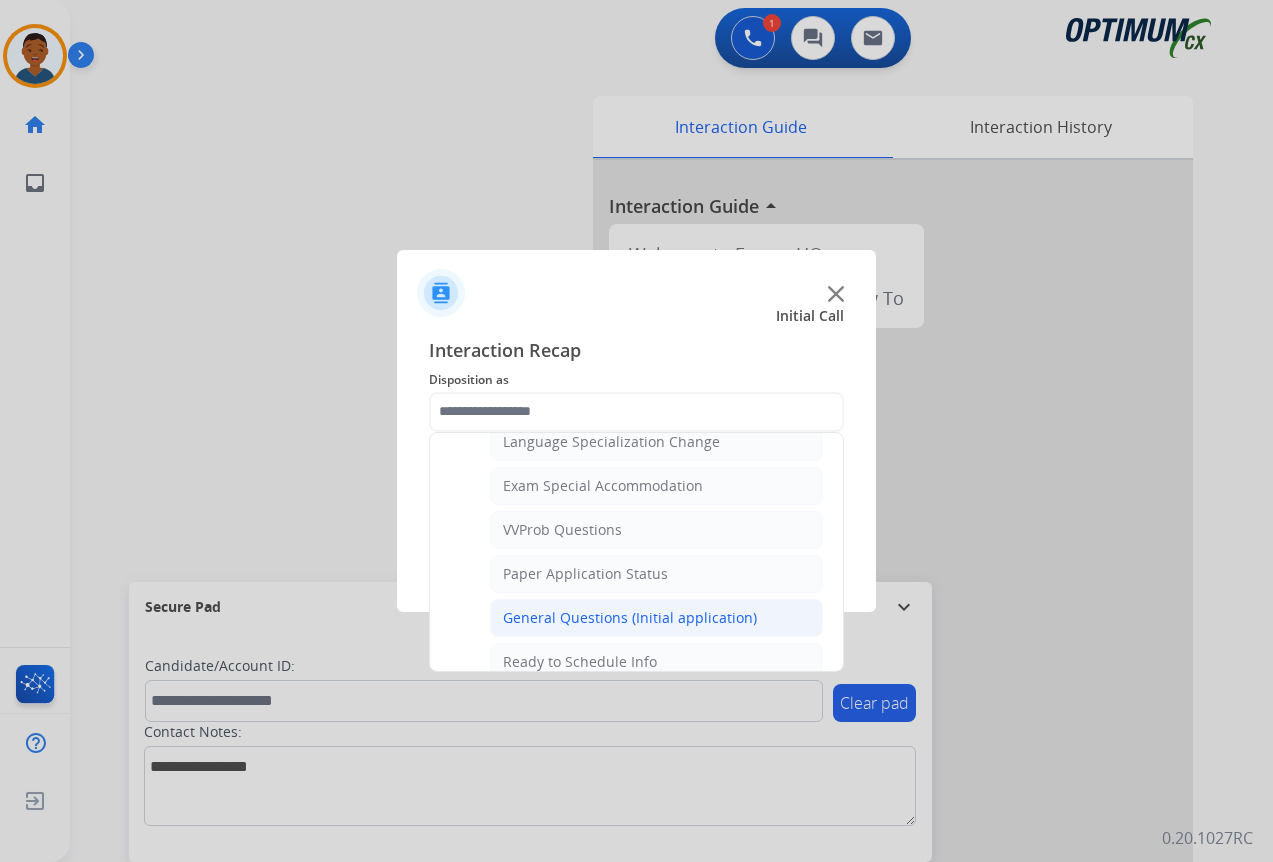 click on "General Questions (Initial application)" 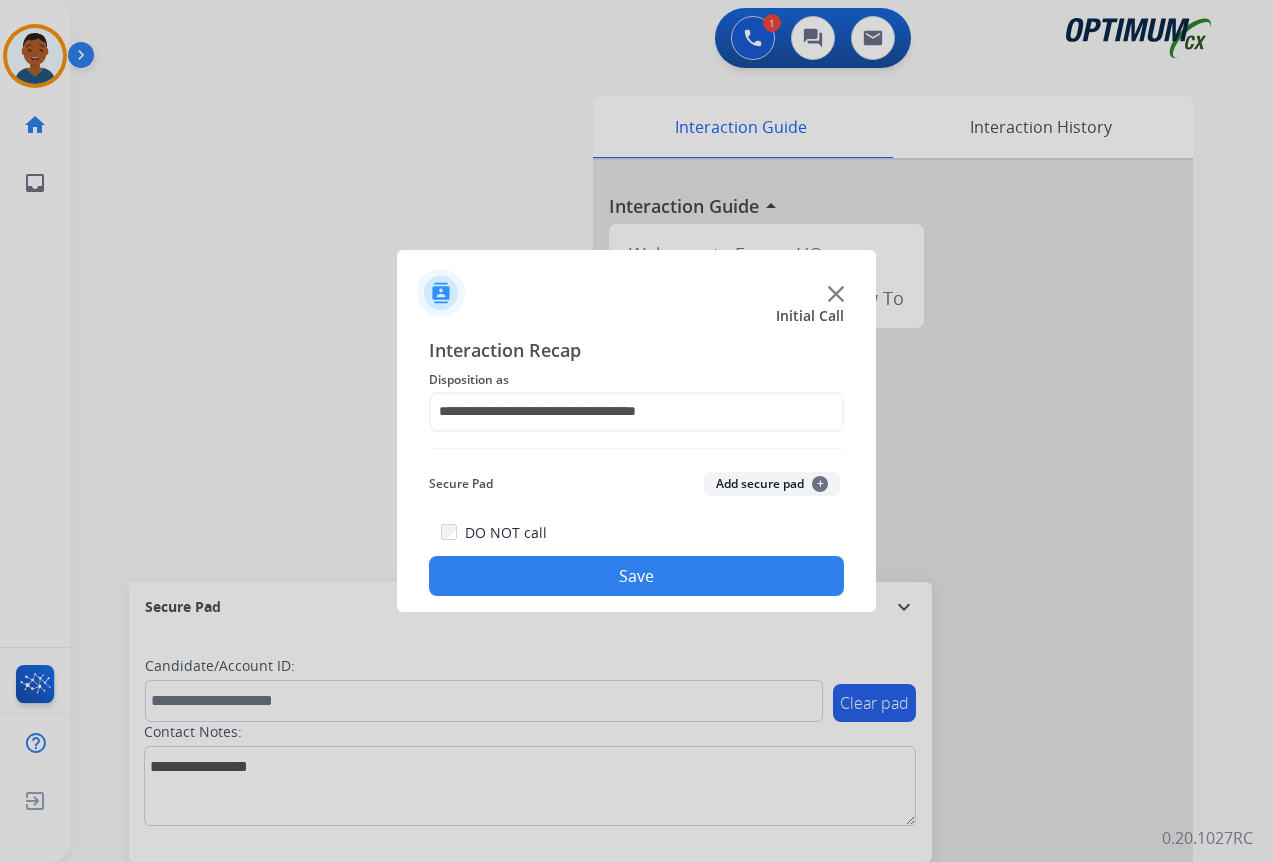 click on "Save" 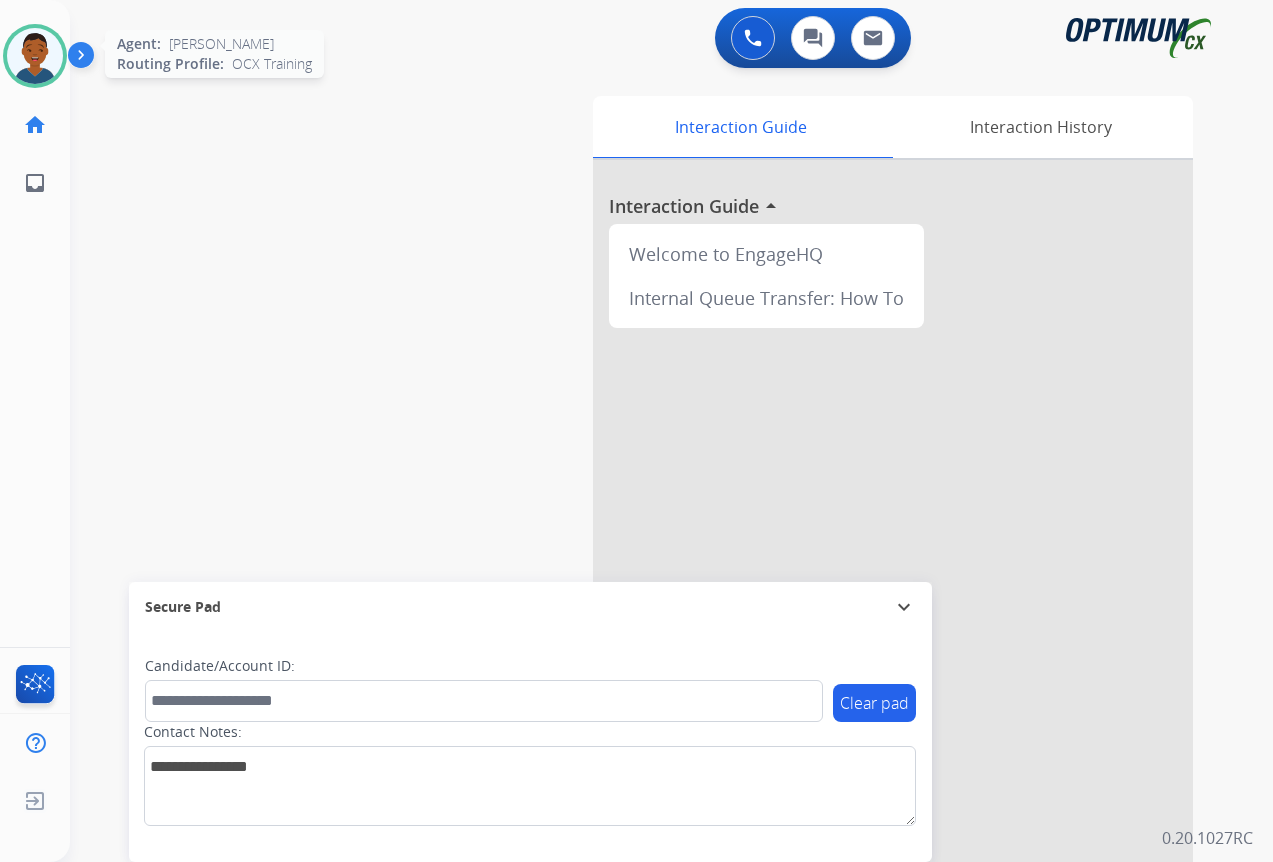 click at bounding box center (35, 56) 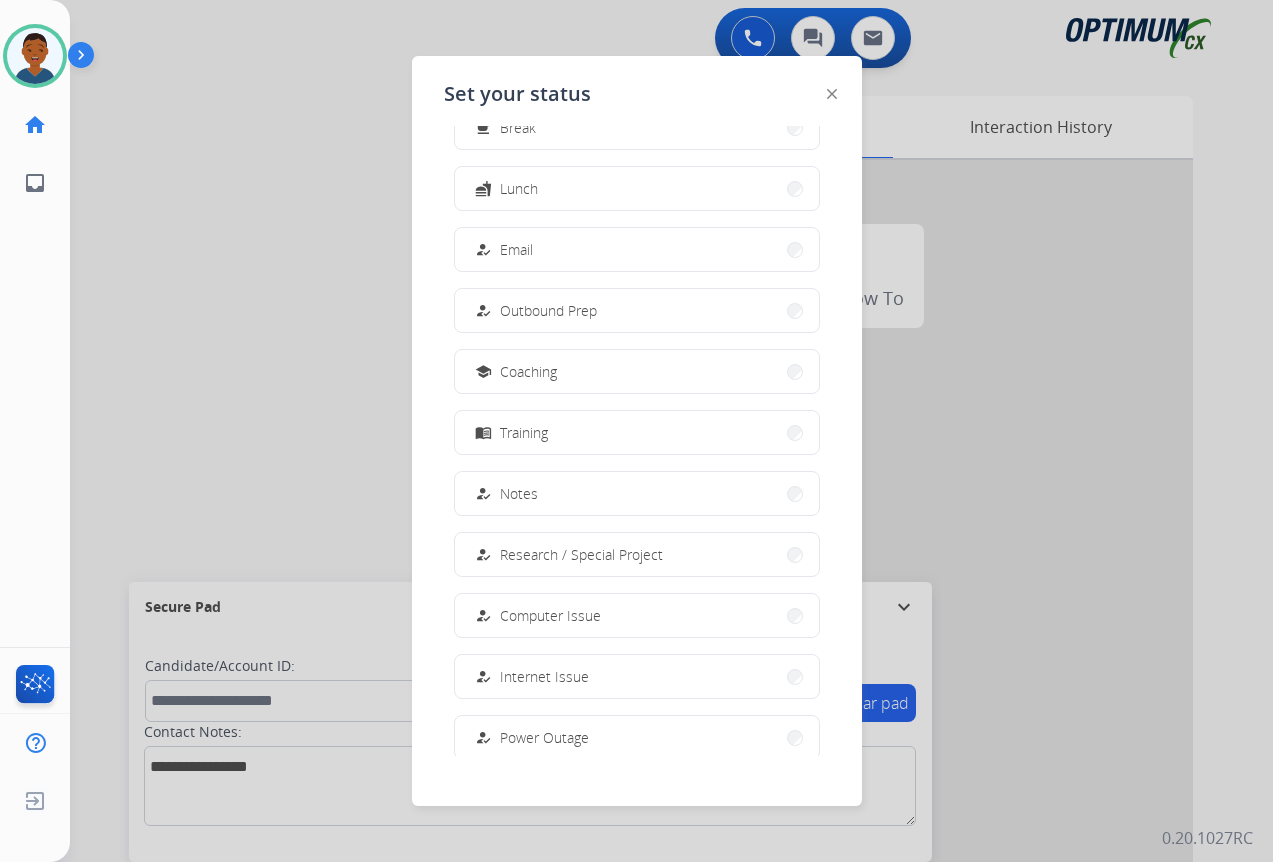 scroll, scrollTop: 189, scrollLeft: 0, axis: vertical 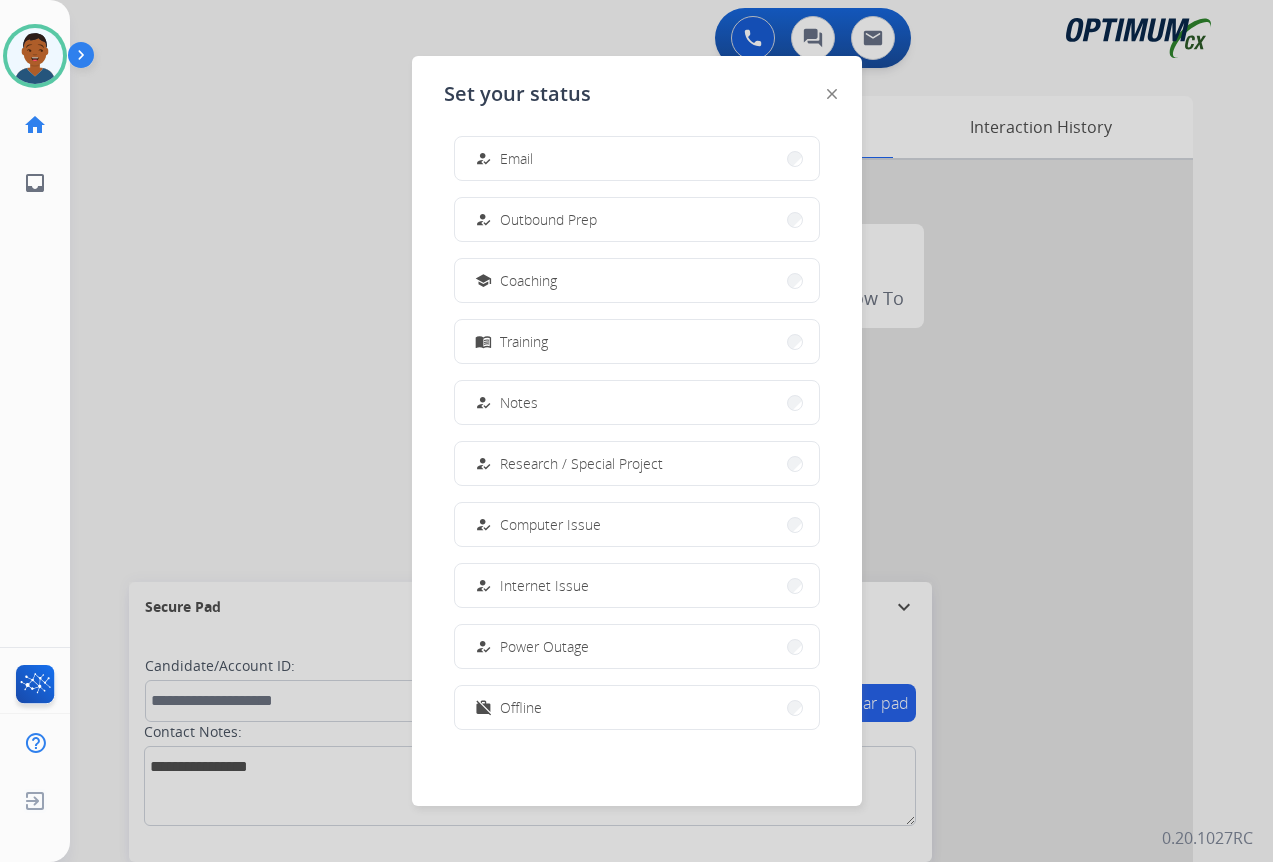 click on "Offline" at bounding box center (521, 707) 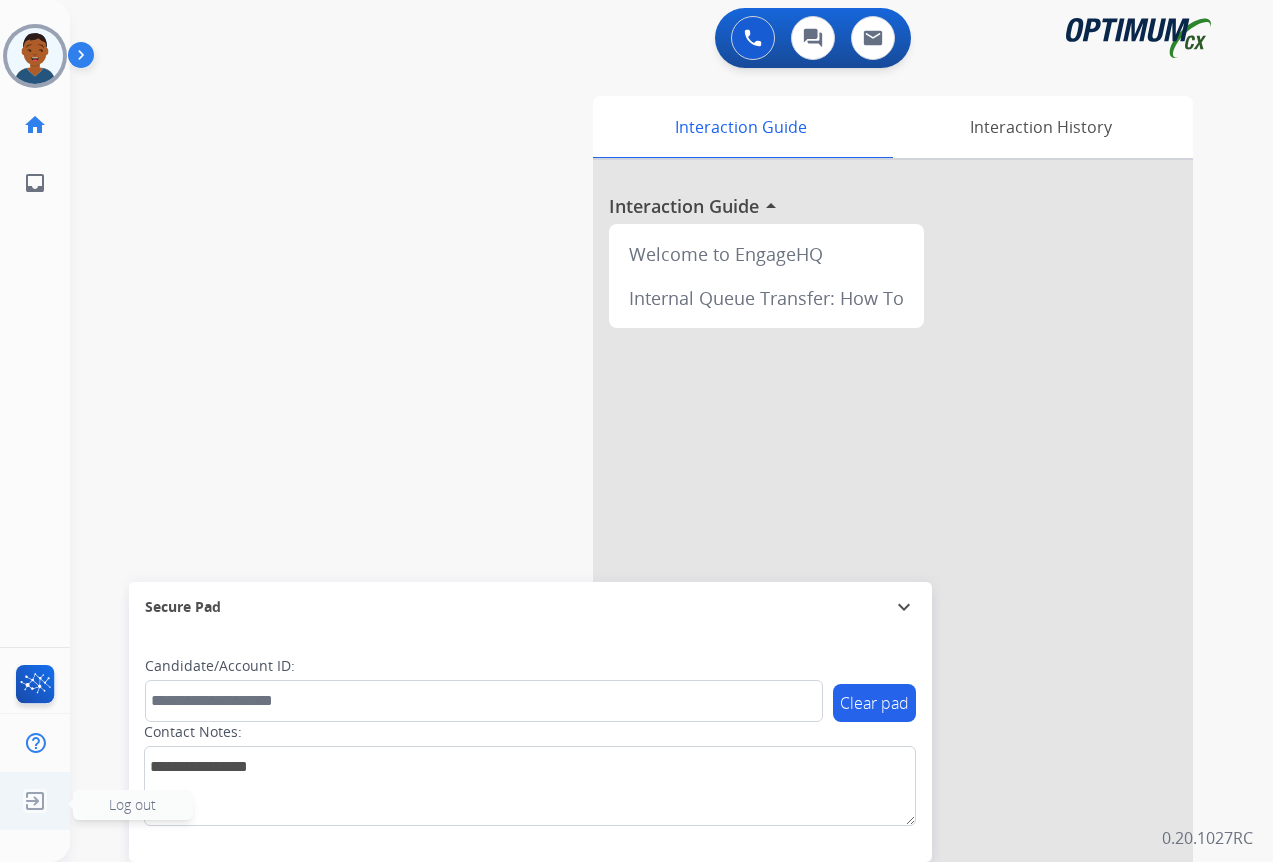 click on "Log out" 